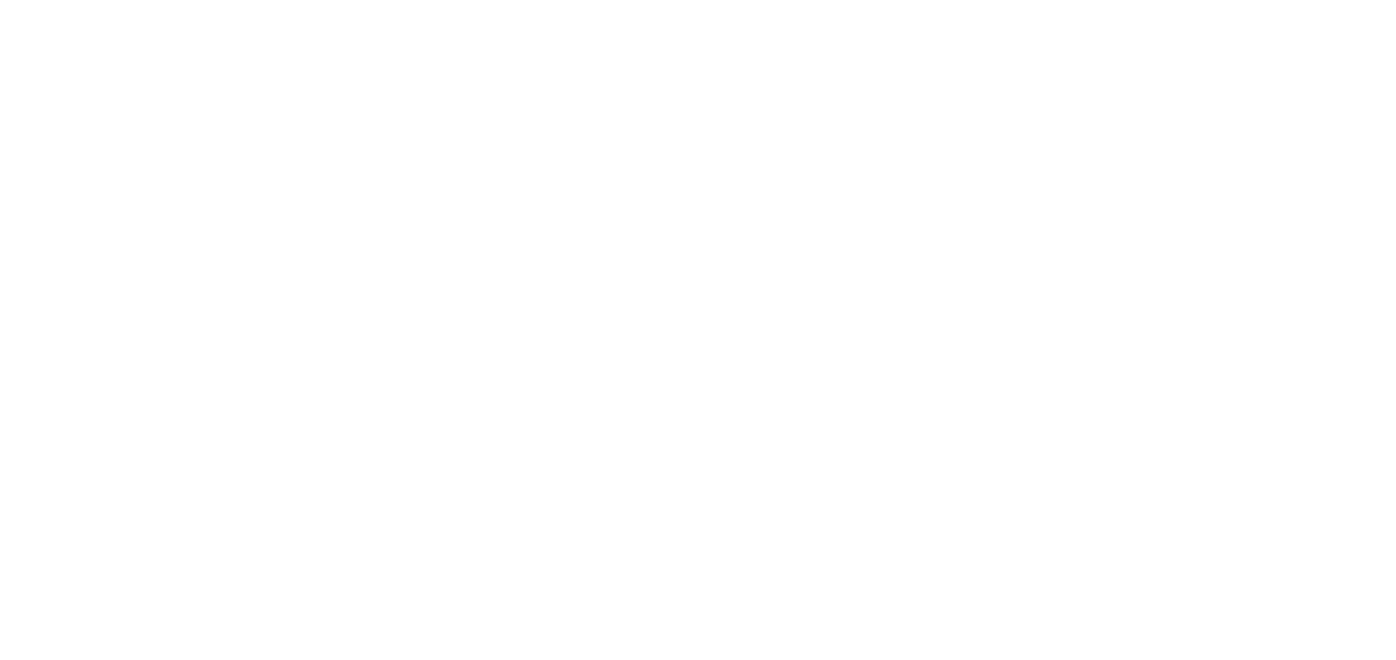 scroll, scrollTop: 0, scrollLeft: 0, axis: both 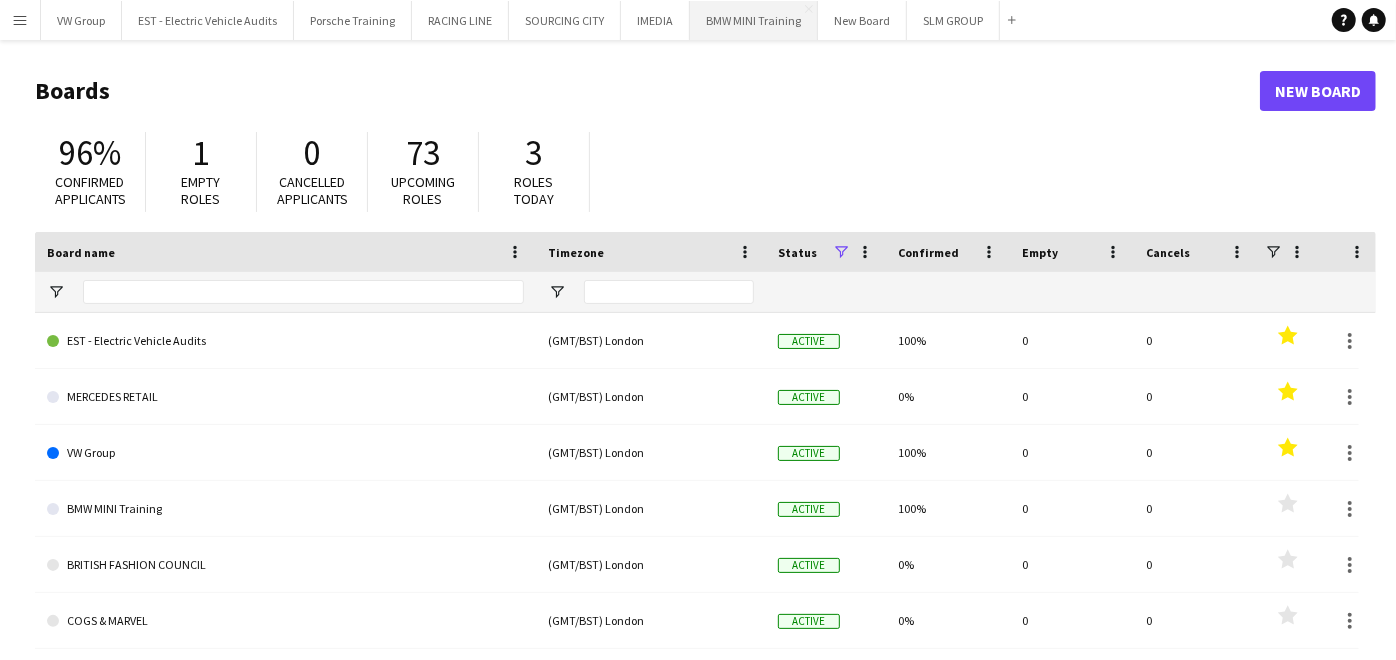 click on "BMW MINI Training
Close" at bounding box center [754, 20] 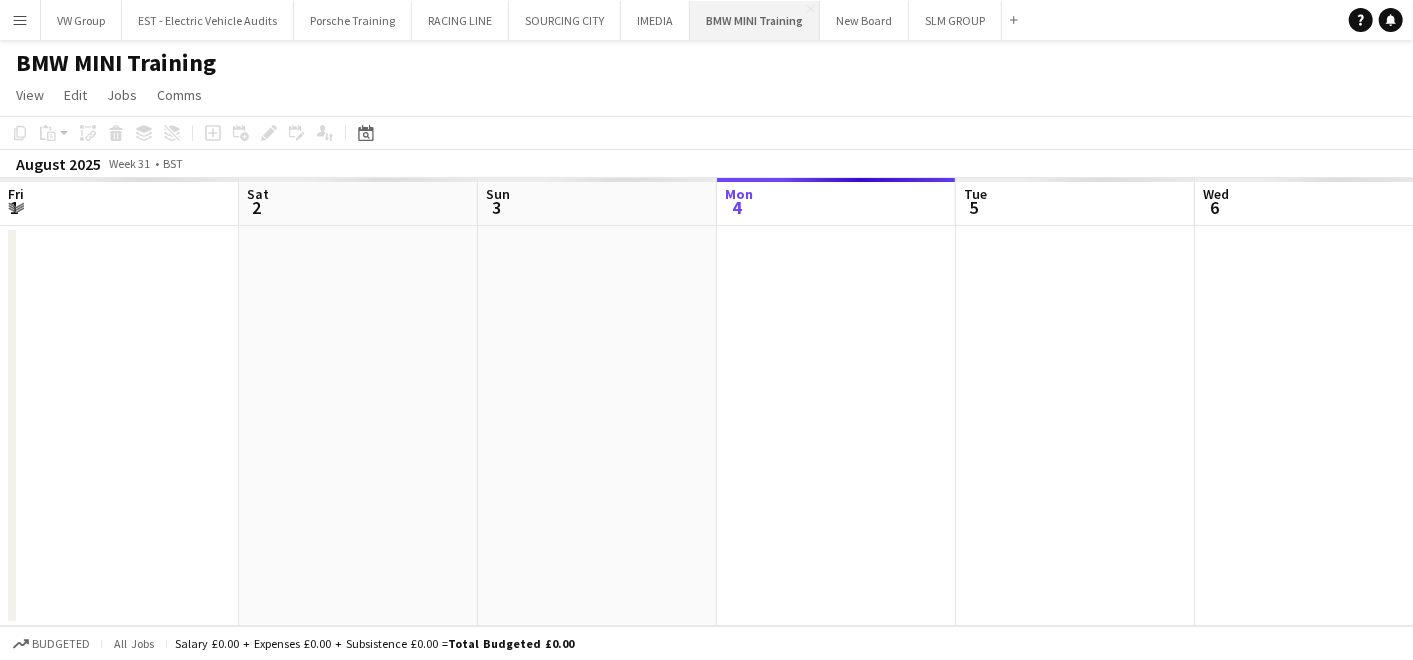 scroll, scrollTop: 0, scrollLeft: 477, axis: horizontal 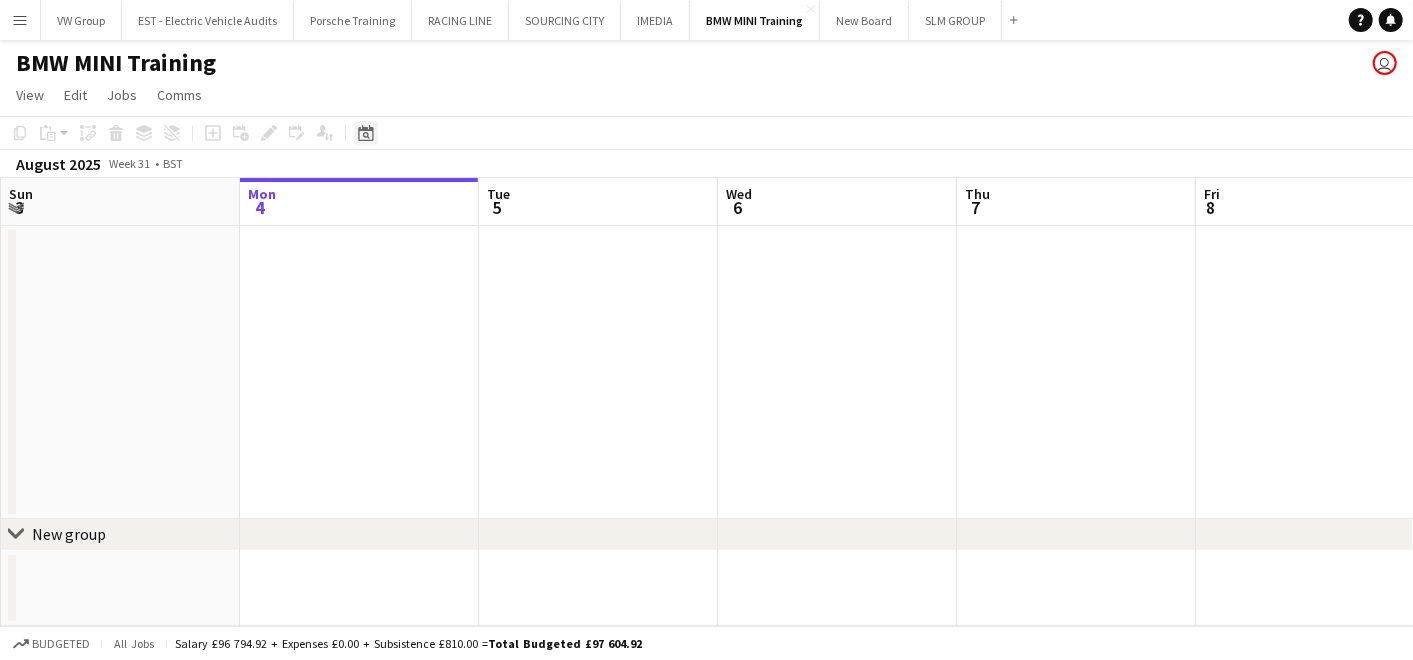 click on "Date picker" 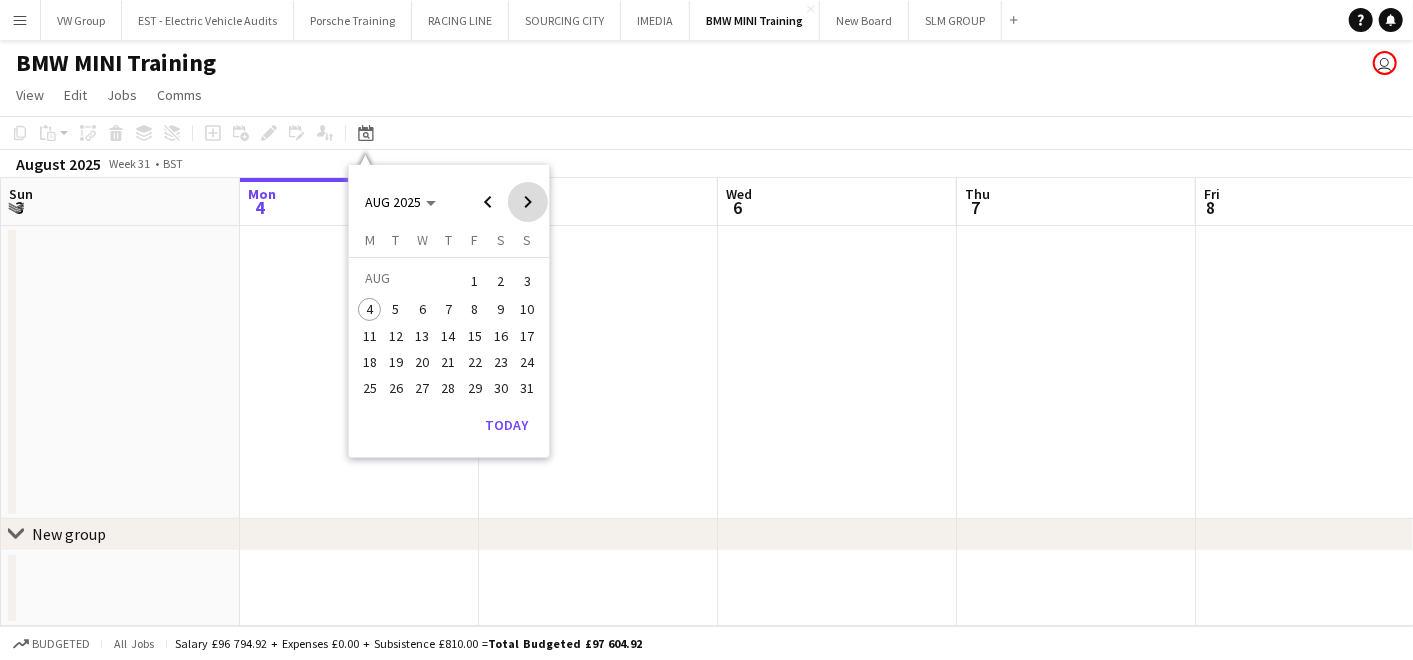 click at bounding box center [528, 202] 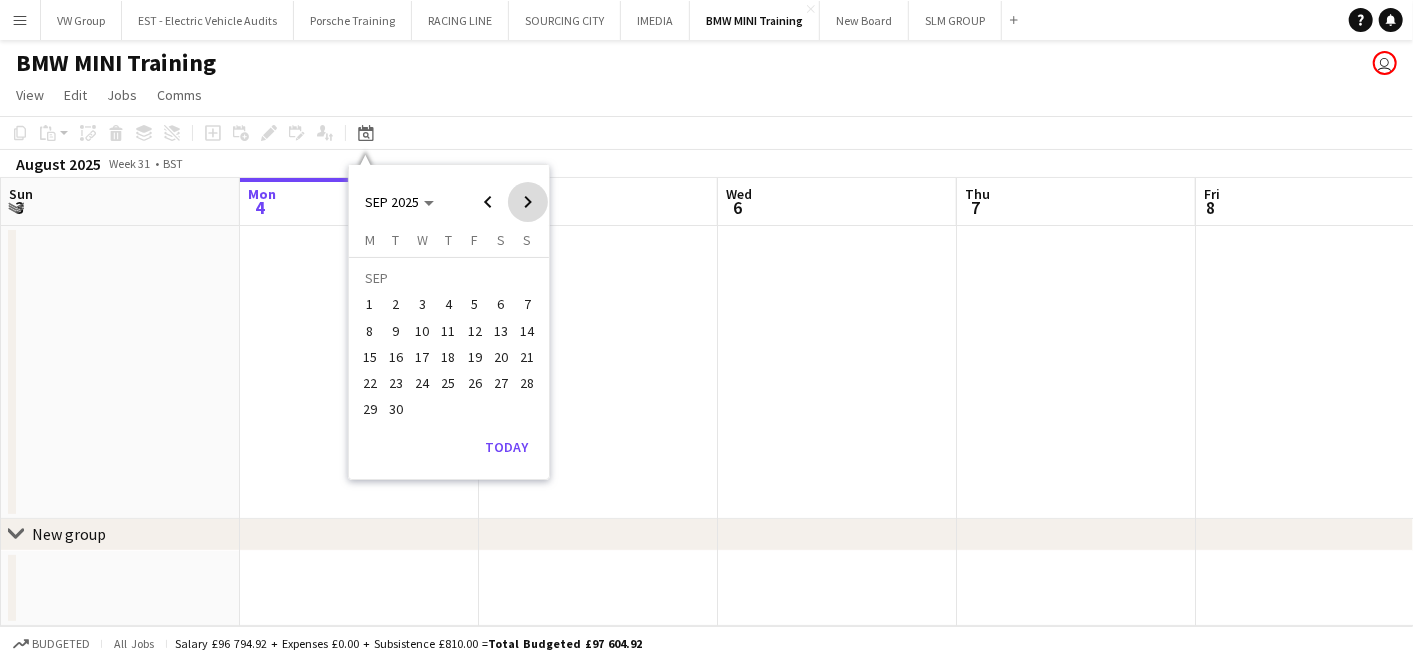 click at bounding box center [528, 202] 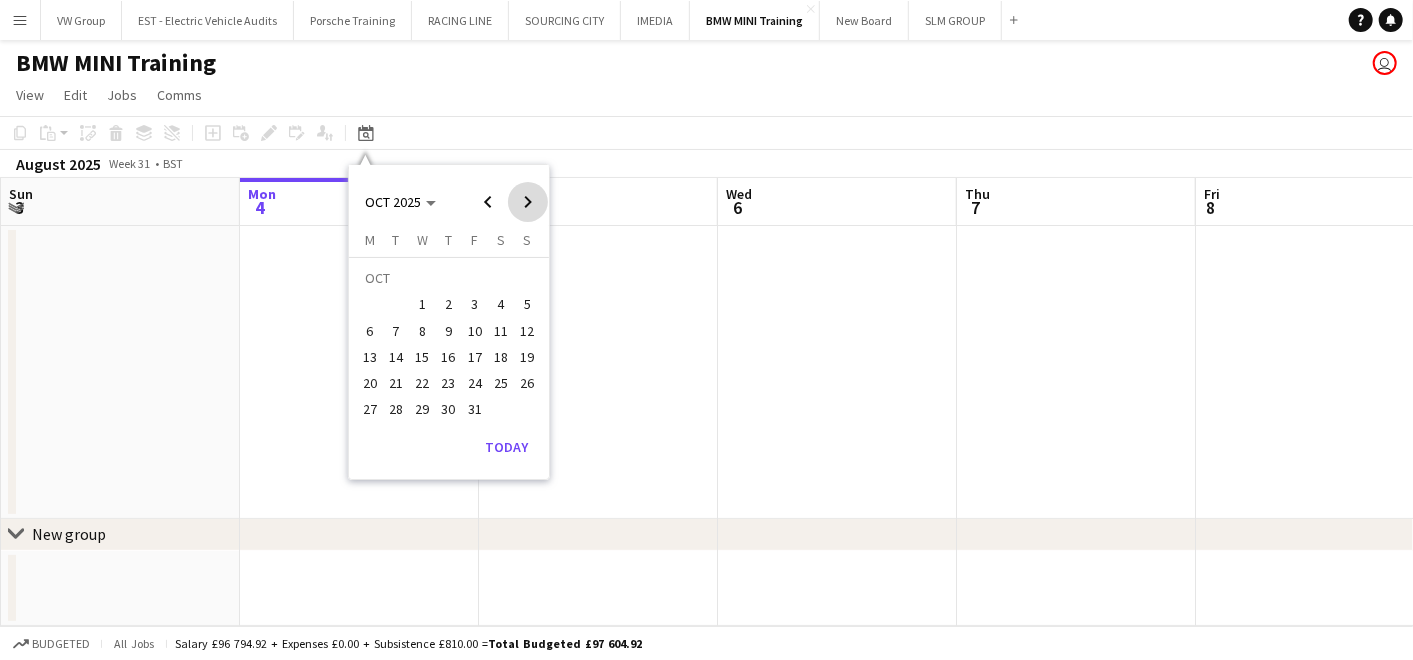click at bounding box center [528, 202] 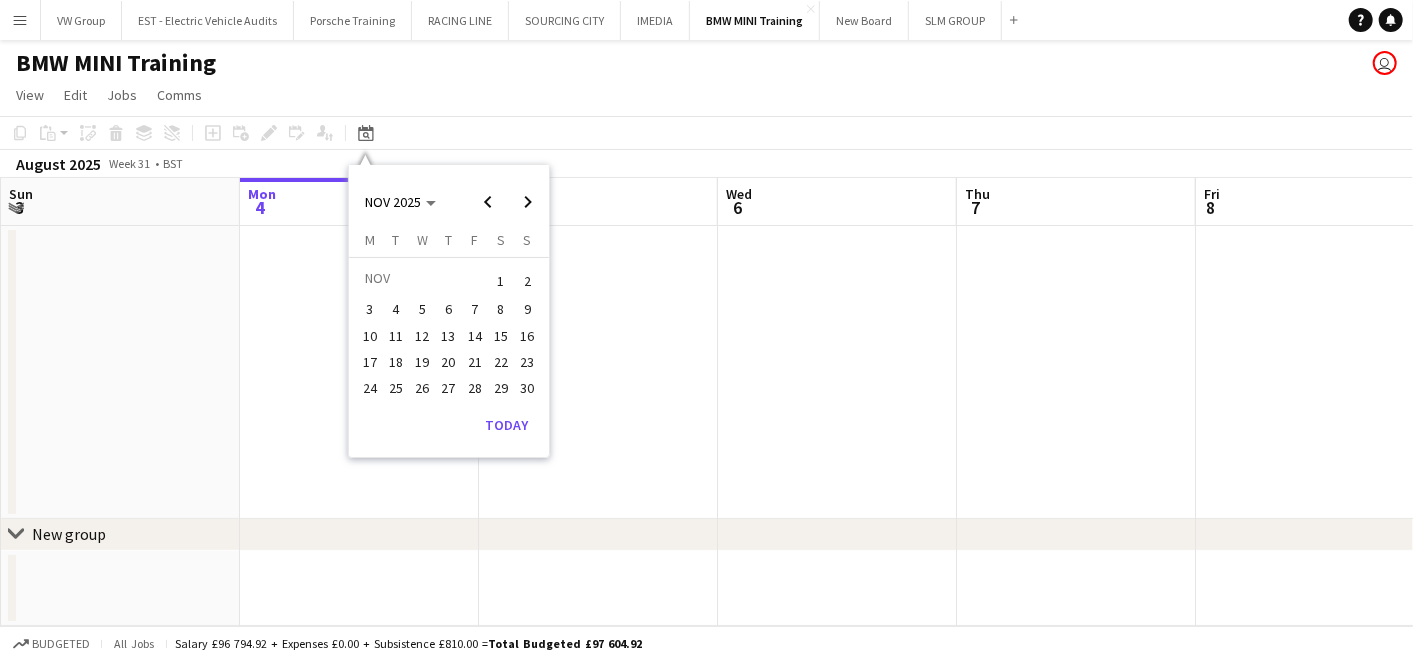 click on "27" at bounding box center [449, 388] 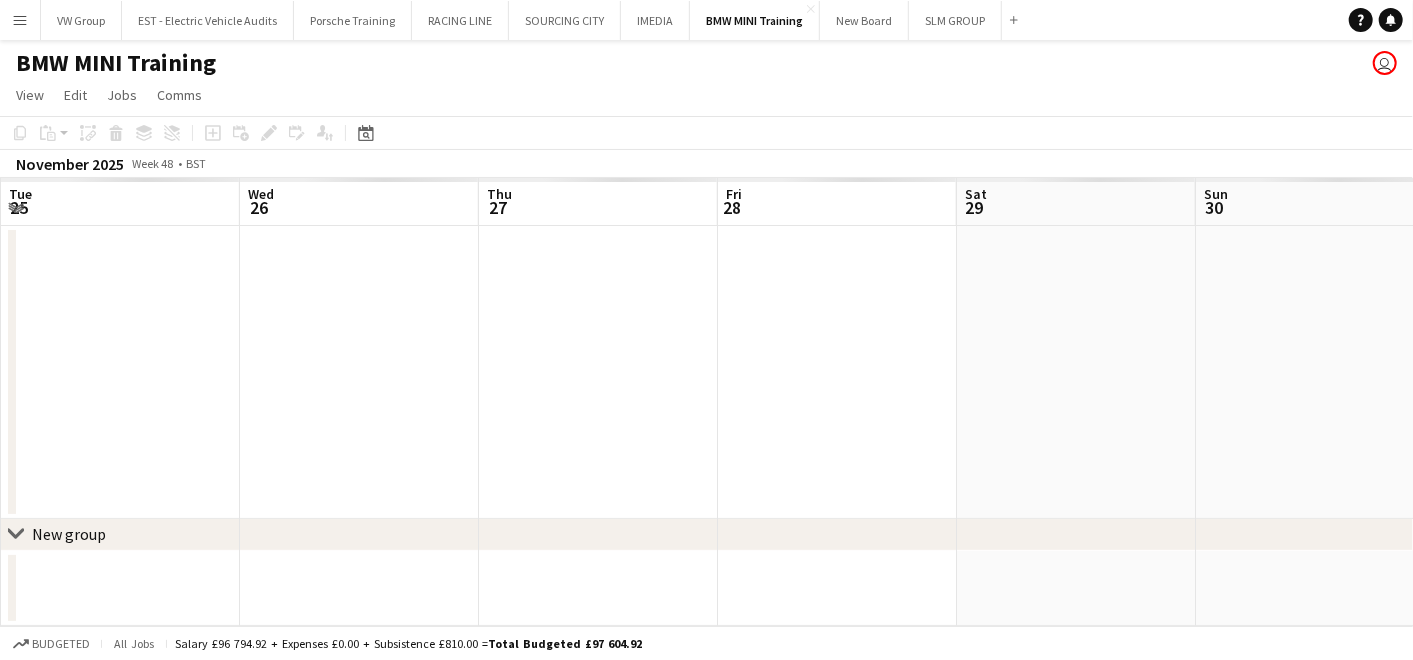 scroll, scrollTop: 0, scrollLeft: 687, axis: horizontal 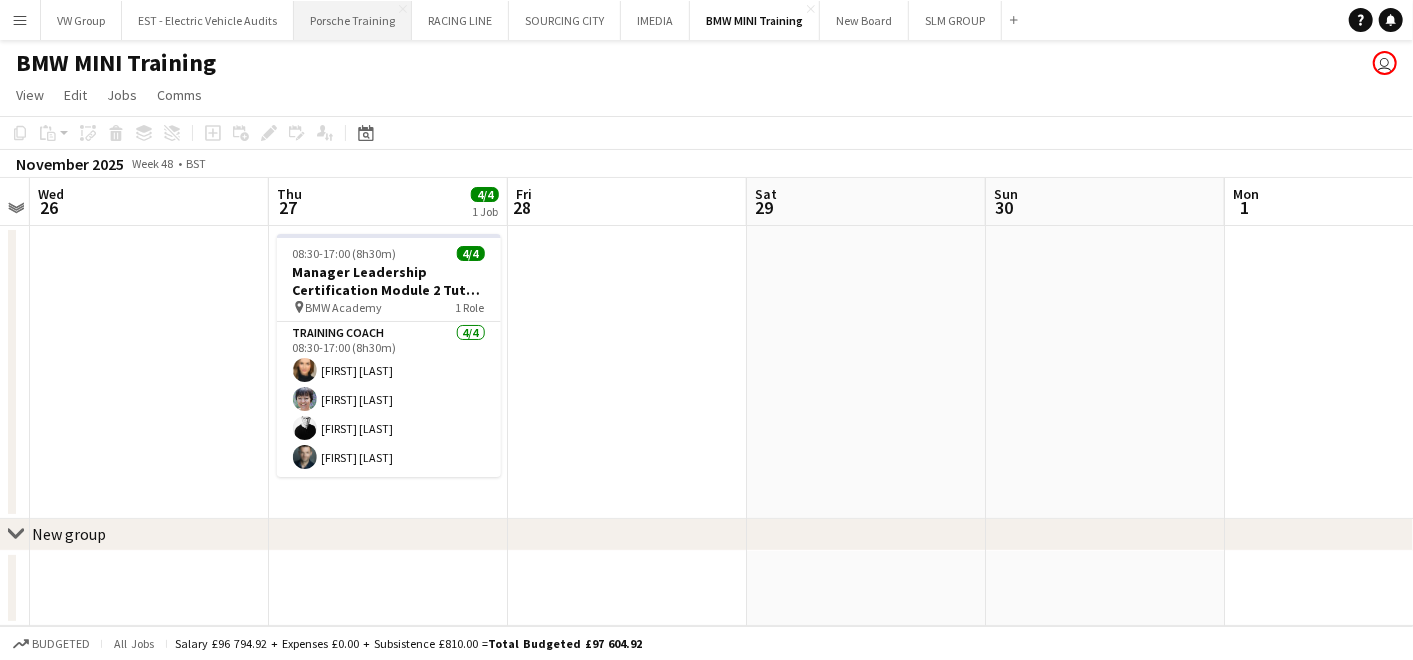 click on "Porsche Training
Close" at bounding box center (353, 20) 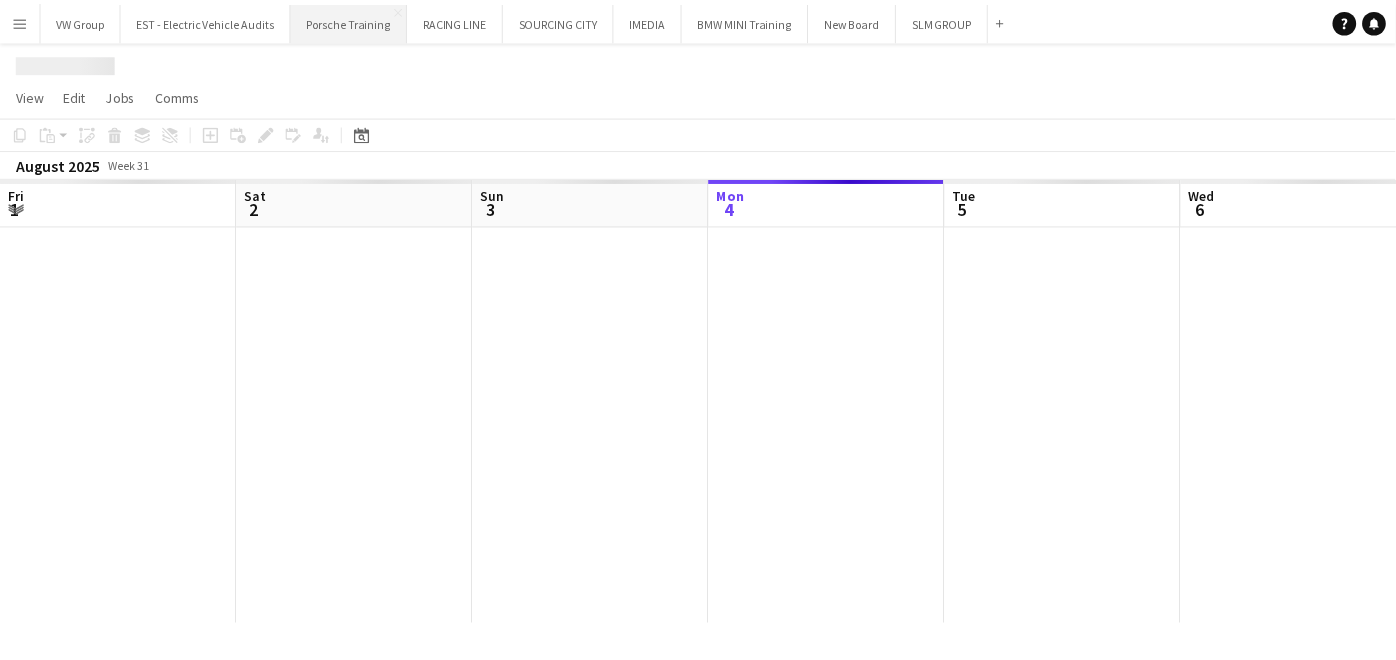 scroll, scrollTop: 0, scrollLeft: 477, axis: horizontal 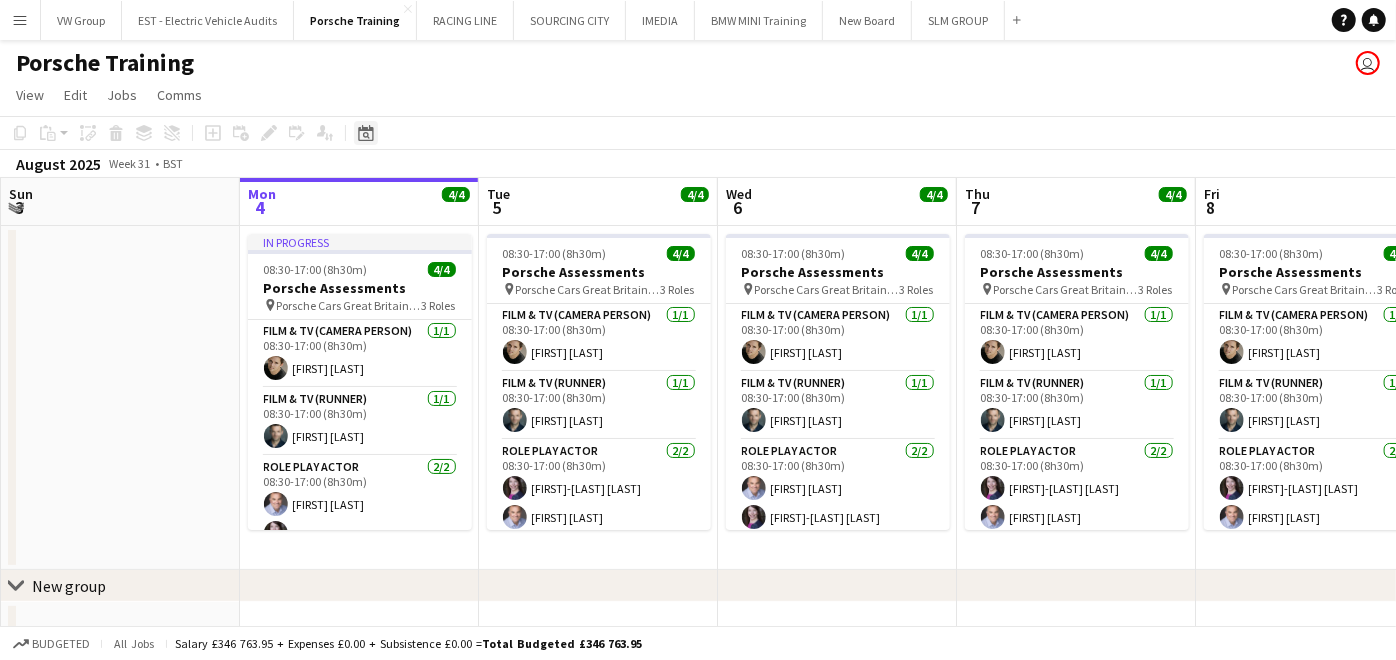 click 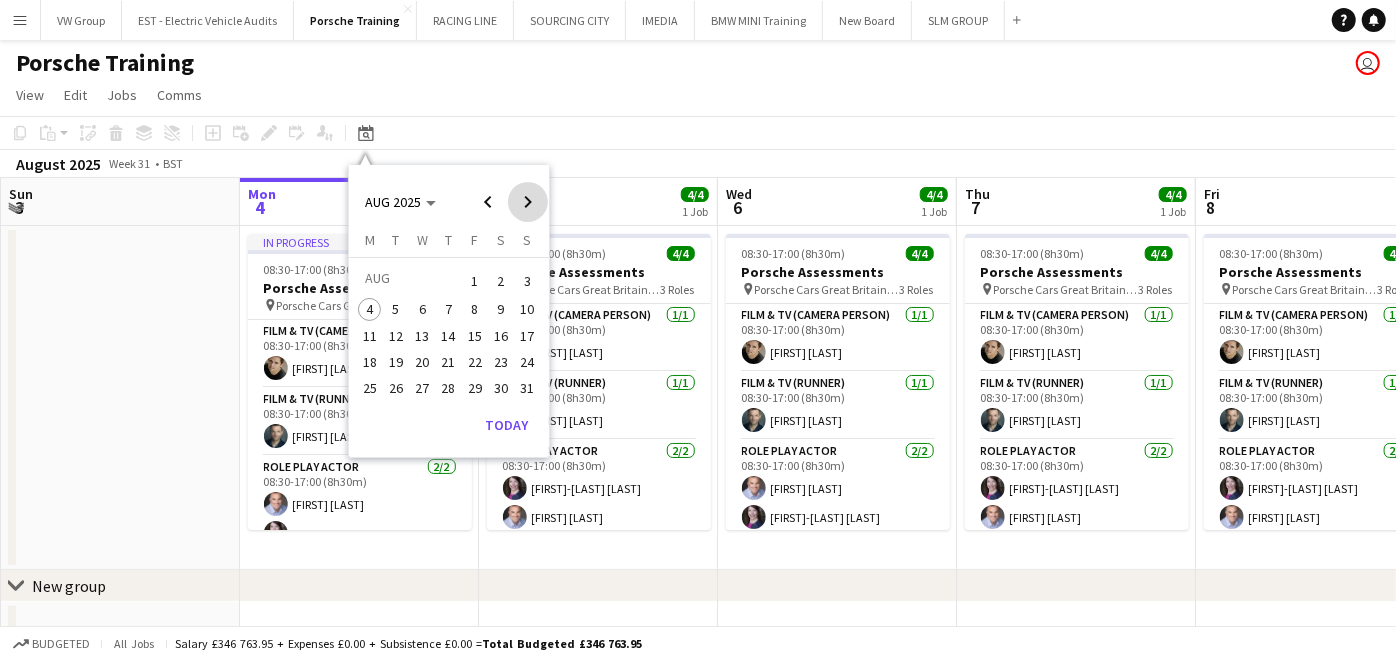 click at bounding box center (528, 202) 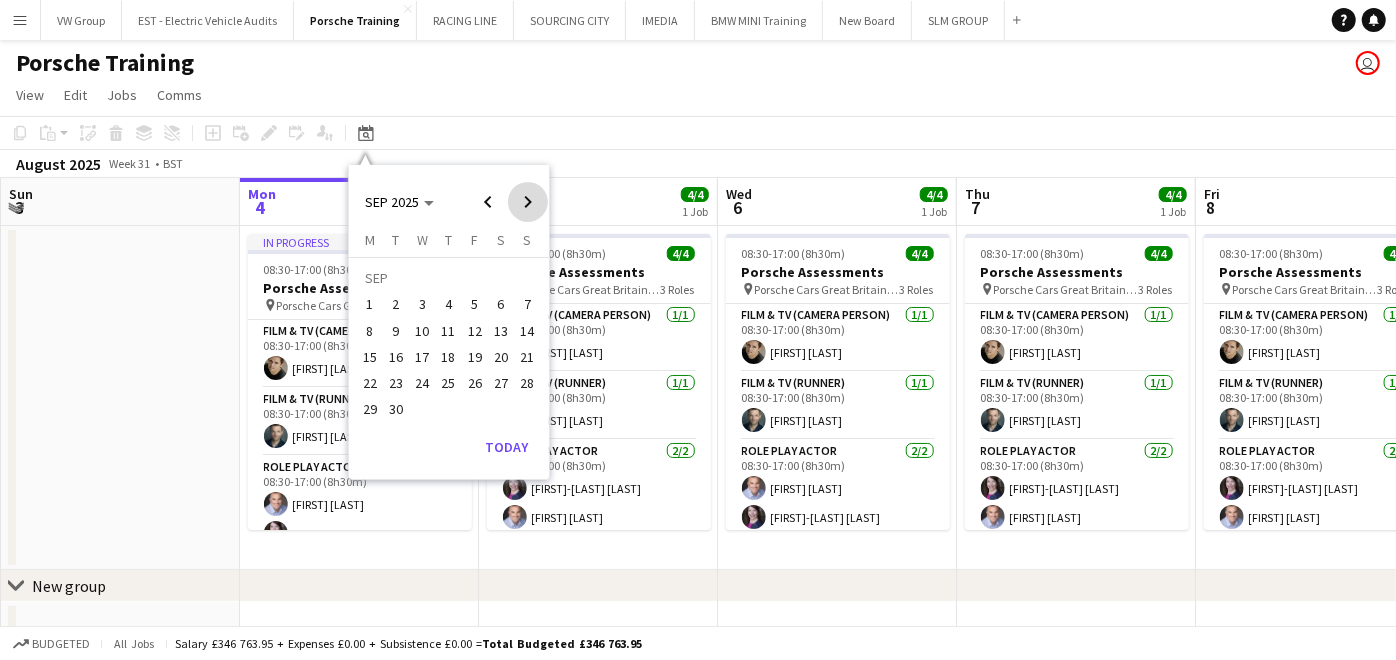 click at bounding box center [528, 202] 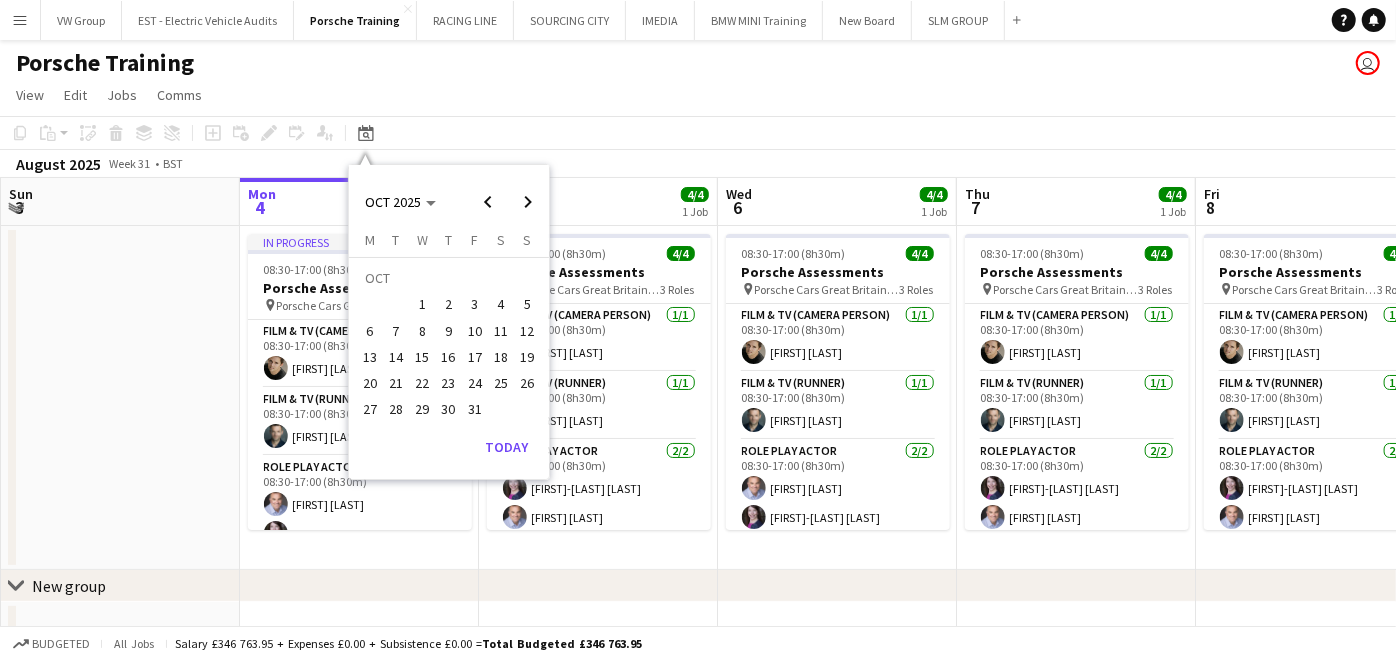 click on "23" at bounding box center (449, 383) 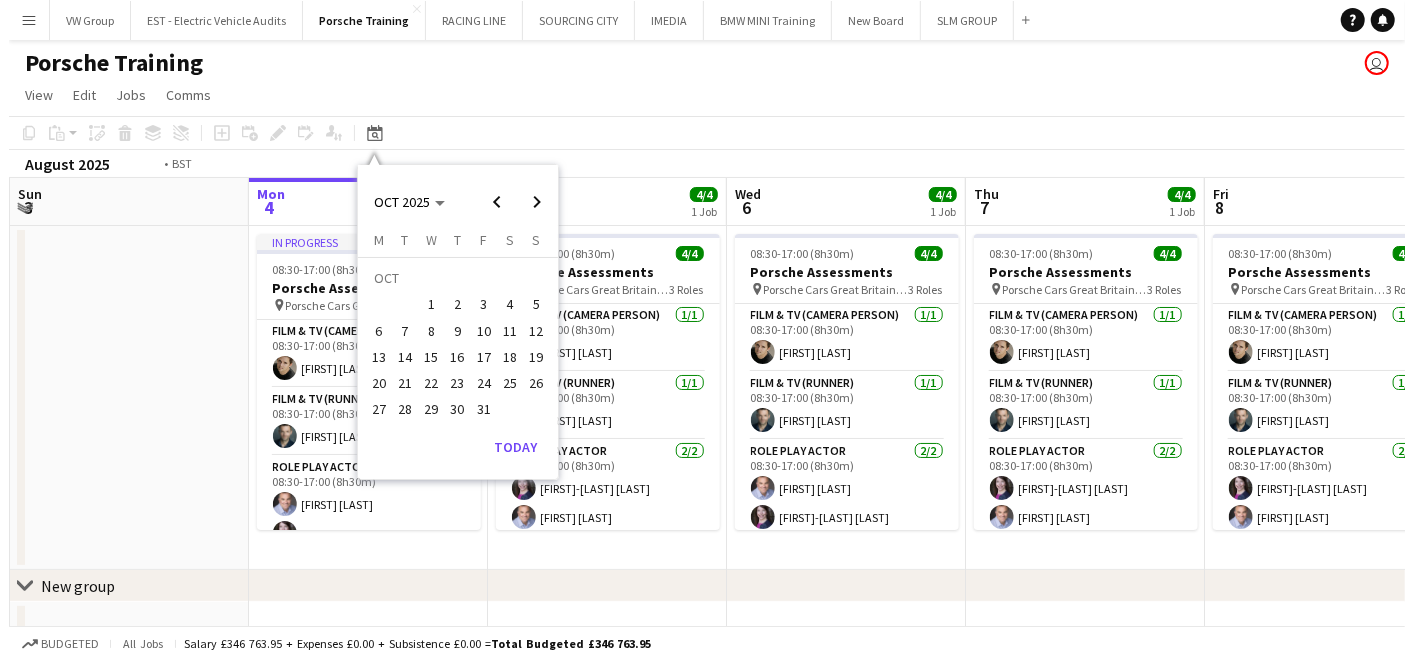scroll, scrollTop: 0, scrollLeft: 687, axis: horizontal 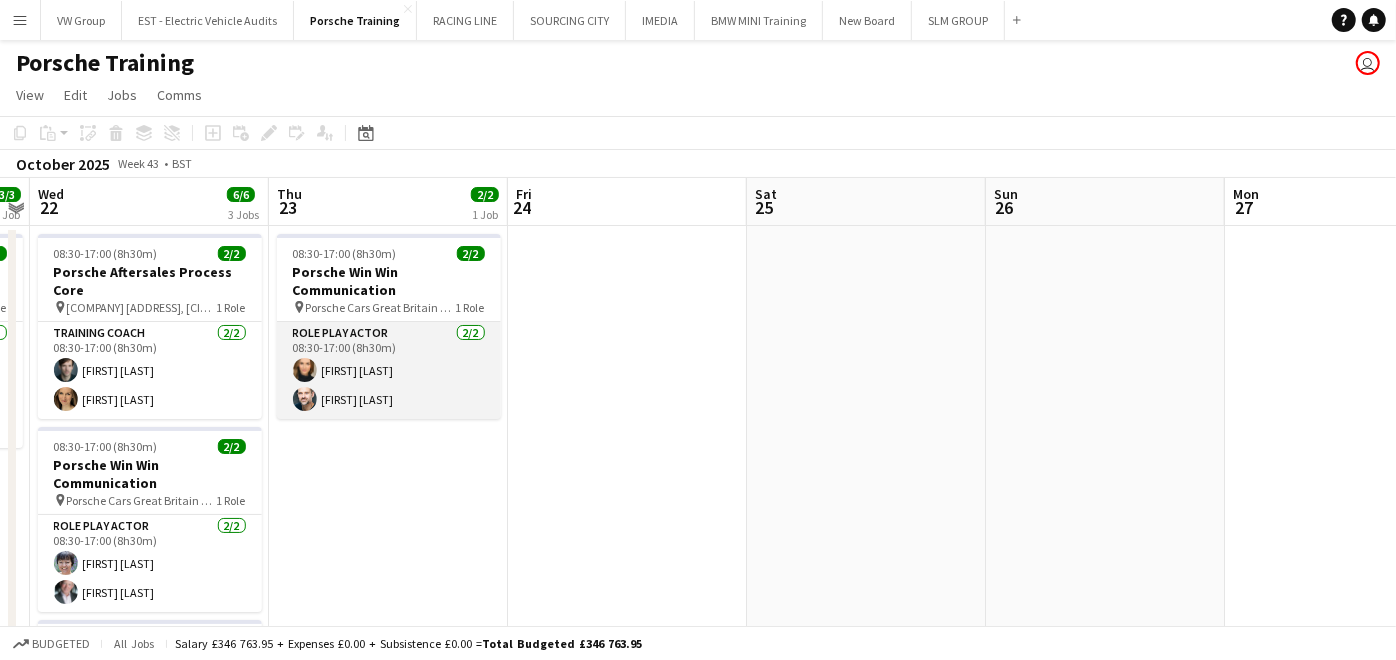 click on "Role Play Actor   2/2   08:30-17:00 (8h30m)
Jessica Foden-Andrews Luke Harris" at bounding box center (389, 370) 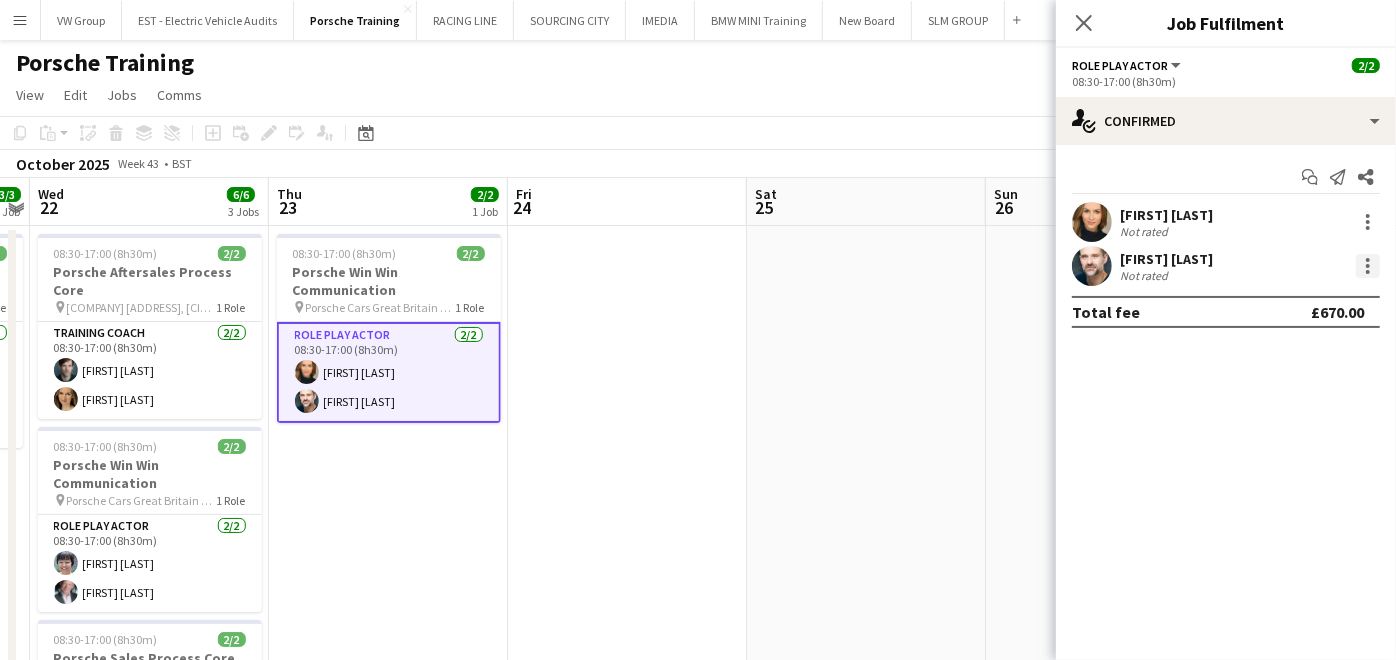 click at bounding box center [1368, 266] 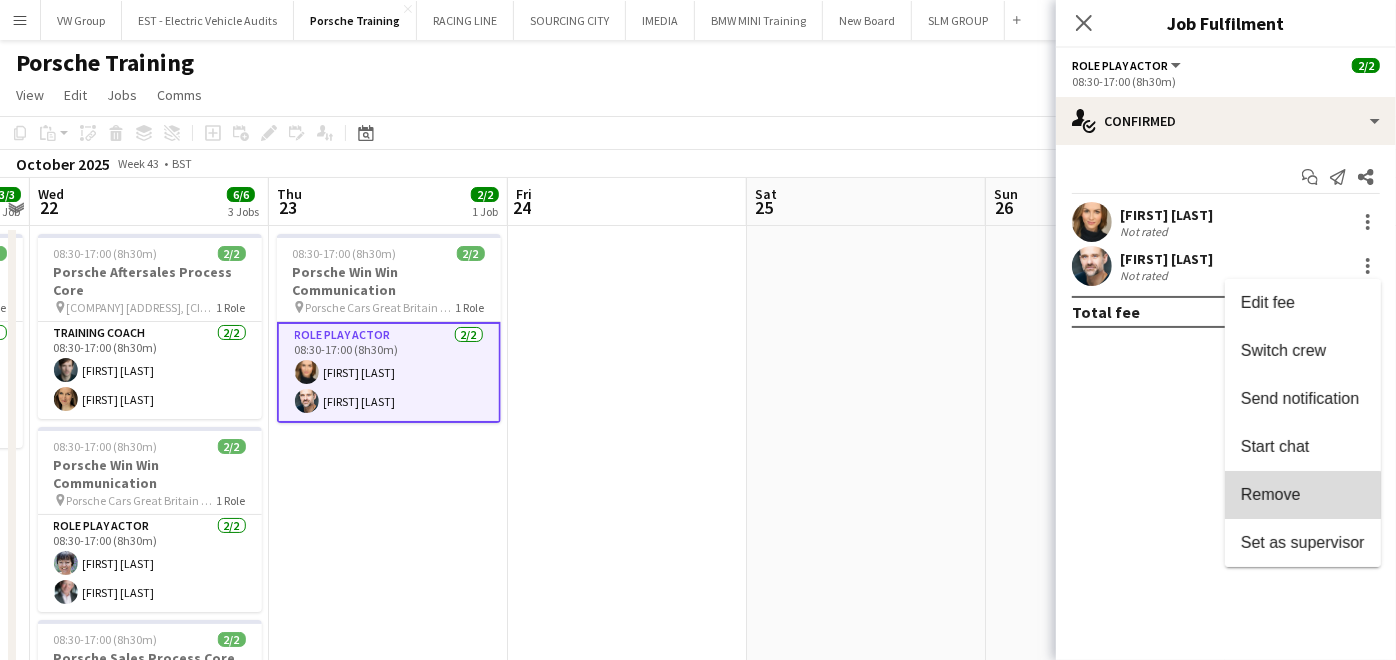 click on "Remove" at bounding box center (1271, 494) 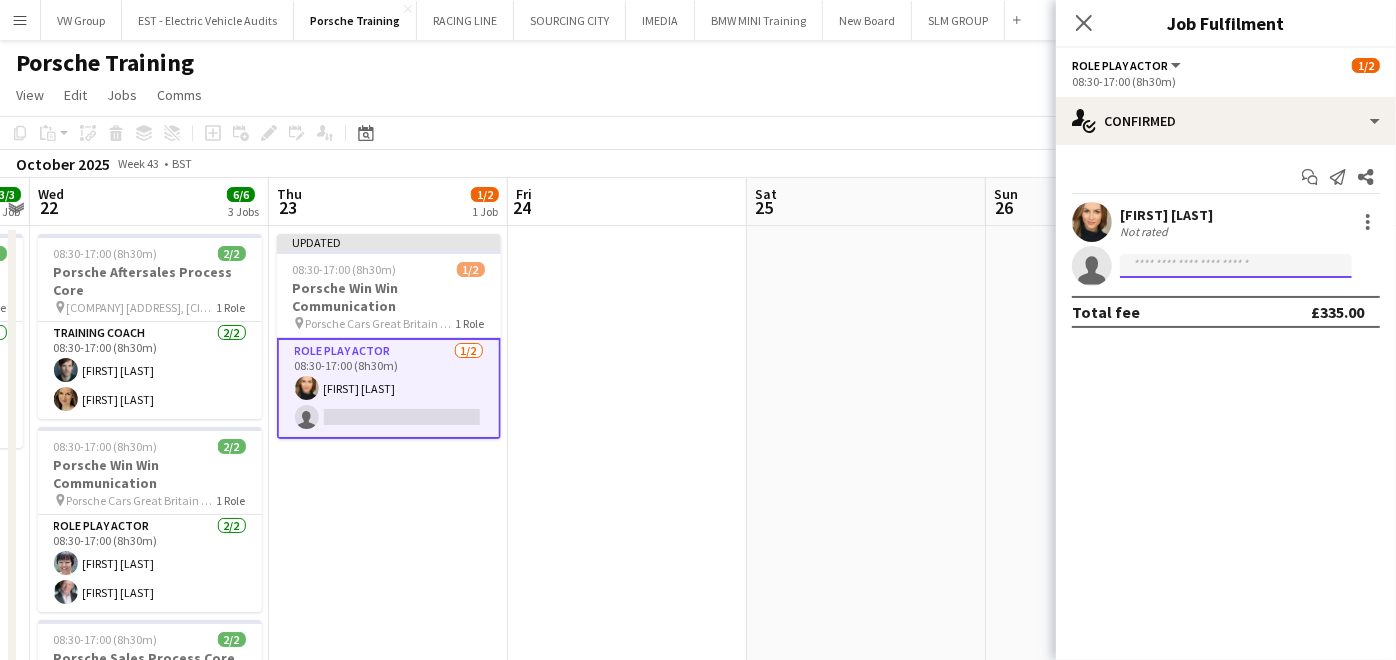 click 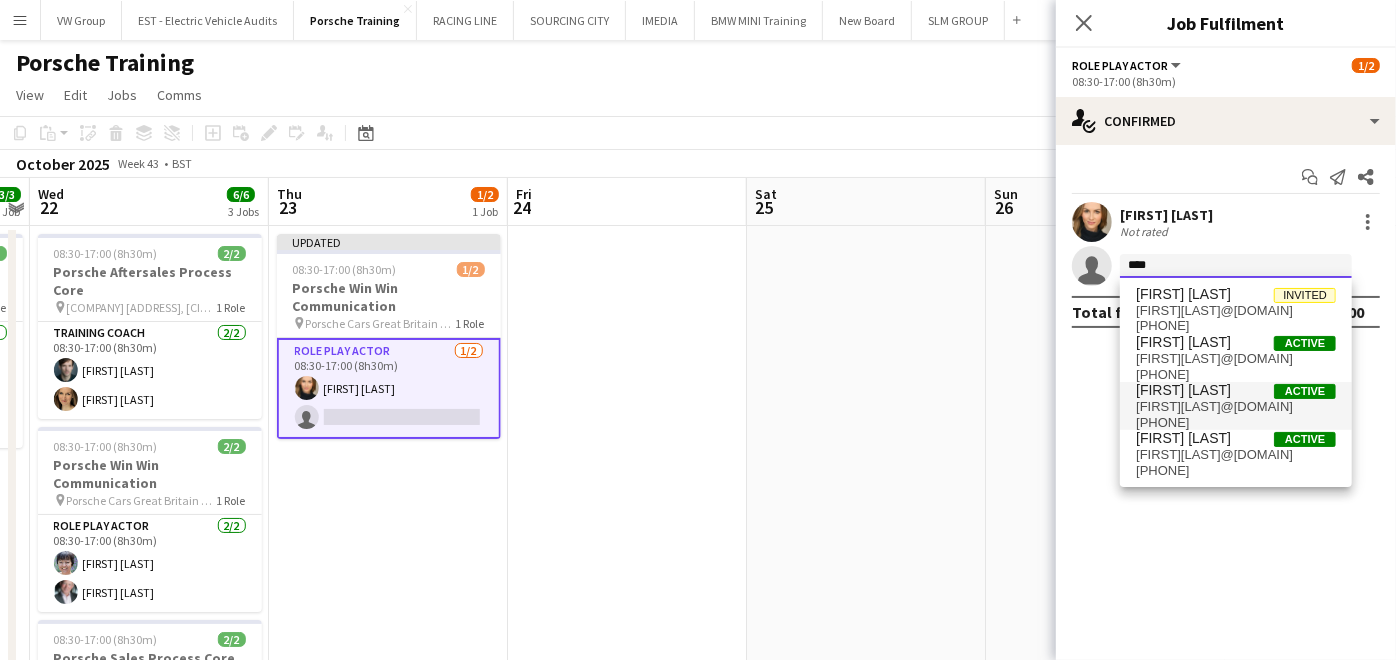 type on "****" 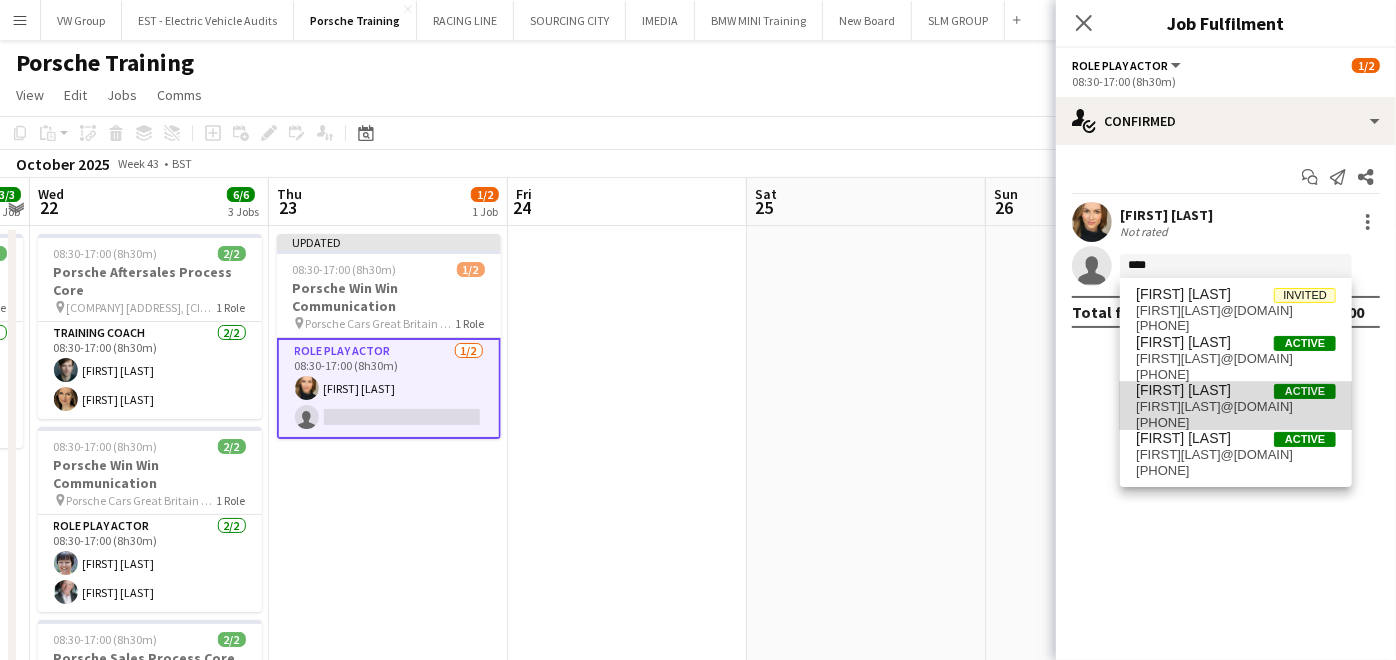click on "nickhaswell@talk21.com" at bounding box center (1236, 407) 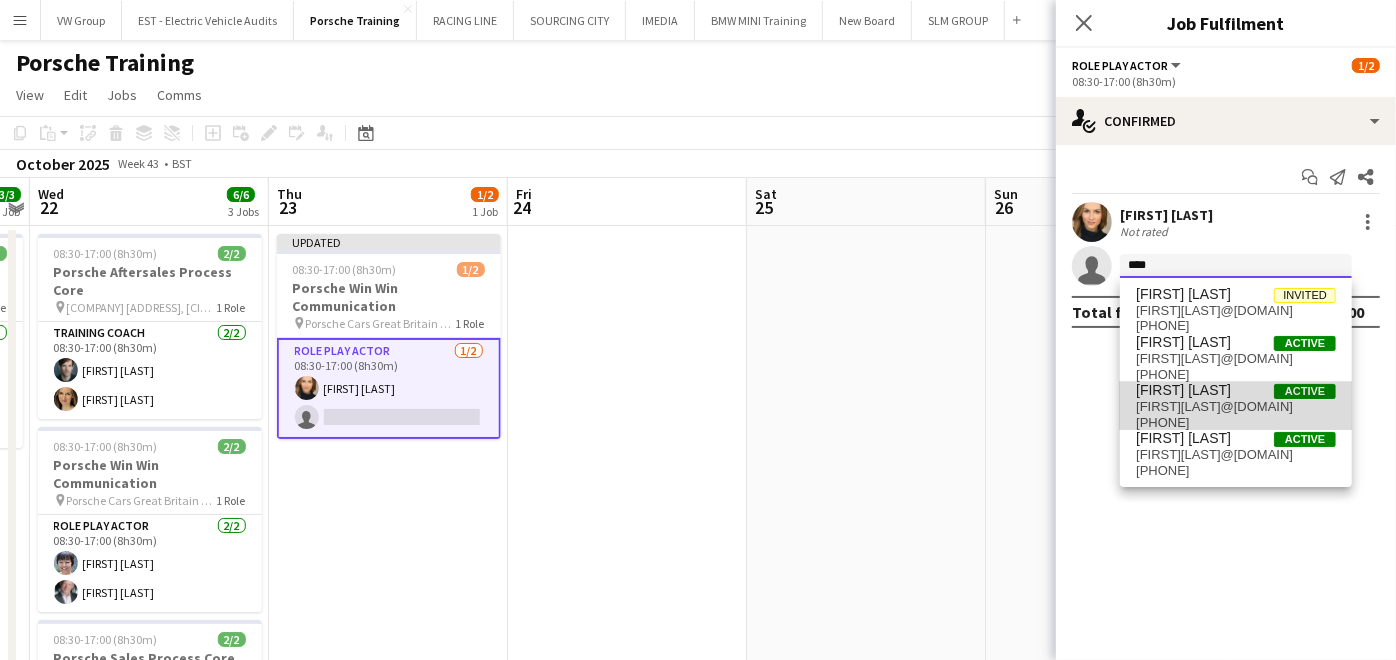 type 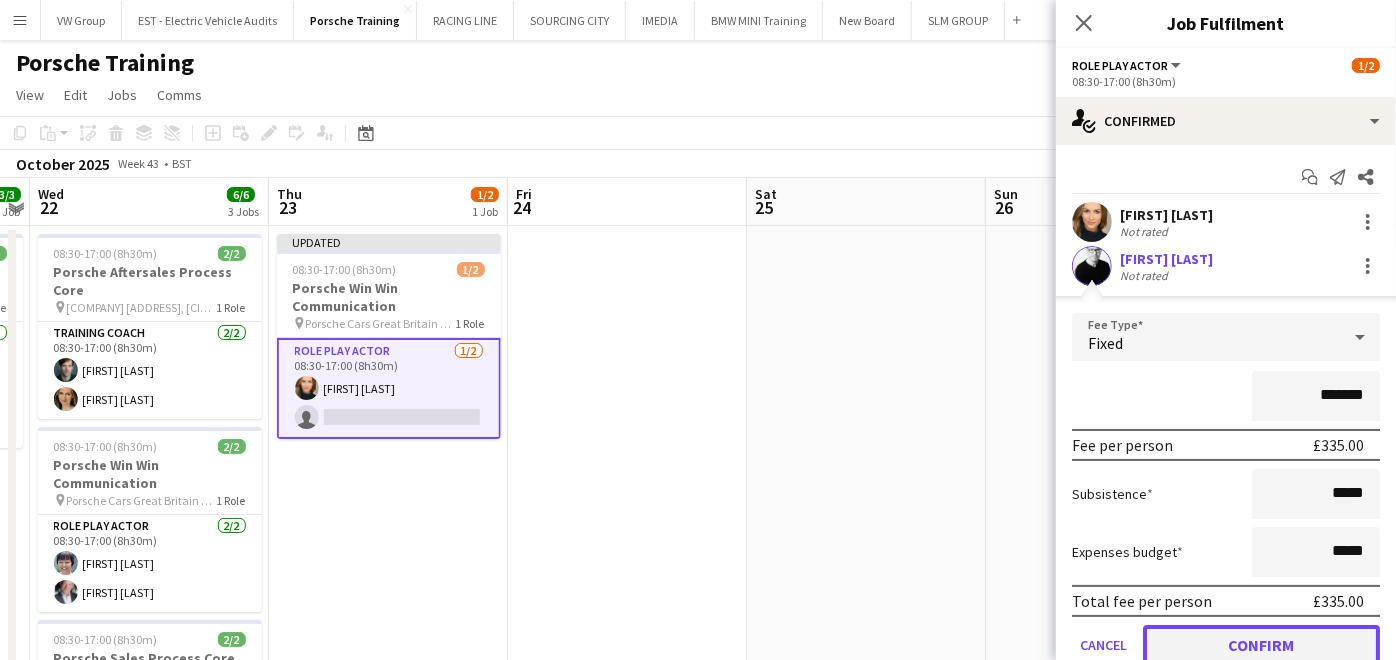 click on "Confirm" at bounding box center [1261, 645] 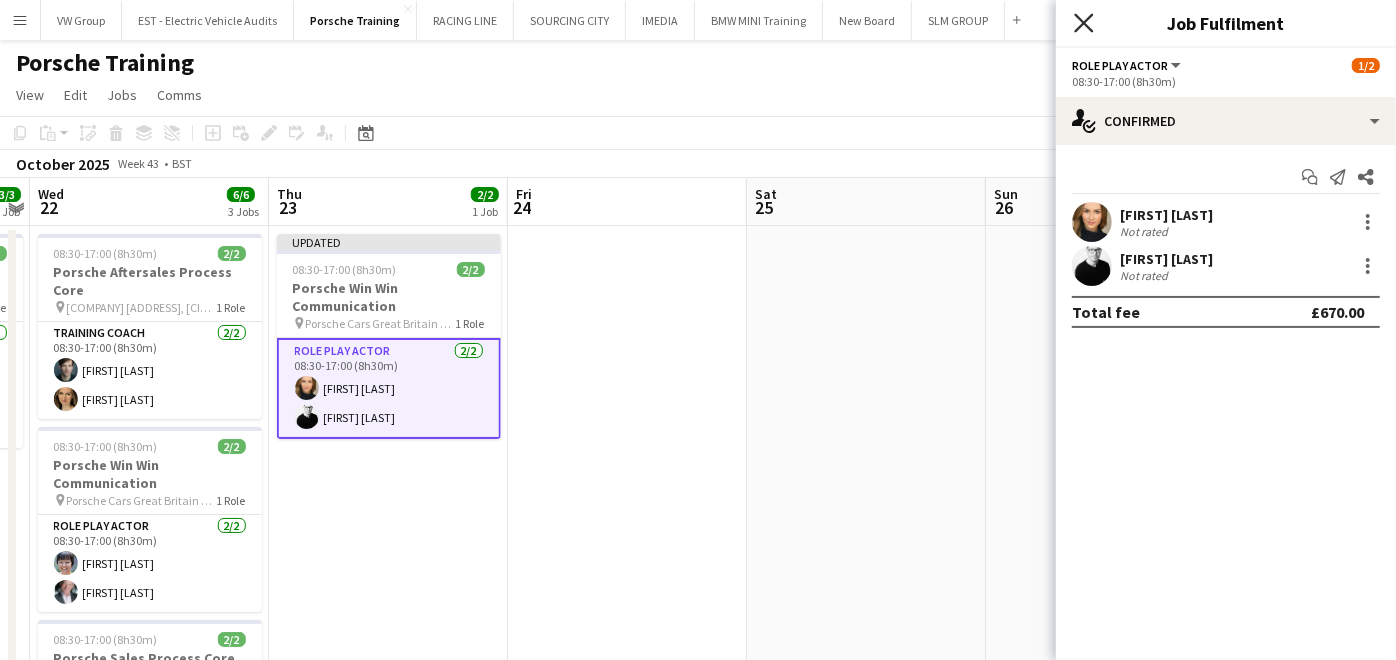 click on "Close pop-in" 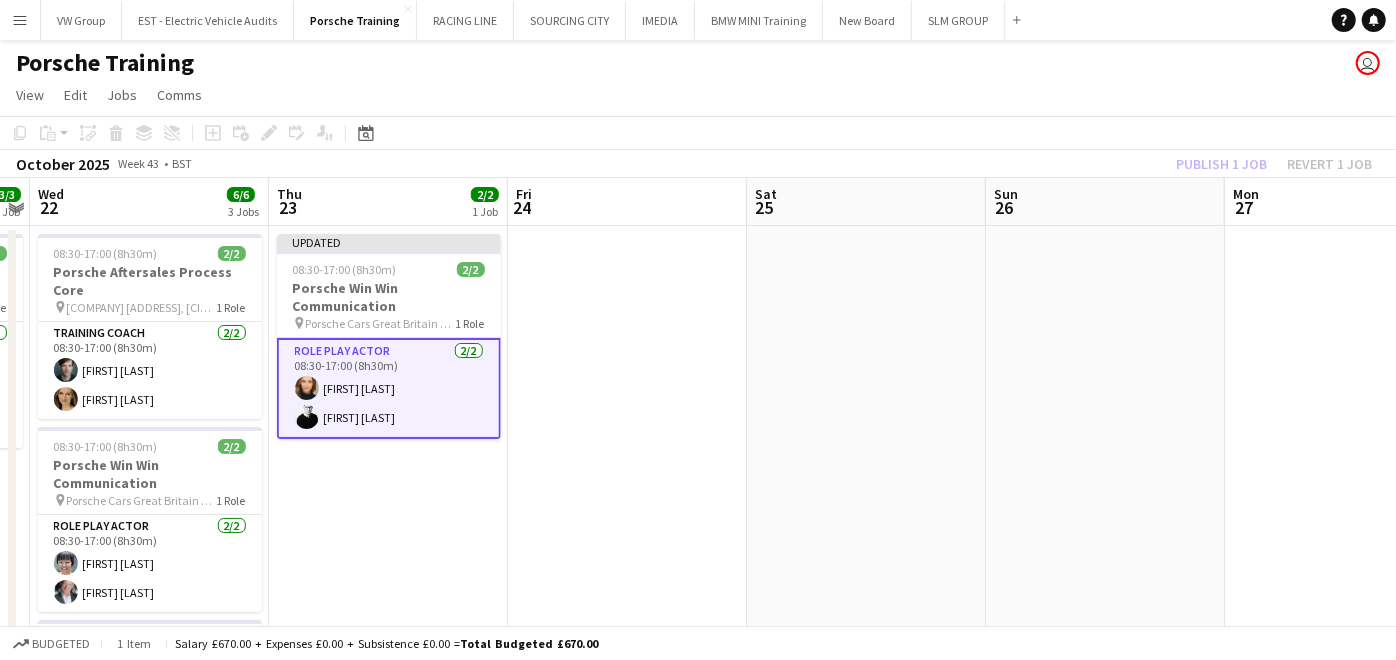 click at bounding box center [1105, 538] 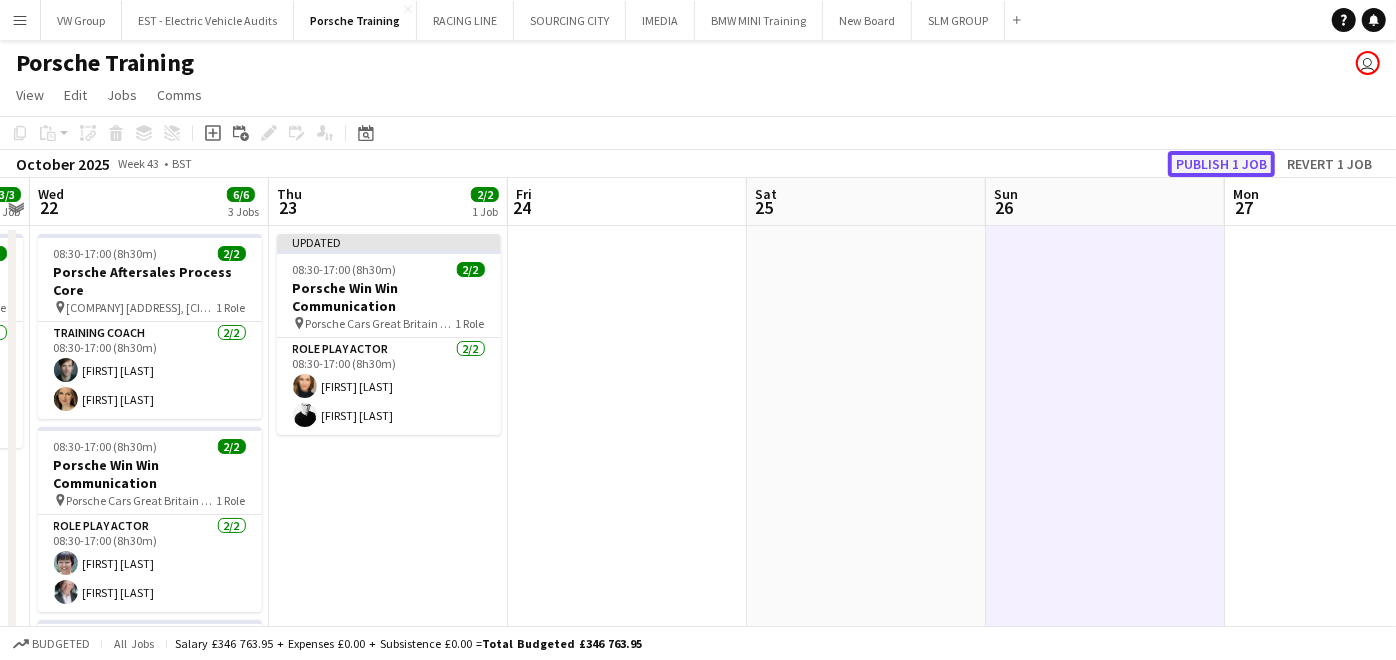 click on "Publish 1 job" 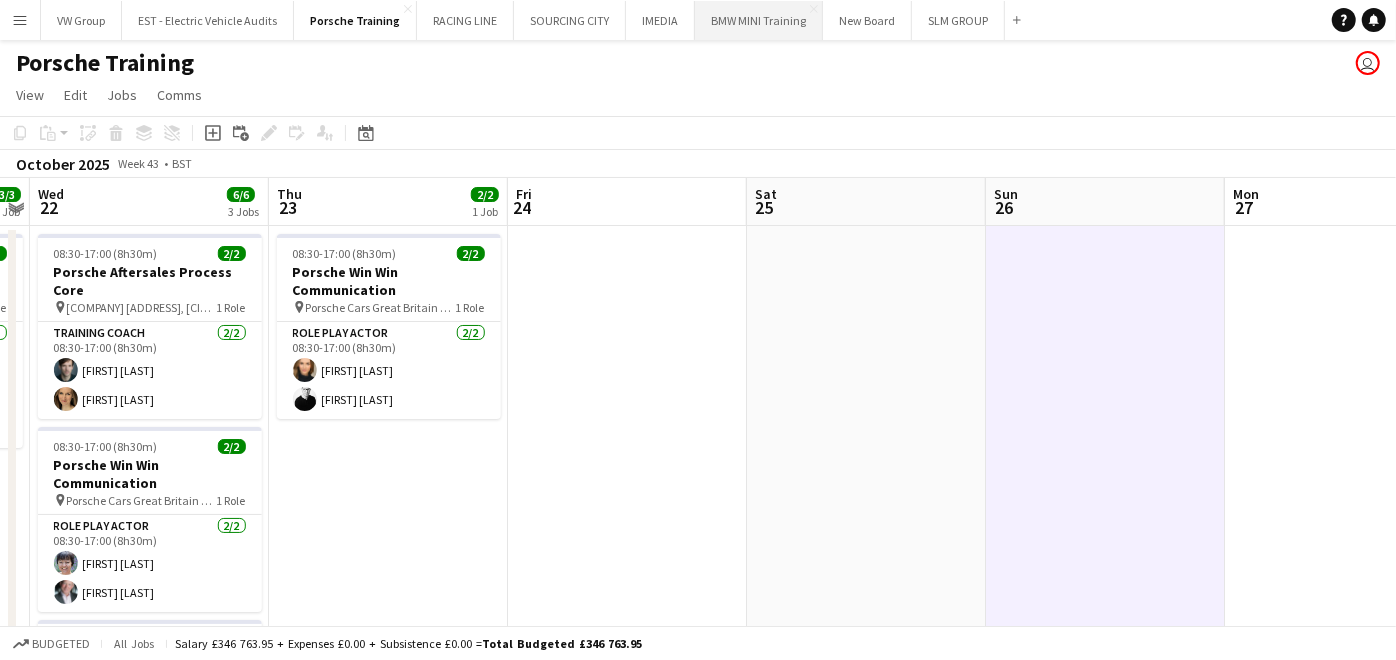 click on "BMW MINI Training
Close" at bounding box center (759, 20) 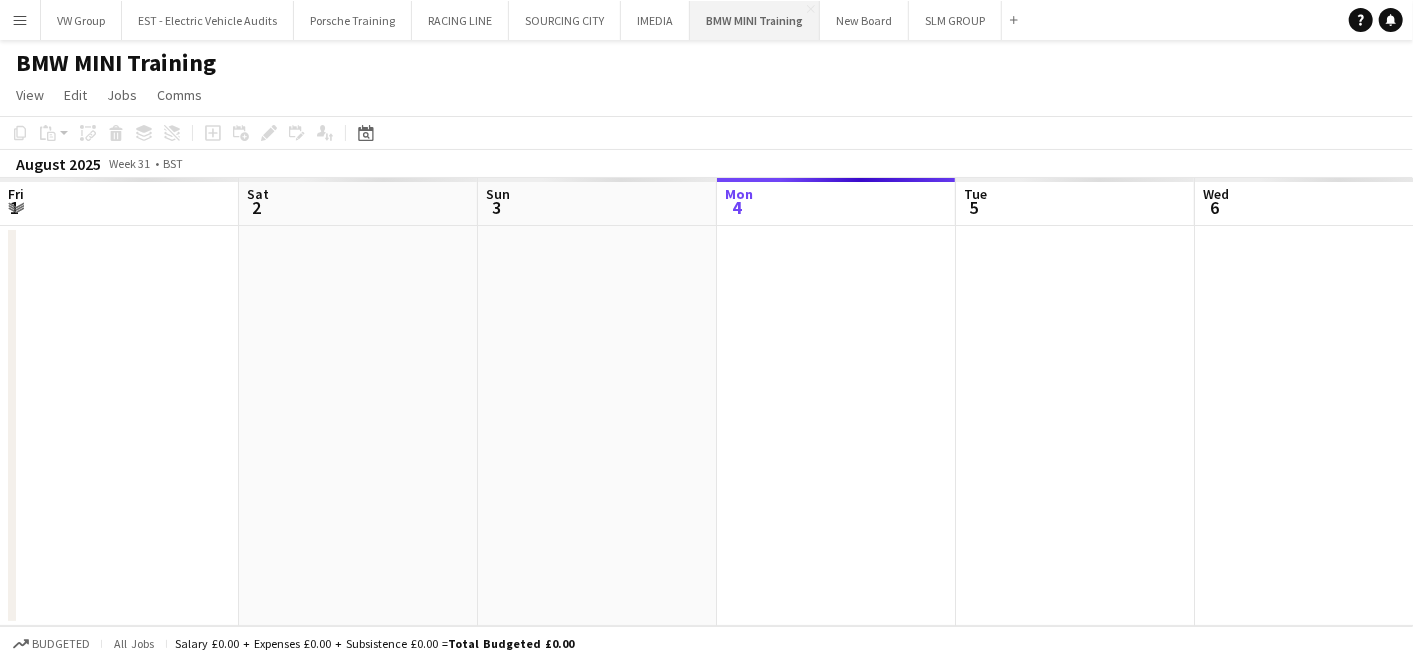 scroll, scrollTop: 0, scrollLeft: 477, axis: horizontal 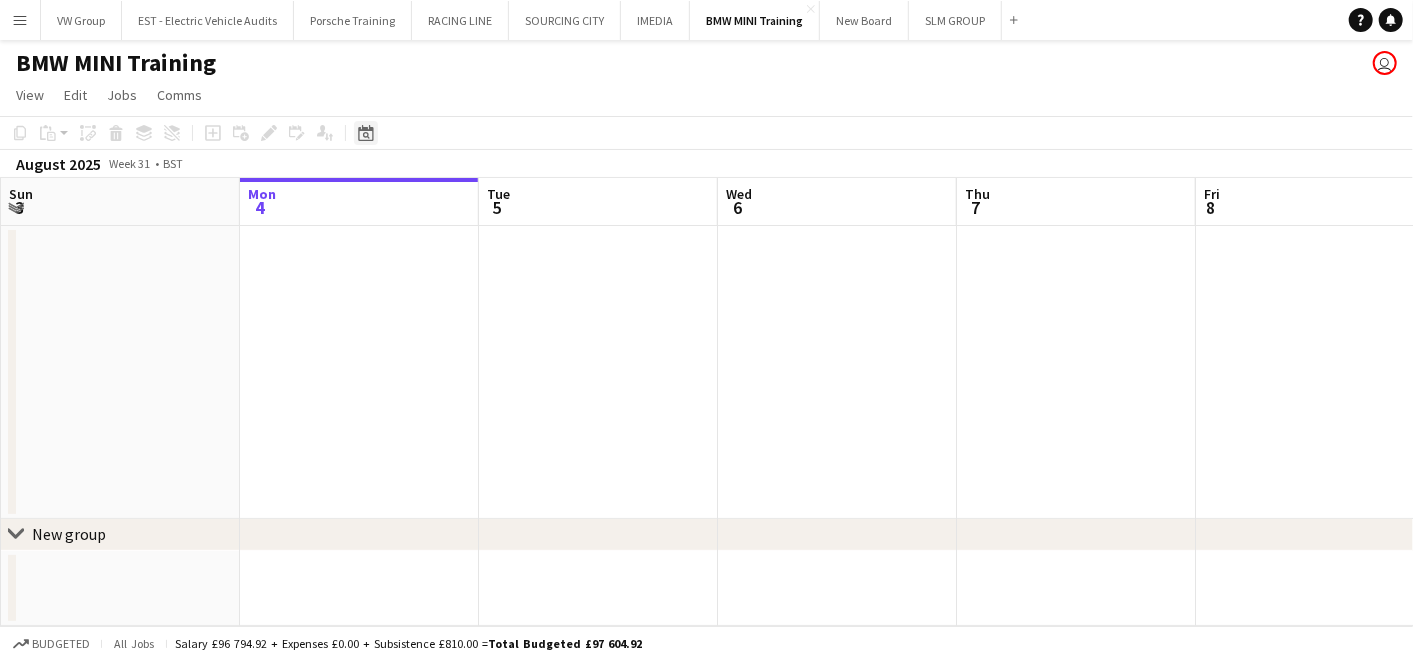 click 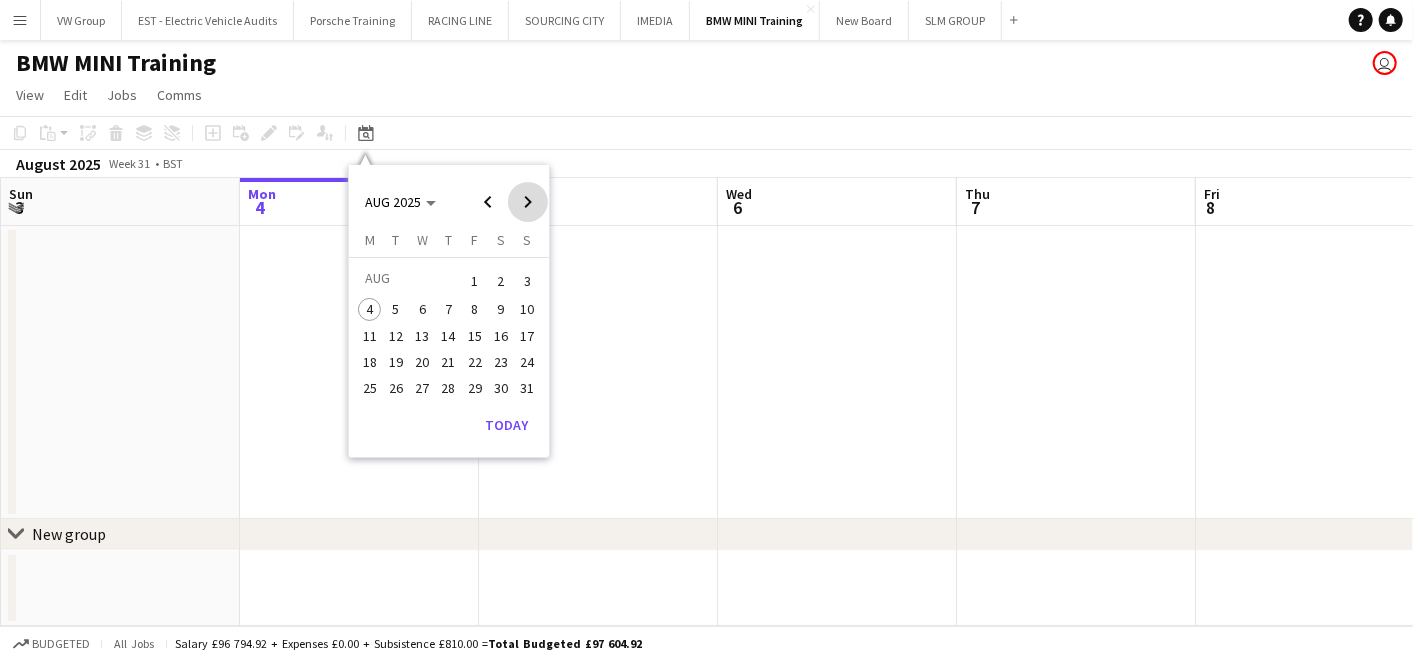 click at bounding box center (528, 202) 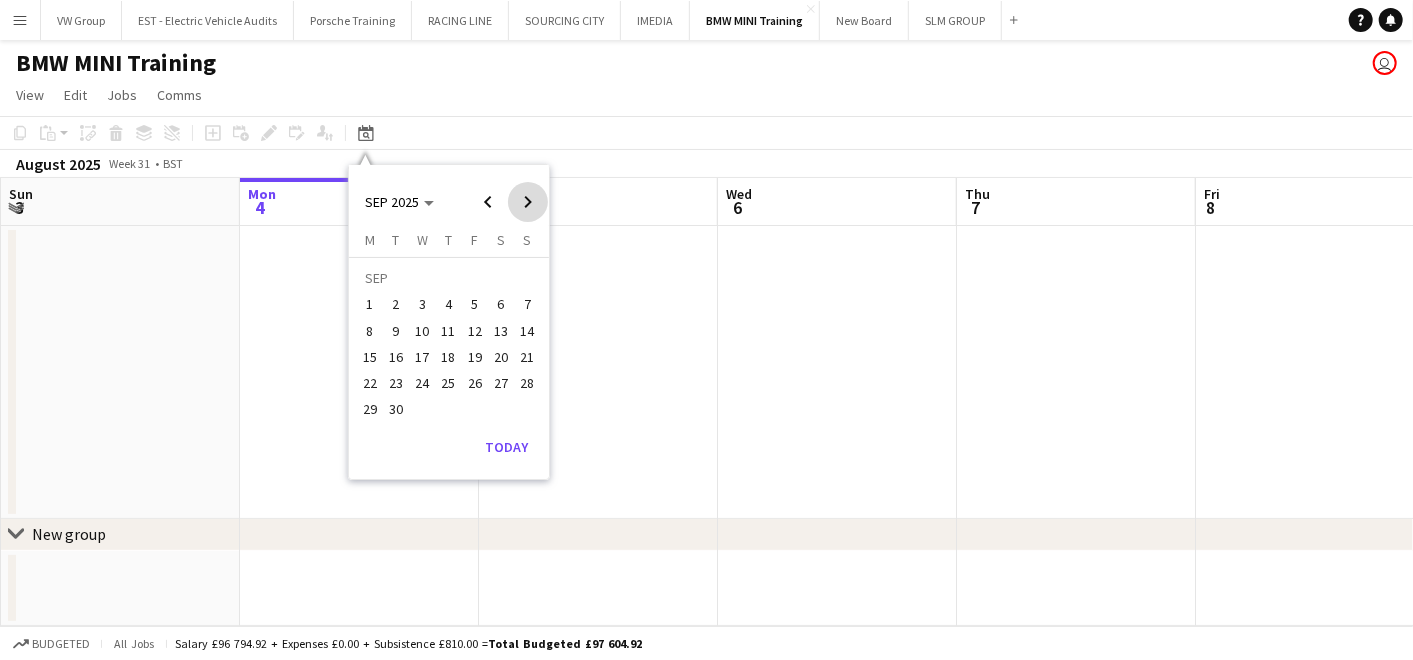 click at bounding box center [528, 202] 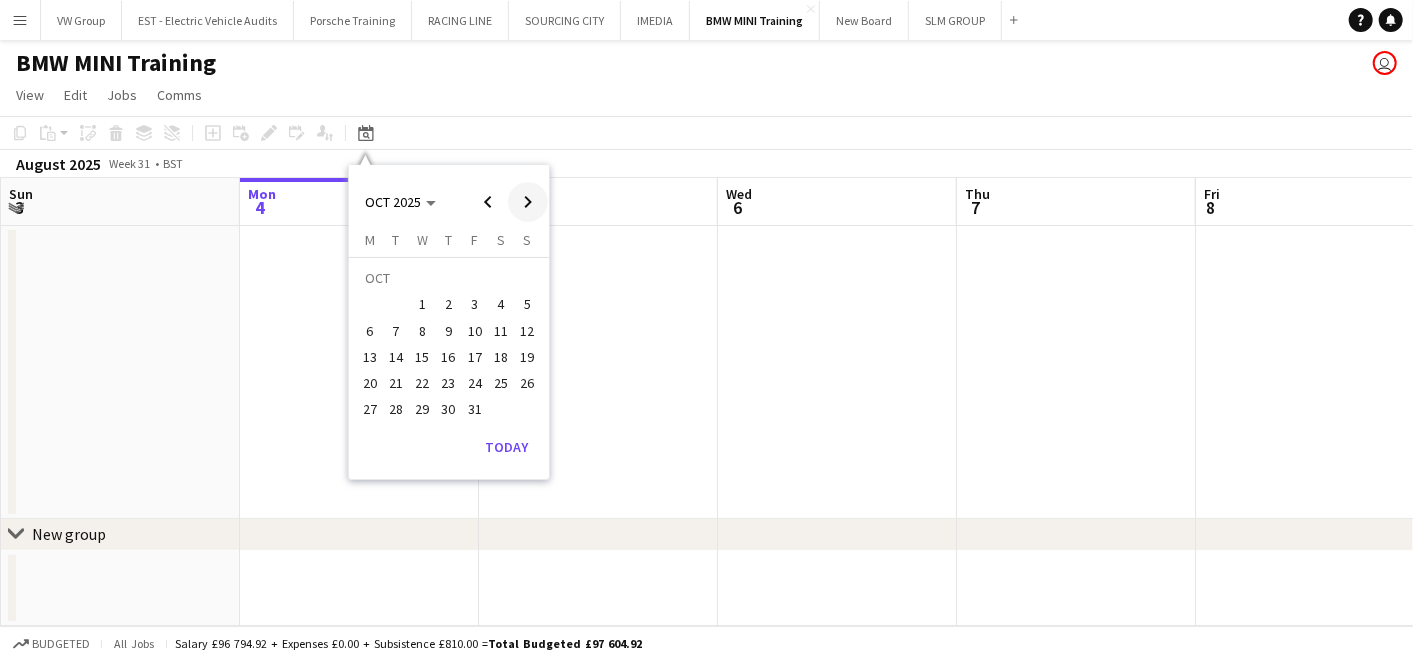 click at bounding box center (528, 202) 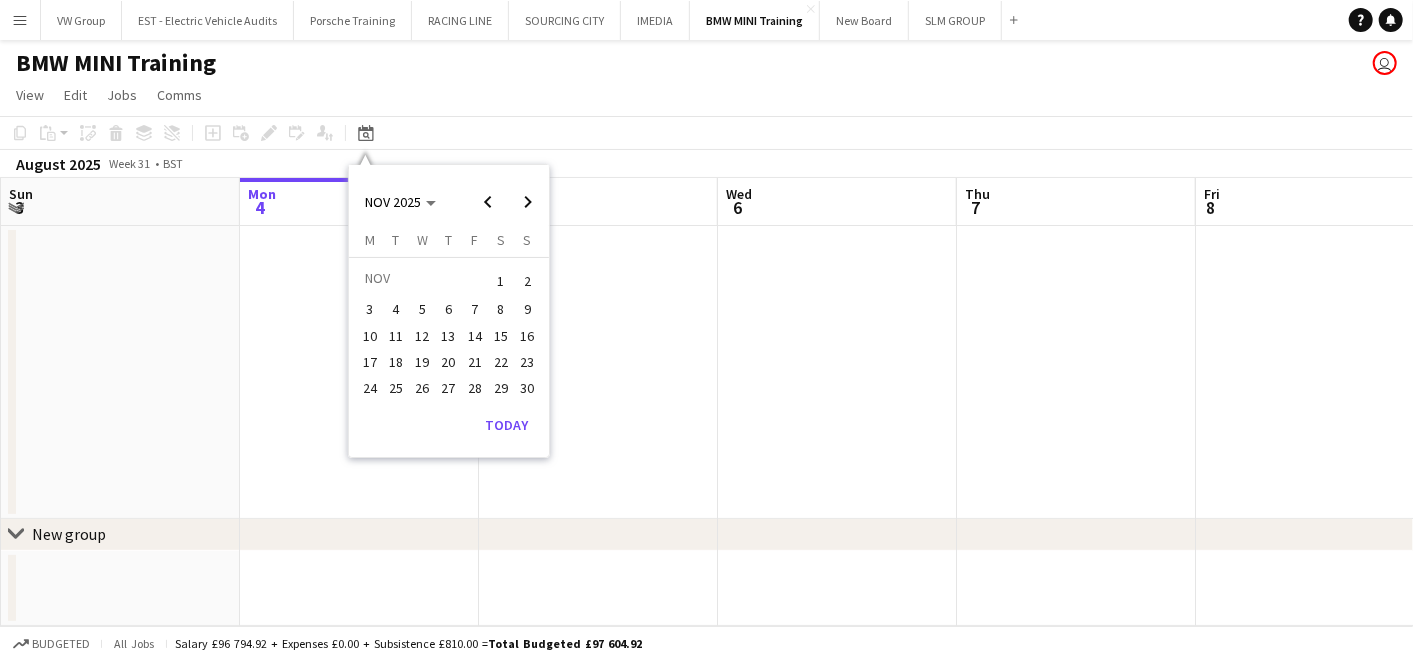 click on "27" at bounding box center (449, 388) 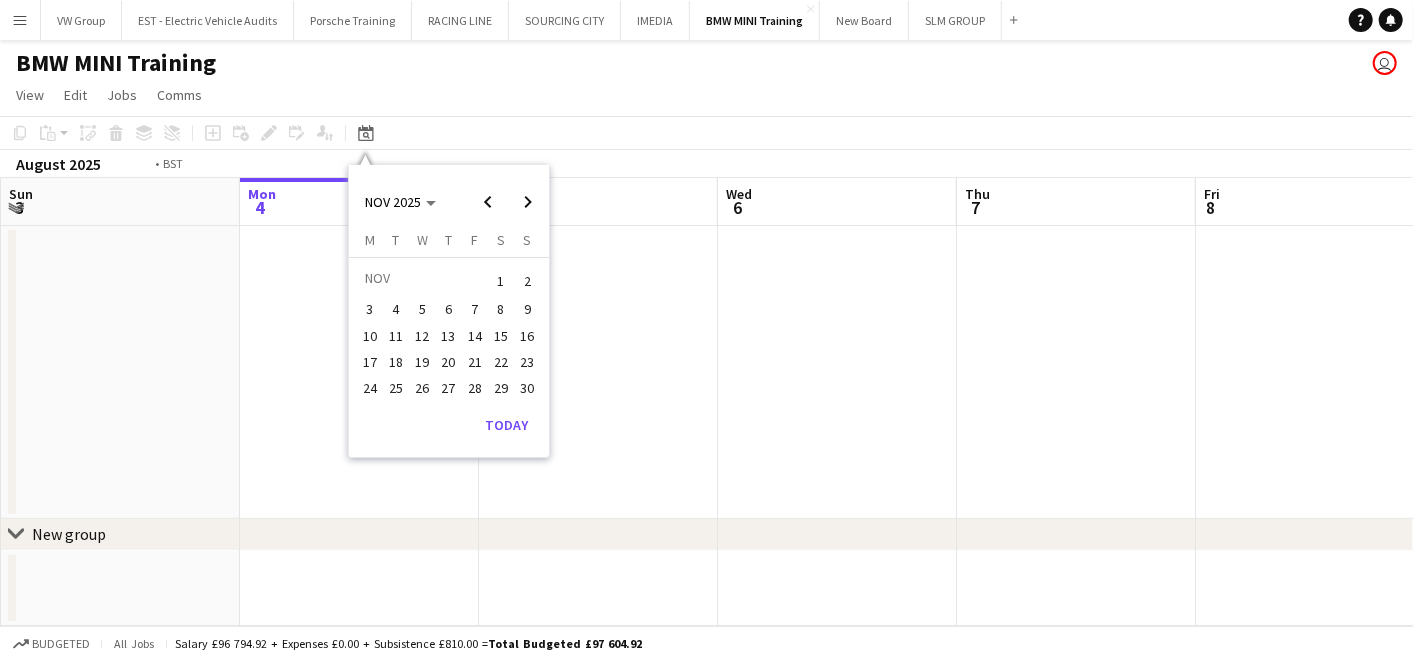 scroll, scrollTop: 0, scrollLeft: 687, axis: horizontal 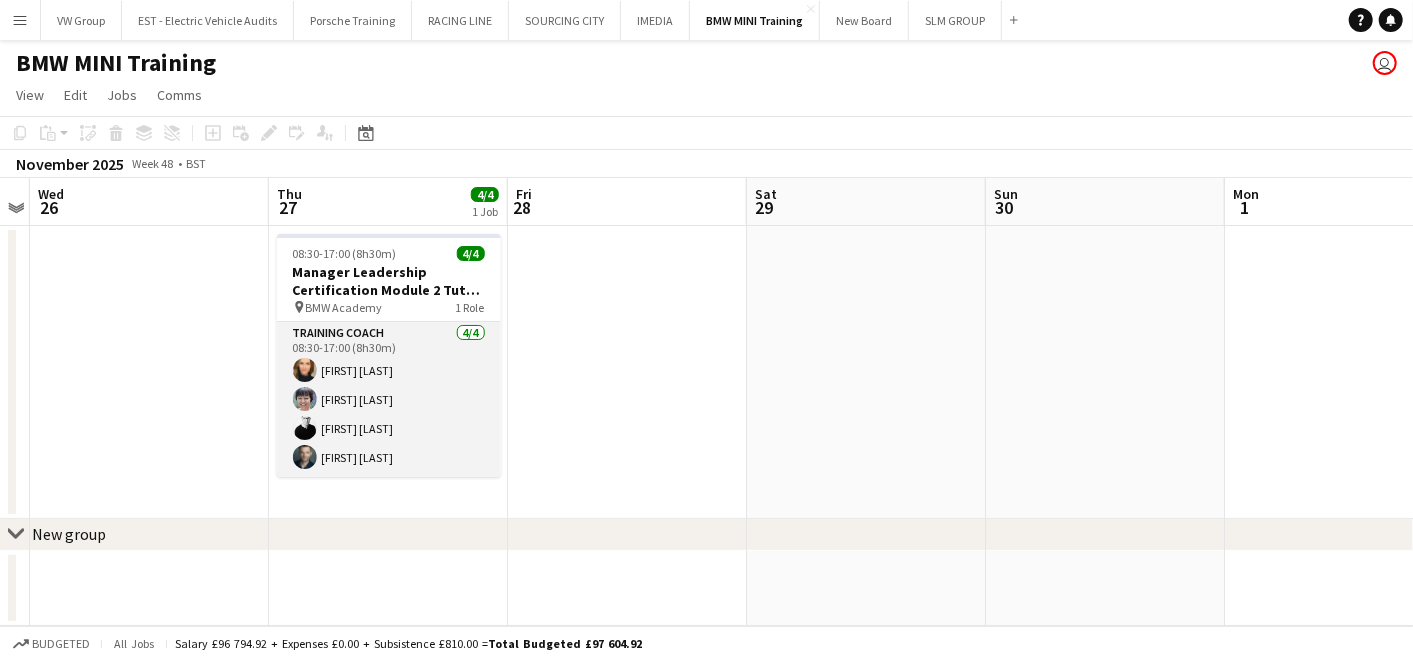 click on "Training Coach   4/4   08:30-17:00 (8h30m)
Jessica Foden-Andrews Donna Doubtfire Nick Haswell Sam Patrick" at bounding box center (389, 399) 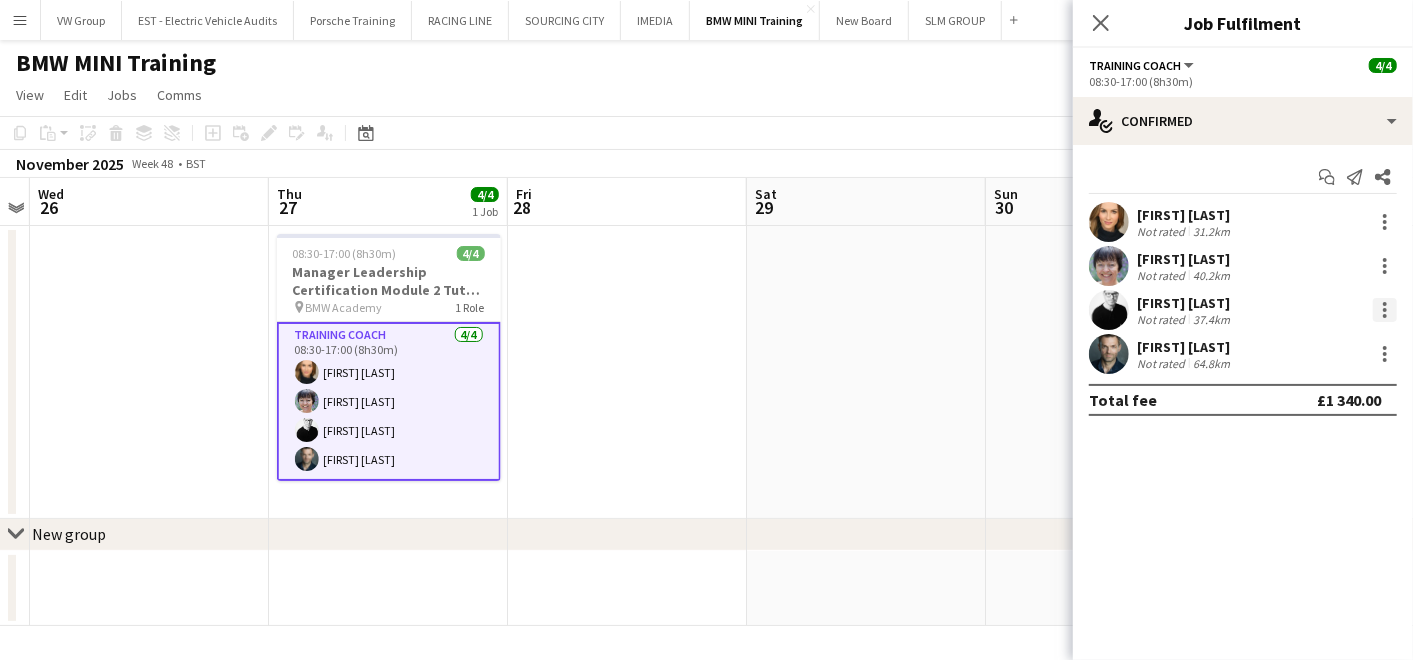 click at bounding box center [1385, 310] 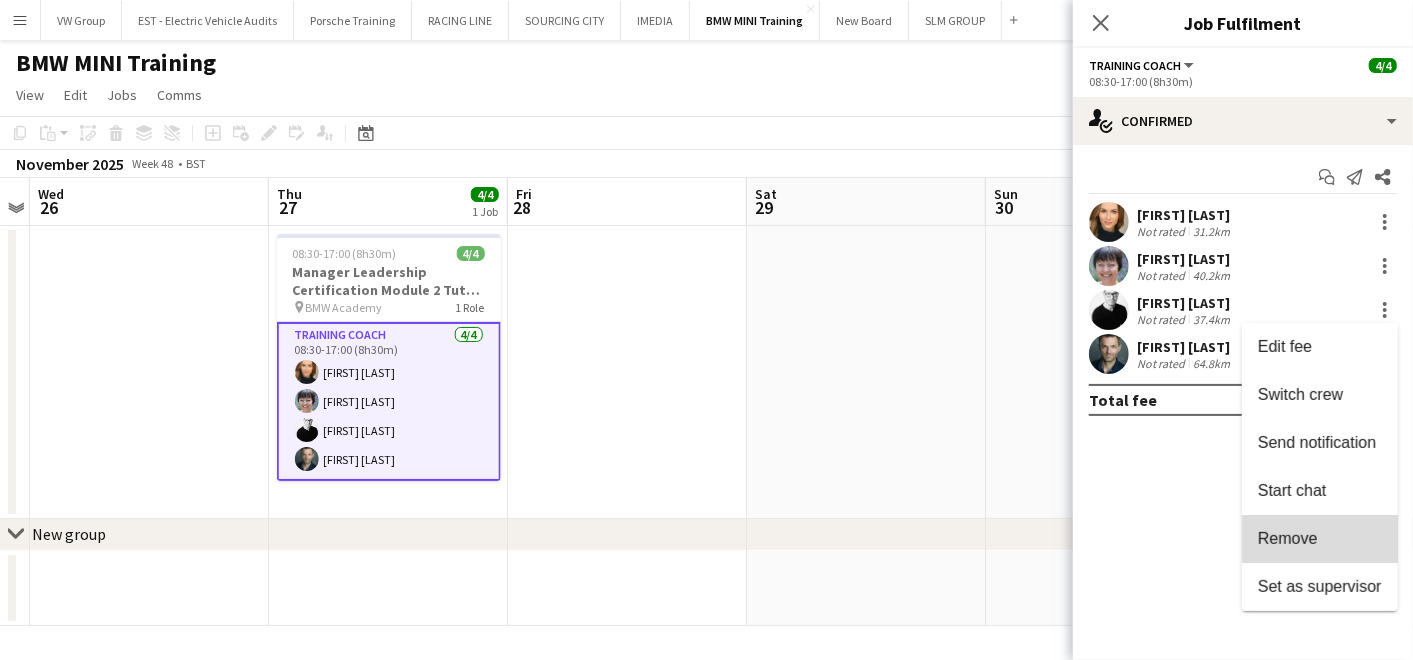 click on "Remove" at bounding box center (1320, 539) 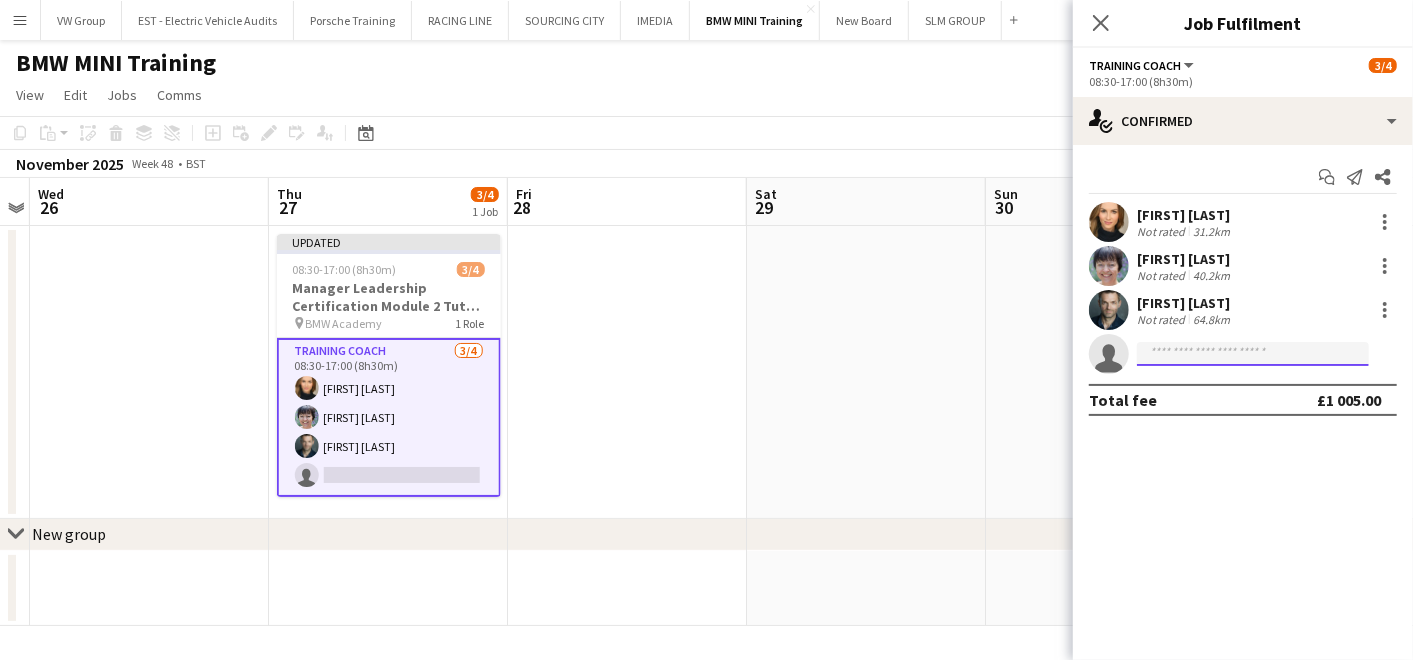 click 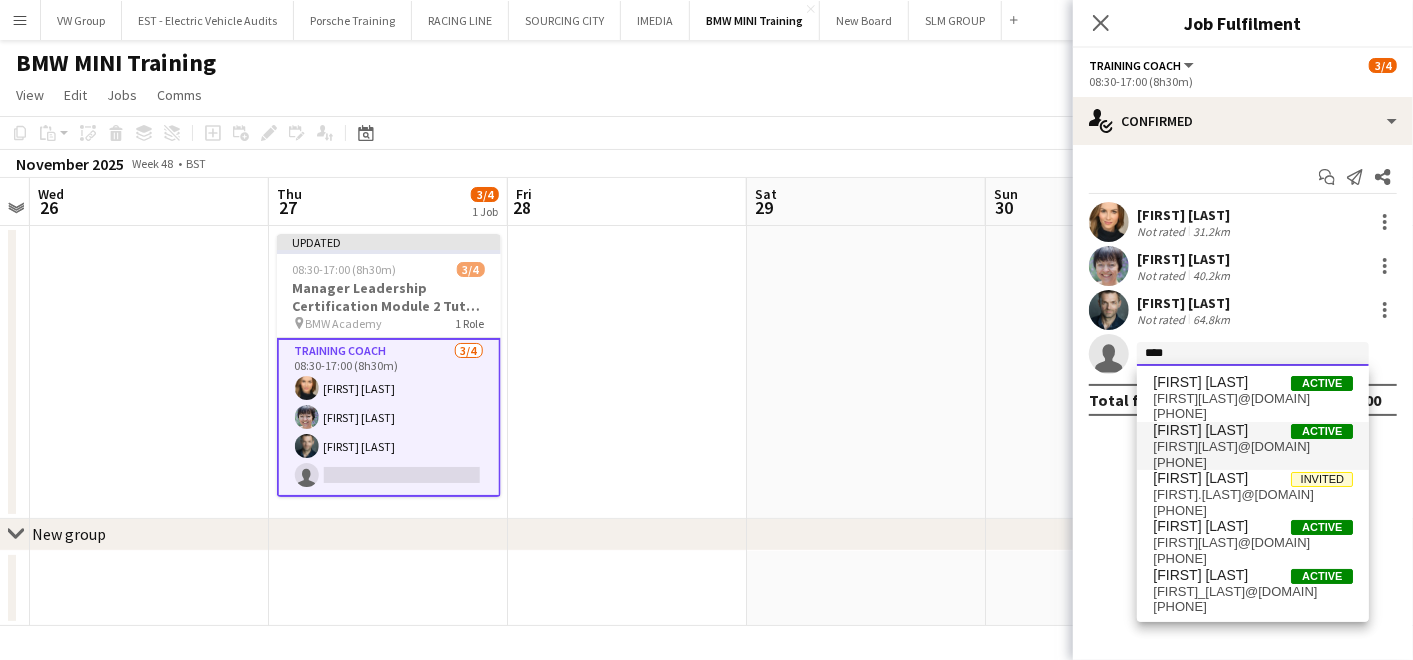 type on "****" 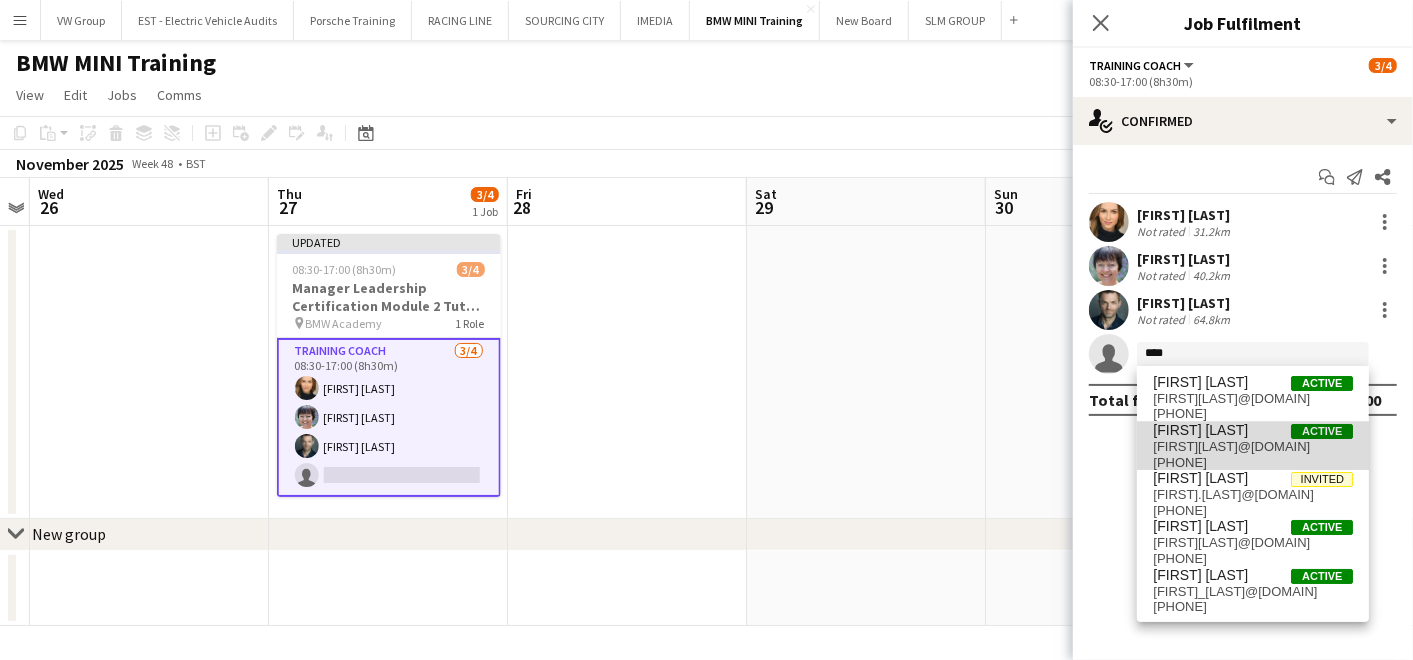 click on "555luke.harris@gmail.com" at bounding box center (1253, 447) 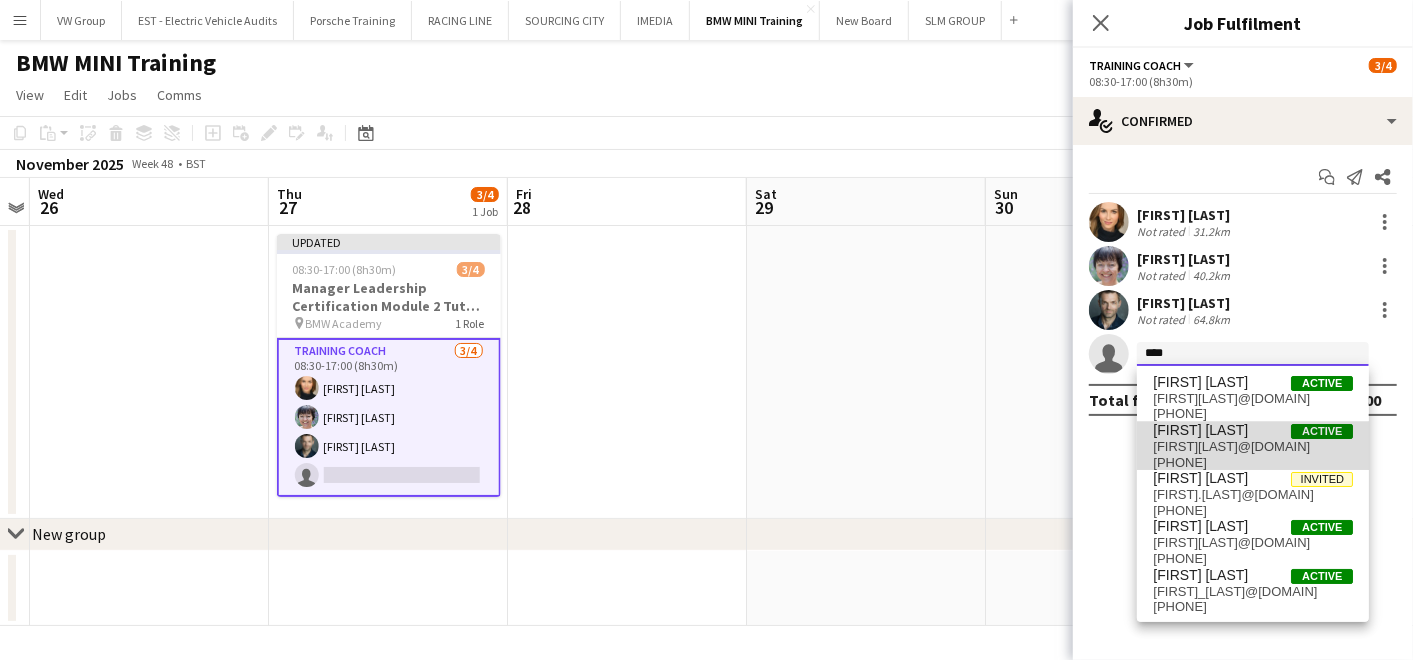 type 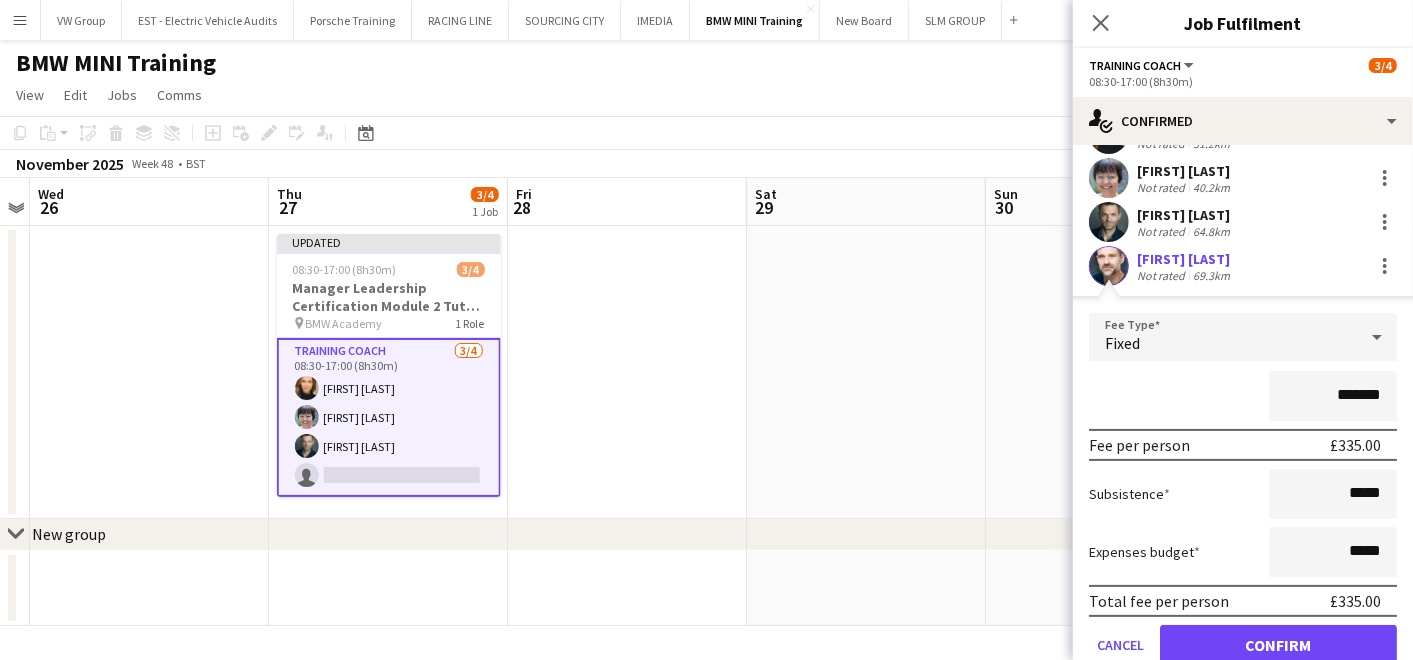 scroll, scrollTop: 164, scrollLeft: 0, axis: vertical 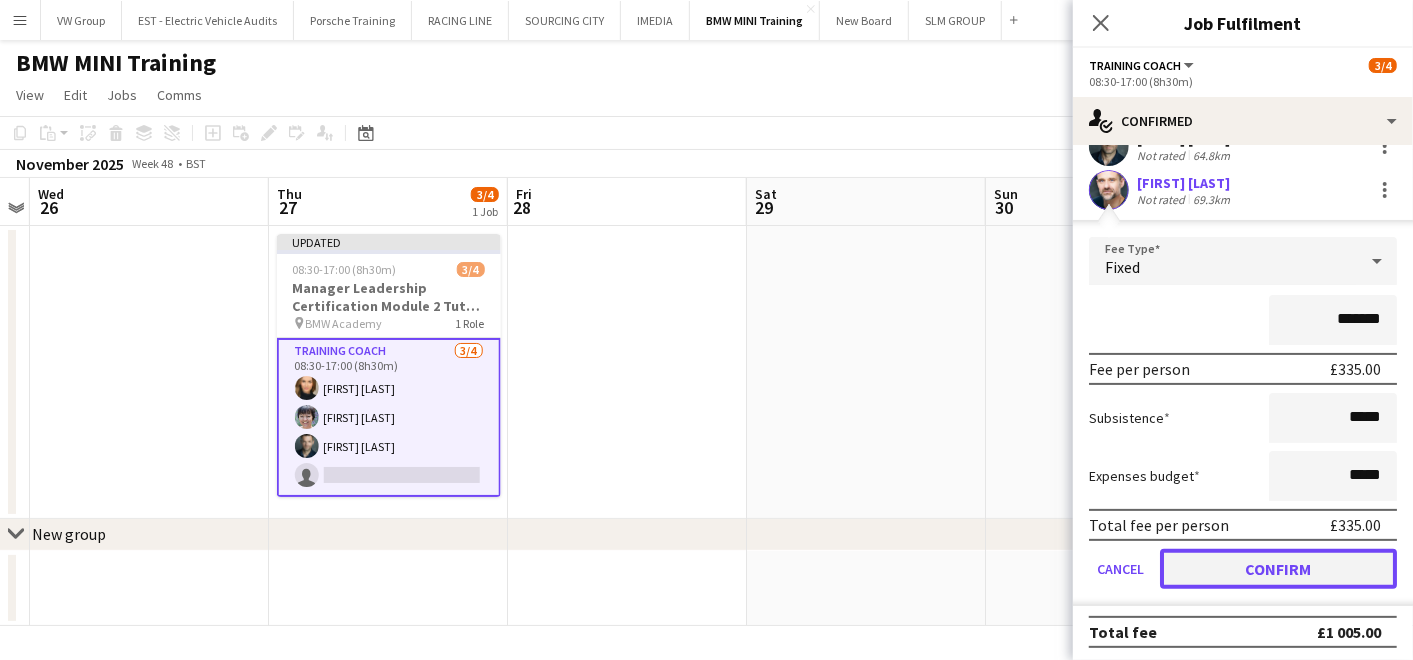 click on "Confirm" at bounding box center [1278, 569] 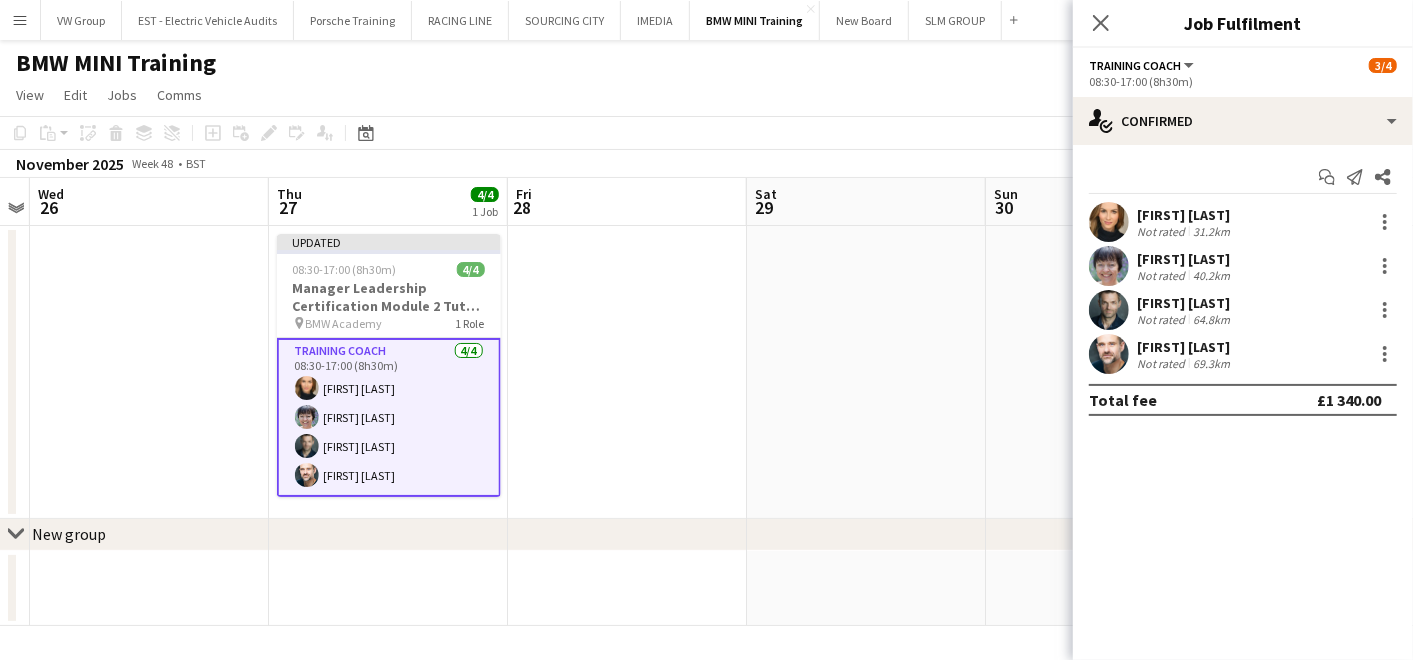scroll, scrollTop: 0, scrollLeft: 0, axis: both 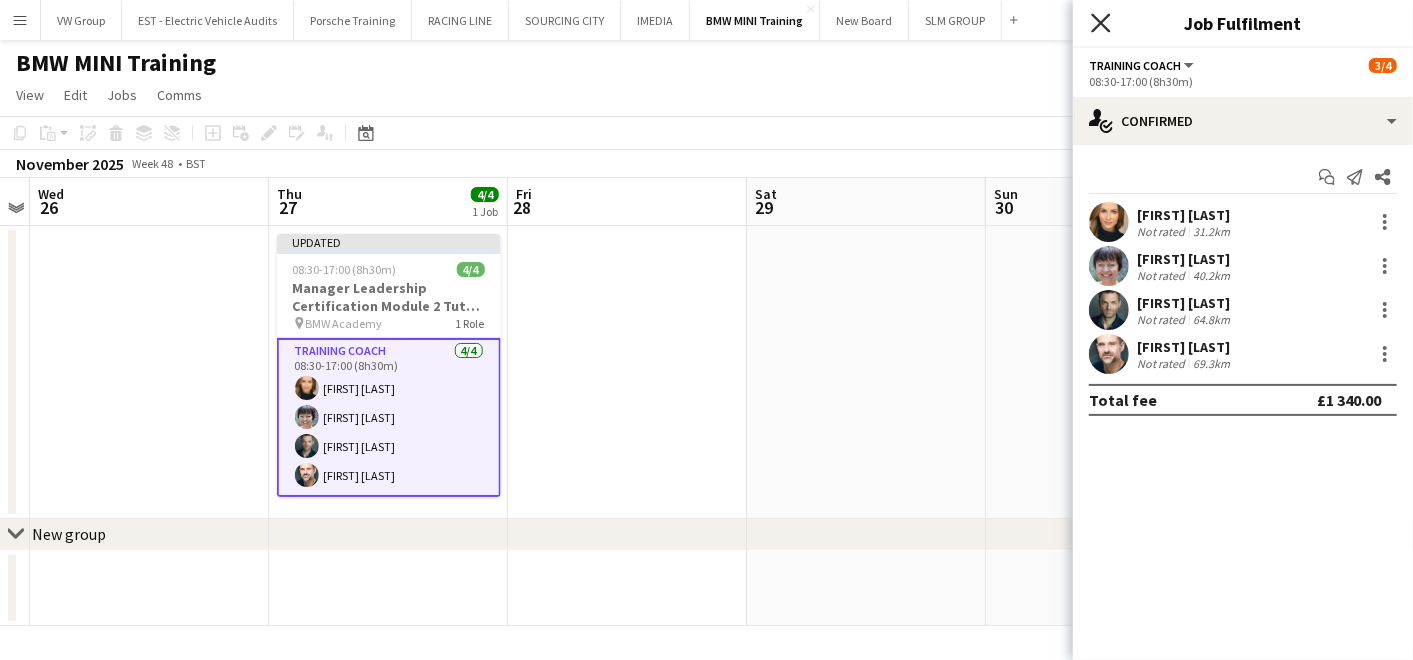 click 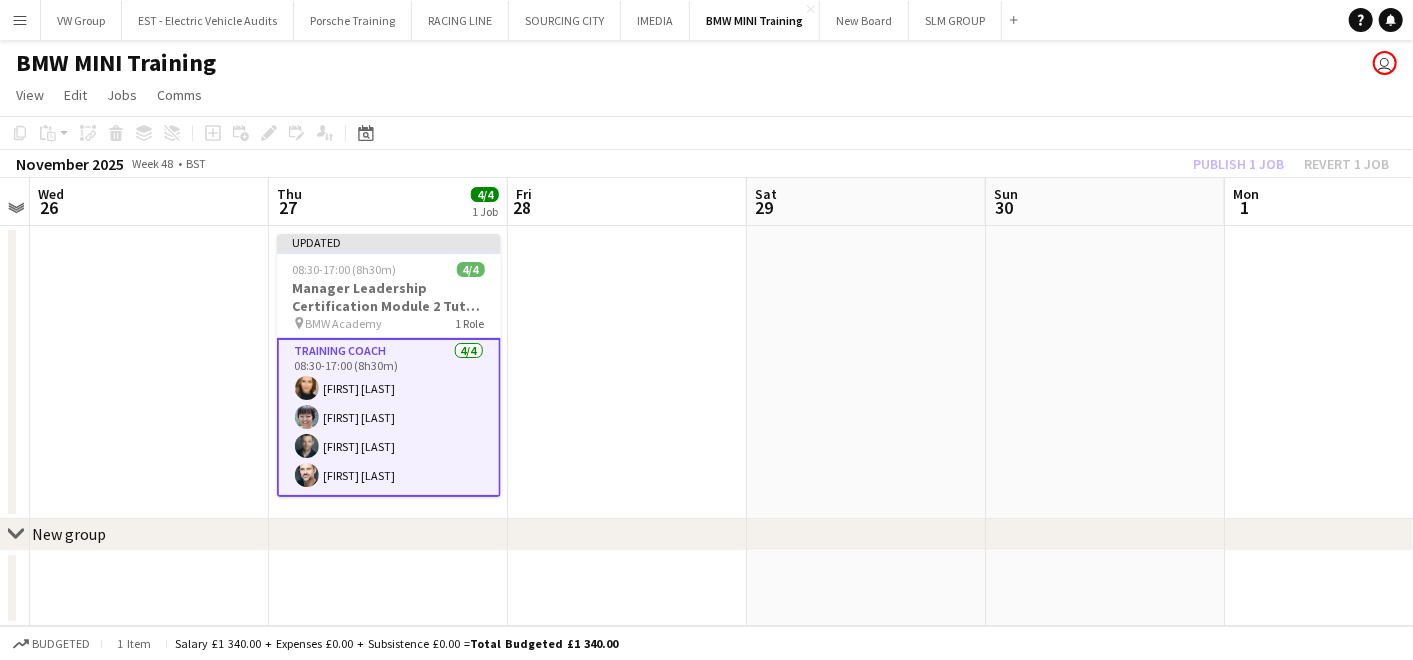 click at bounding box center (1105, 372) 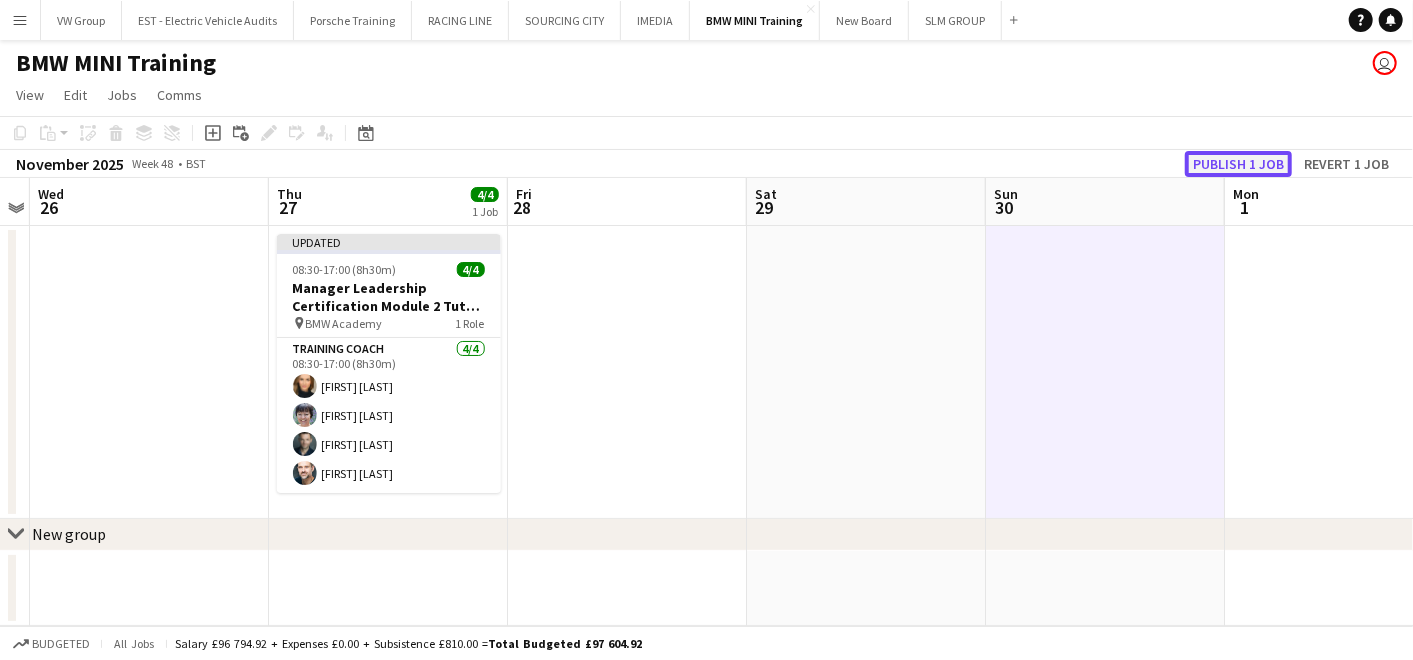 click on "Publish 1 job" 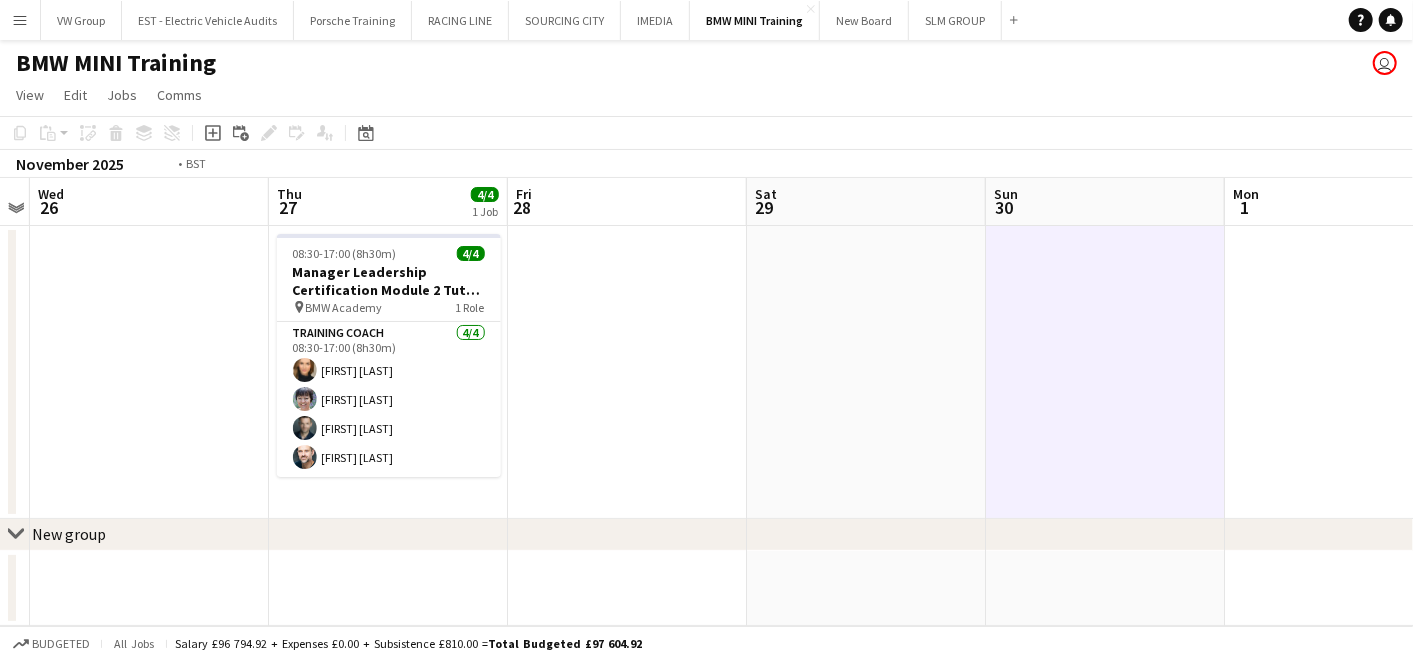 drag, startPoint x: 665, startPoint y: 278, endPoint x: 800, endPoint y: 269, distance: 135.29967 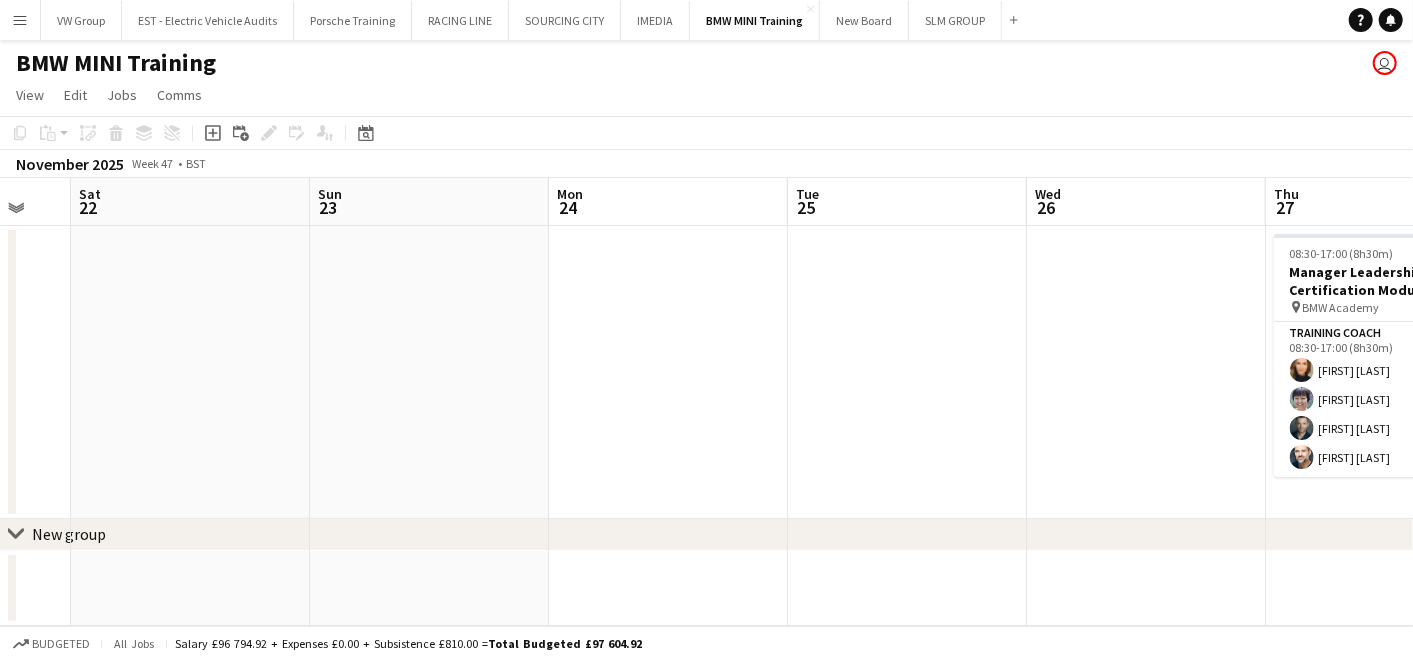 drag, startPoint x: 657, startPoint y: 318, endPoint x: 745, endPoint y: 293, distance: 91.48224 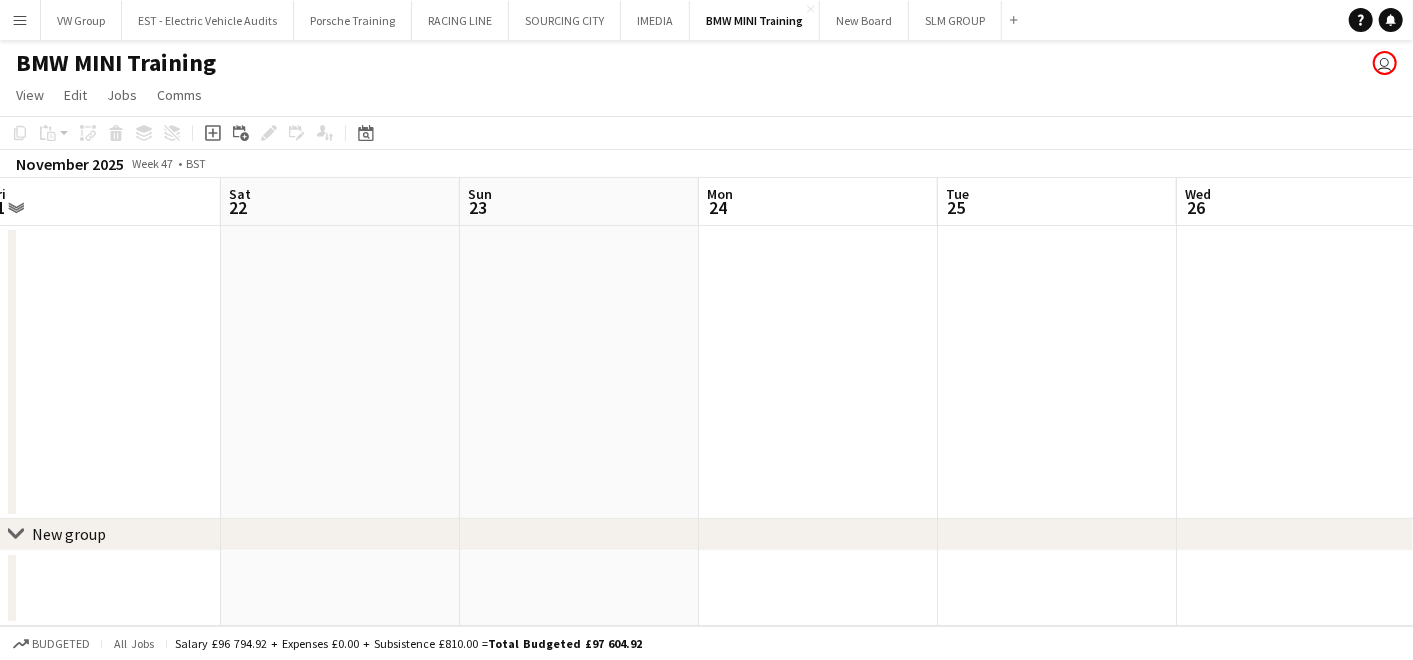 drag, startPoint x: 281, startPoint y: 340, endPoint x: 635, endPoint y: 332, distance: 354.0904 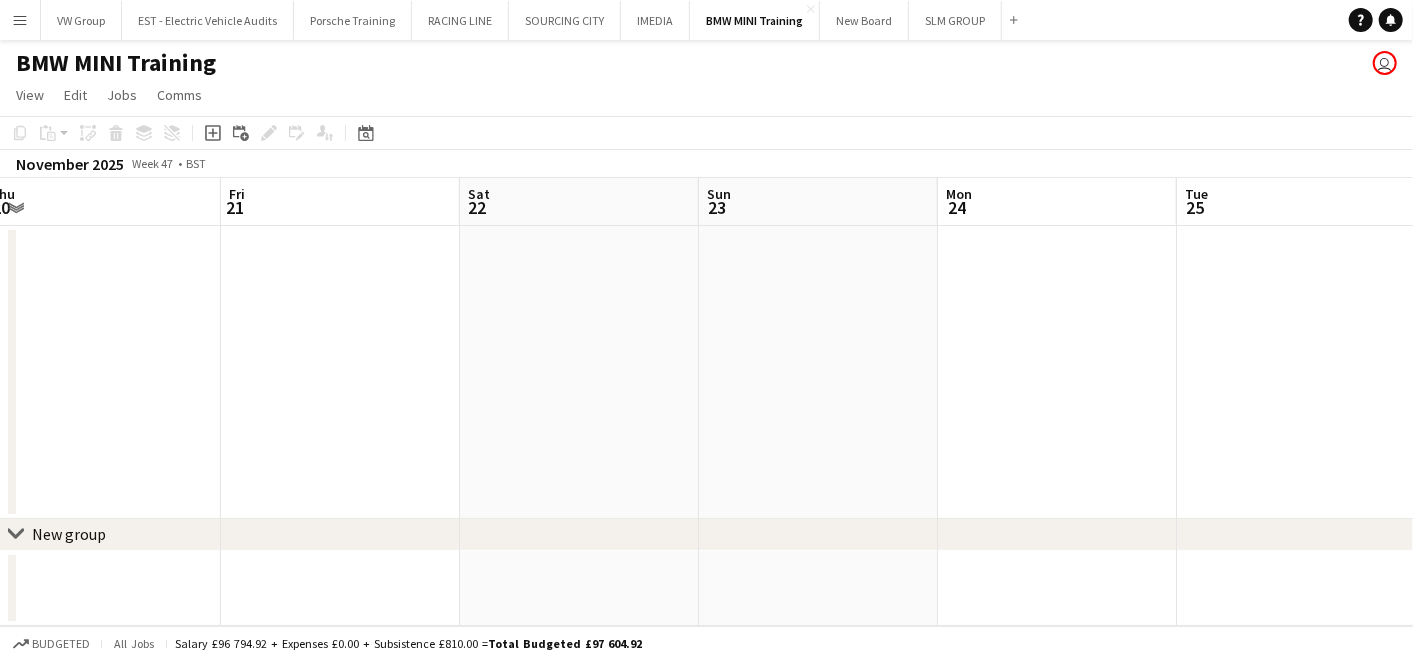 scroll, scrollTop: 0, scrollLeft: 462, axis: horizontal 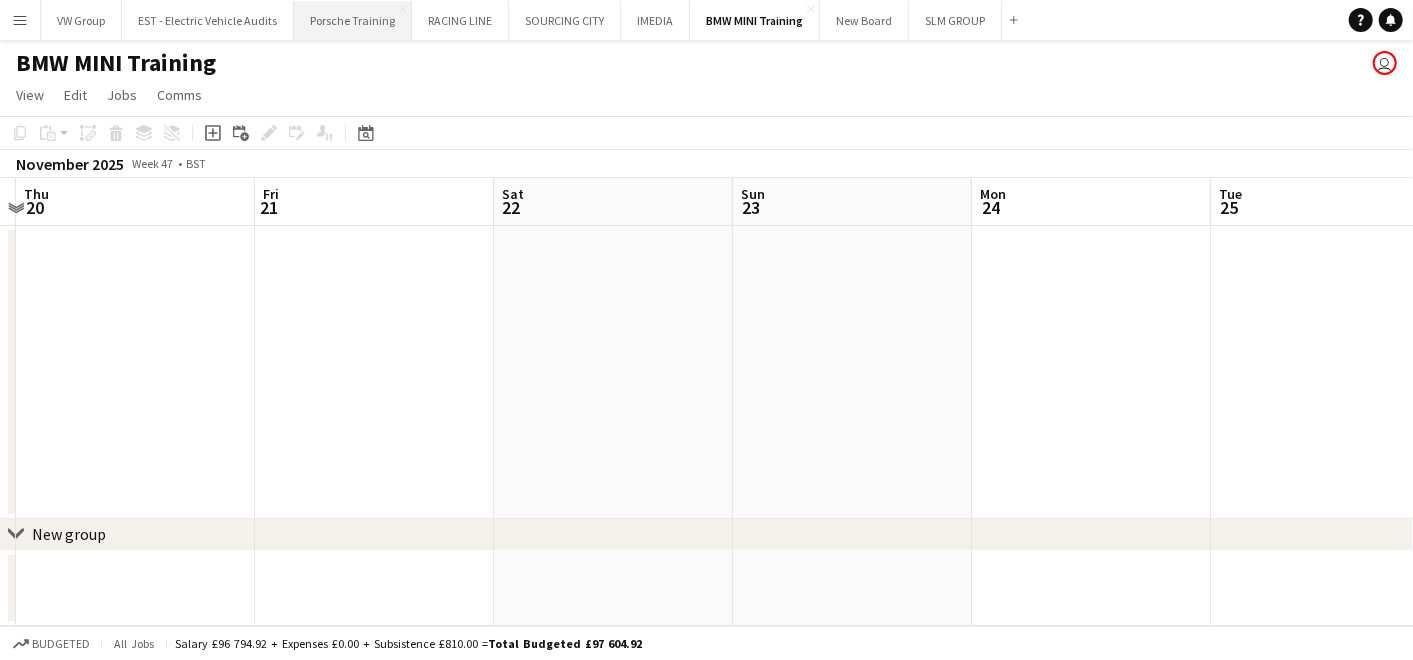 click on "Porsche Training
Close" at bounding box center [353, 20] 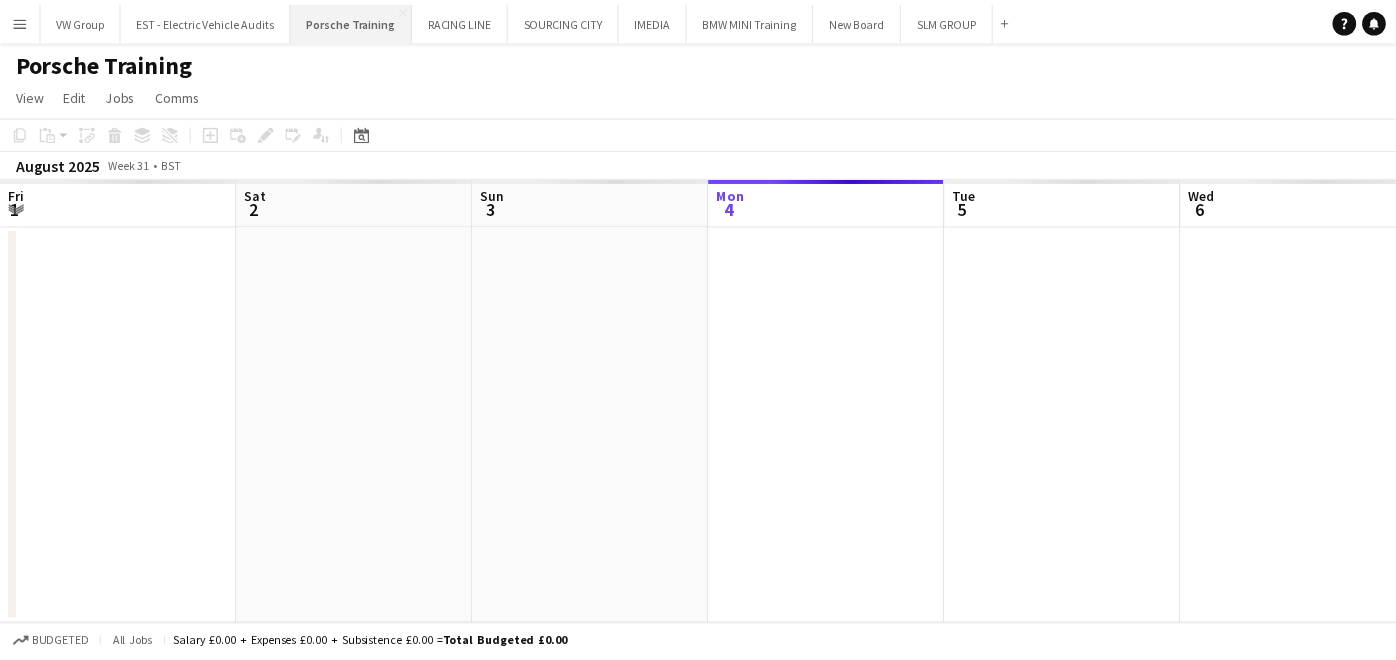 scroll, scrollTop: 0, scrollLeft: 477, axis: horizontal 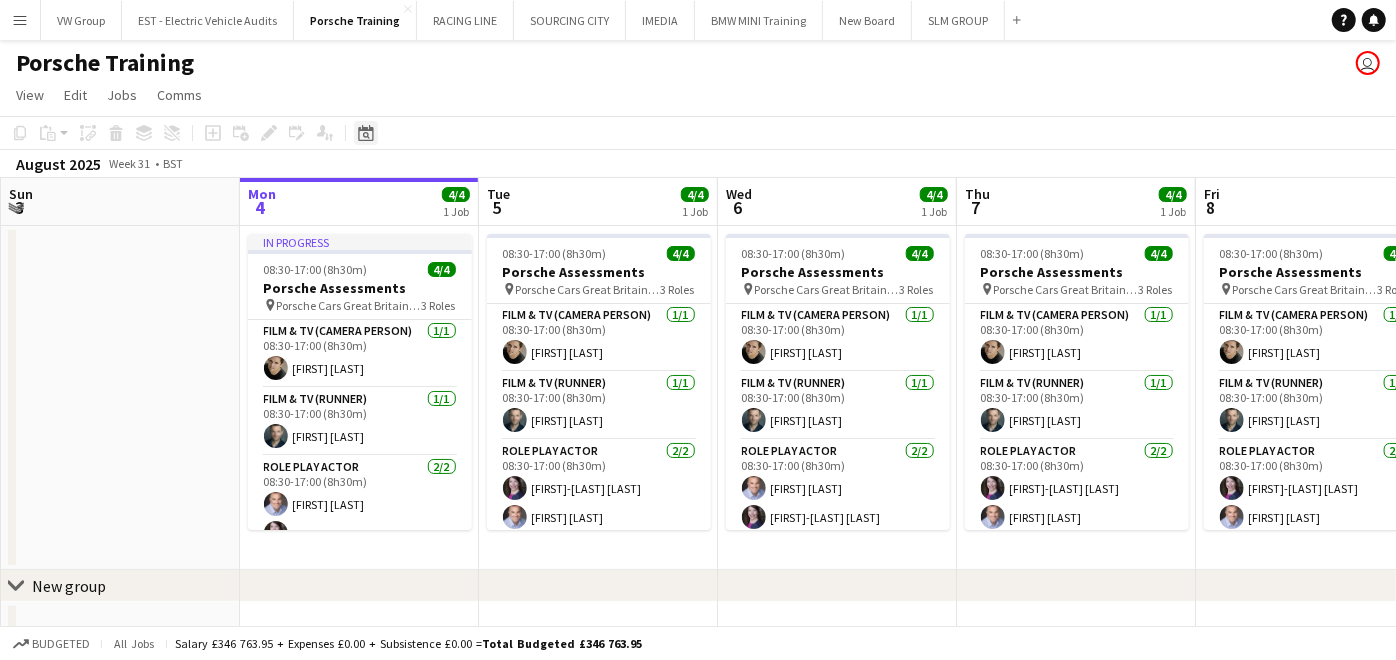 click 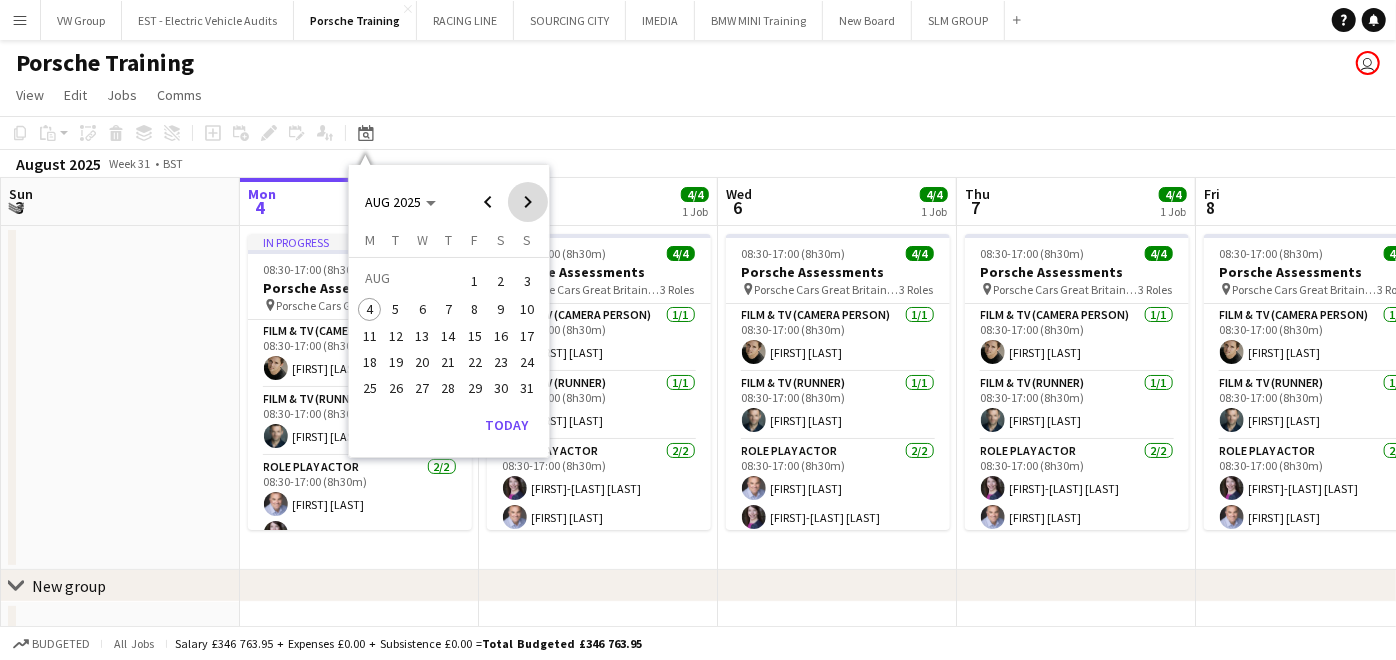click at bounding box center (528, 202) 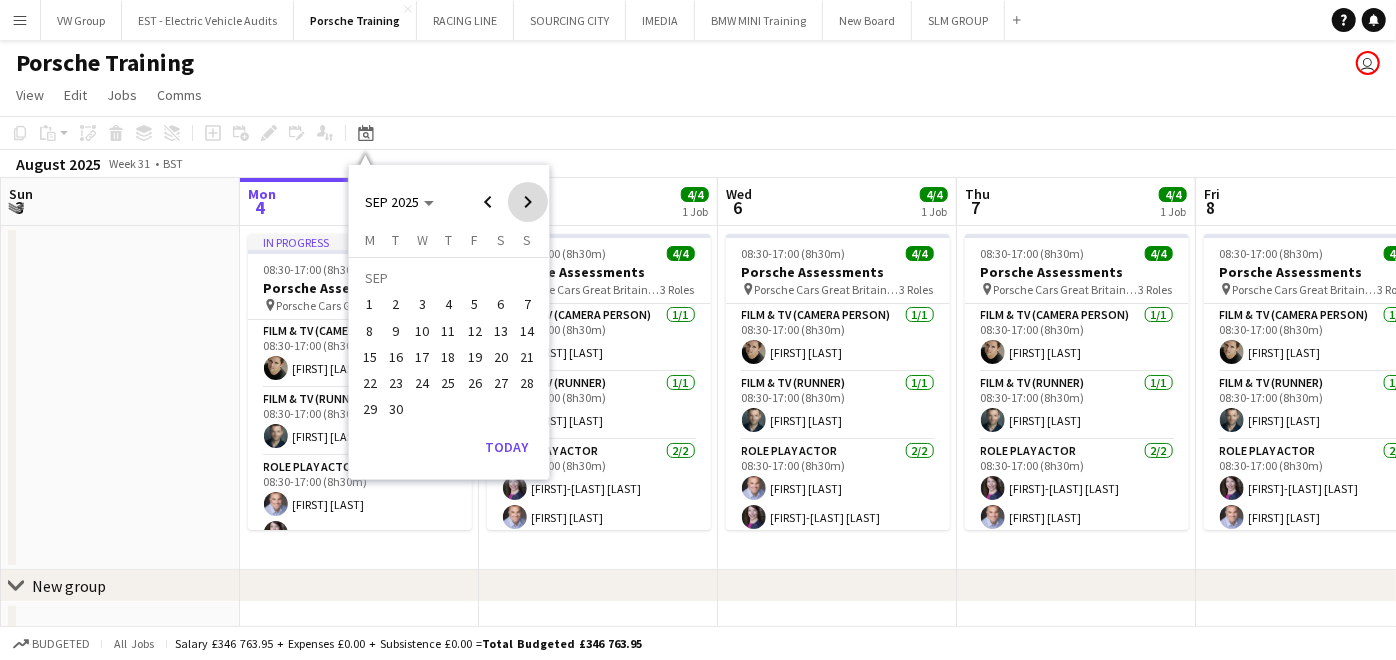 click at bounding box center [528, 202] 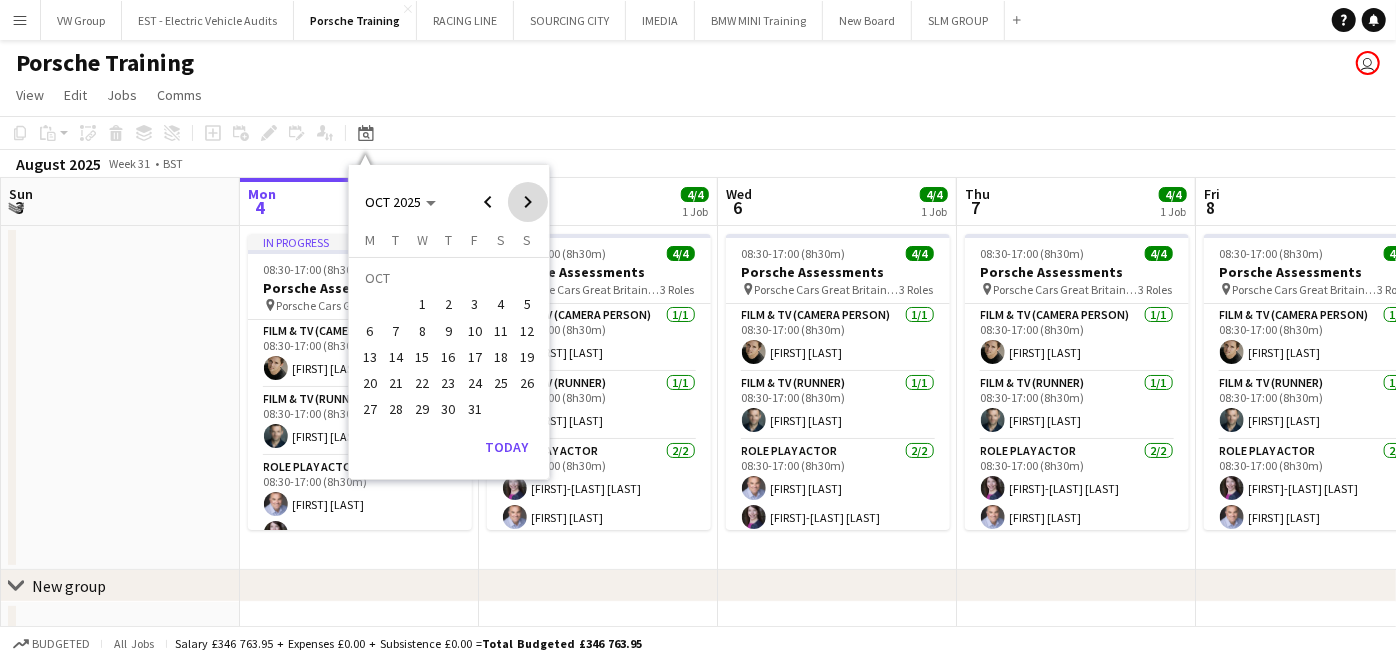 click at bounding box center [528, 202] 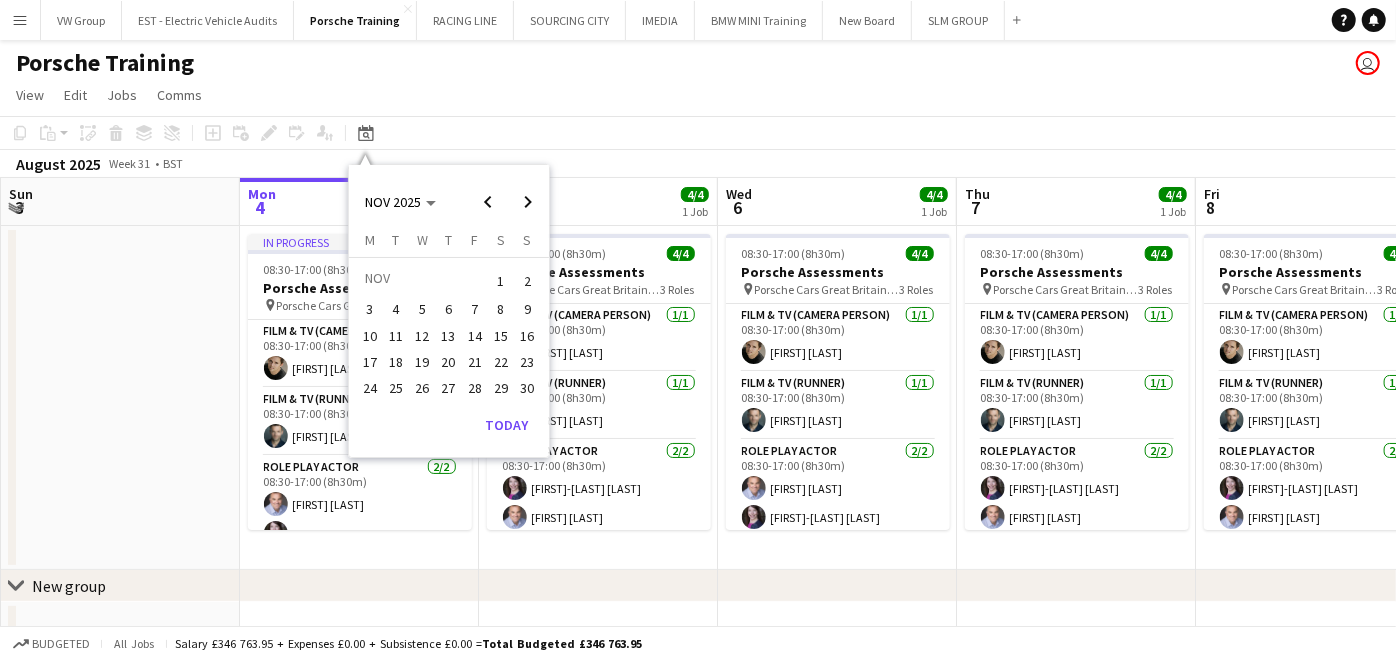 click on "7" at bounding box center (475, 310) 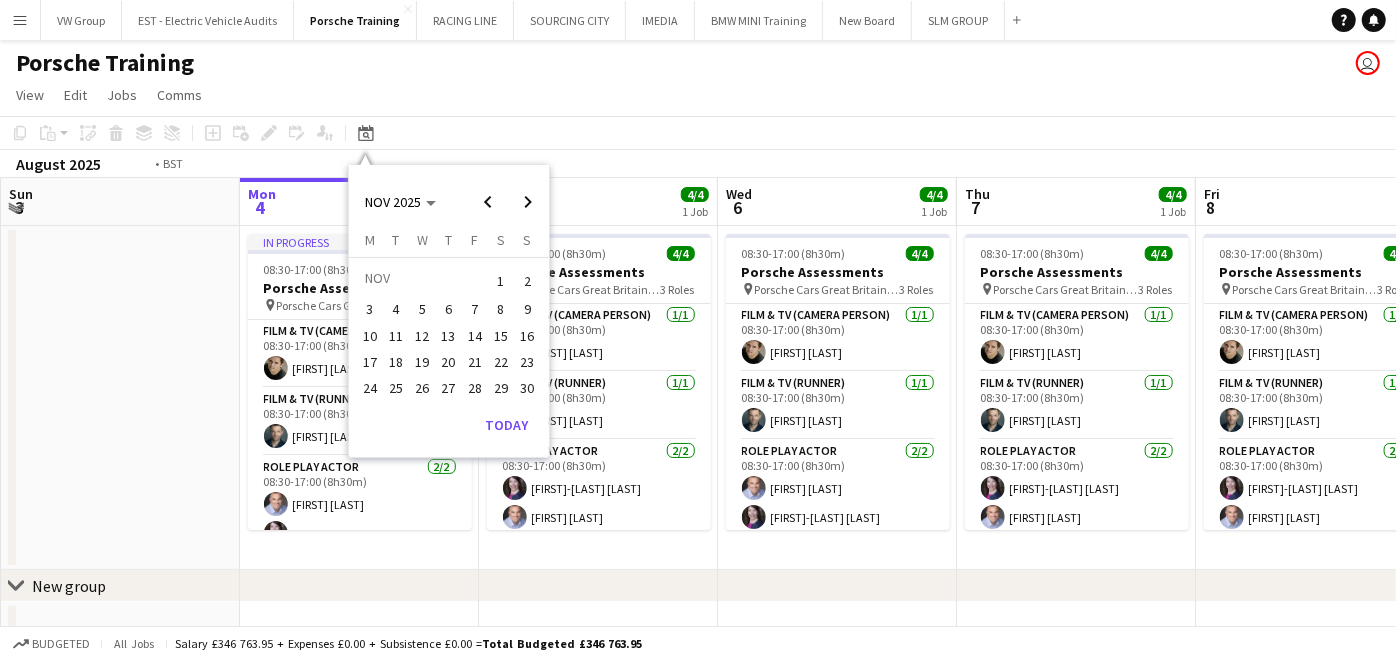 scroll, scrollTop: 0, scrollLeft: 687, axis: horizontal 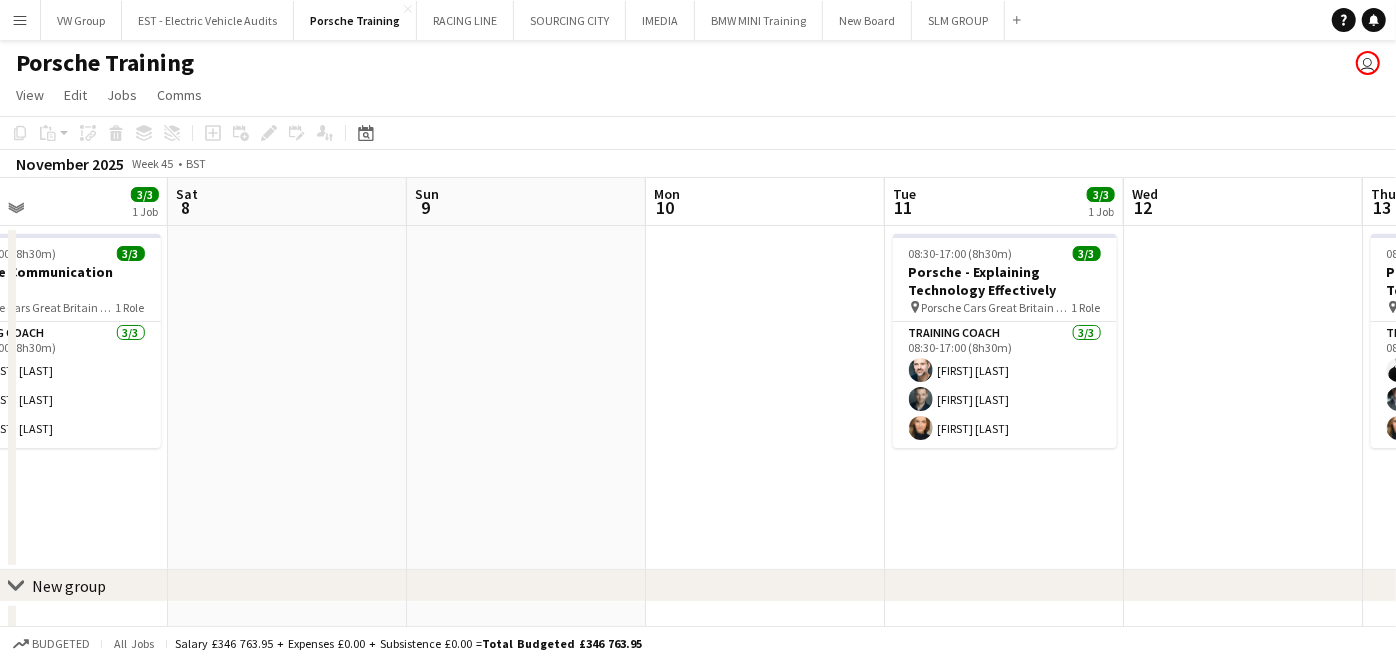 drag, startPoint x: 660, startPoint y: 415, endPoint x: 538, endPoint y: 417, distance: 122.016396 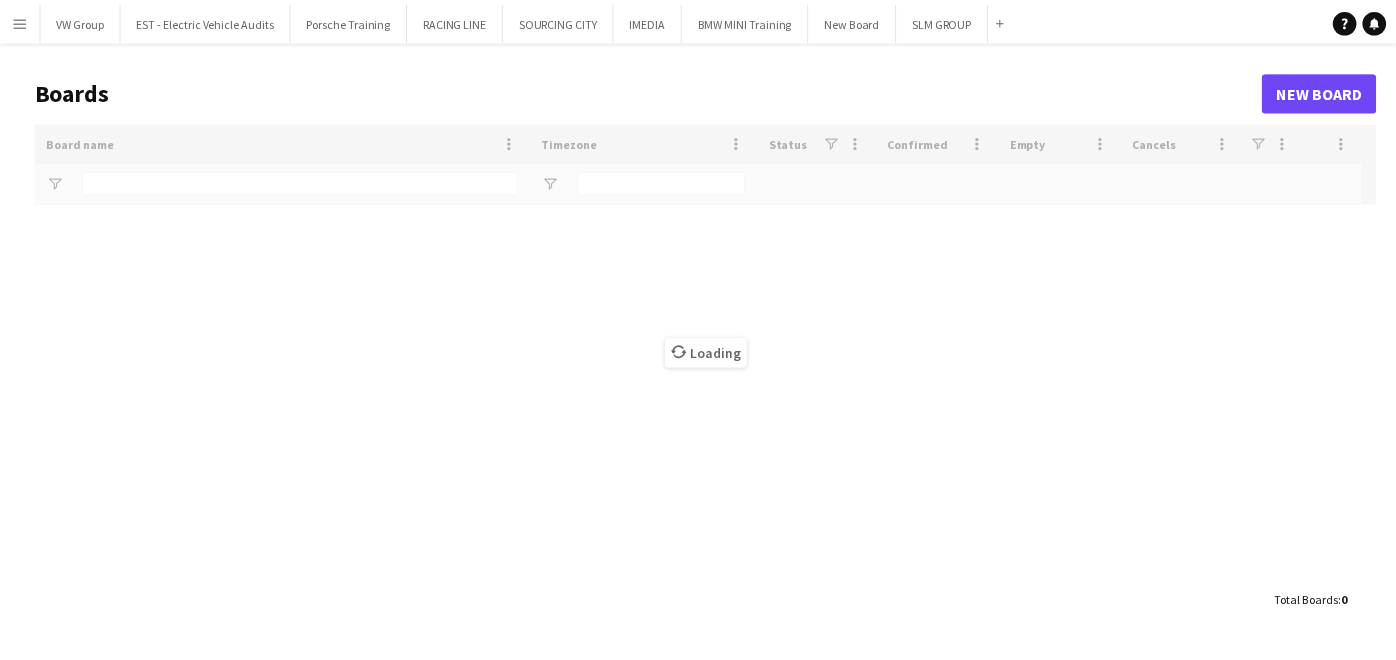 scroll, scrollTop: 0, scrollLeft: 0, axis: both 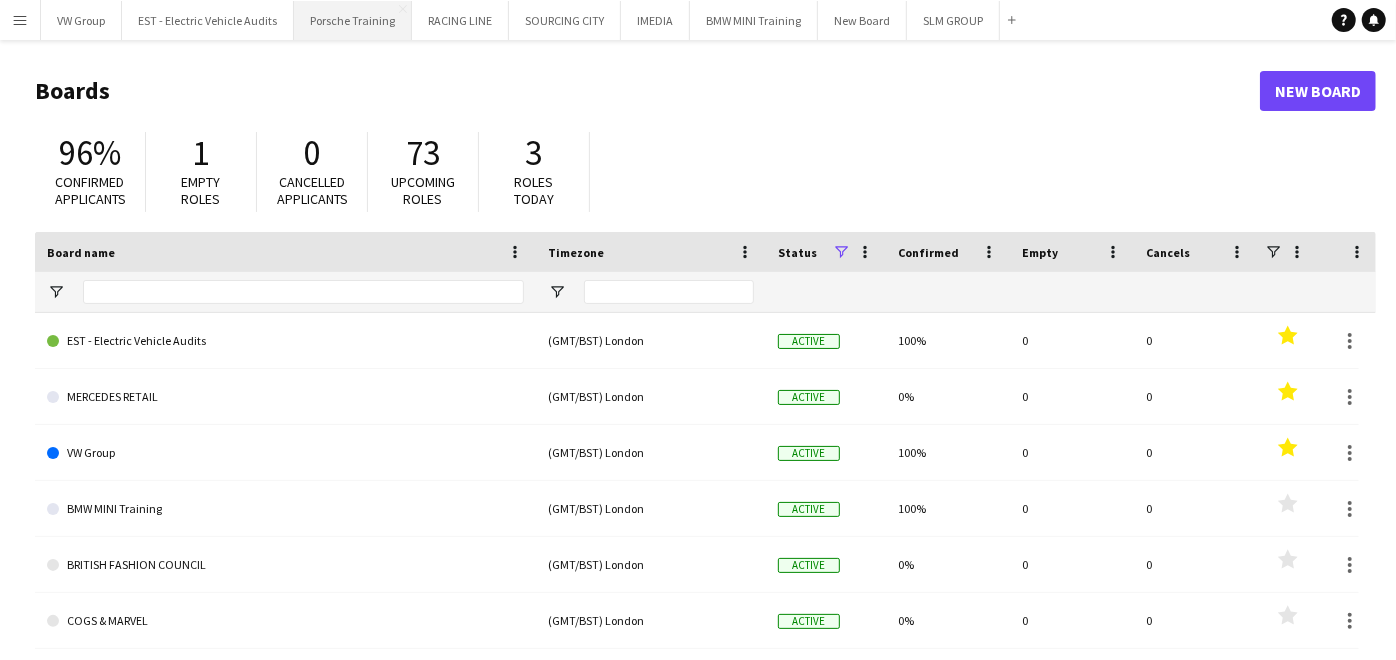 click on "Porsche Training
Close" at bounding box center (353, 20) 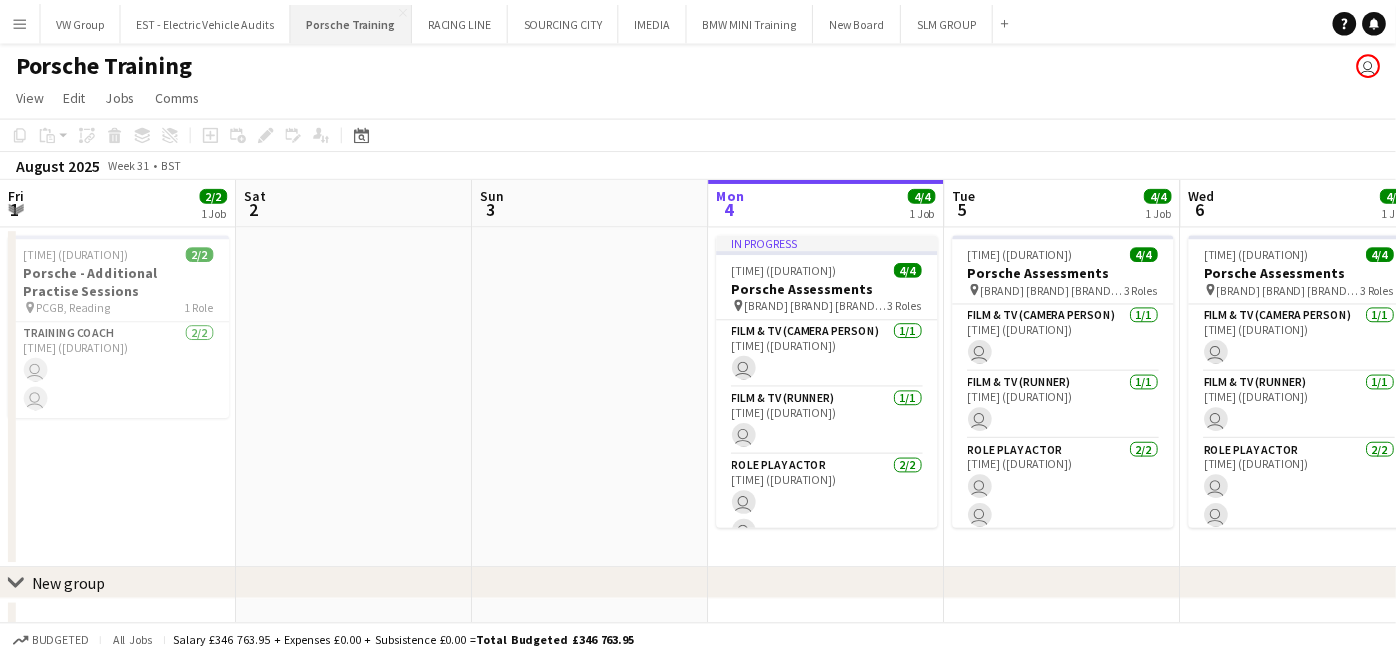 scroll, scrollTop: 0, scrollLeft: 477, axis: horizontal 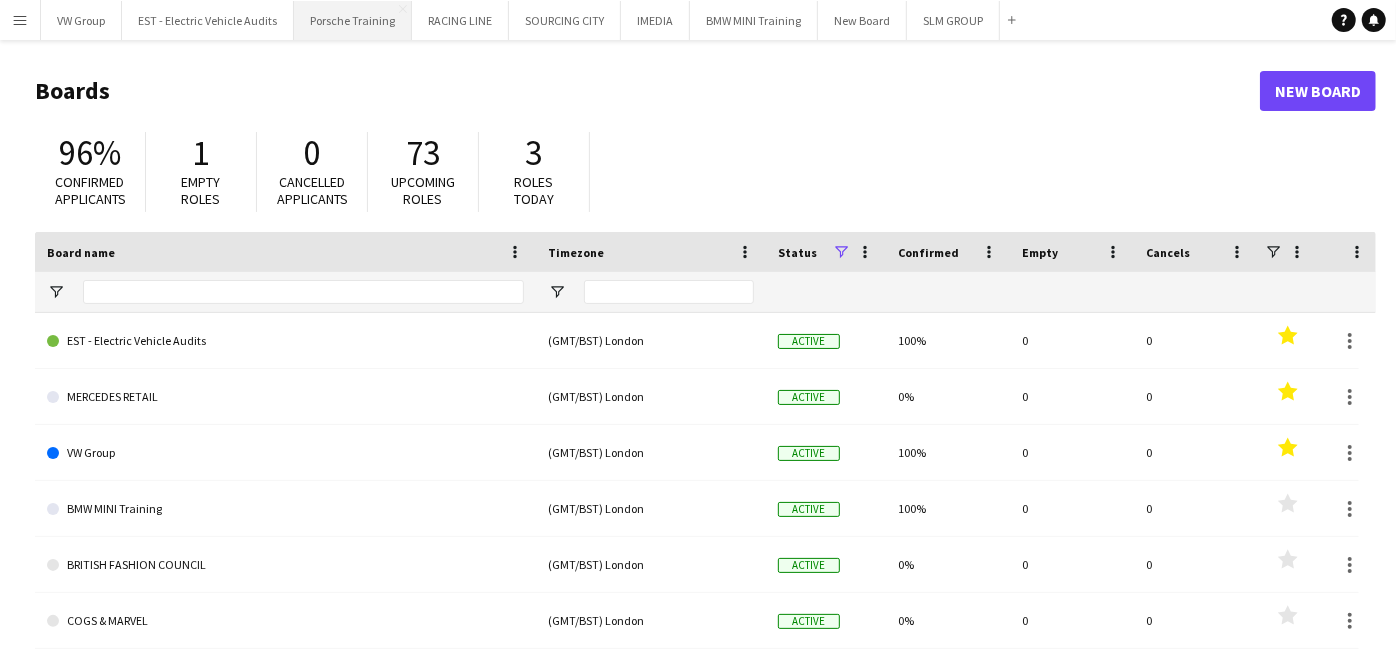 click on "Porsche Training
Close" at bounding box center [353, 20] 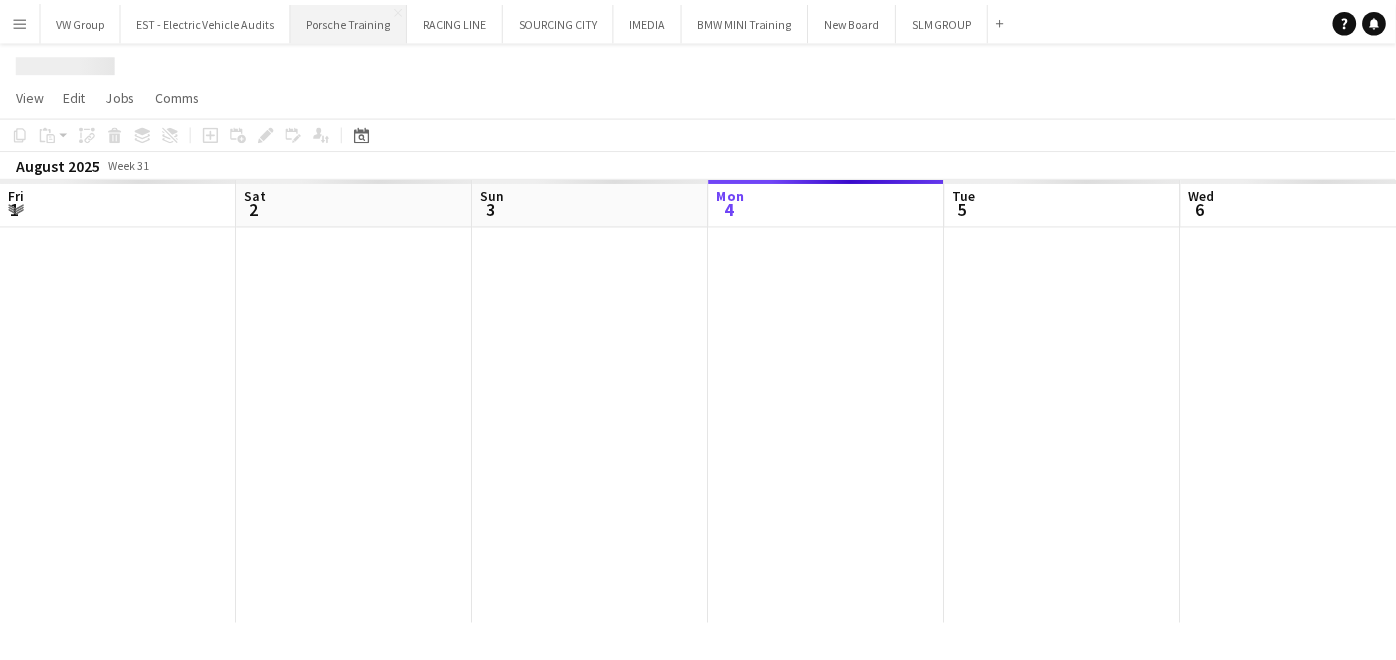 scroll, scrollTop: 0, scrollLeft: 477, axis: horizontal 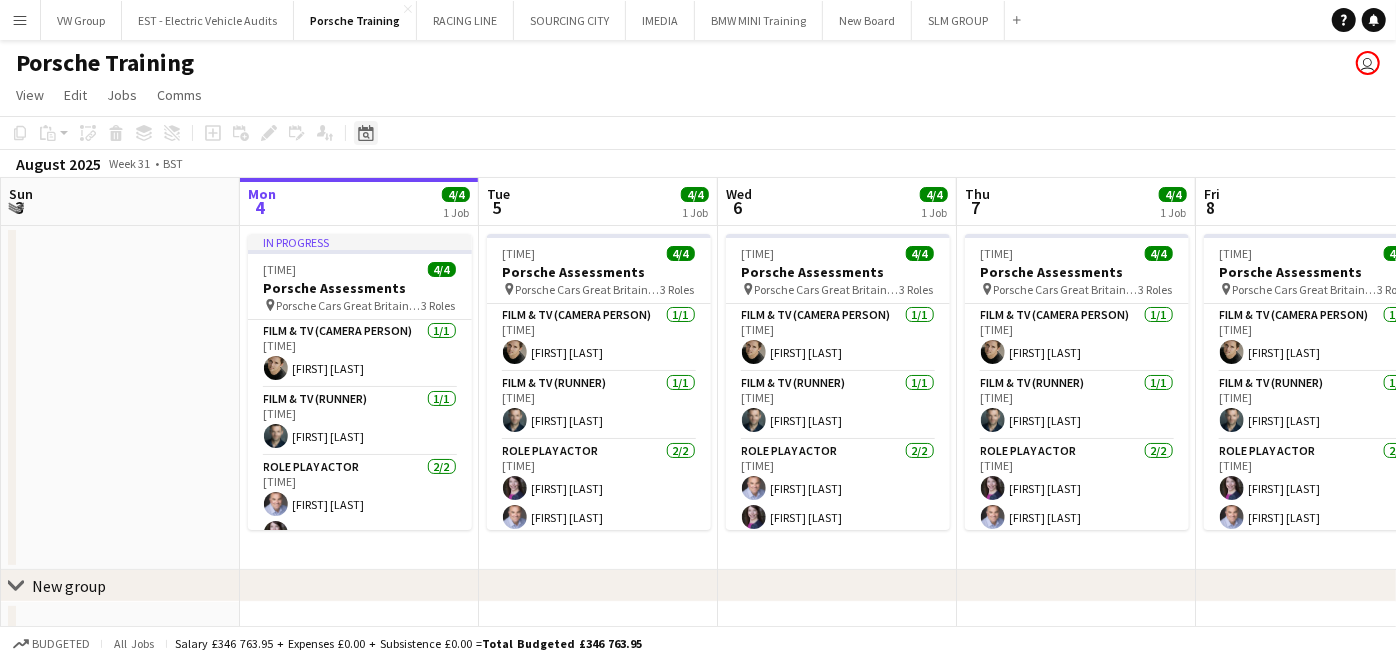click on "Date picker" 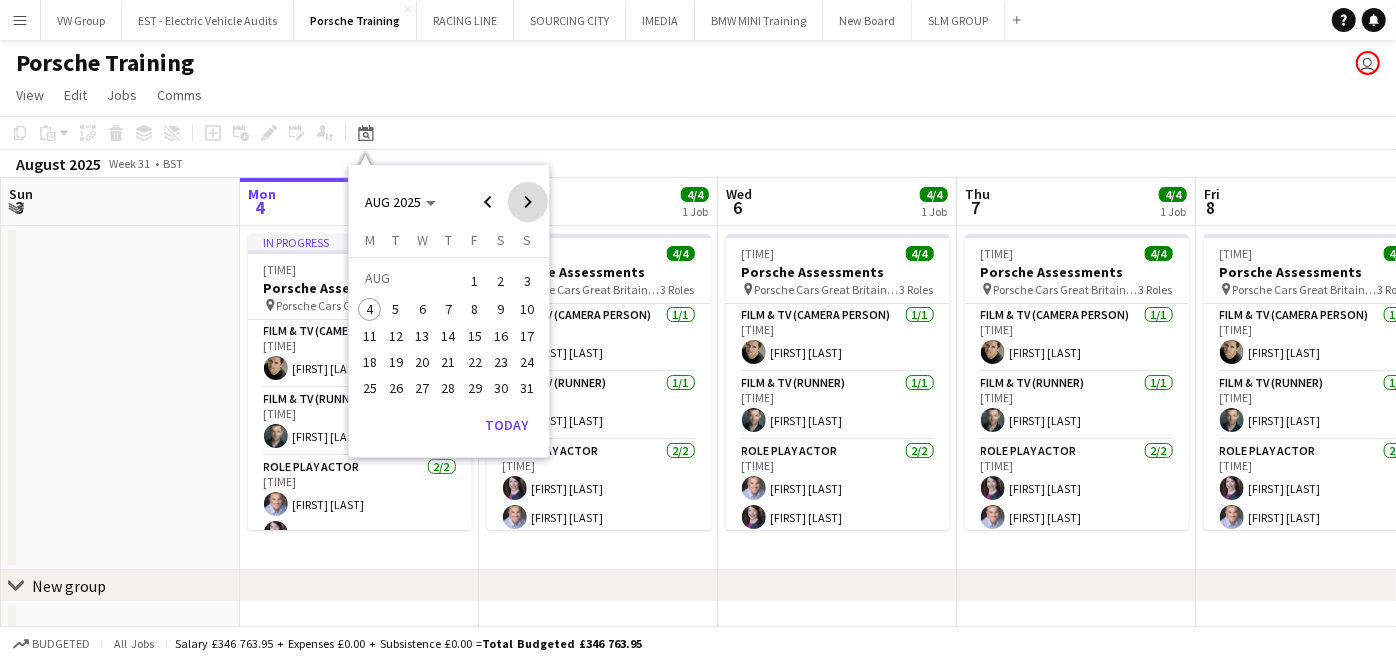 click at bounding box center [528, 202] 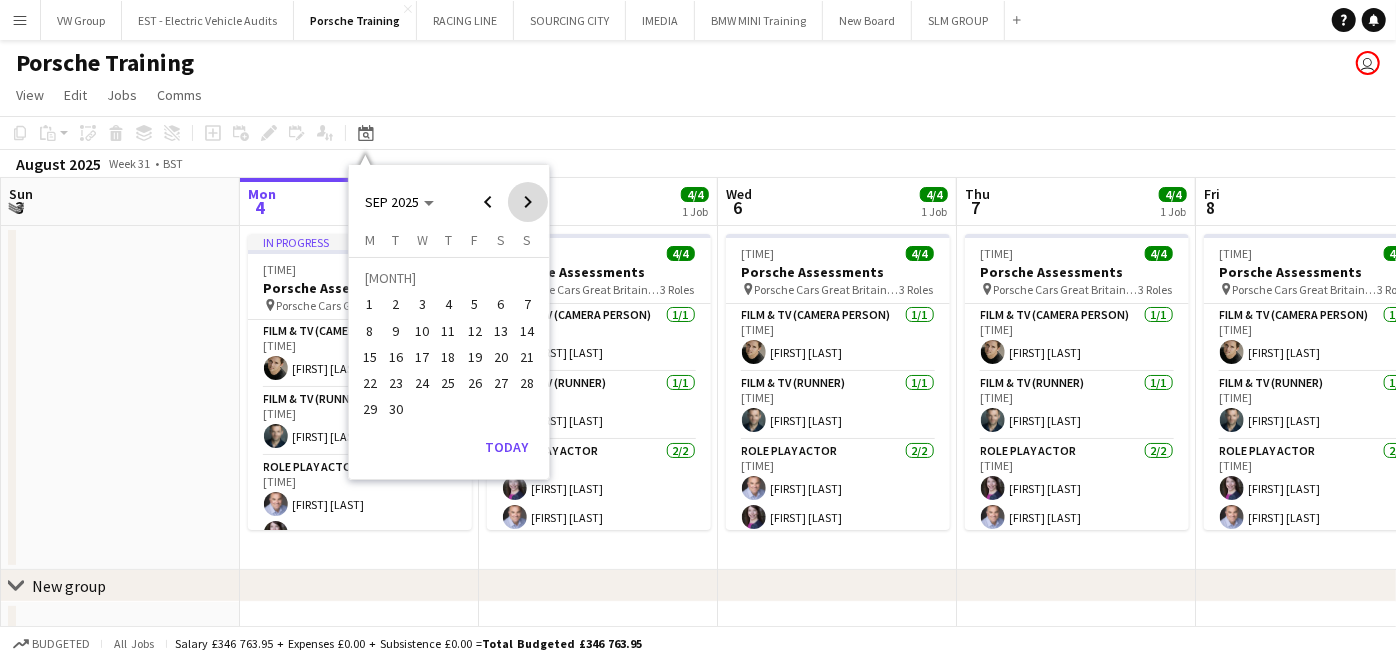 click at bounding box center [528, 202] 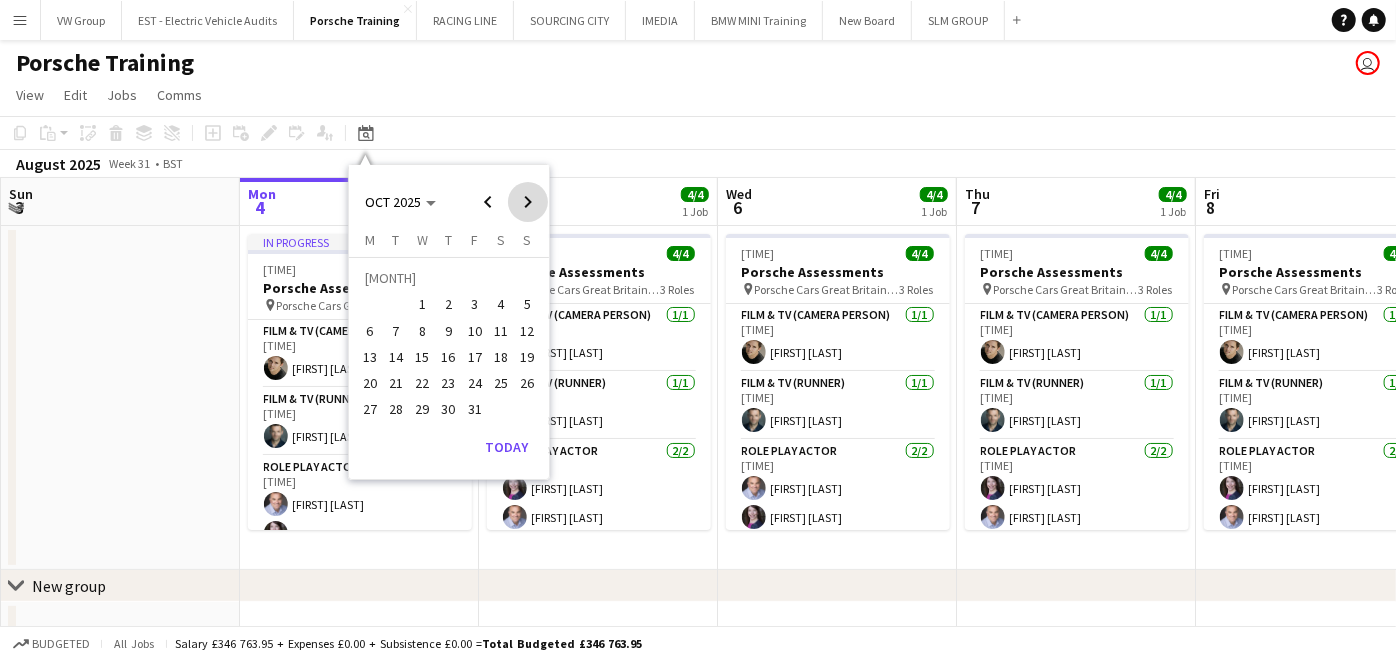 click at bounding box center [528, 202] 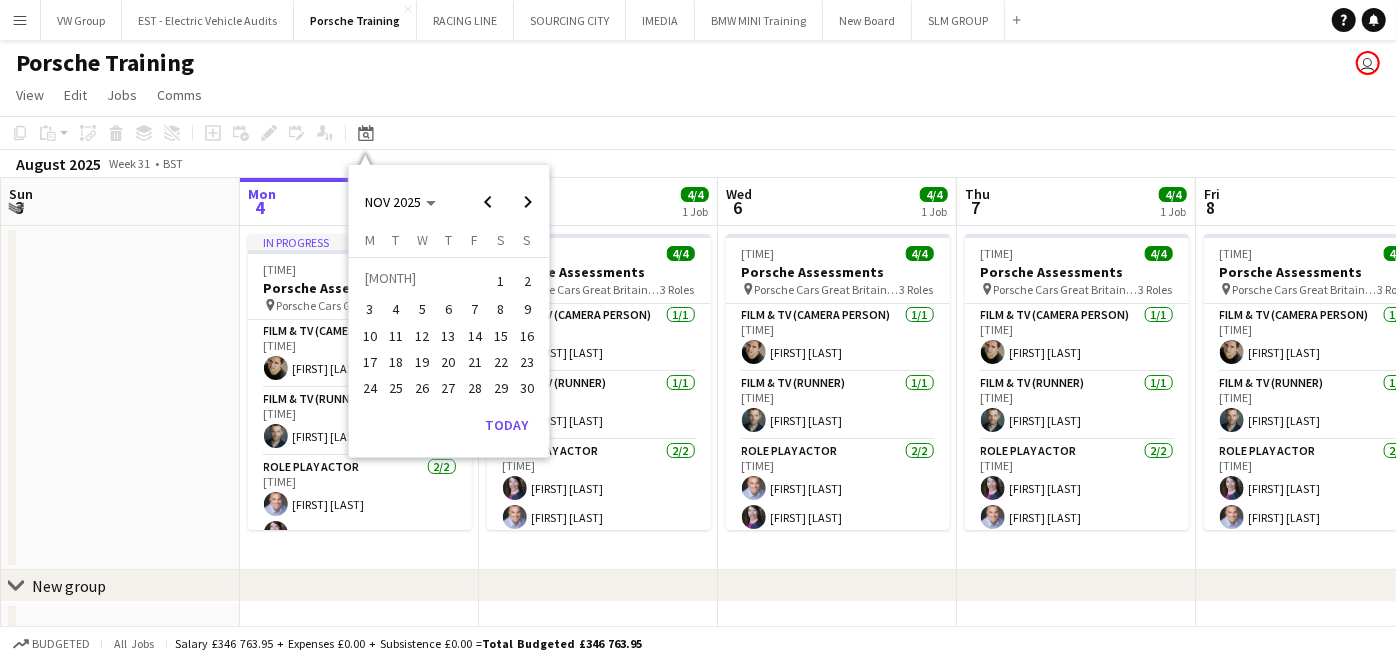 click on "7" at bounding box center [475, 310] 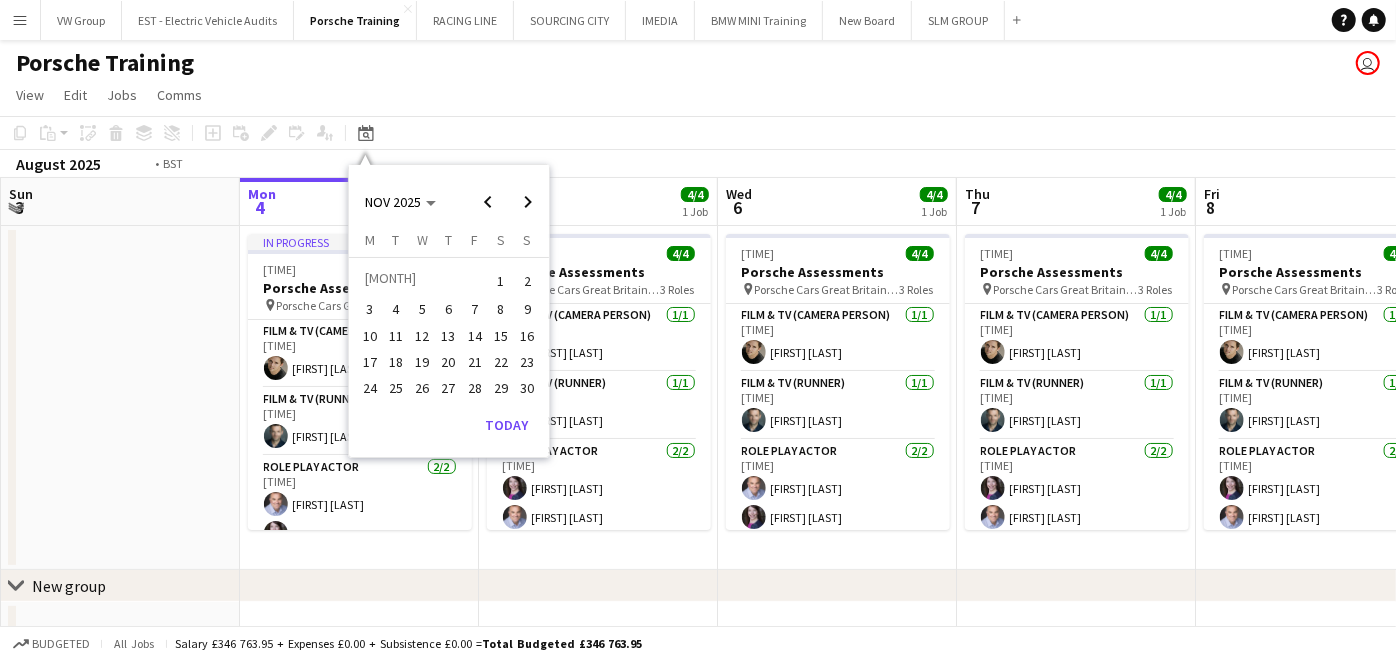 scroll, scrollTop: 0, scrollLeft: 687, axis: horizontal 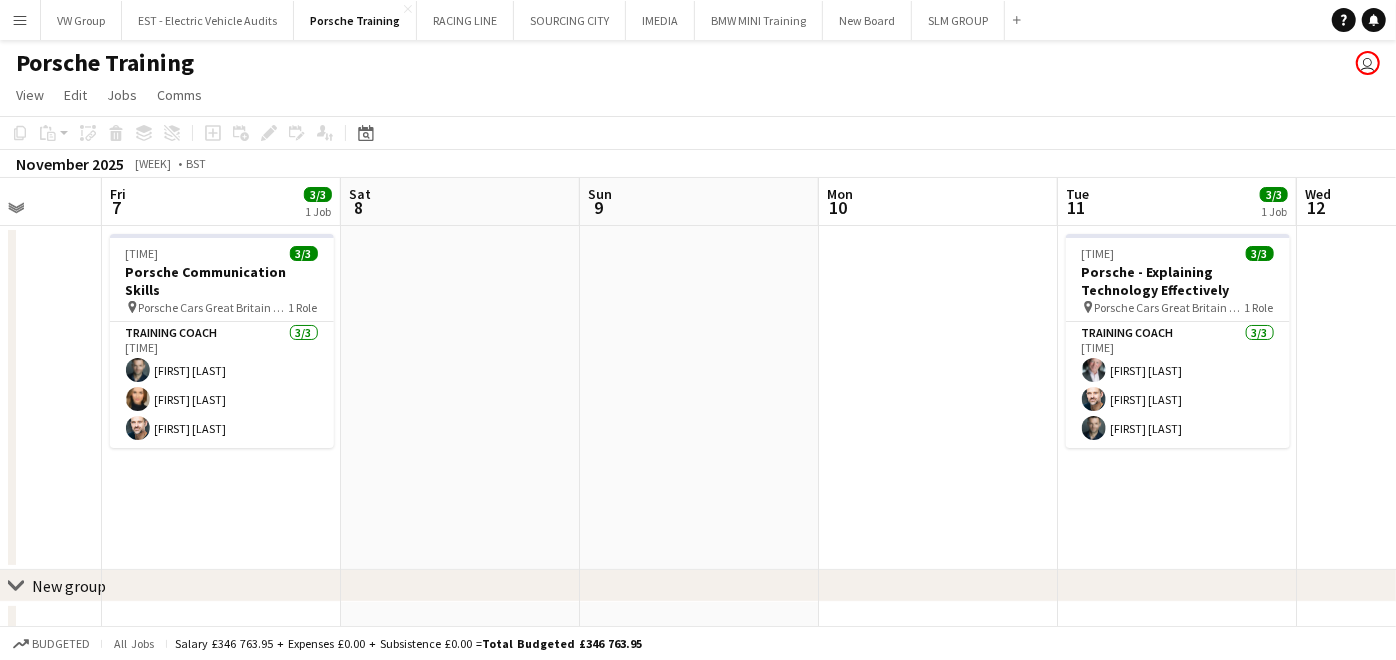 drag, startPoint x: 737, startPoint y: 442, endPoint x: 570, endPoint y: 440, distance: 167.01198 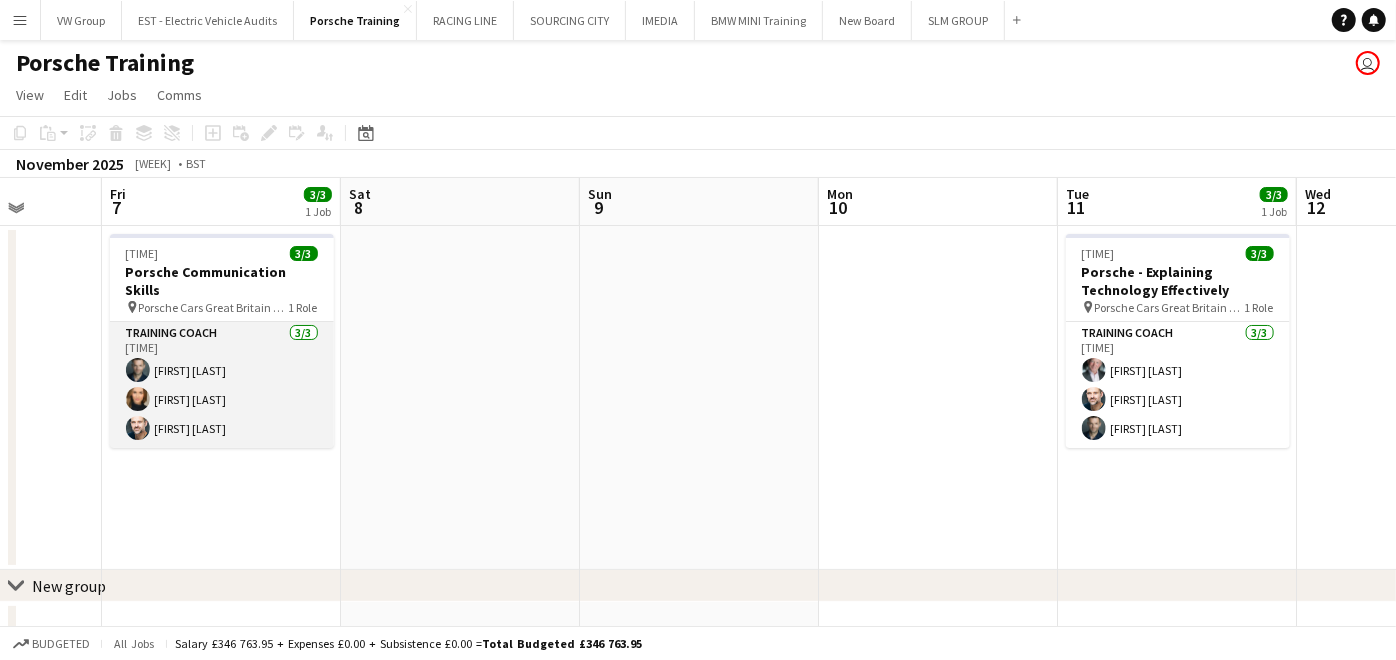 click on "Training Coach   3/3   08:30-17:00 (8h30m)
Sam Patrick Jessica Foden-Andrews Luke Harris" at bounding box center [222, 385] 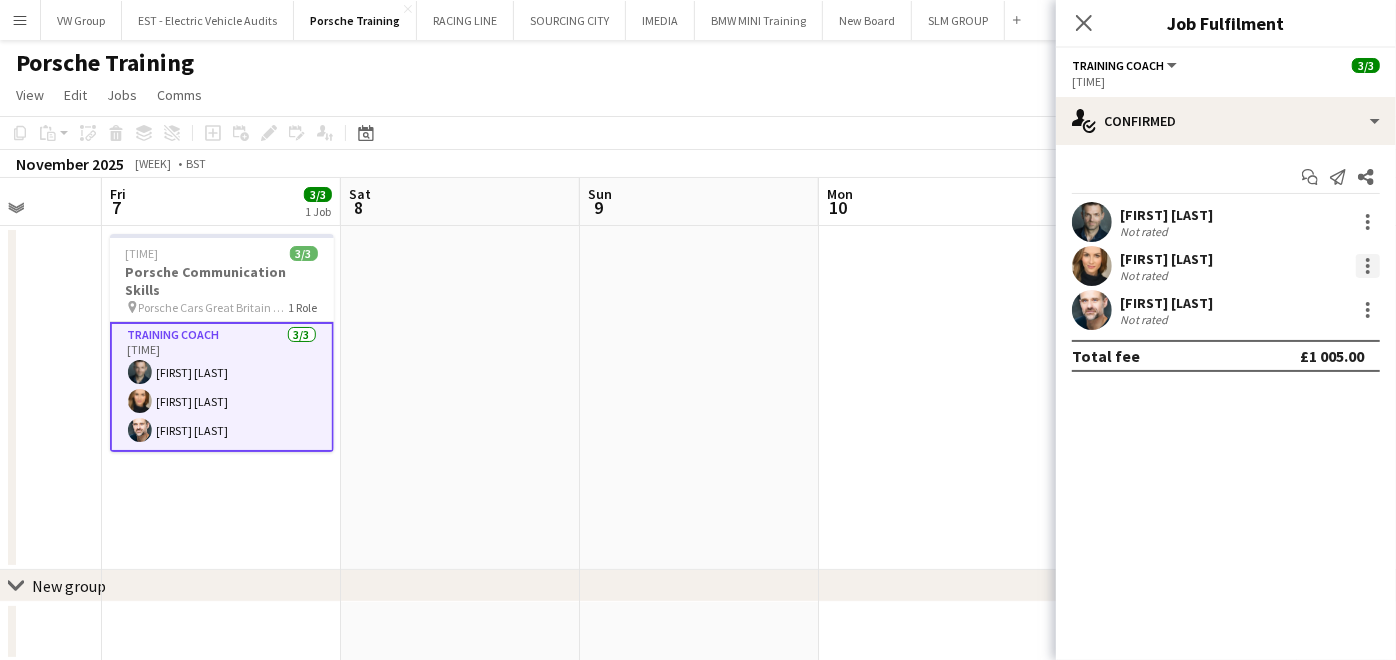 click at bounding box center (1368, 266) 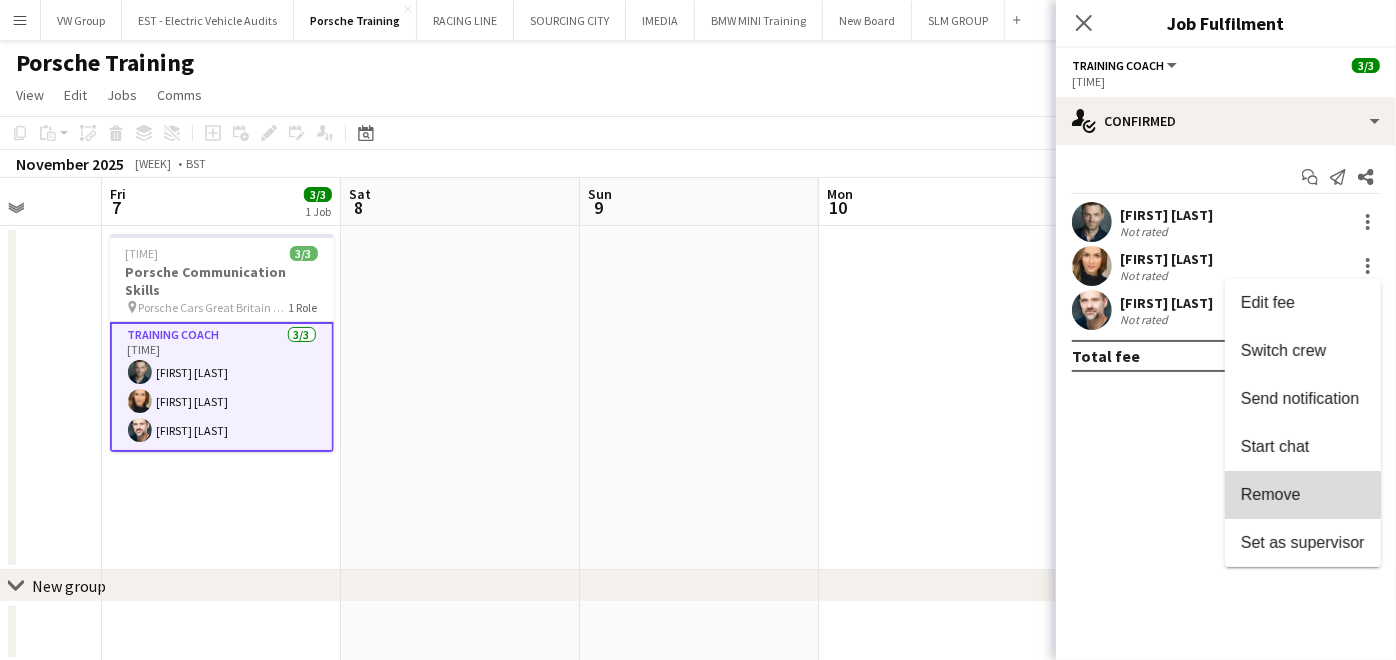 click on "Remove" at bounding box center (1303, 495) 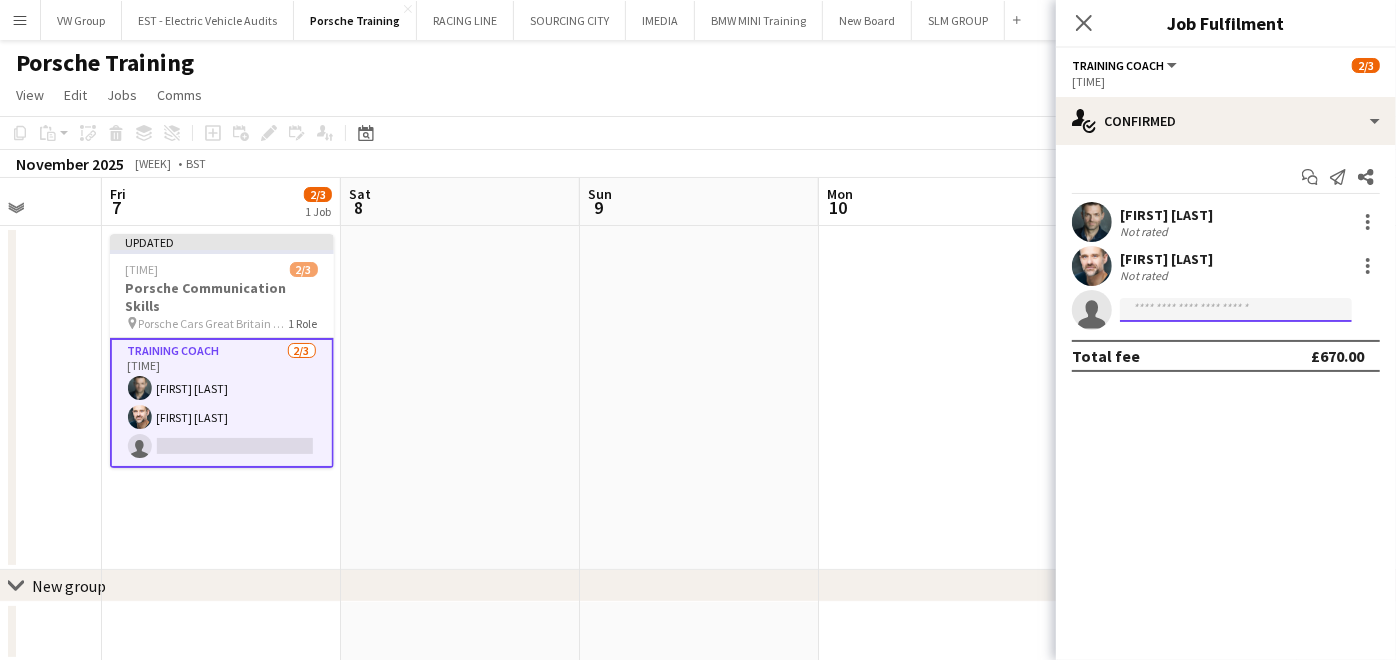 click 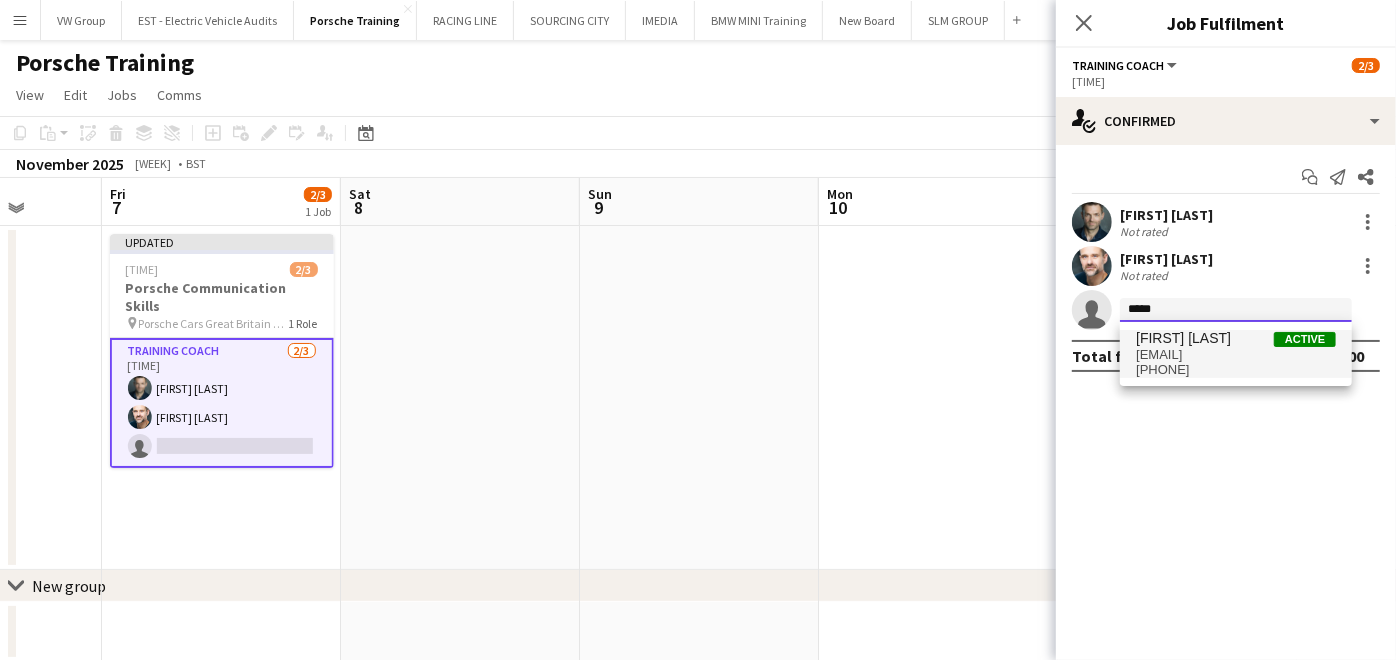type on "*****" 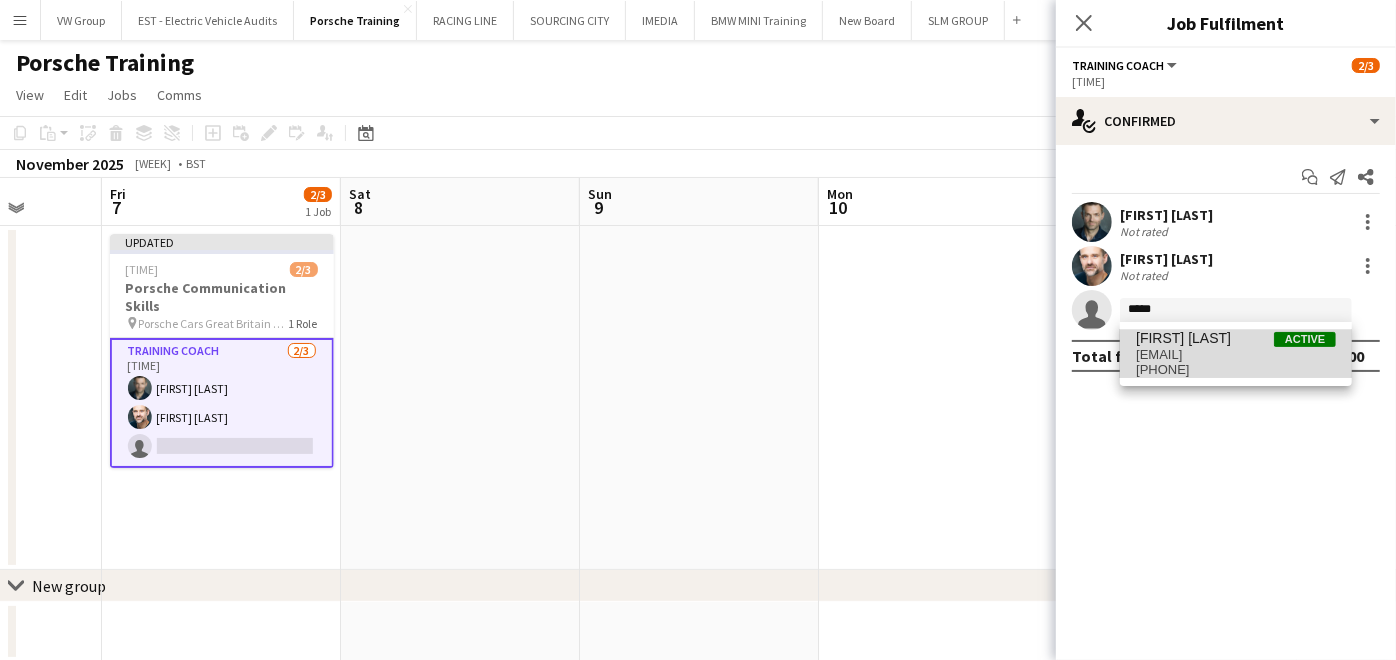 click on "+447749992064" at bounding box center [1236, 370] 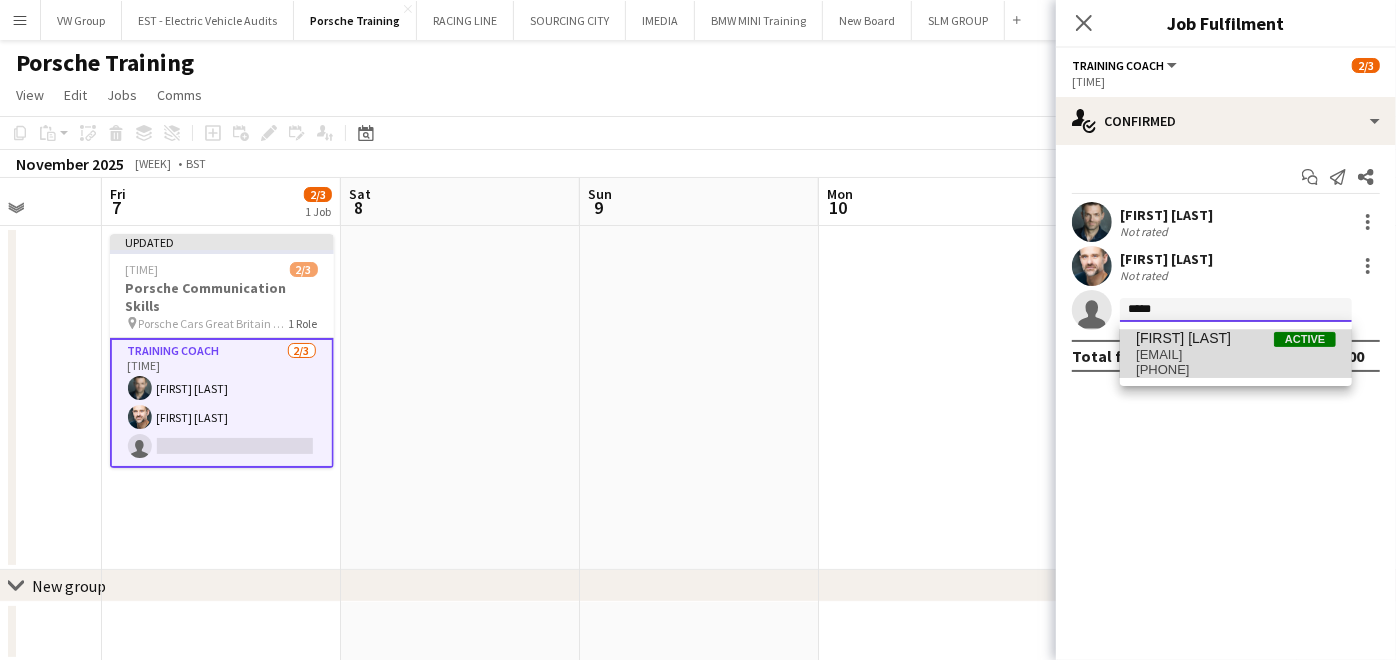 type 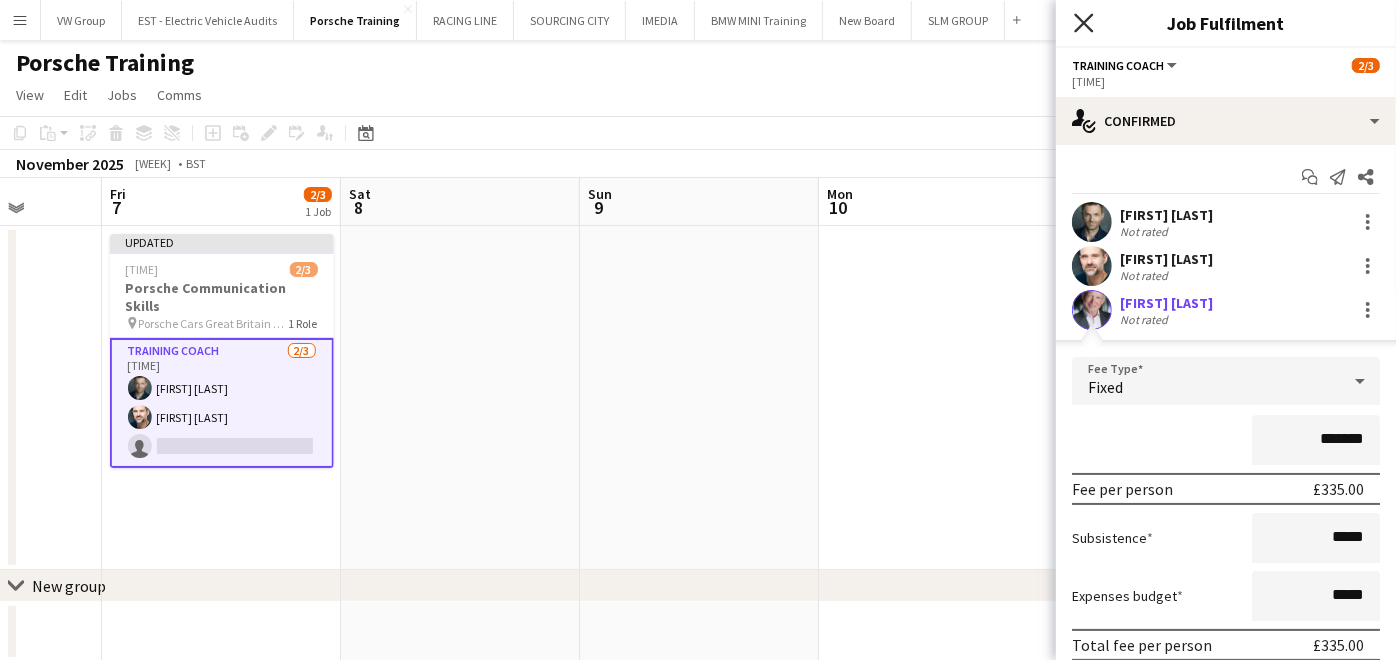 click 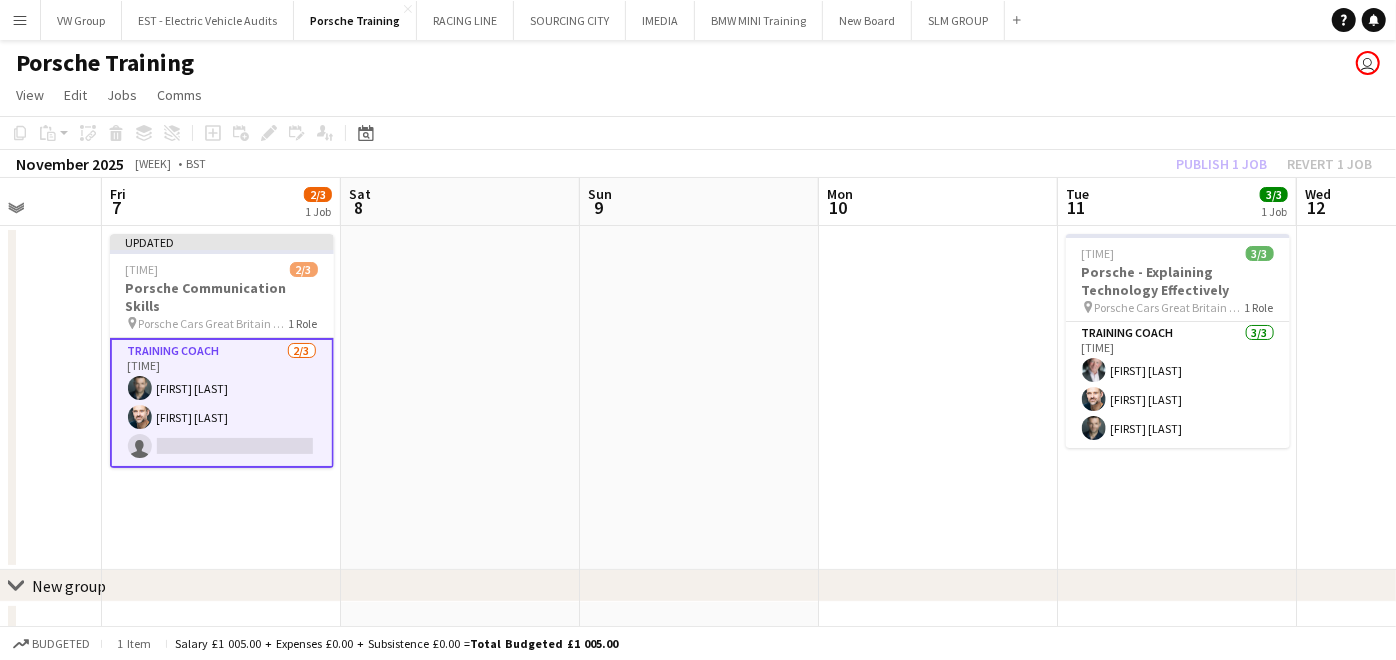 click on "Training Coach   2/3   08:30-17:00 (8h30m)
Sam Patrick Luke Harris
single-neutral-actions" at bounding box center [222, 403] 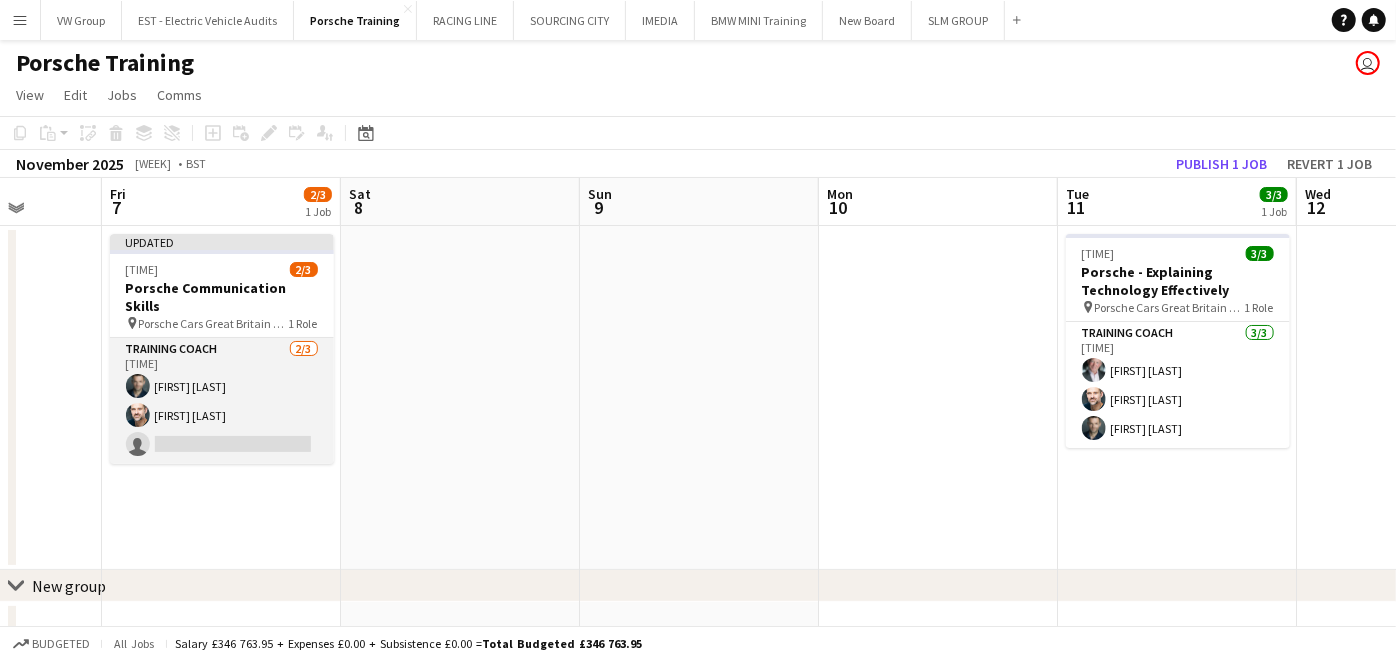 click on "Training Coach   2/3   08:30-17:00 (8h30m)
Sam Patrick Luke Harris
single-neutral-actions" at bounding box center (222, 401) 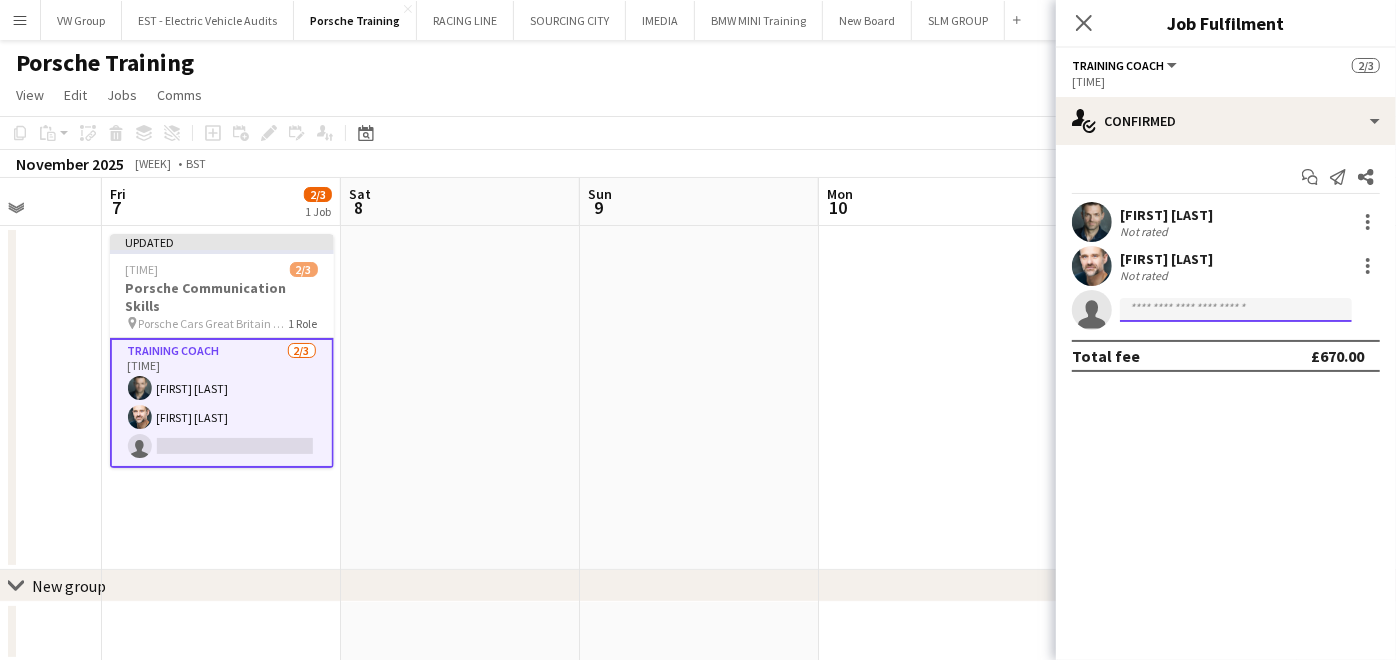 click 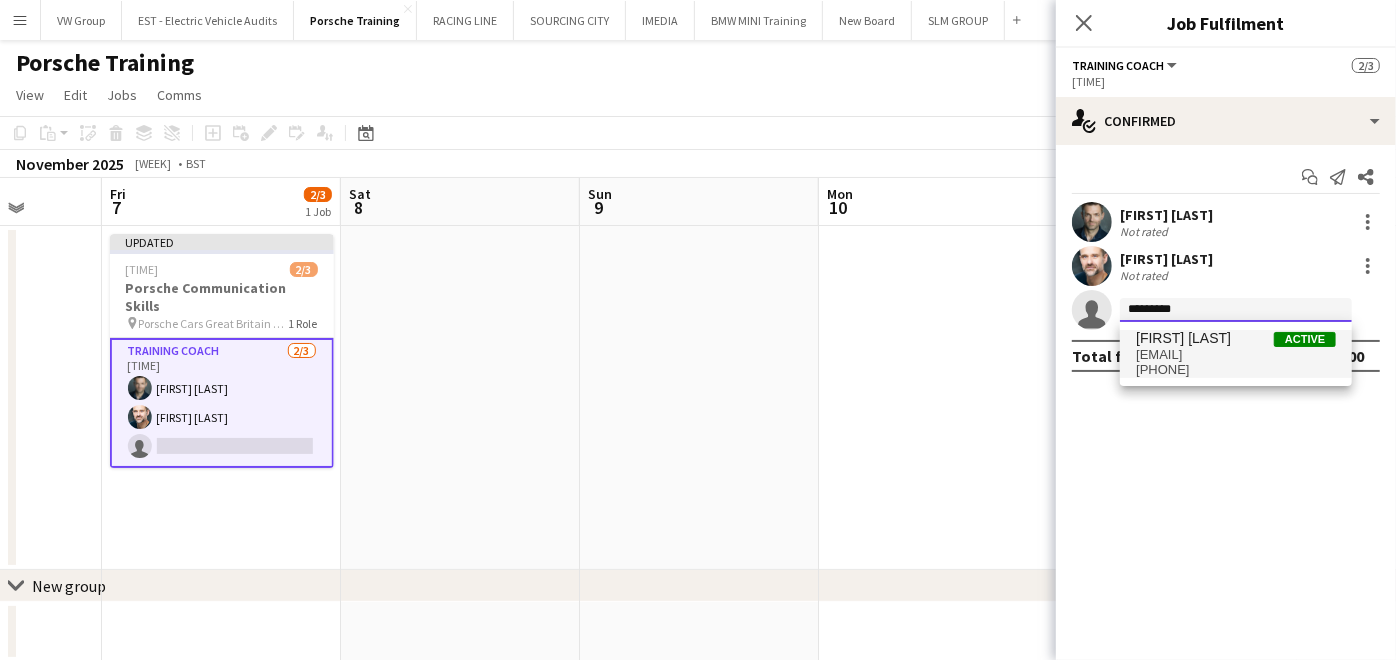 type on "*********" 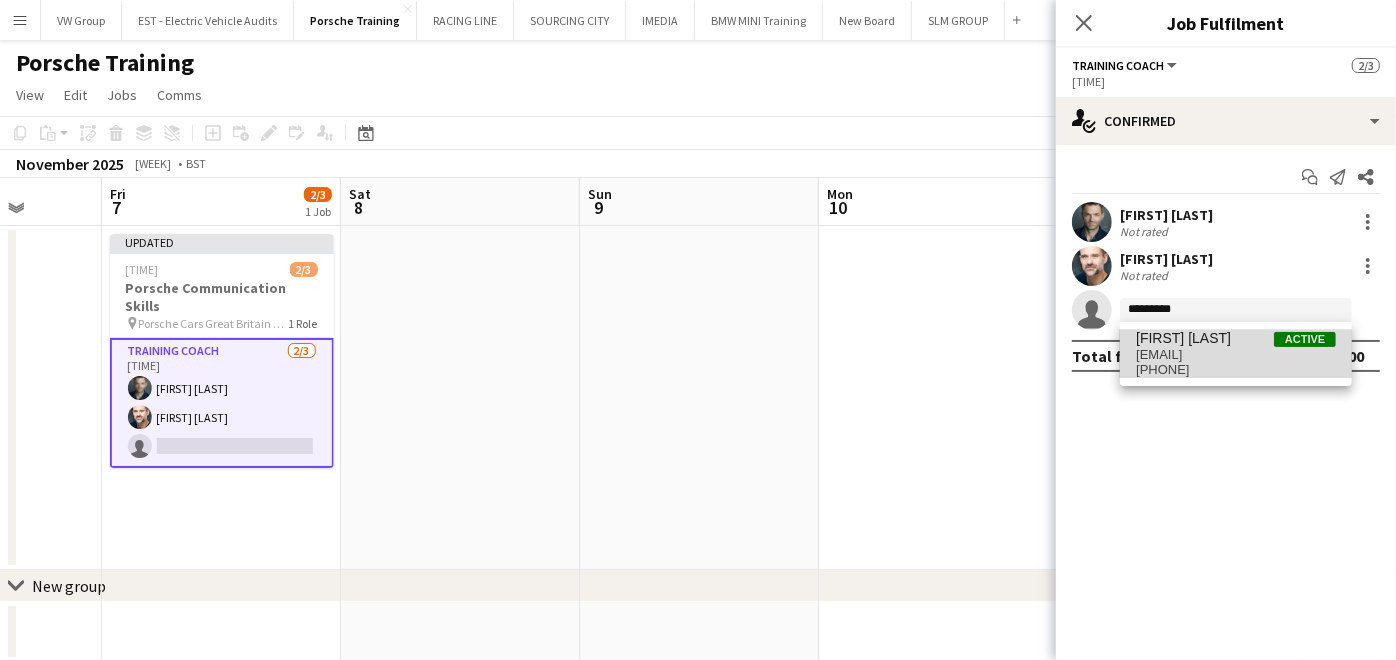 click on "cliviowoodward@btinternet.com" at bounding box center [1236, 355] 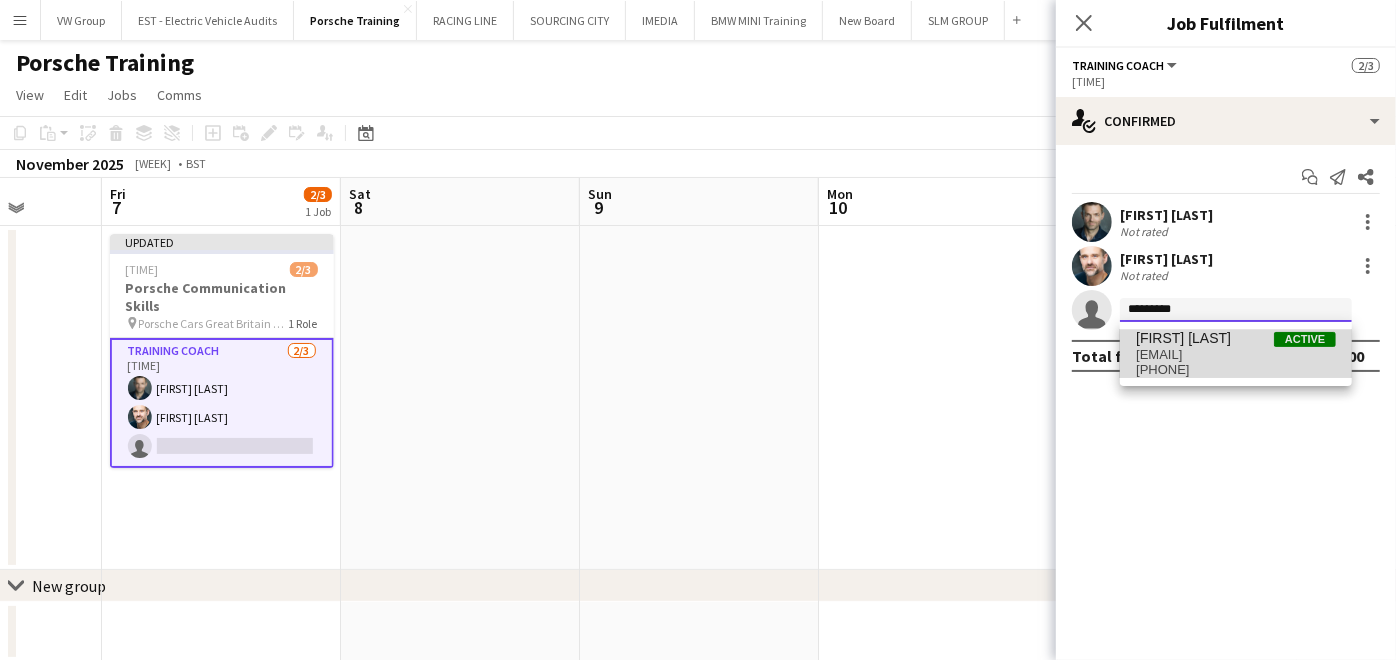 type 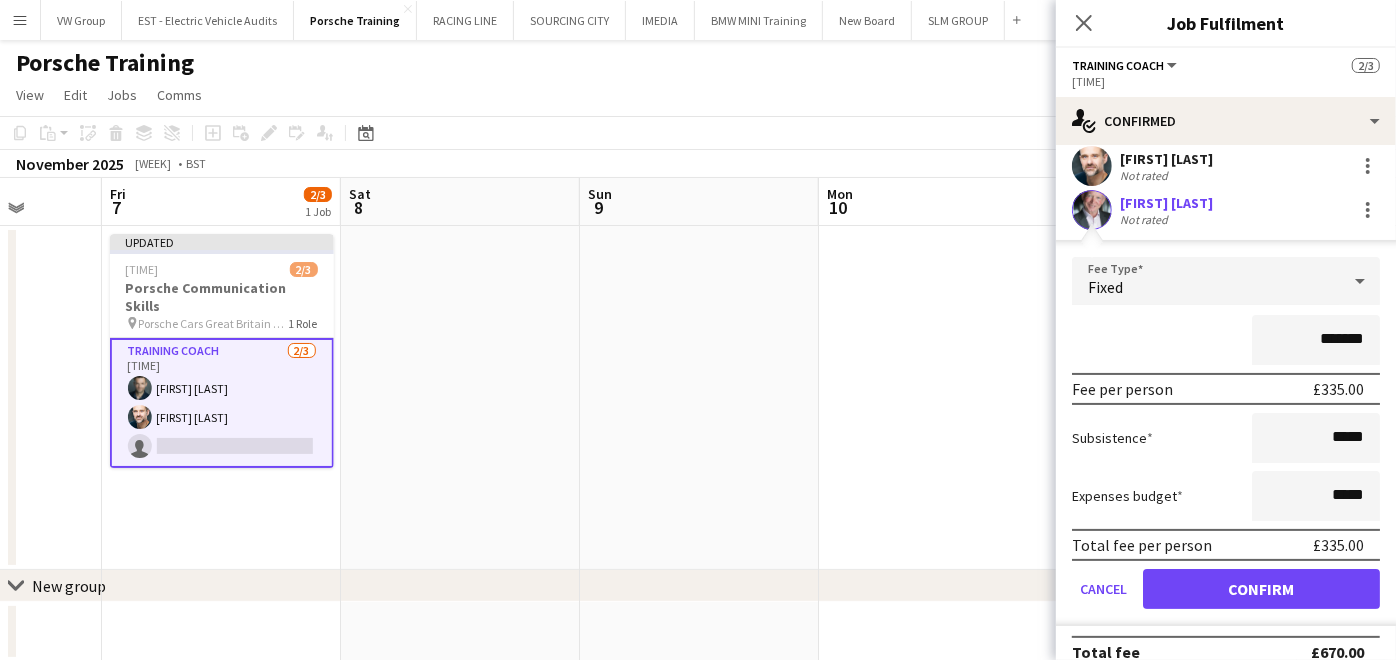 scroll, scrollTop: 120, scrollLeft: 0, axis: vertical 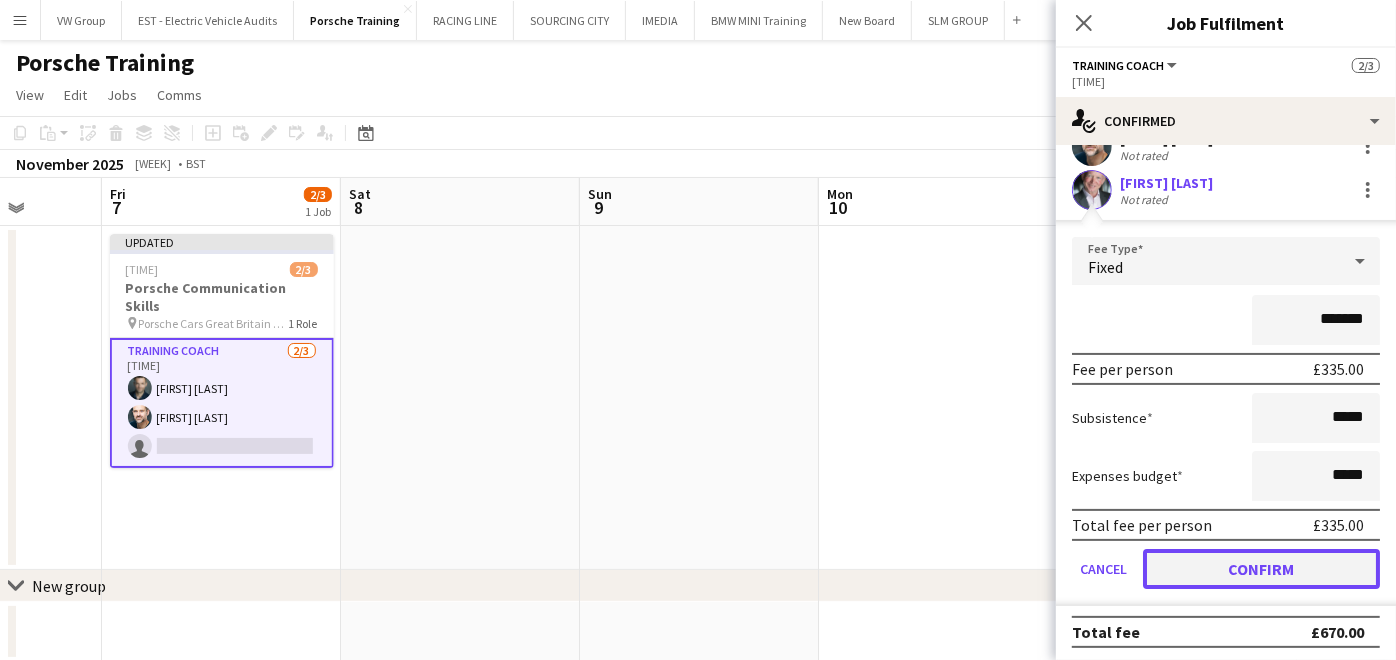 click on "Confirm" at bounding box center (1261, 569) 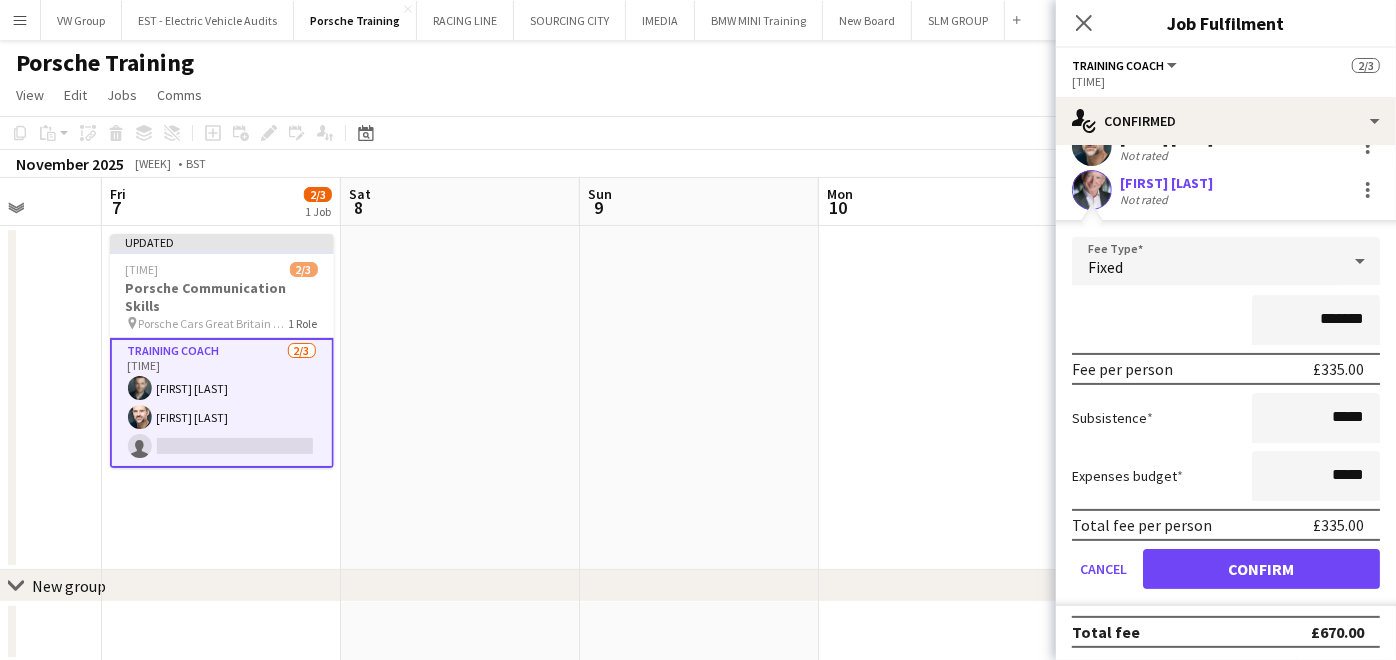 scroll, scrollTop: 0, scrollLeft: 0, axis: both 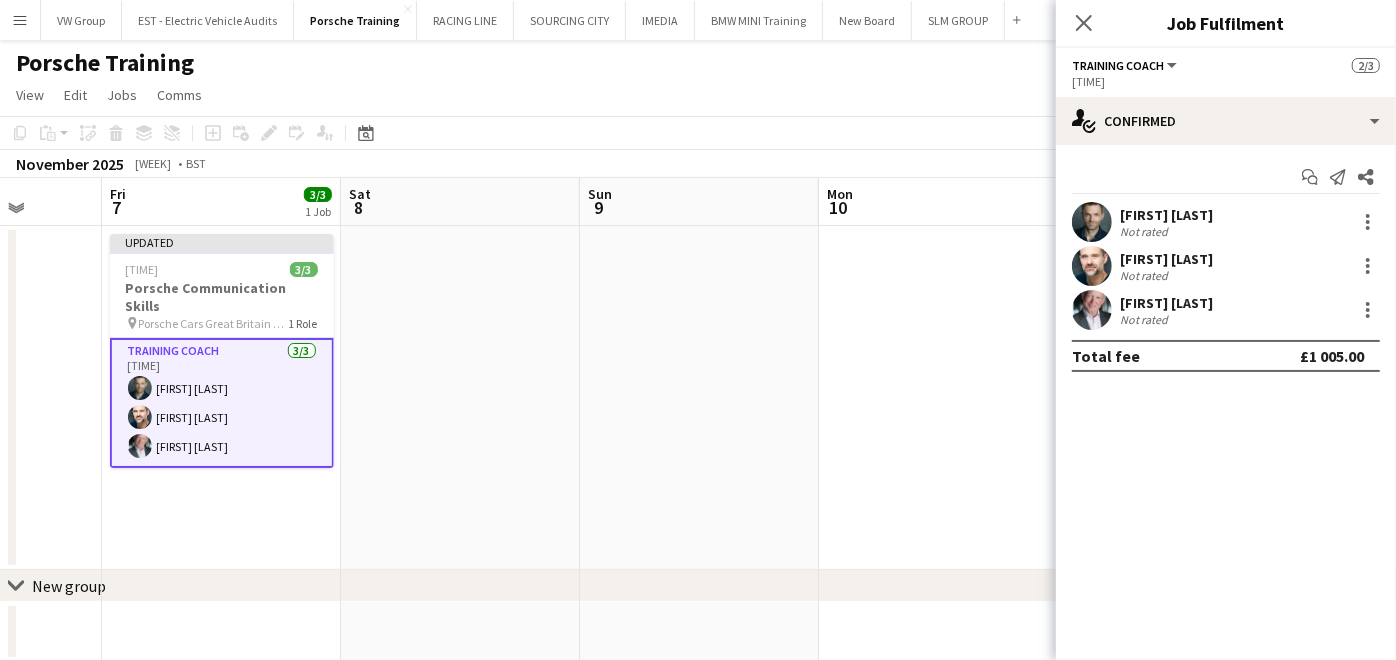 click at bounding box center (938, 398) 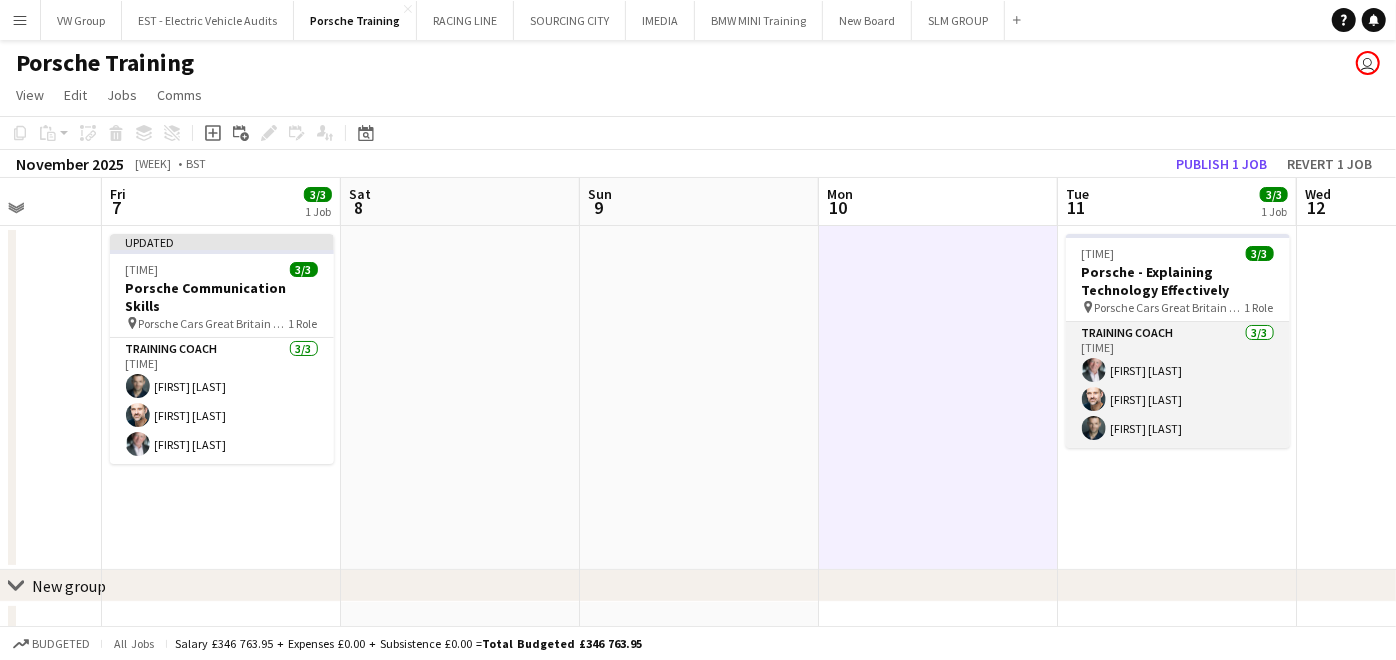 click on "Training Coach   3/3   08:30-17:00 (8h30m)
Clive Woodward Luke Harris Sam Patrick" at bounding box center (1178, 385) 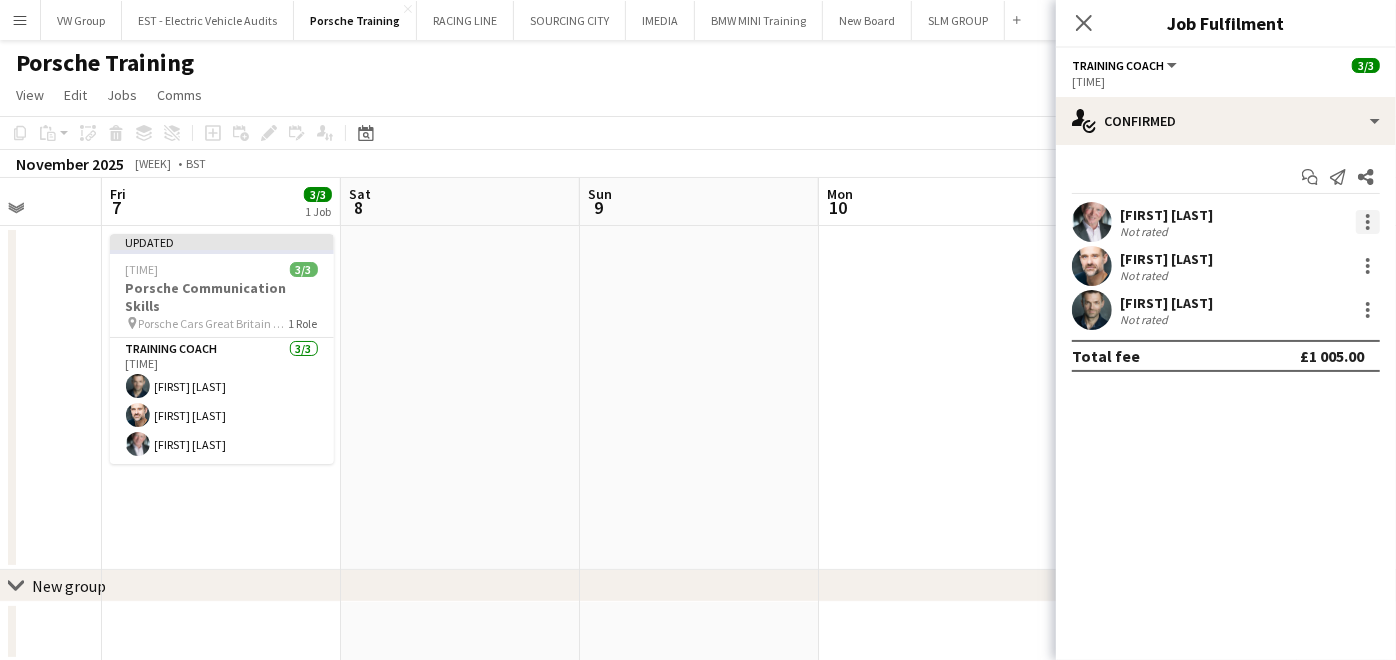 click at bounding box center (1368, 222) 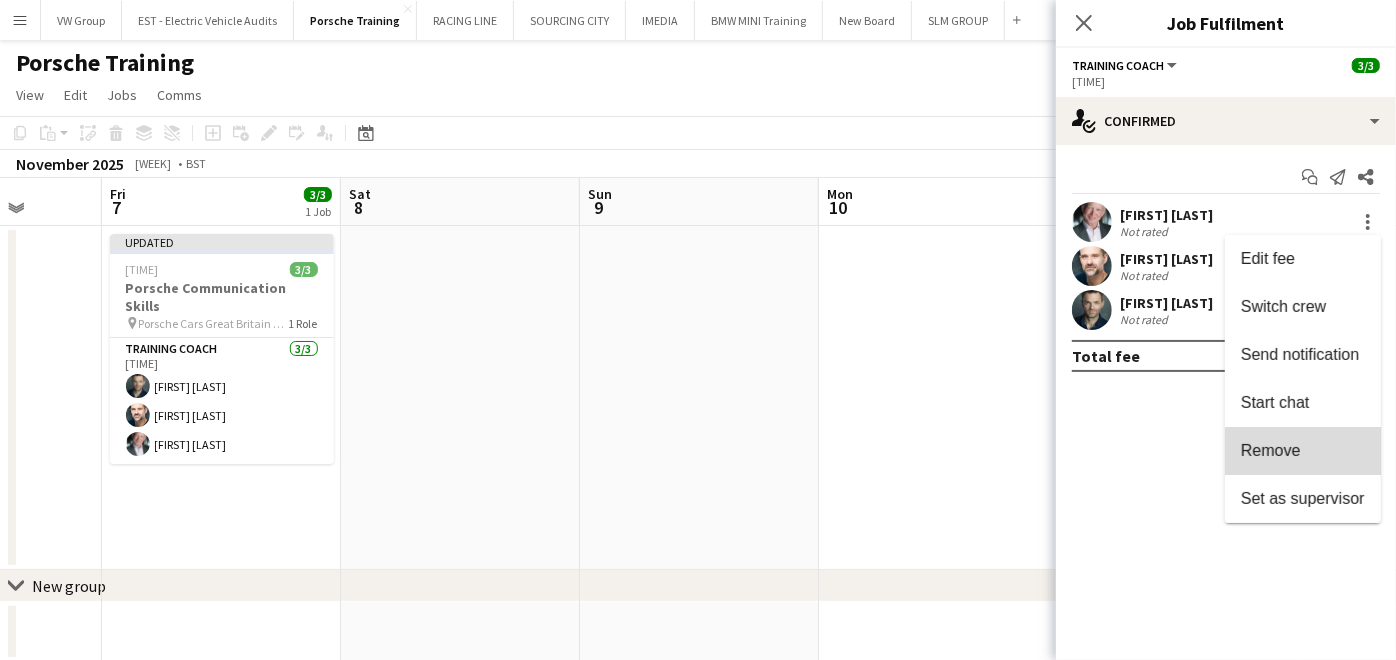 click on "Remove" at bounding box center [1303, 451] 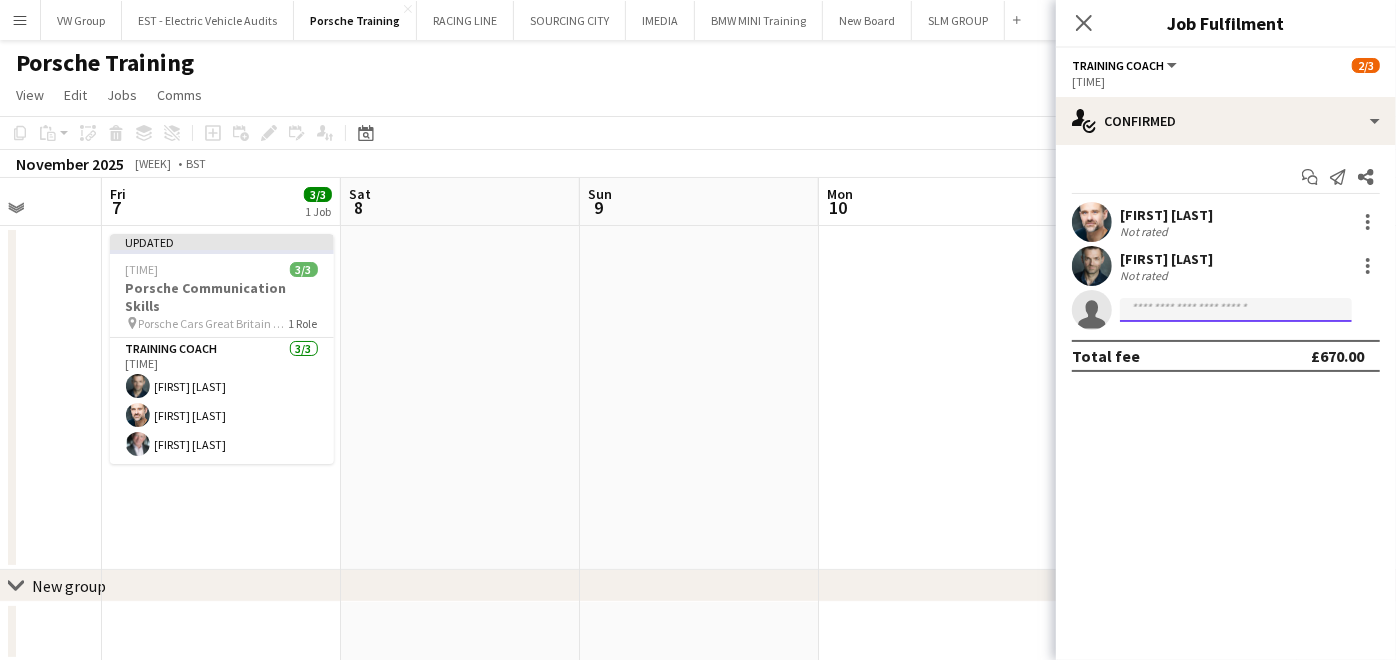 click 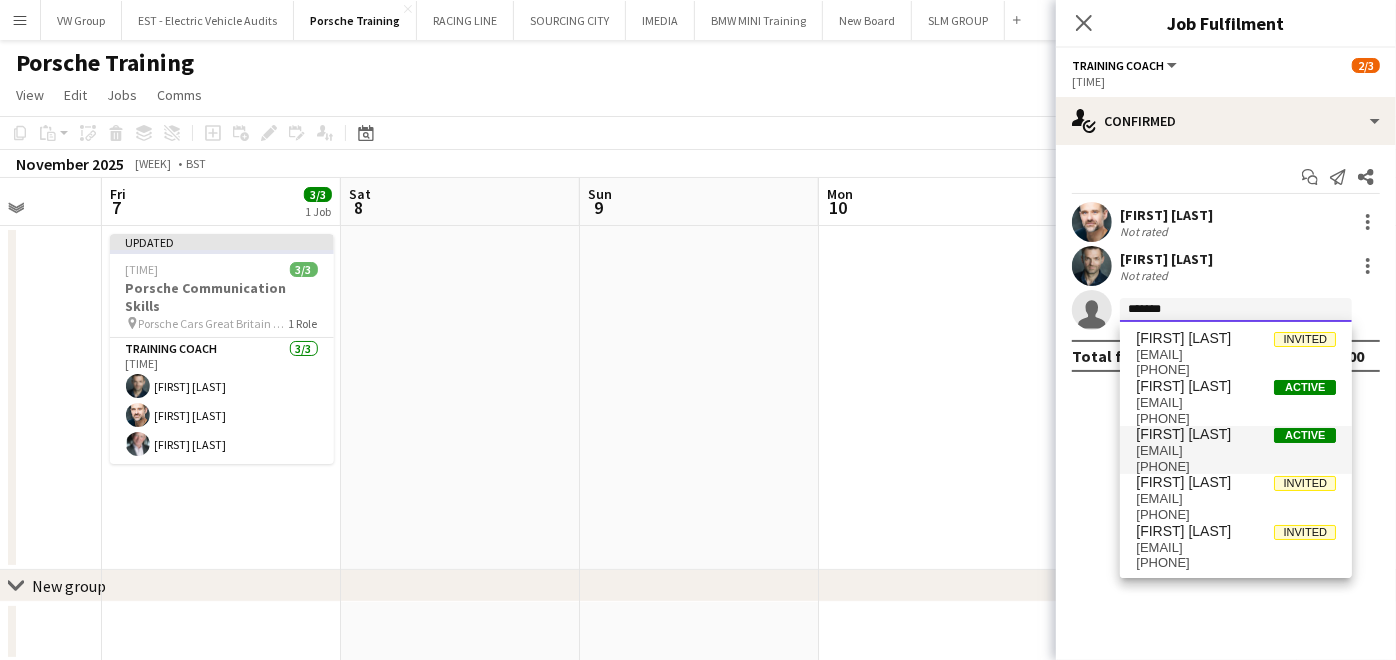 type on "*******" 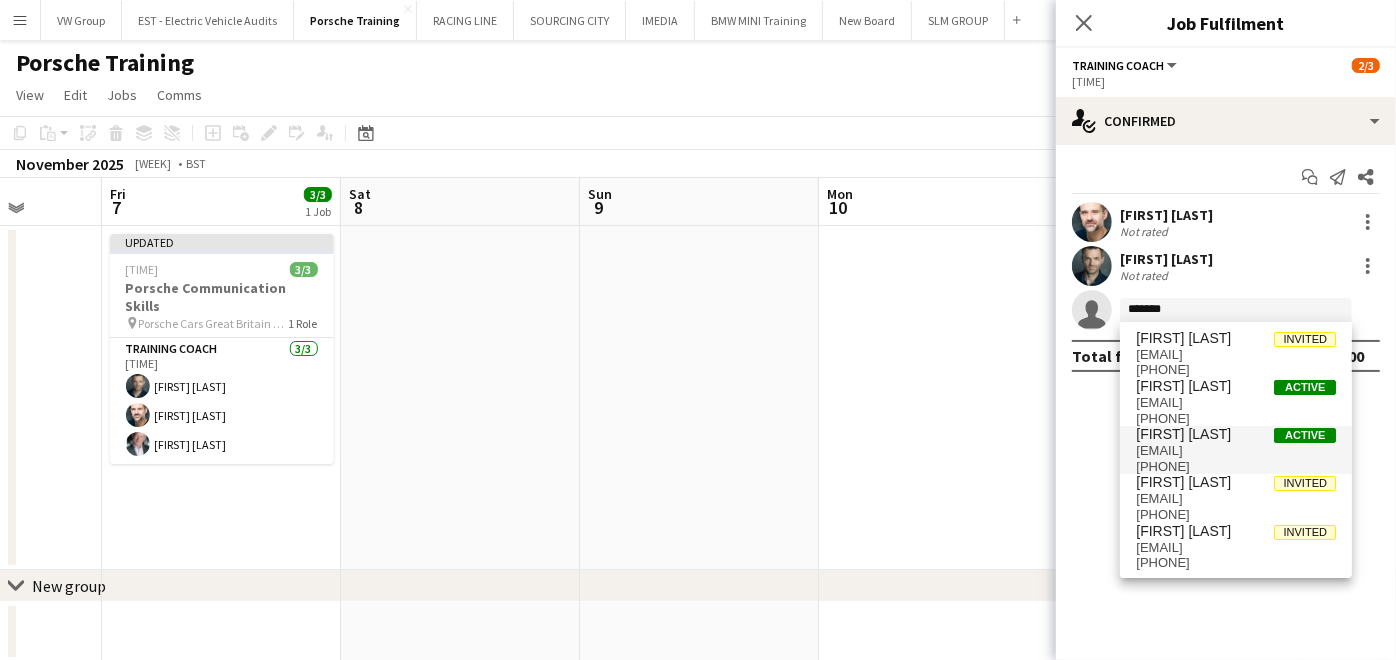 click on "jessiefoden@aol.com" at bounding box center (1236, 451) 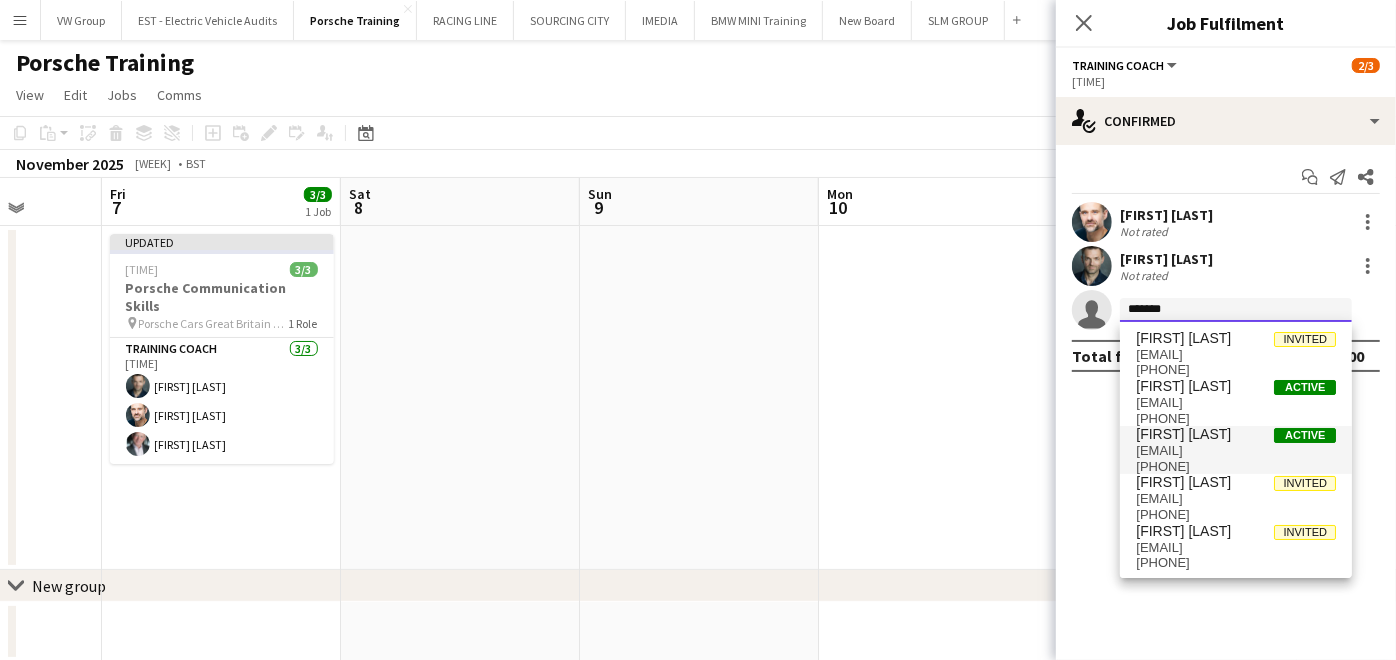 type 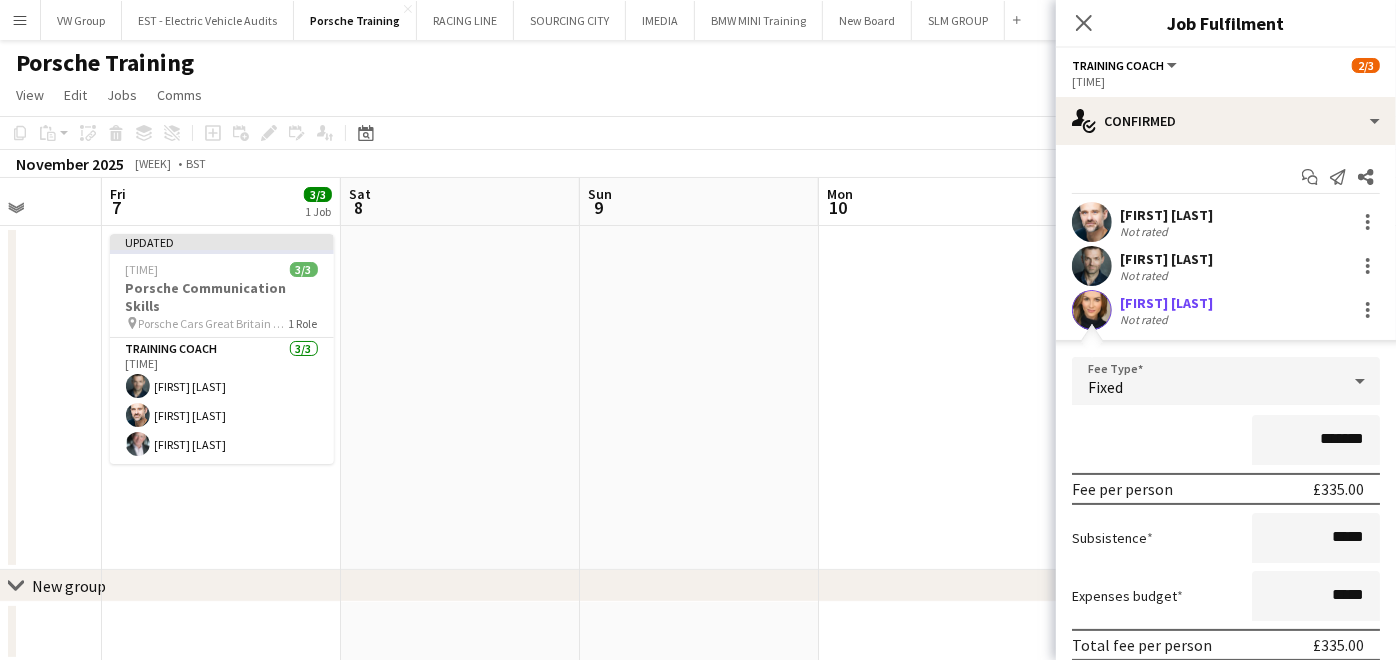 scroll, scrollTop: 120, scrollLeft: 0, axis: vertical 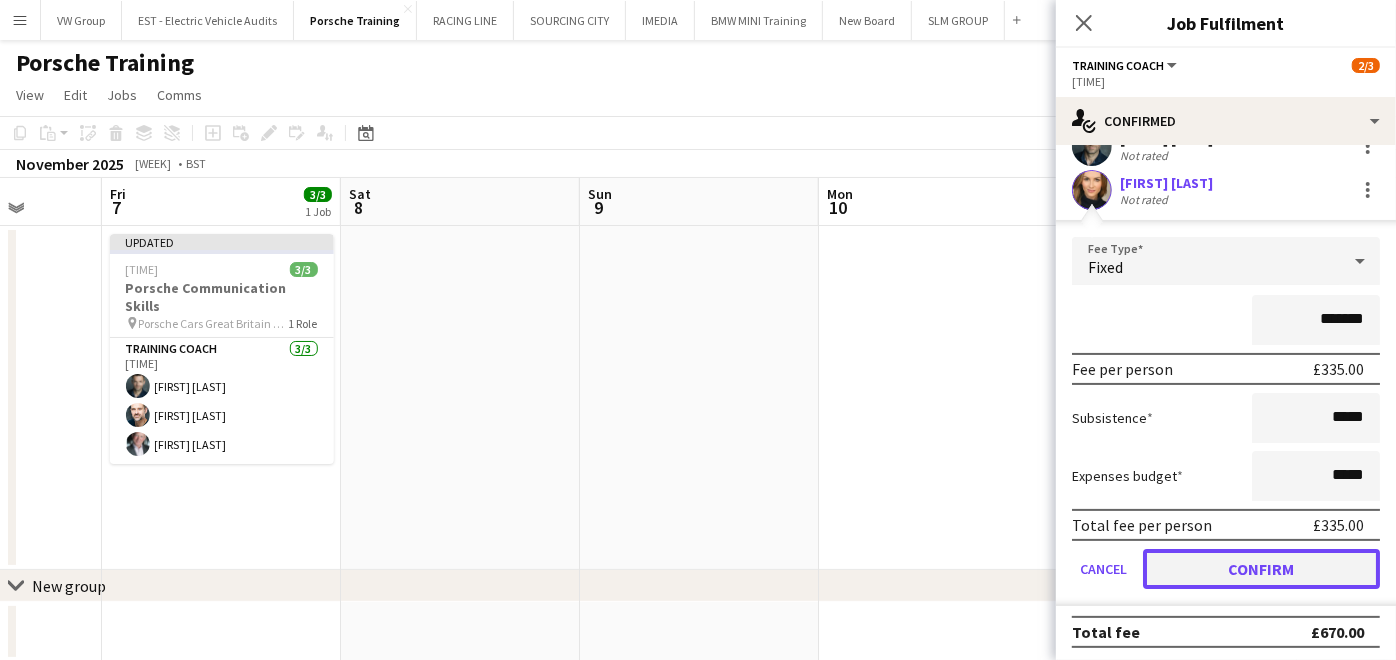 click on "Confirm" at bounding box center [1261, 569] 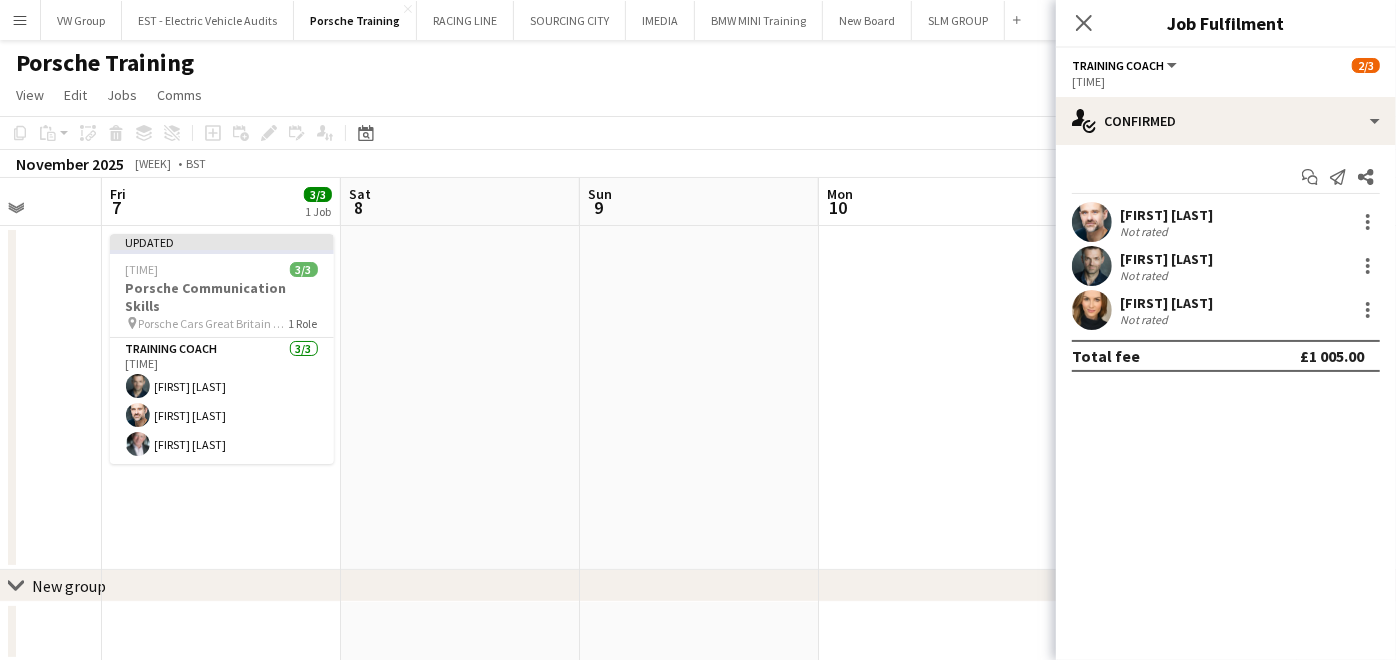scroll, scrollTop: 0, scrollLeft: 0, axis: both 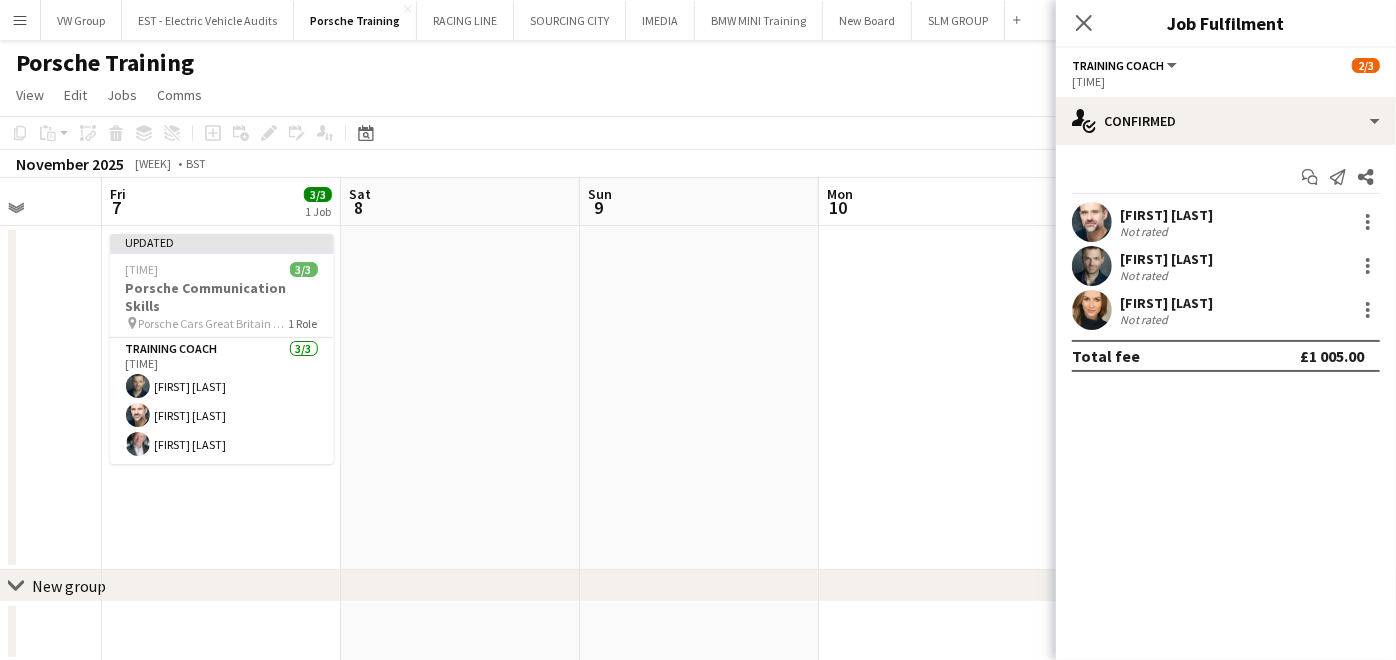 click at bounding box center (938, 398) 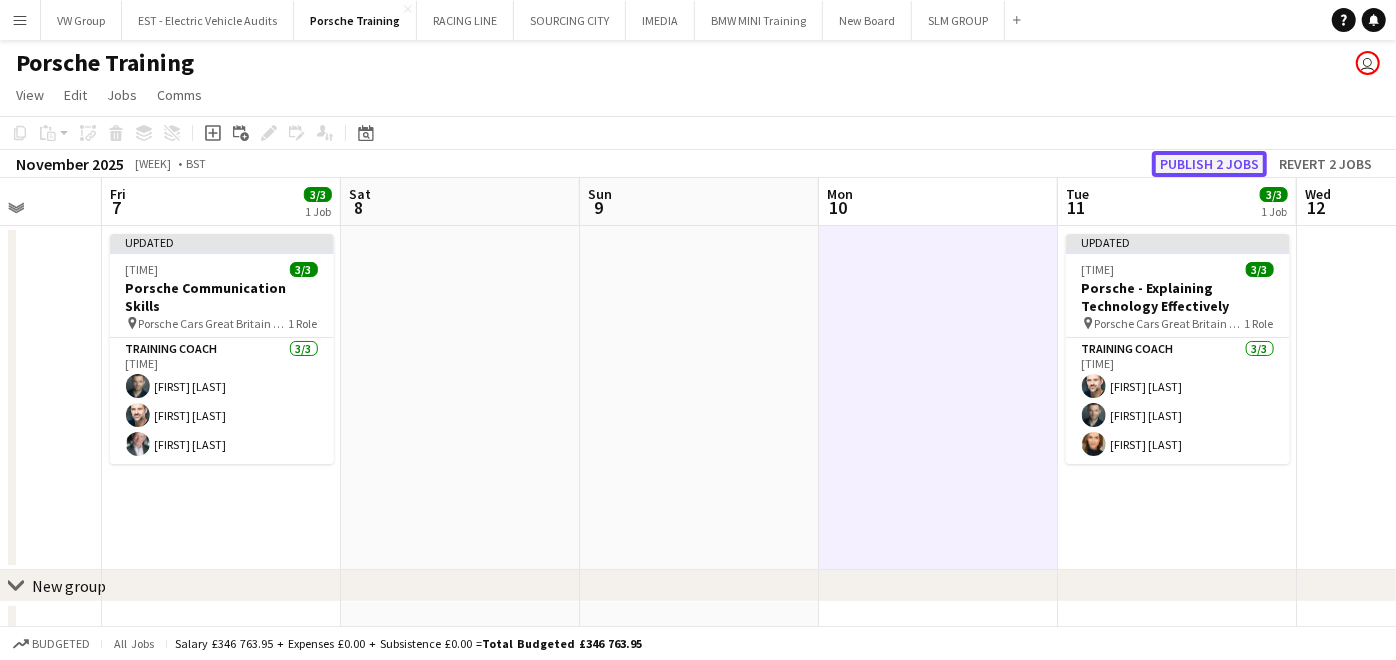 click on "Publish 2 jobs" 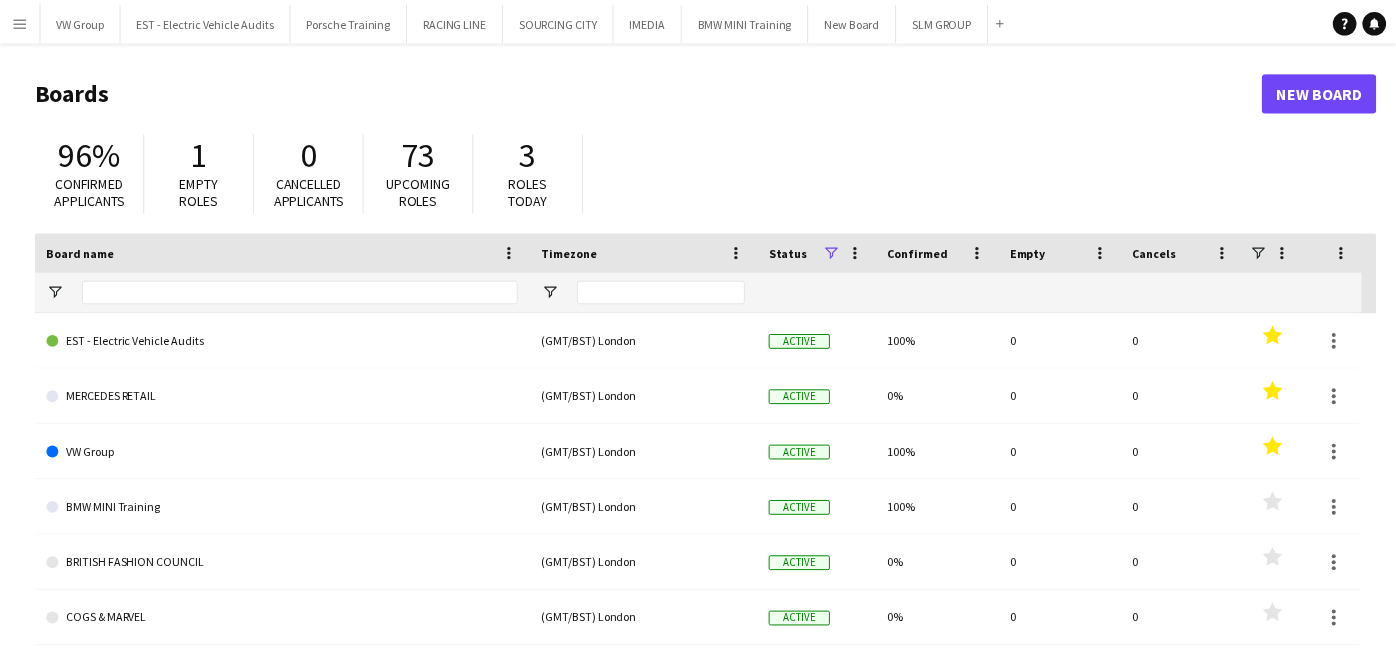 scroll, scrollTop: 0, scrollLeft: 0, axis: both 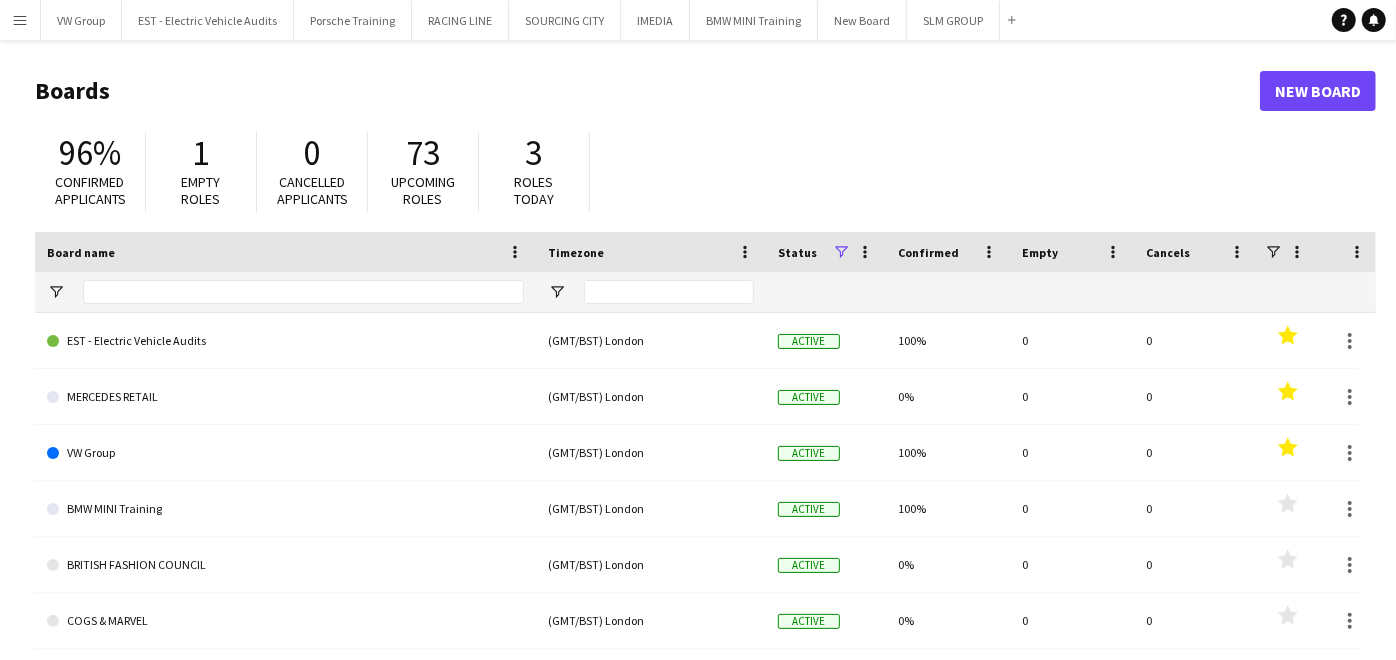 click on "Menu" at bounding box center [20, 20] 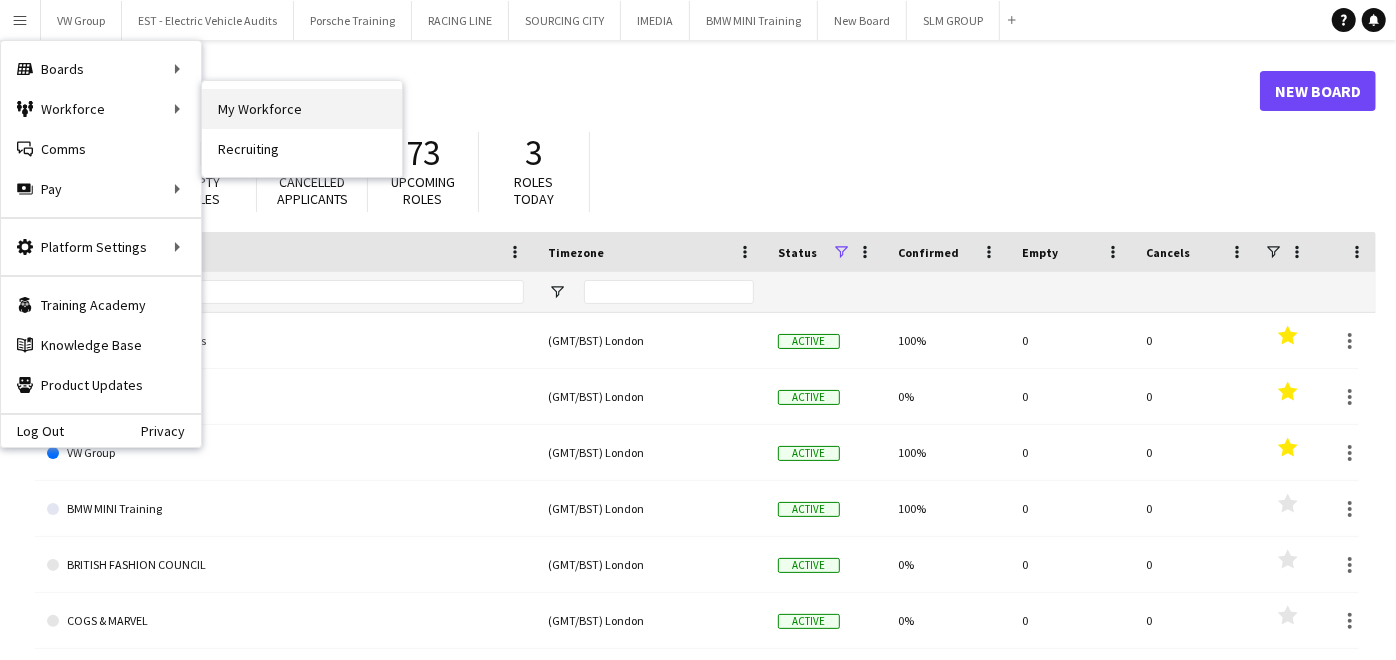 click on "My Workforce" at bounding box center [302, 109] 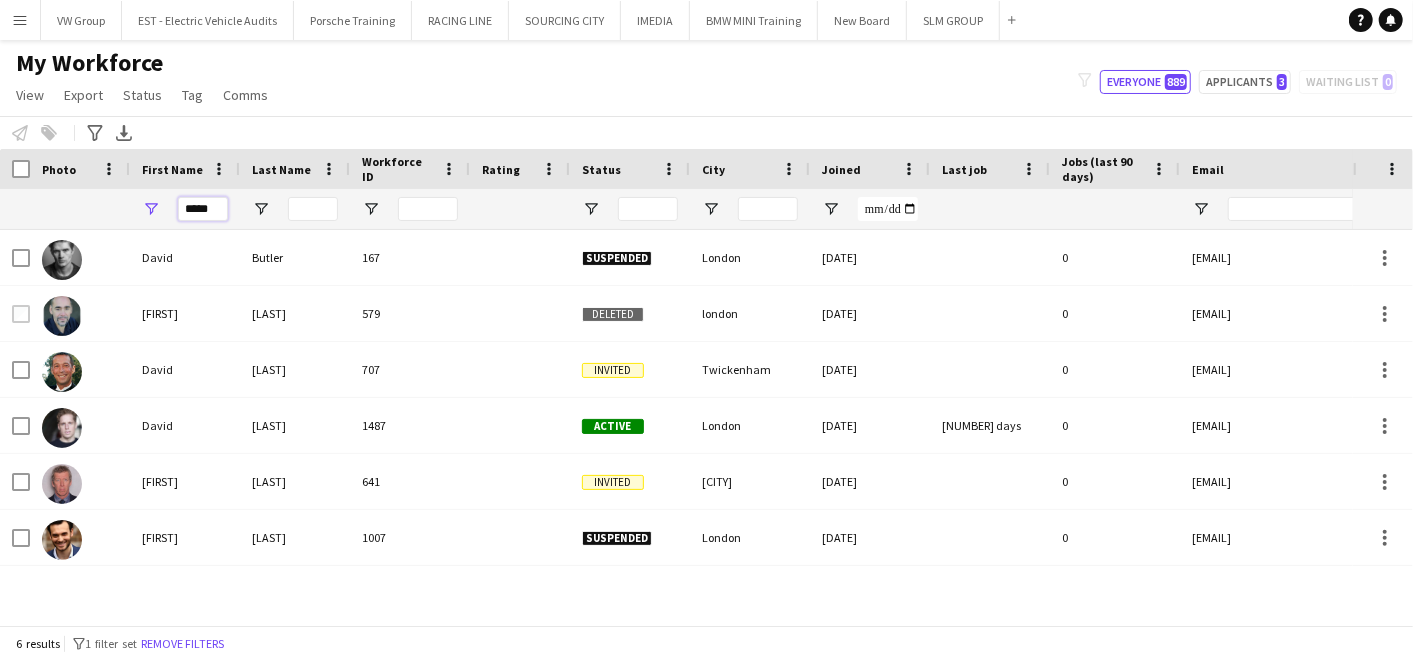 click on "*****" at bounding box center (203, 209) 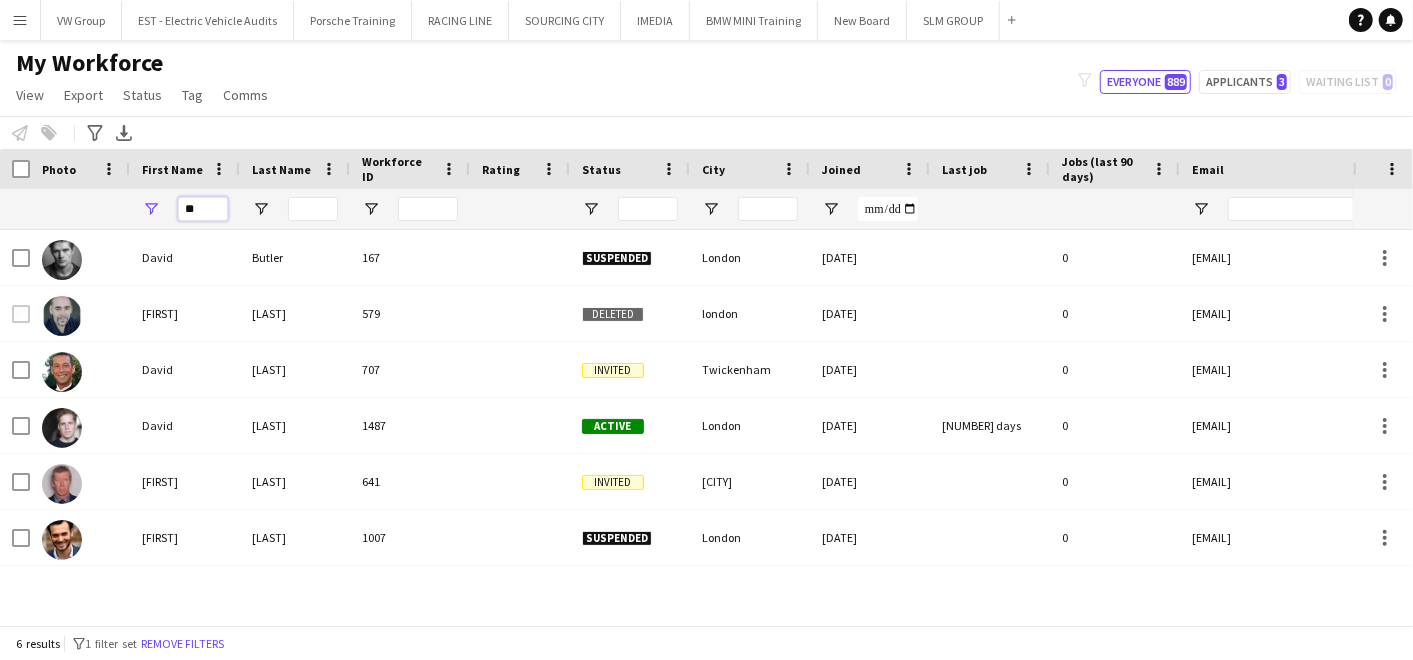 type on "*" 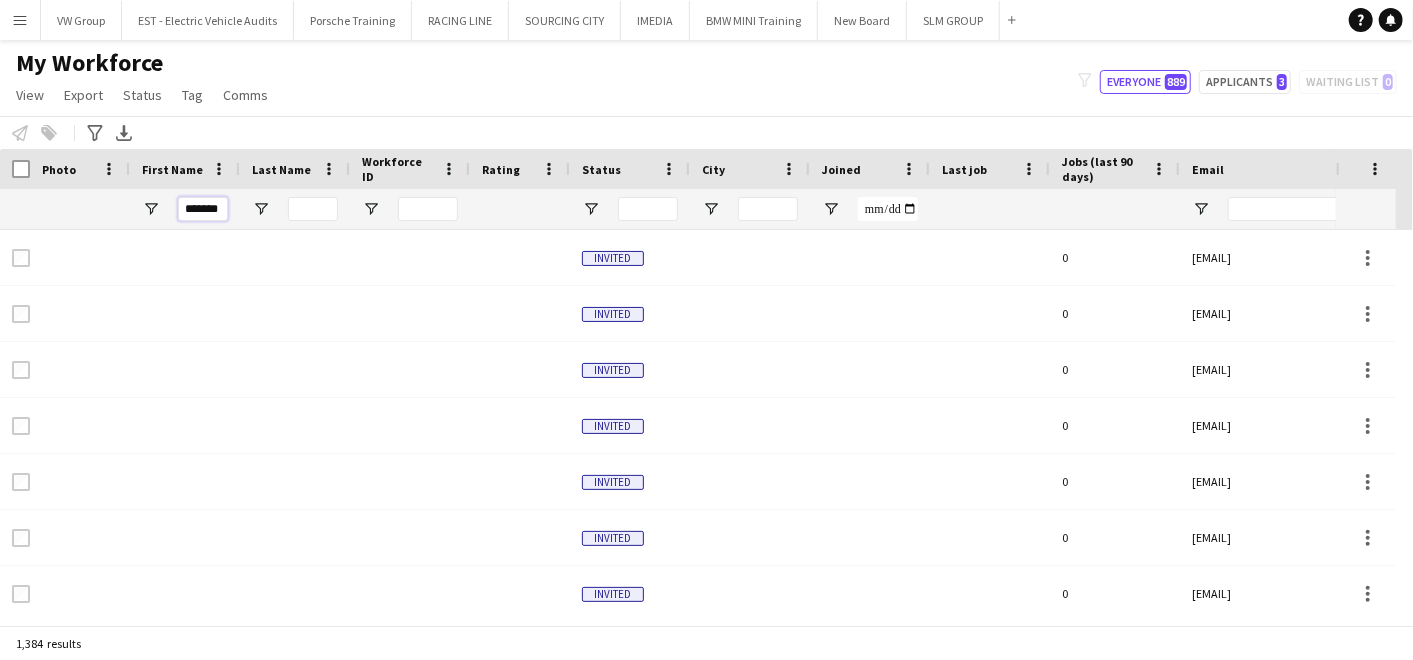 type on "*******" 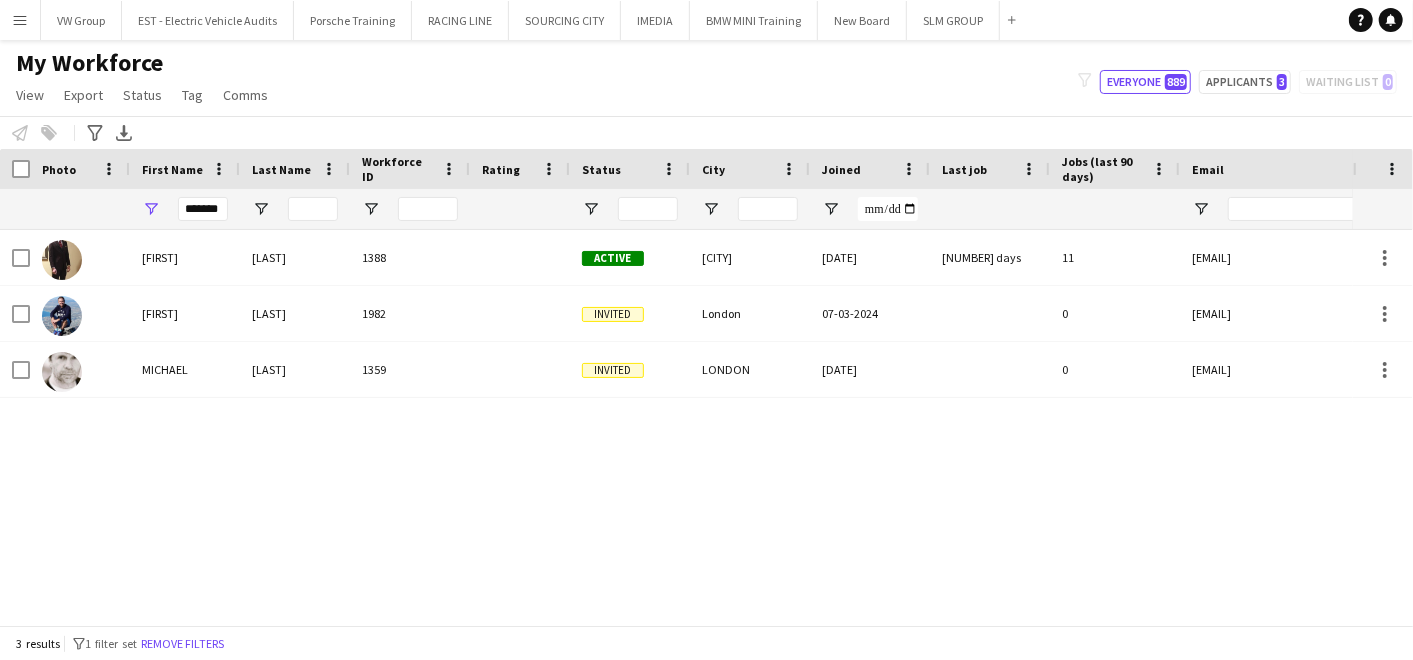 click on "Michael Boardman 1388 Active Oldham 26-09-2019 14 days 11 mikeyboardman@hotmail.co.uk
Michael Morrisson 1982 Invited London 07-03-2024 0 michaelmorrisson@live.com
MICHAEL WARBURTON 1359 Invited LONDON 26-09-2019 0 mwarburton@btopenworld.com" at bounding box center (676, 419) 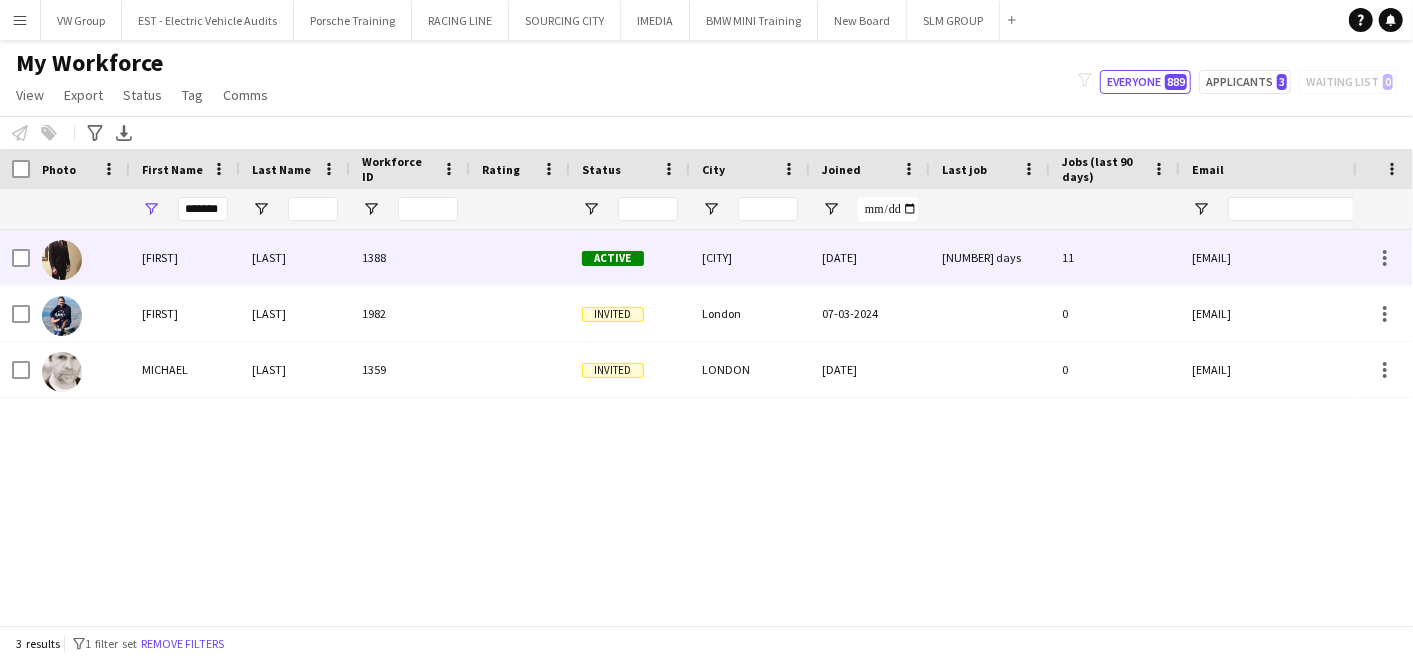 click on "Boardman" at bounding box center [295, 257] 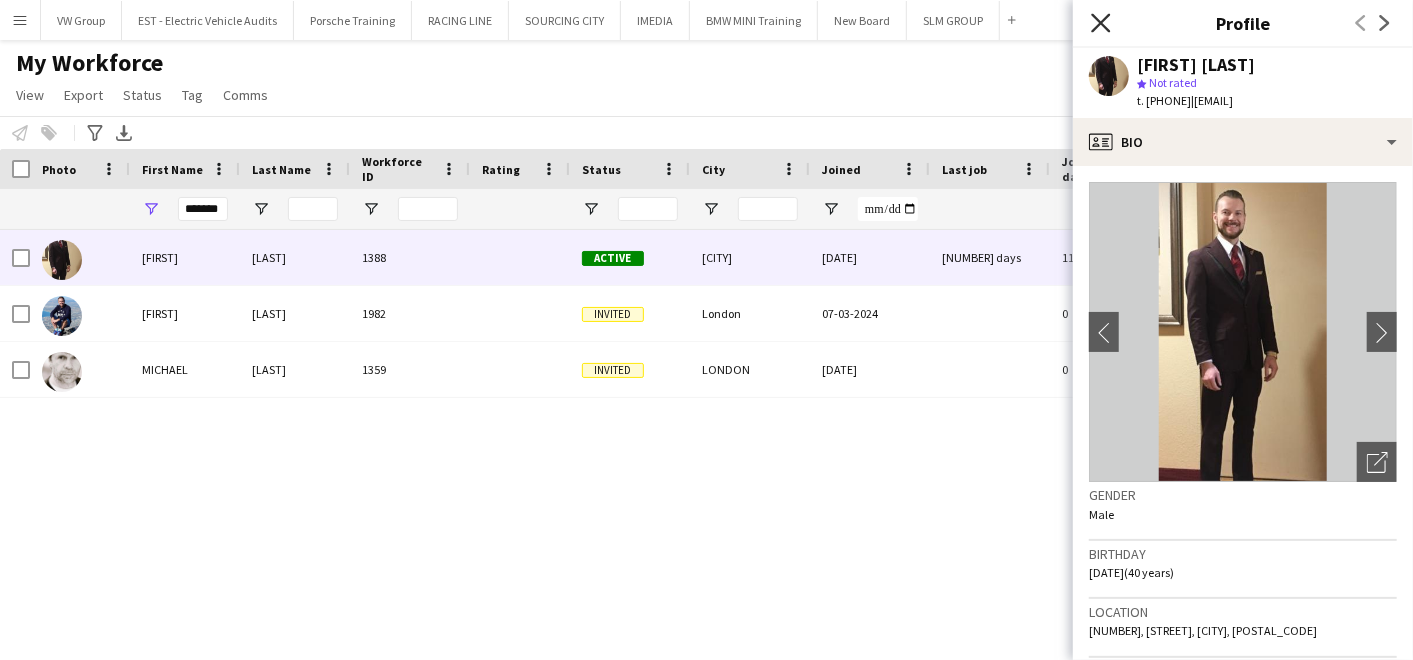 click on "Close pop-in" 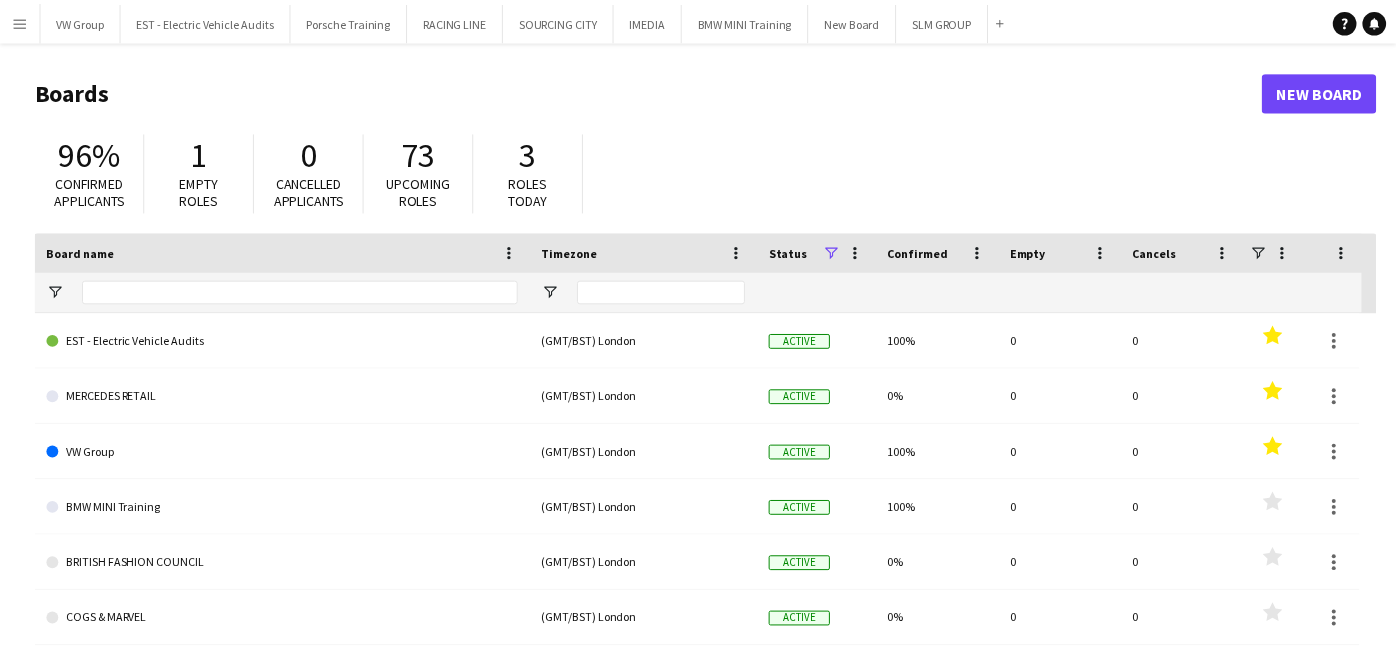 scroll, scrollTop: 0, scrollLeft: 0, axis: both 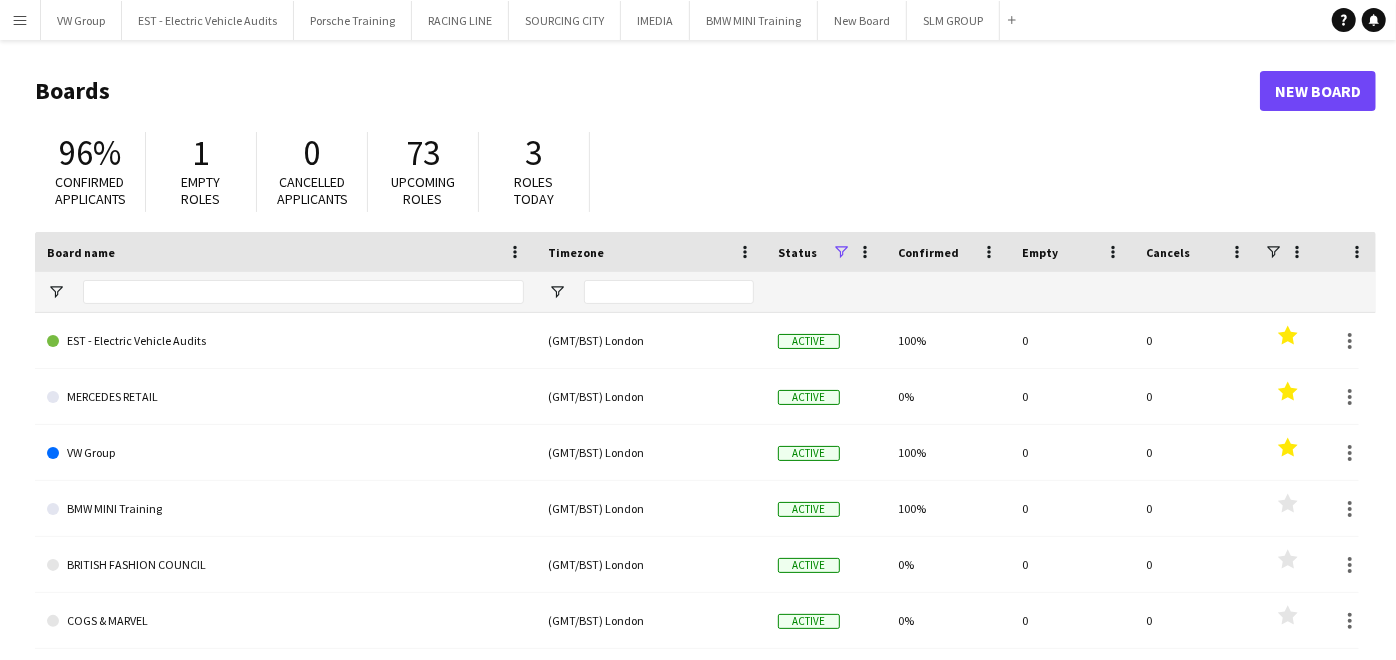click on "Menu" at bounding box center [20, 20] 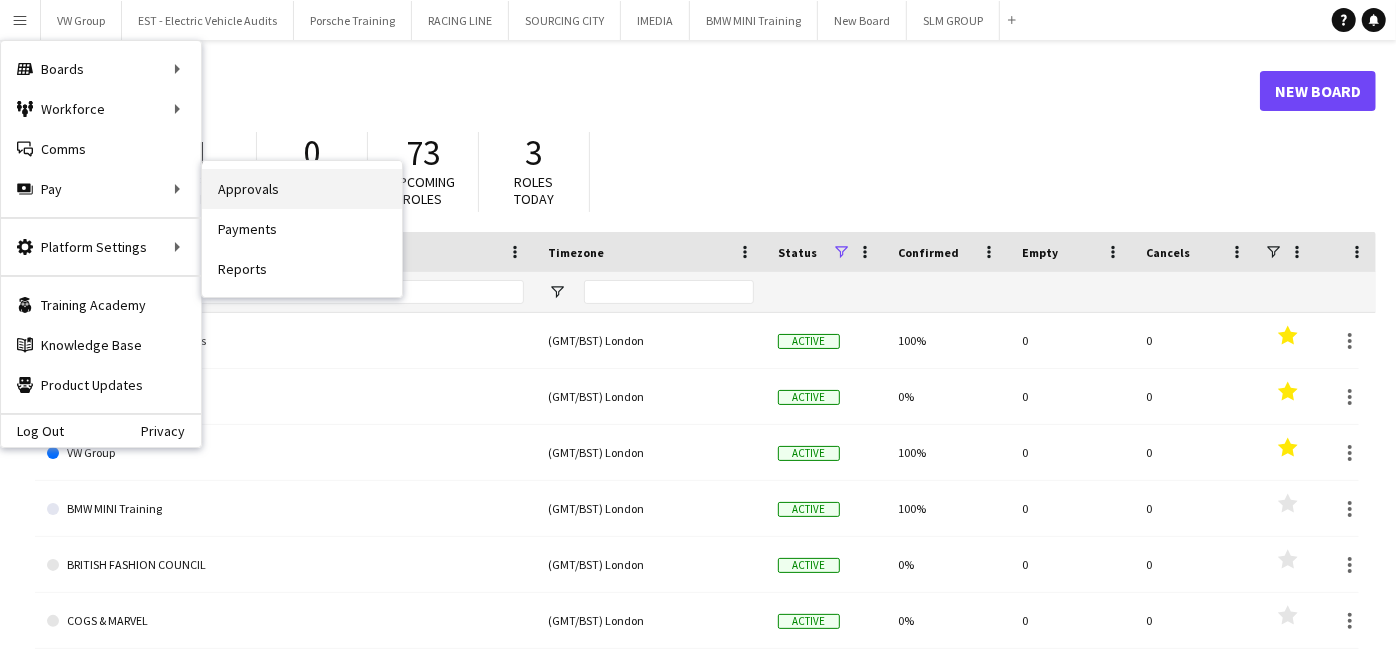 click on "Approvals" at bounding box center [302, 189] 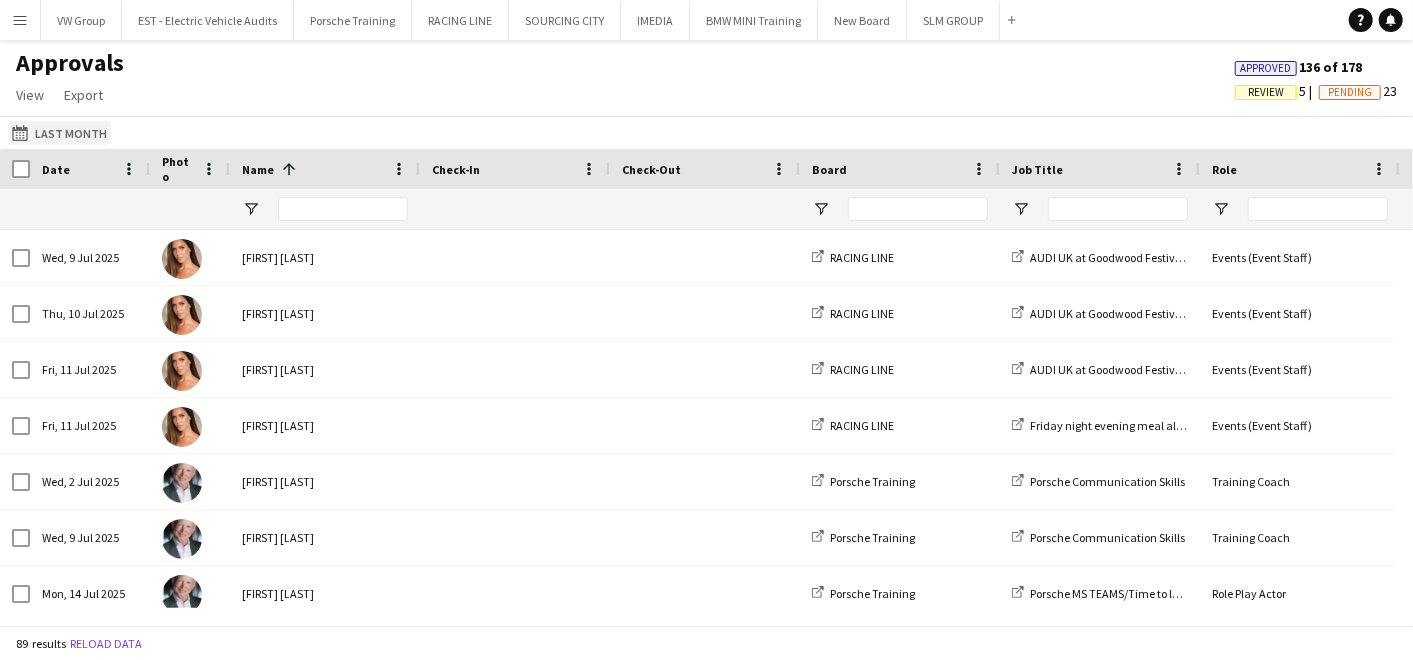 click on "Last Month
Last Month" 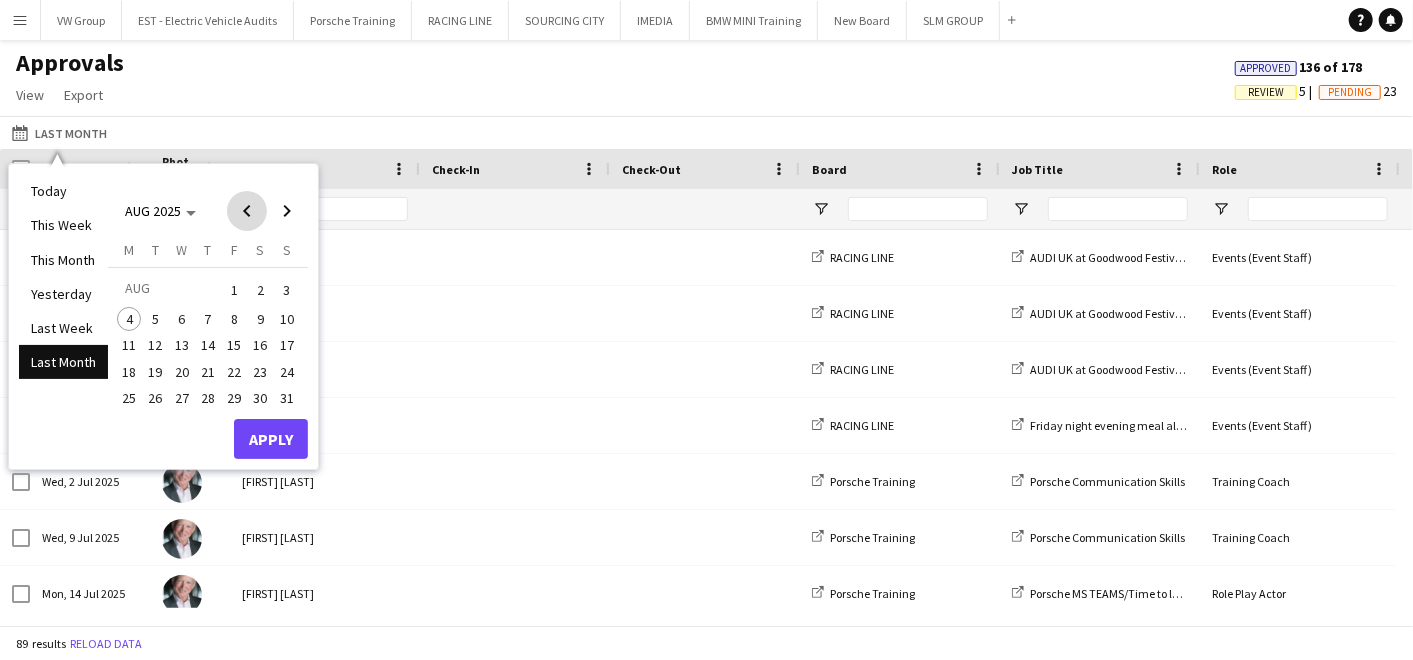 click at bounding box center [247, 211] 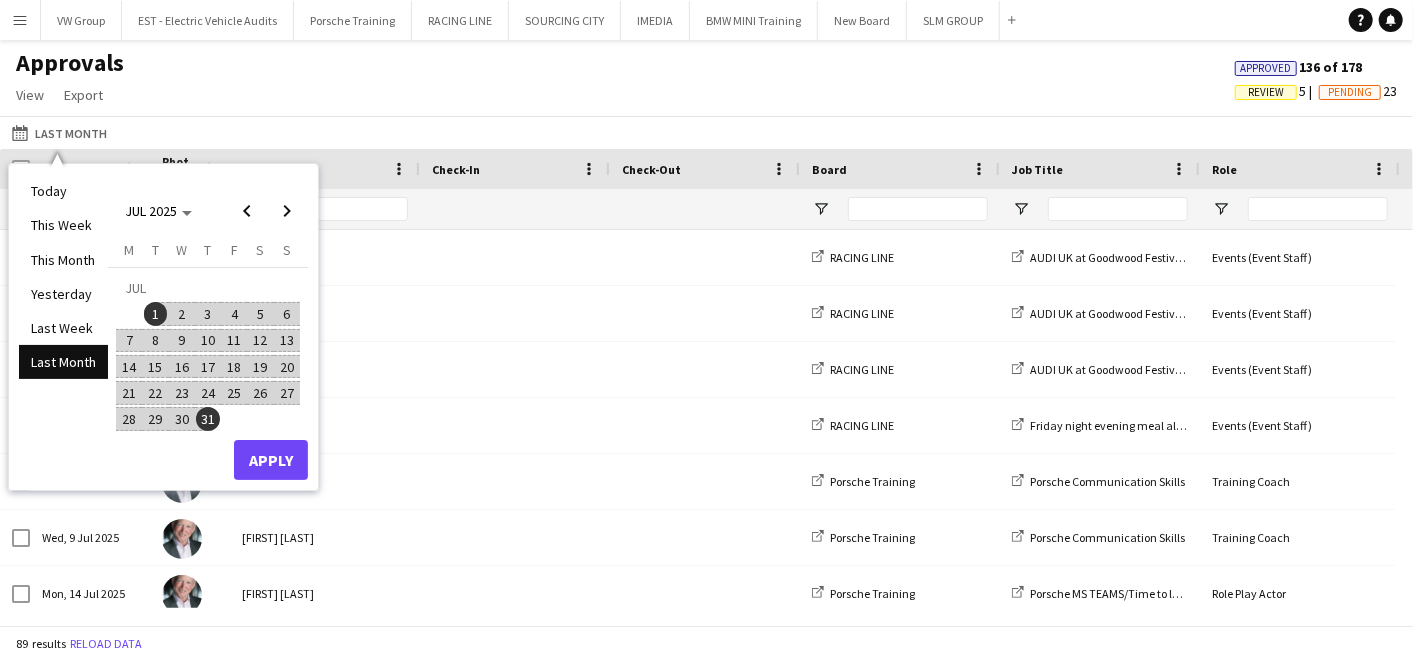 click on "1" at bounding box center [156, 314] 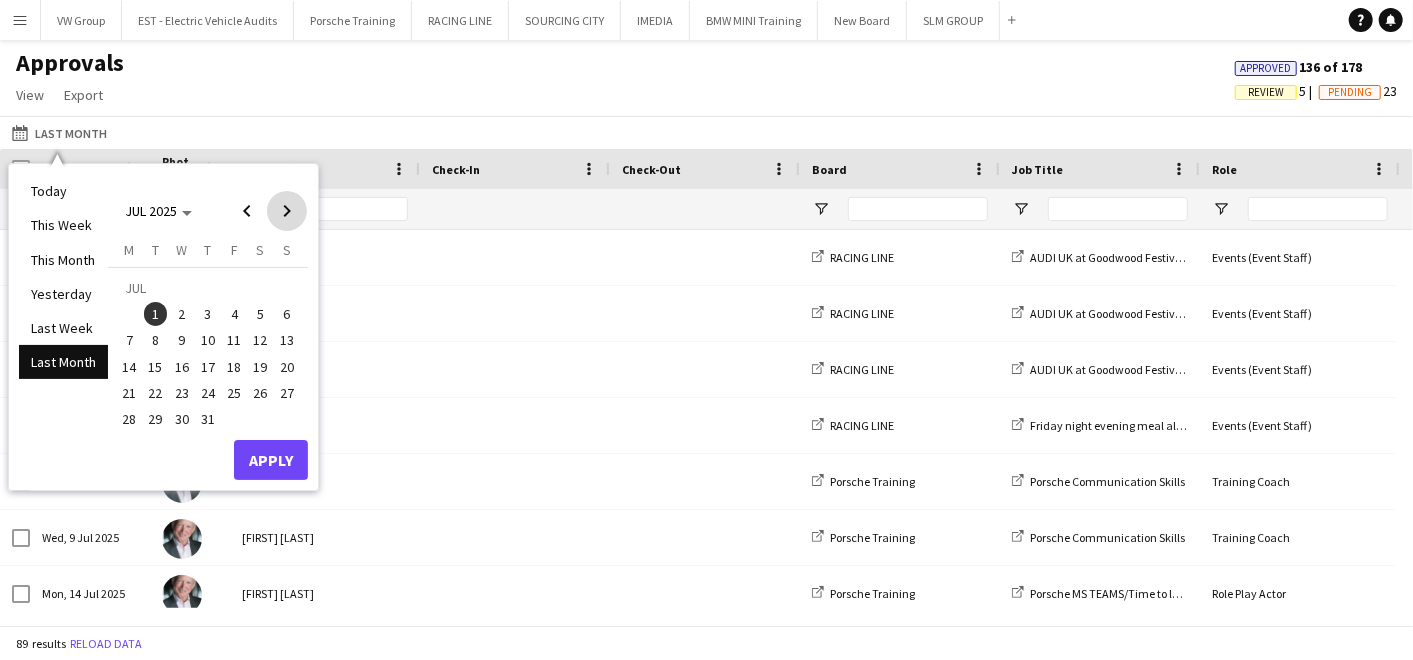 click at bounding box center [287, 211] 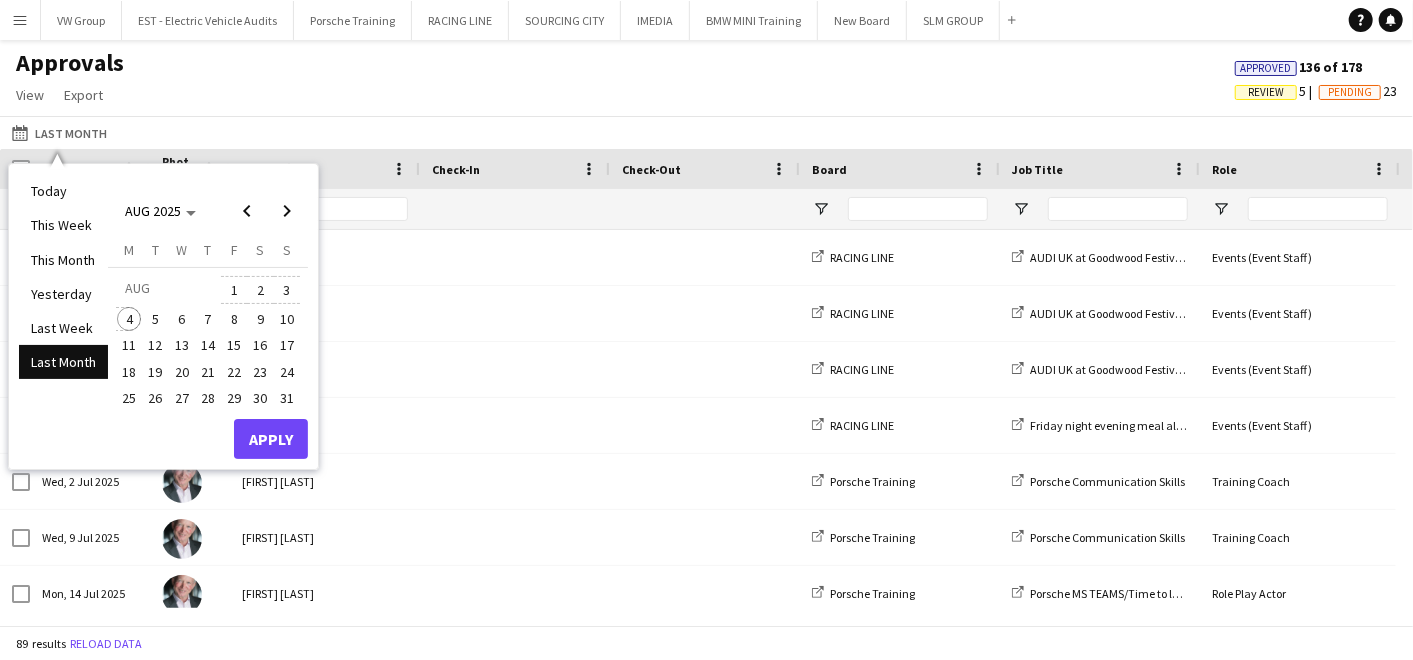 click on "4" at bounding box center [129, 319] 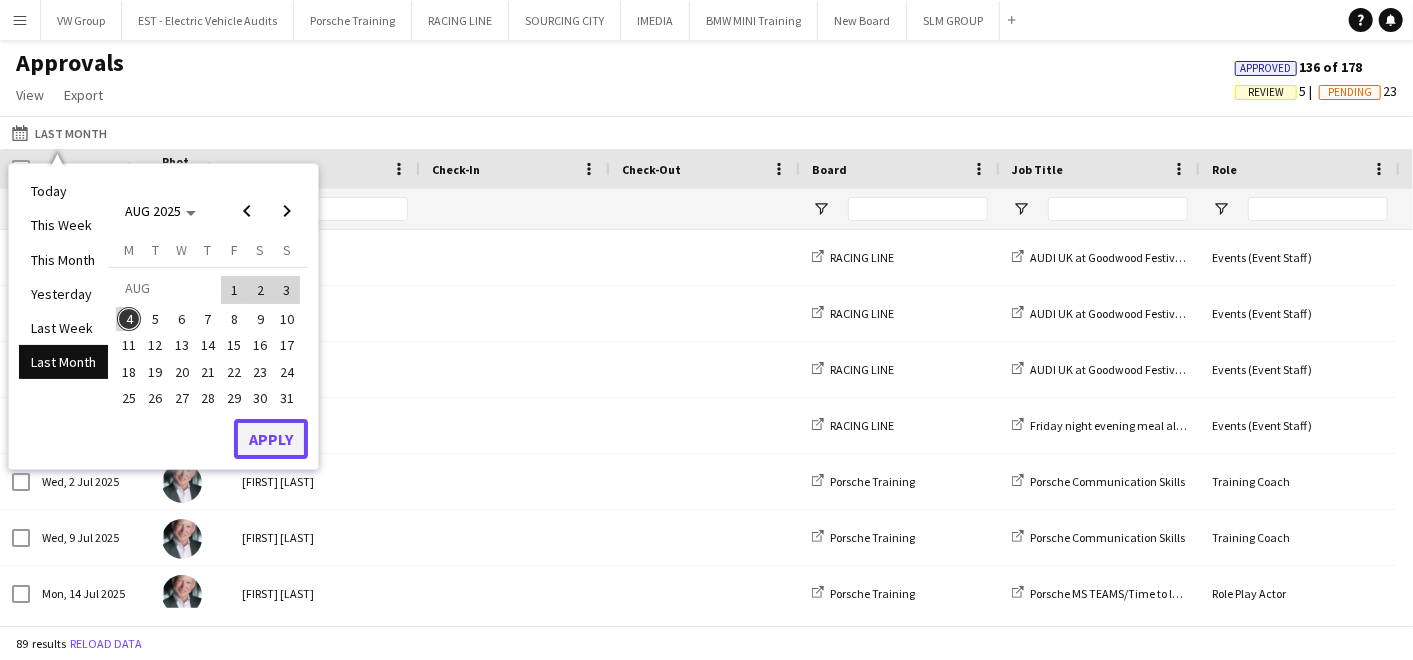 click on "Apply" at bounding box center [271, 439] 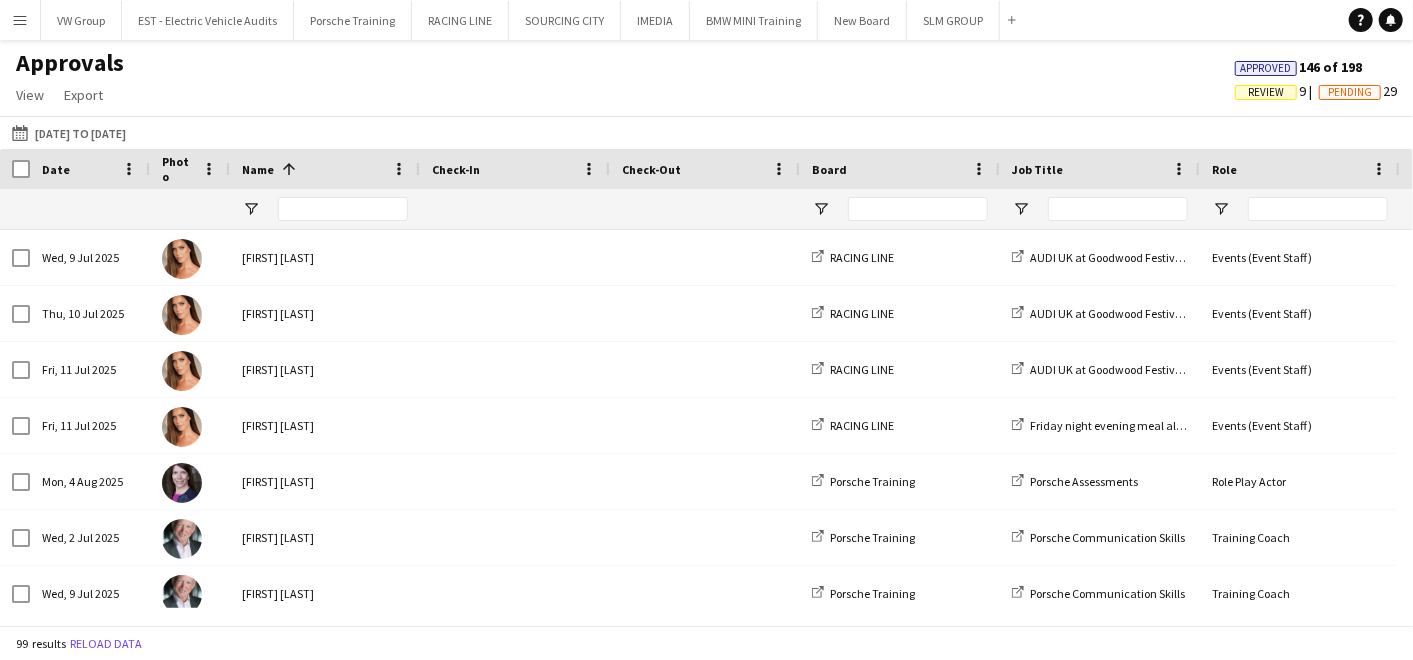 click on "Review" 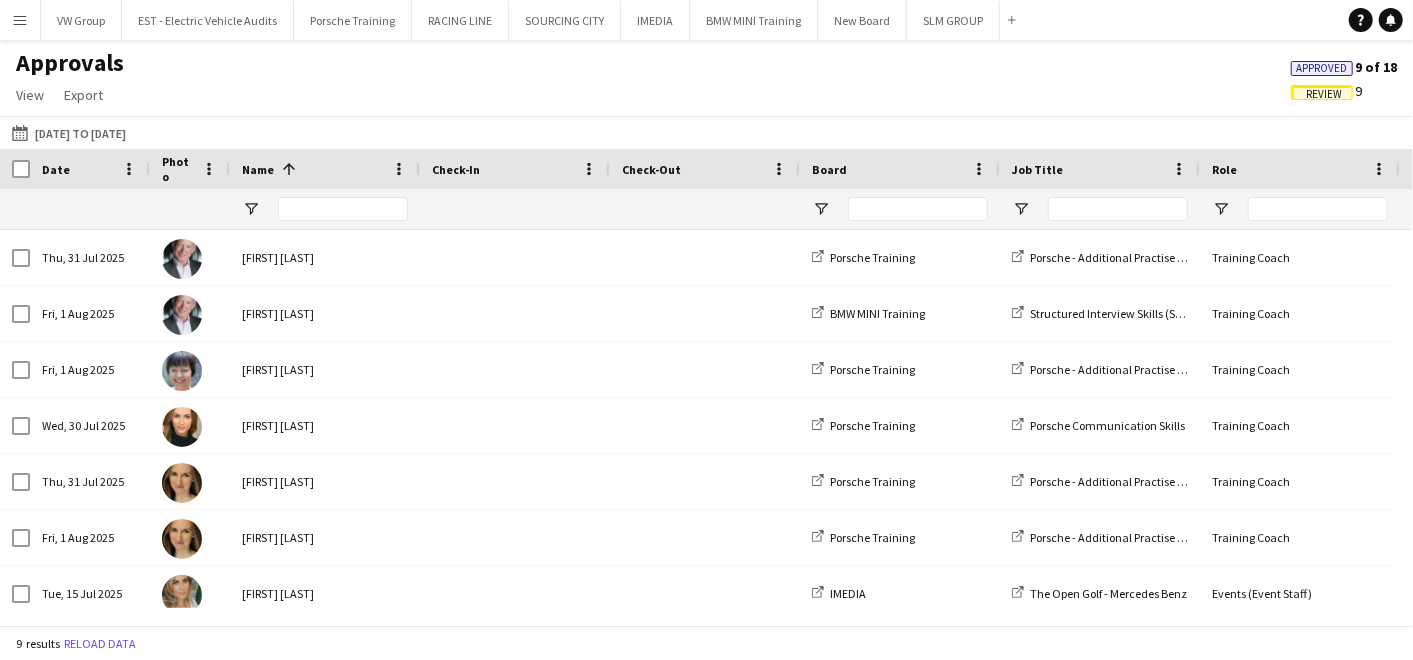 scroll, scrollTop: 0, scrollLeft: 371, axis: horizontal 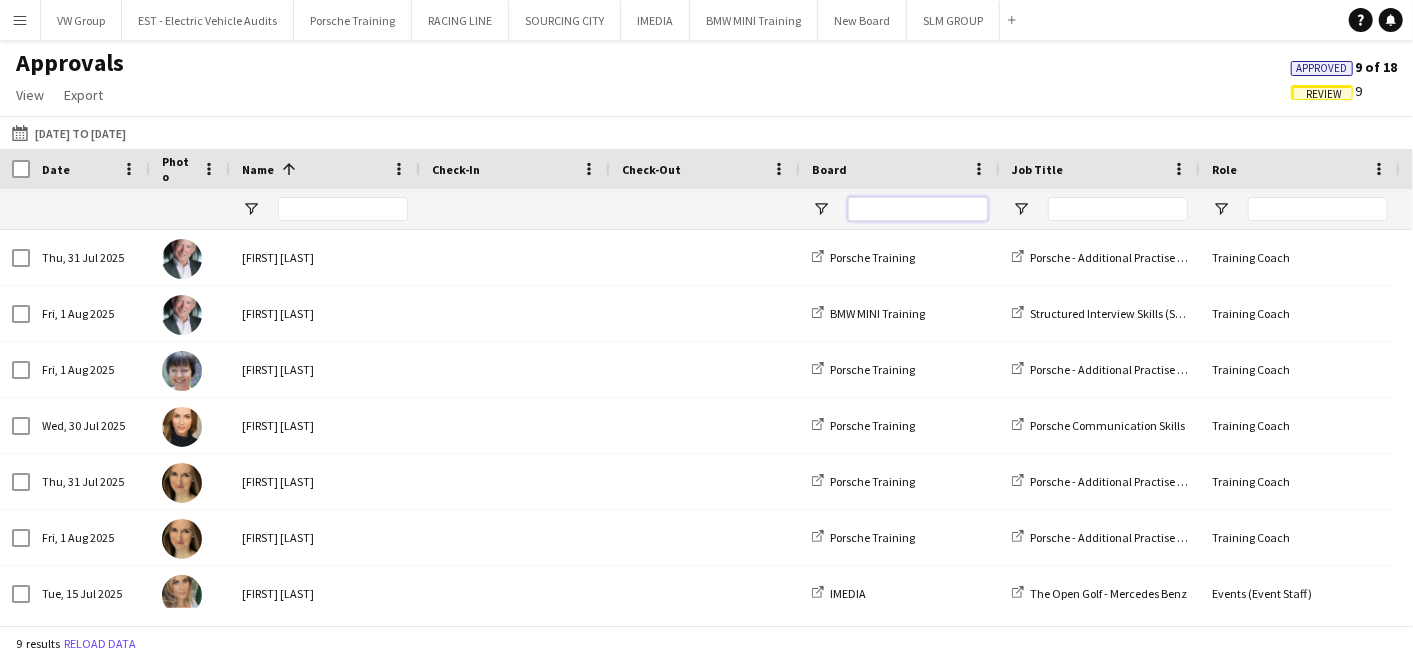 click at bounding box center (918, 209) 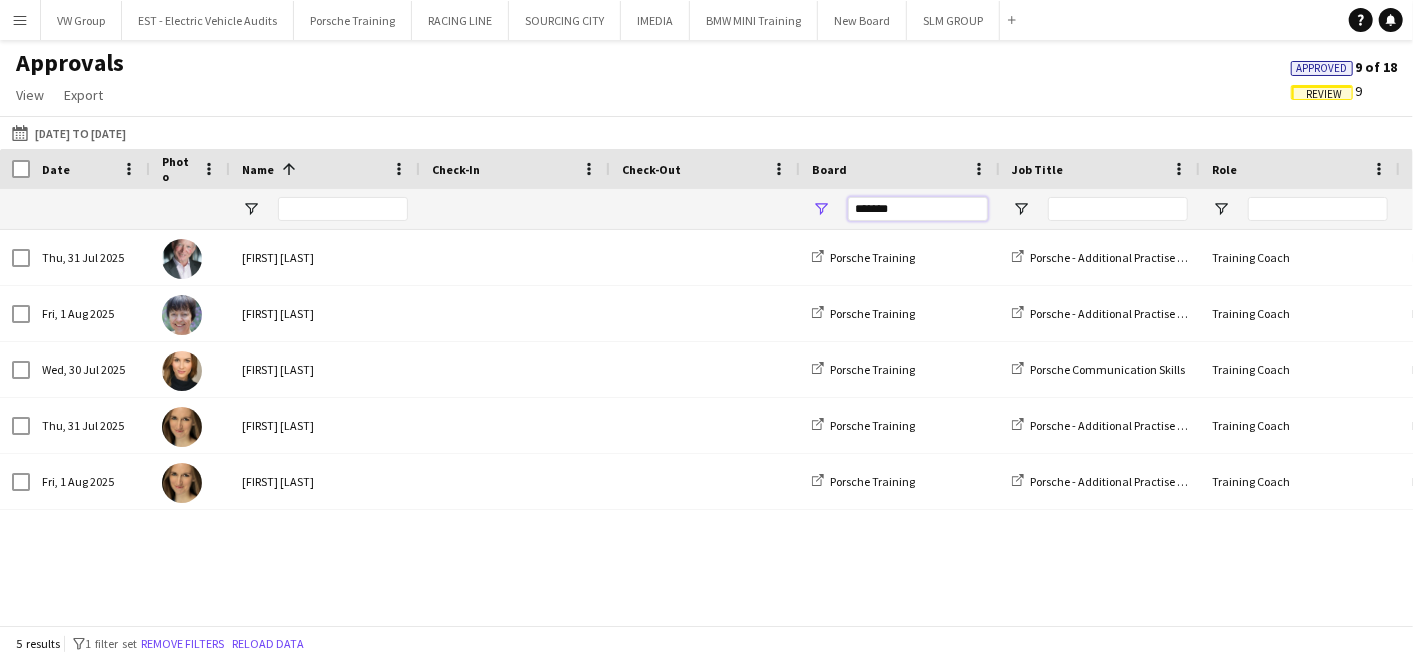 type on "*******" 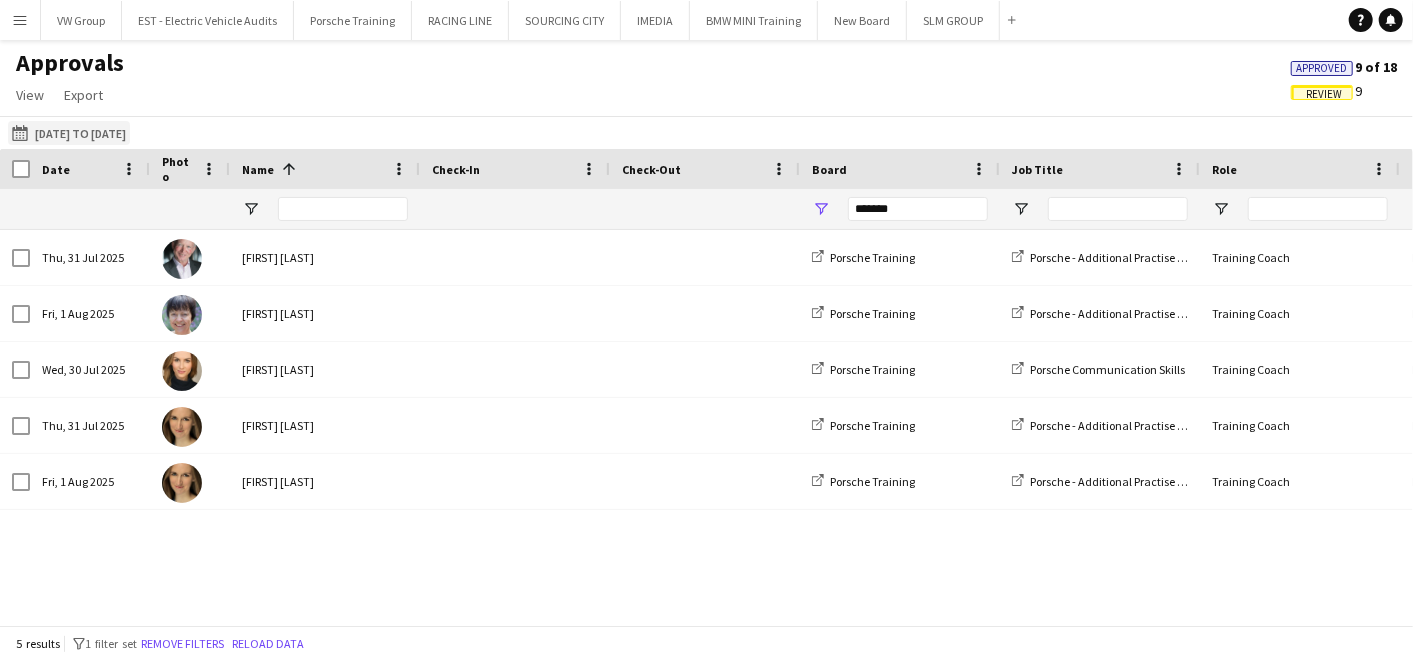 click on "Last Month
01-07-2025 to 04-08-2025" 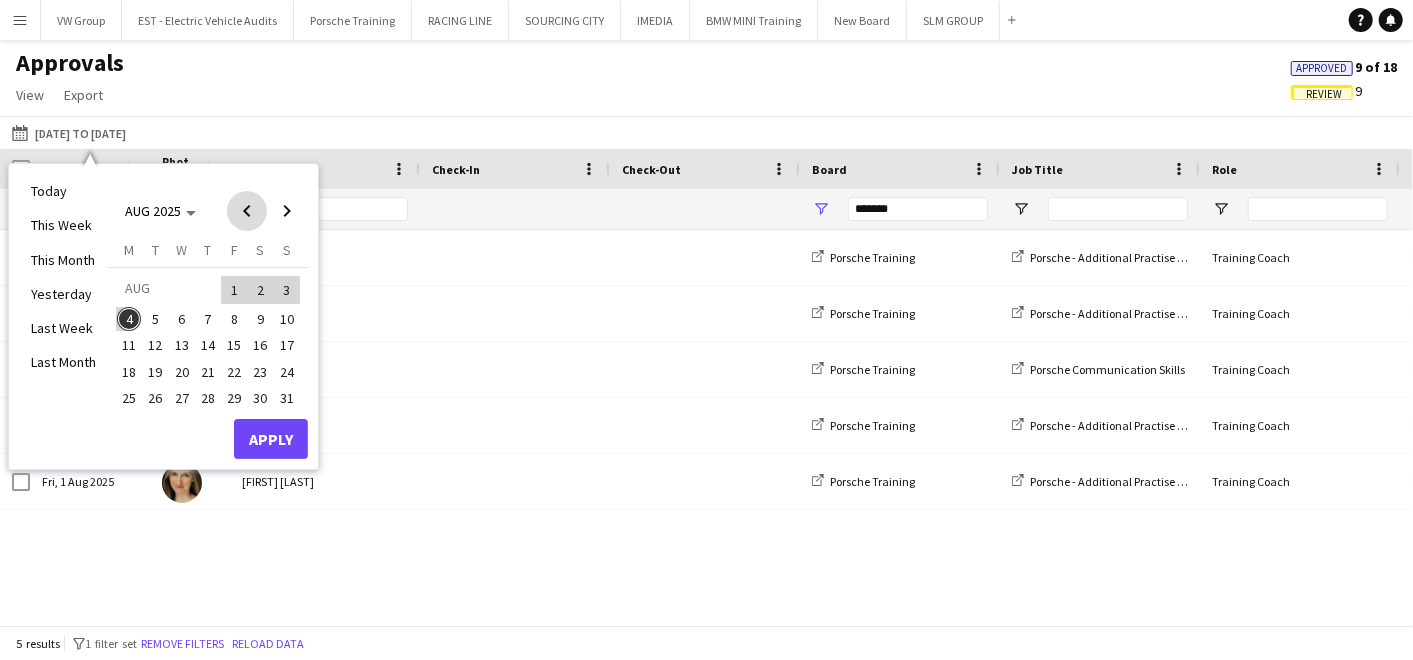click at bounding box center (247, 211) 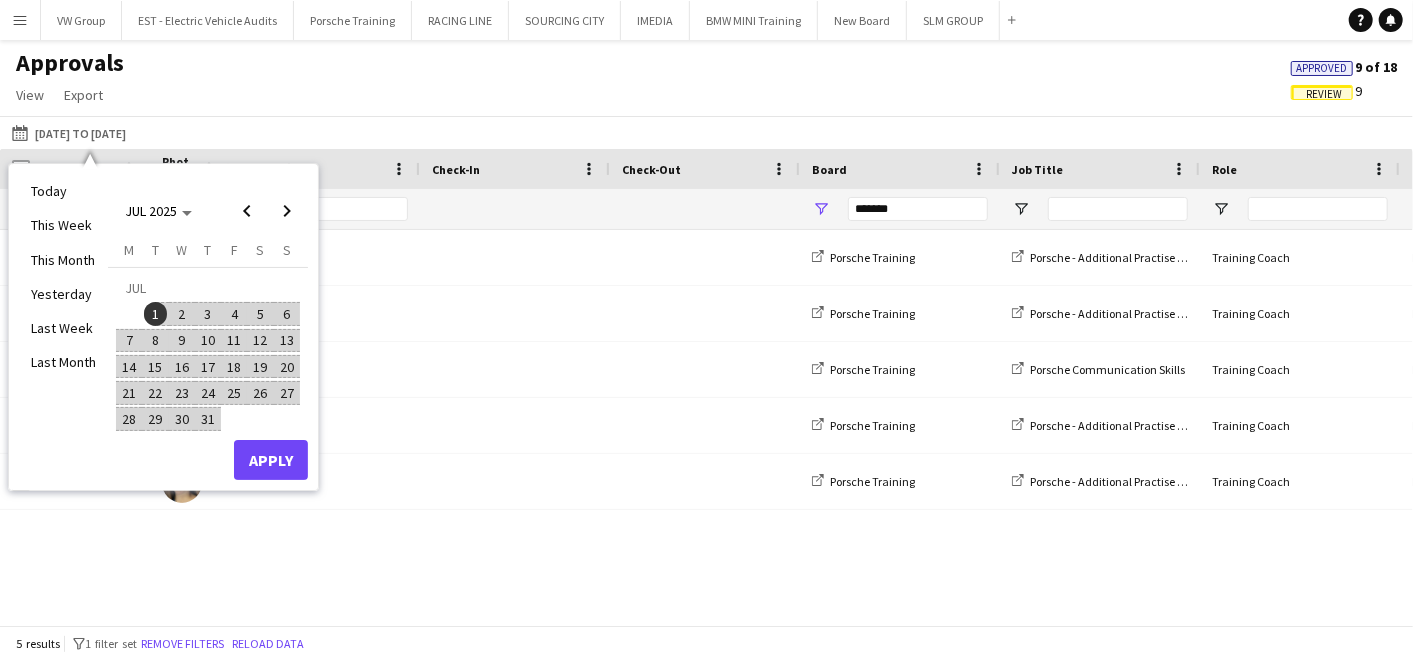 click on "23" at bounding box center [182, 393] 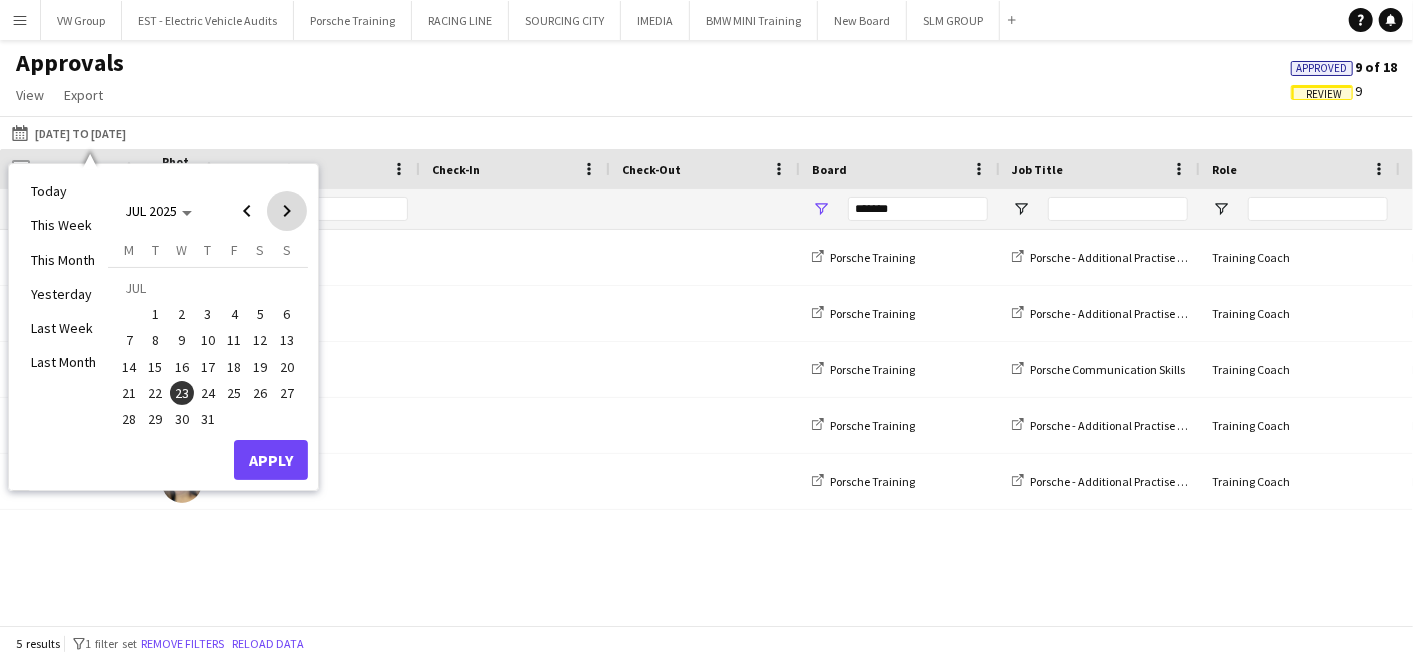 click at bounding box center [287, 211] 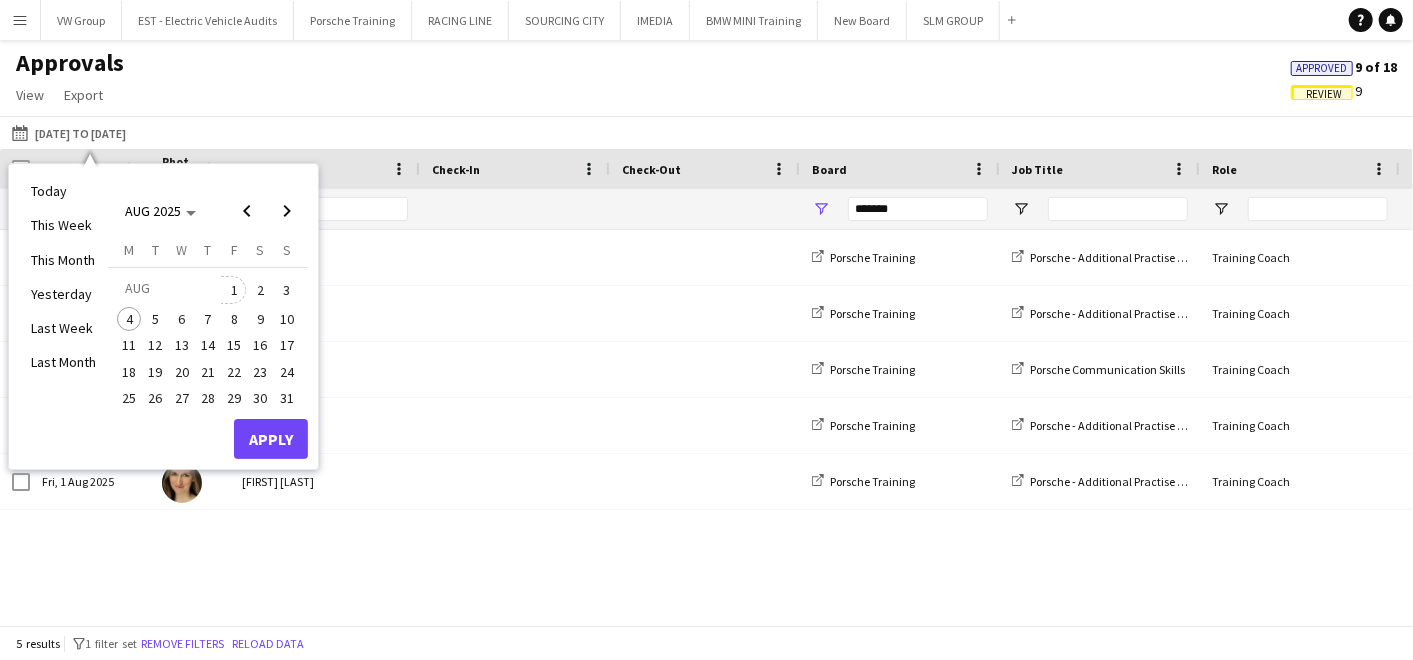 click on "1" at bounding box center [234, 290] 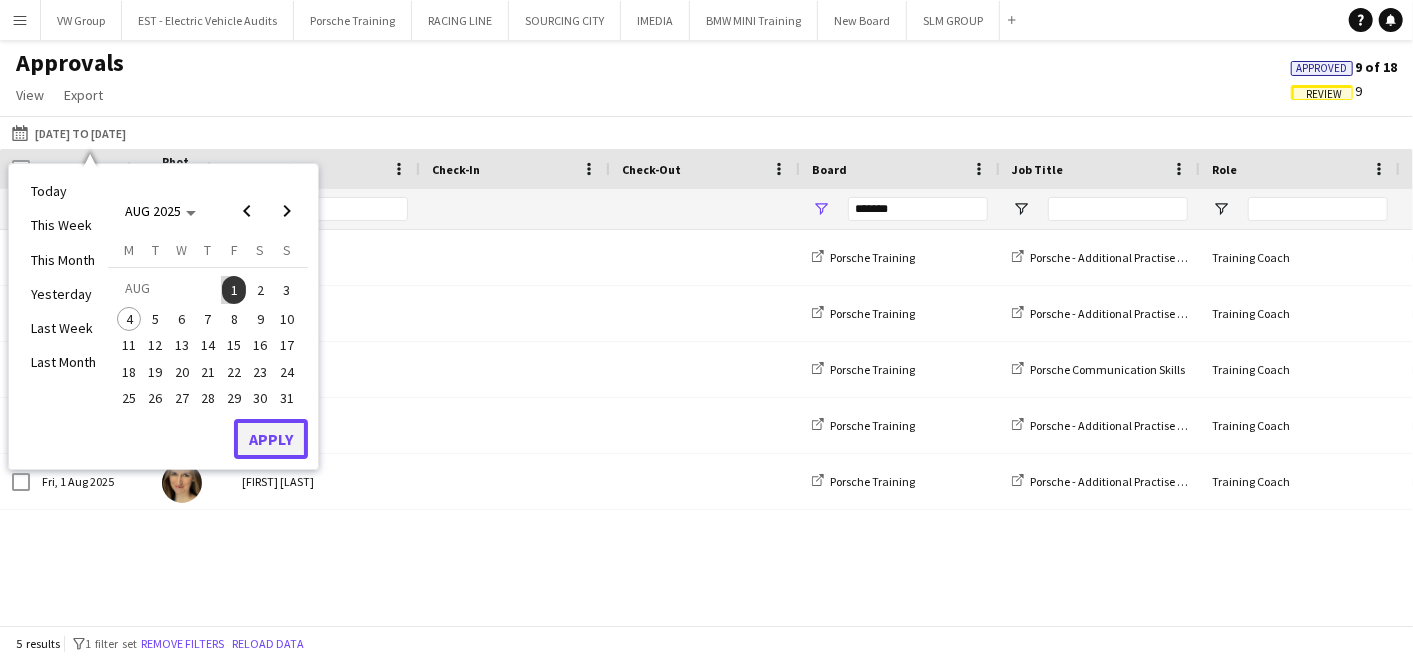 click on "Apply" at bounding box center [271, 439] 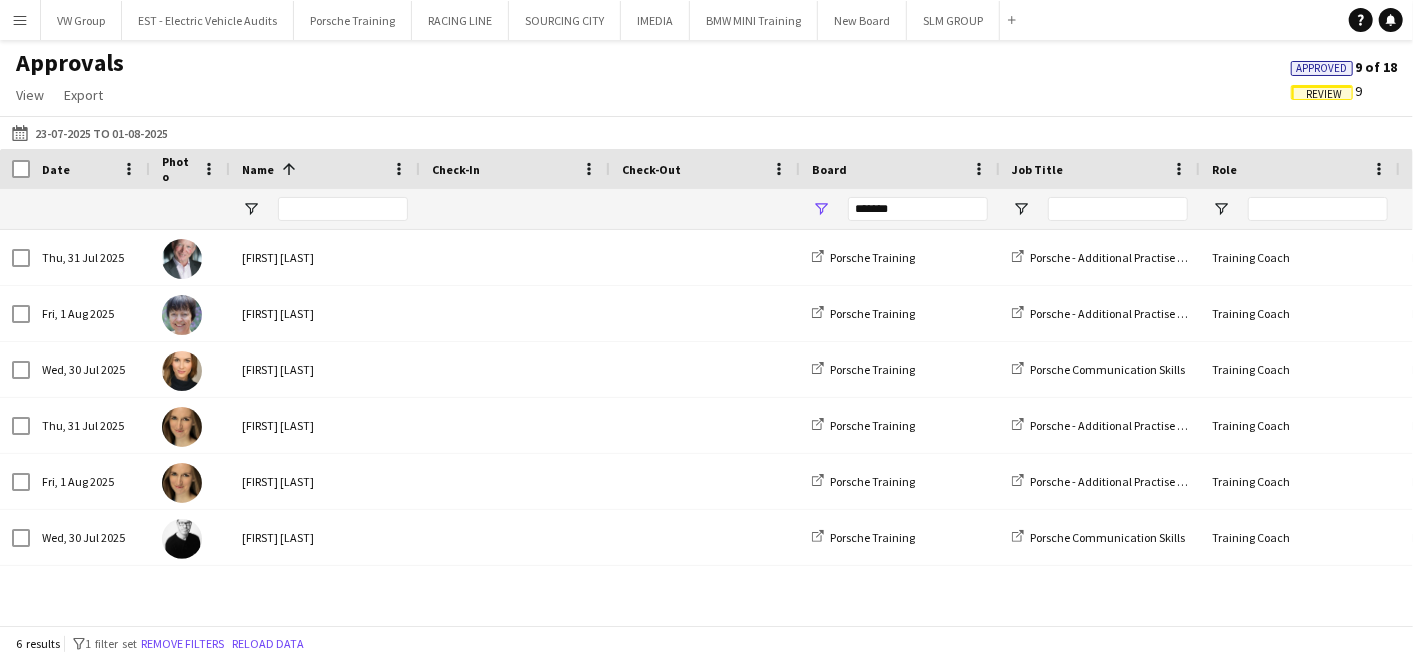 scroll, scrollTop: 0, scrollLeft: 108, axis: horizontal 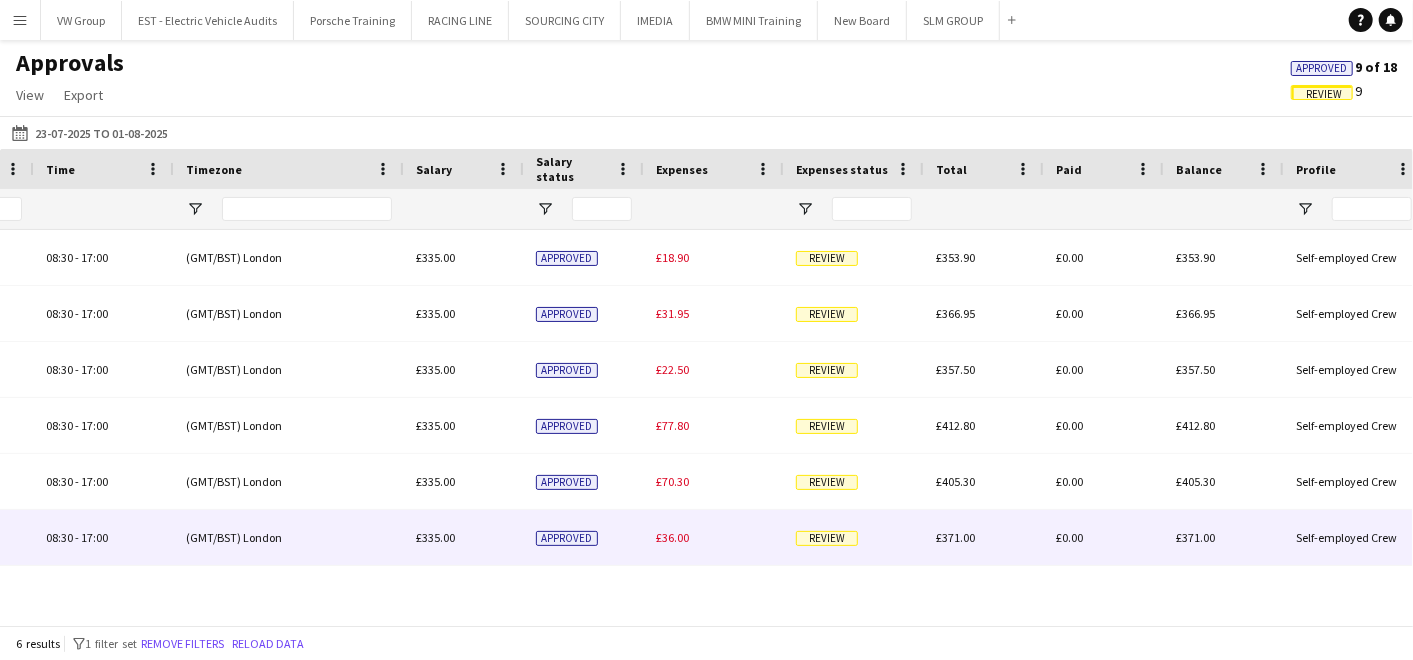 click on "Review" at bounding box center [827, 538] 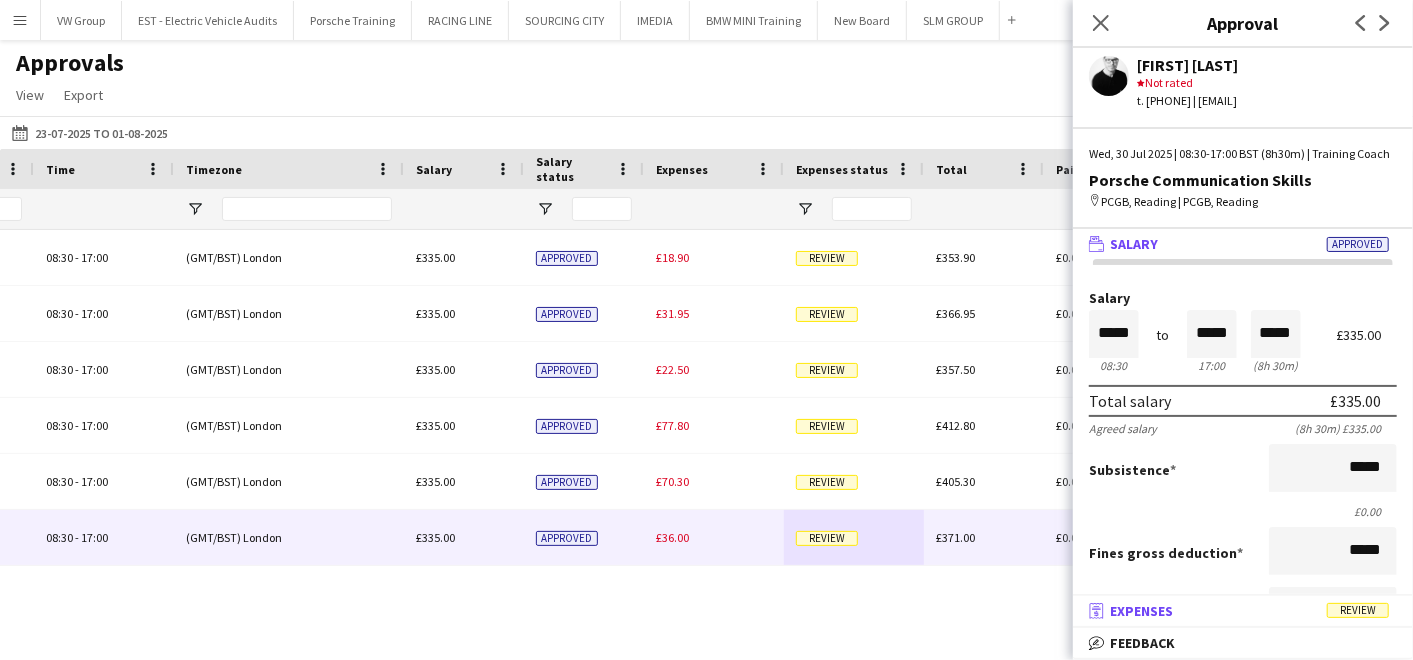 click on "Review" at bounding box center (1358, 610) 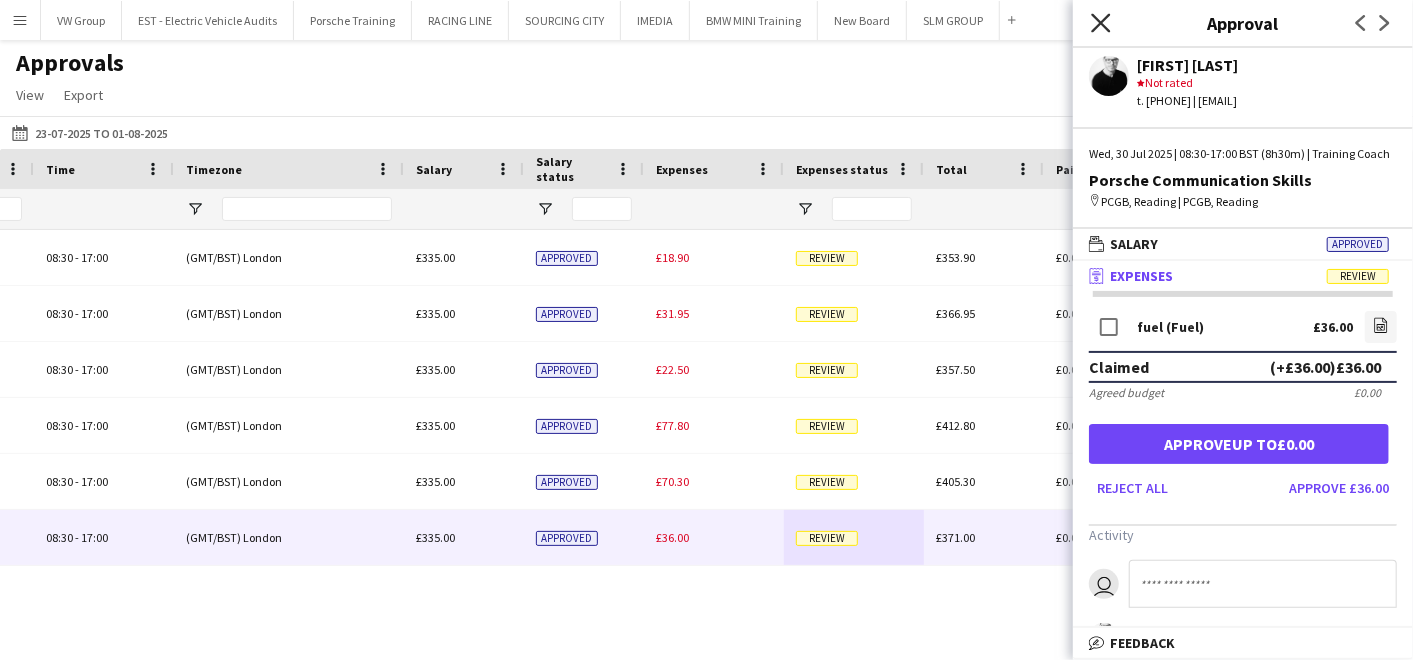 click on "Close pop-in" 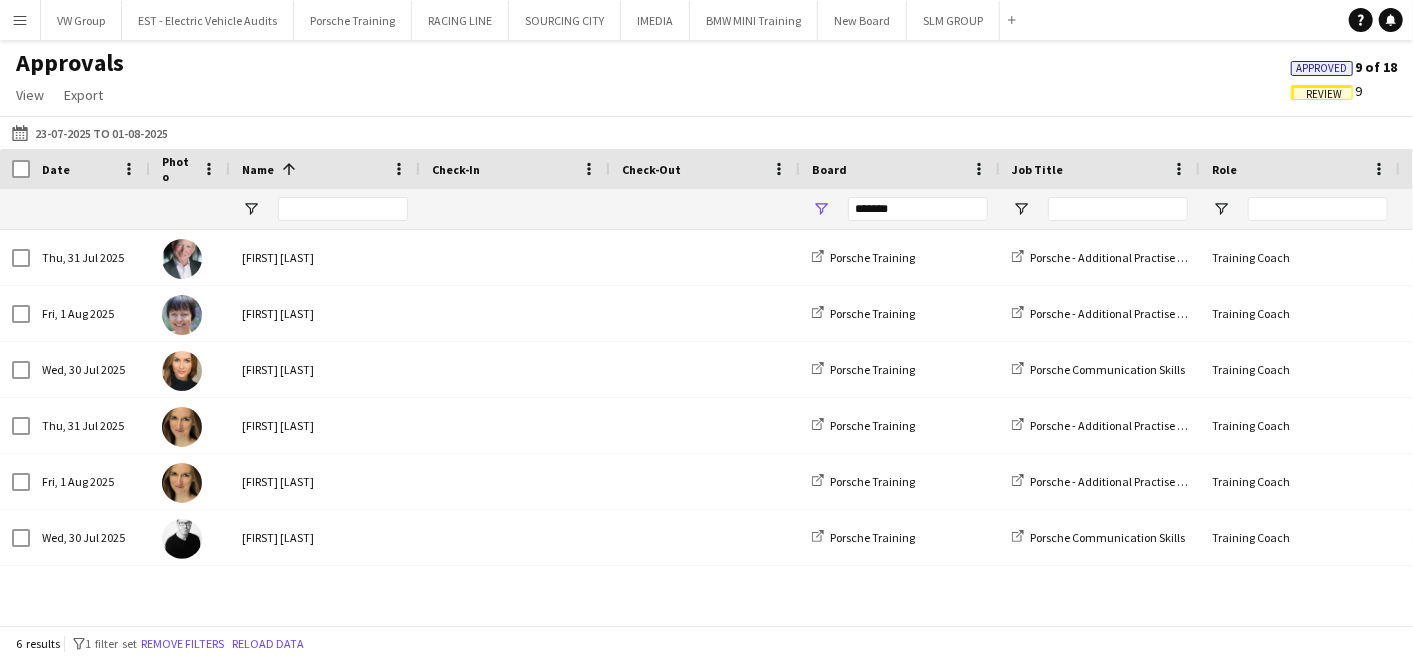 drag, startPoint x: 480, startPoint y: 607, endPoint x: 505, endPoint y: 604, distance: 25.179358 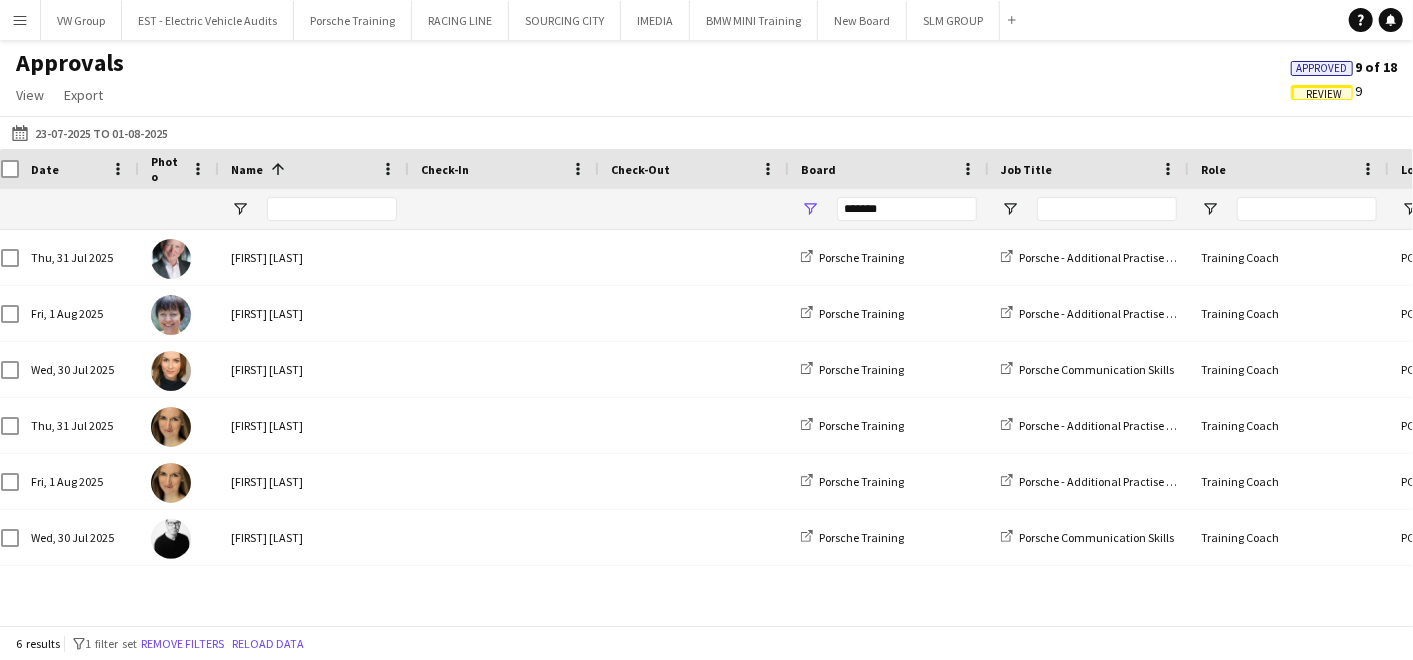 scroll, scrollTop: 0, scrollLeft: 49, axis: horizontal 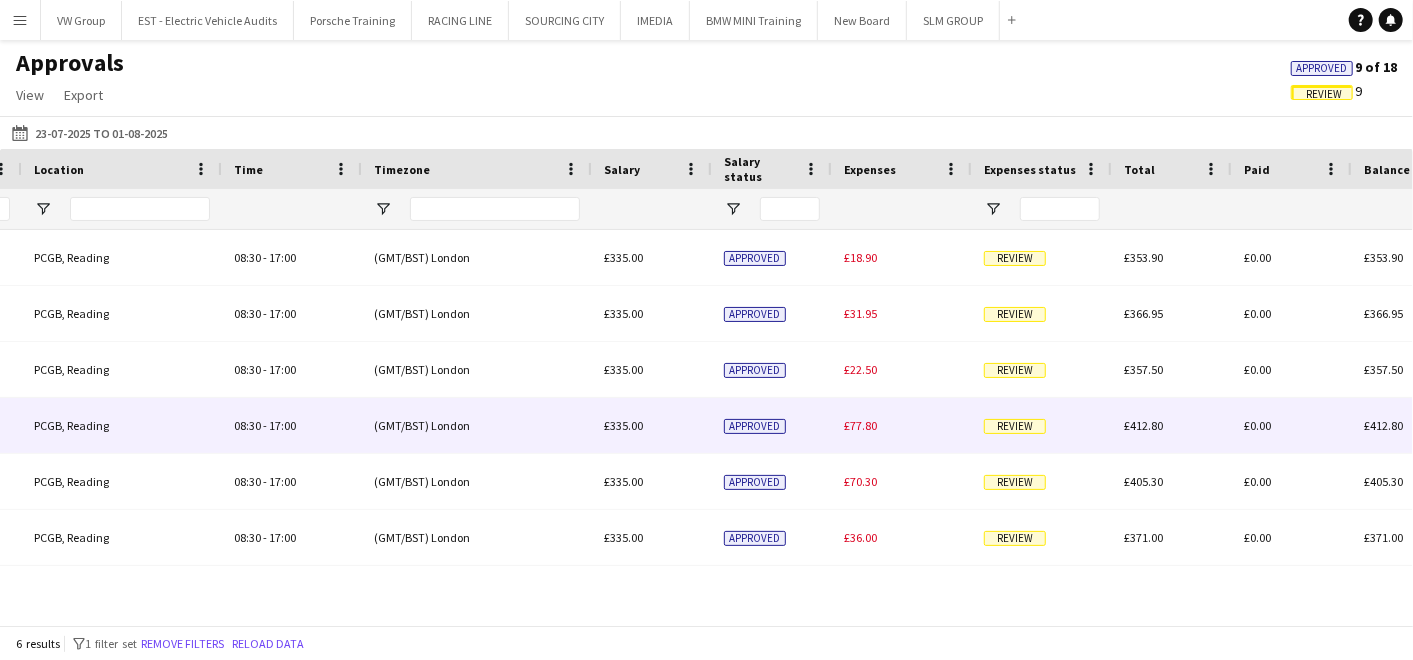 click on "Review" at bounding box center [1015, 426] 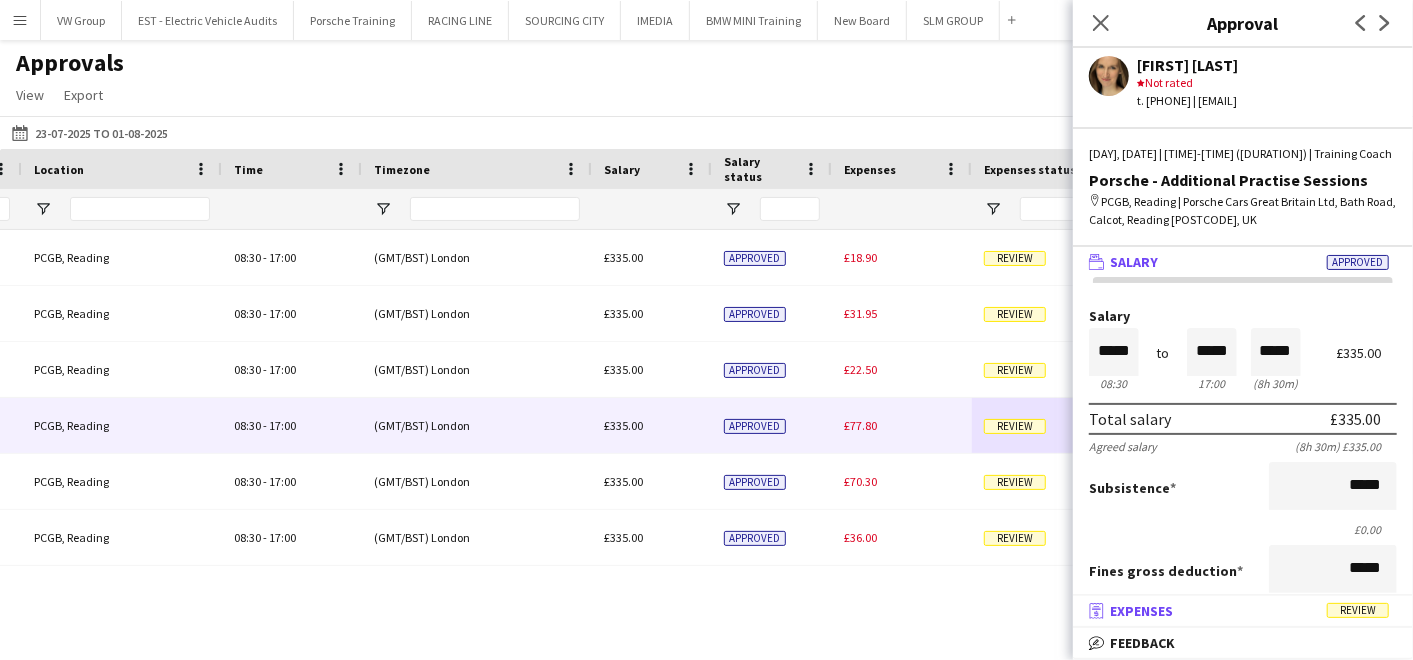 click on "Review" at bounding box center (1358, 610) 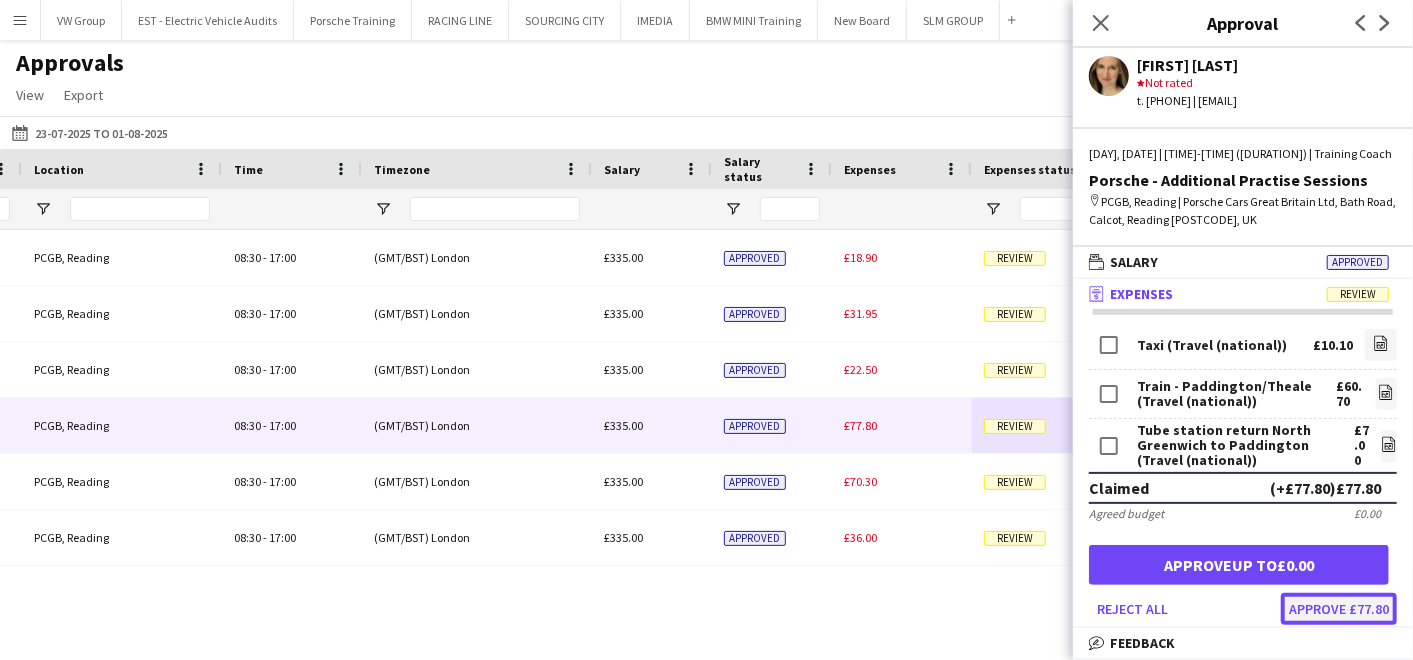 click on "Approve £77.80" at bounding box center [1339, 609] 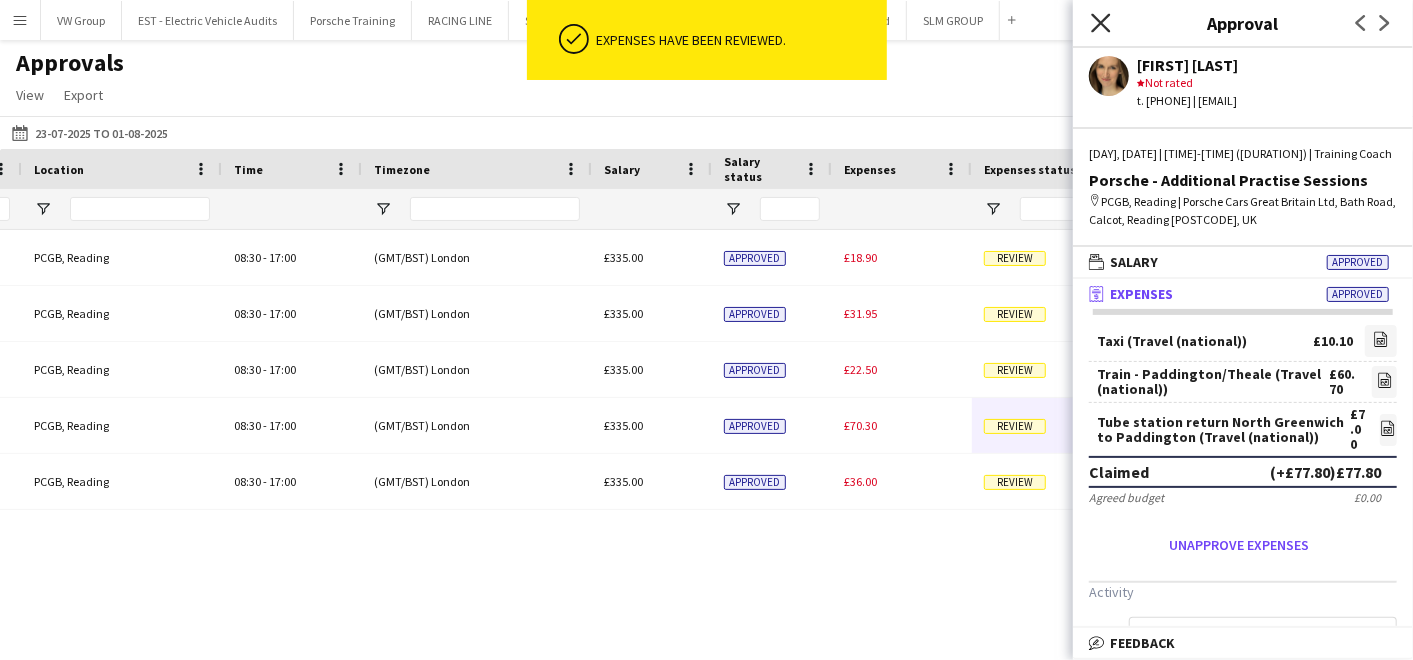 click on "Close pop-in" 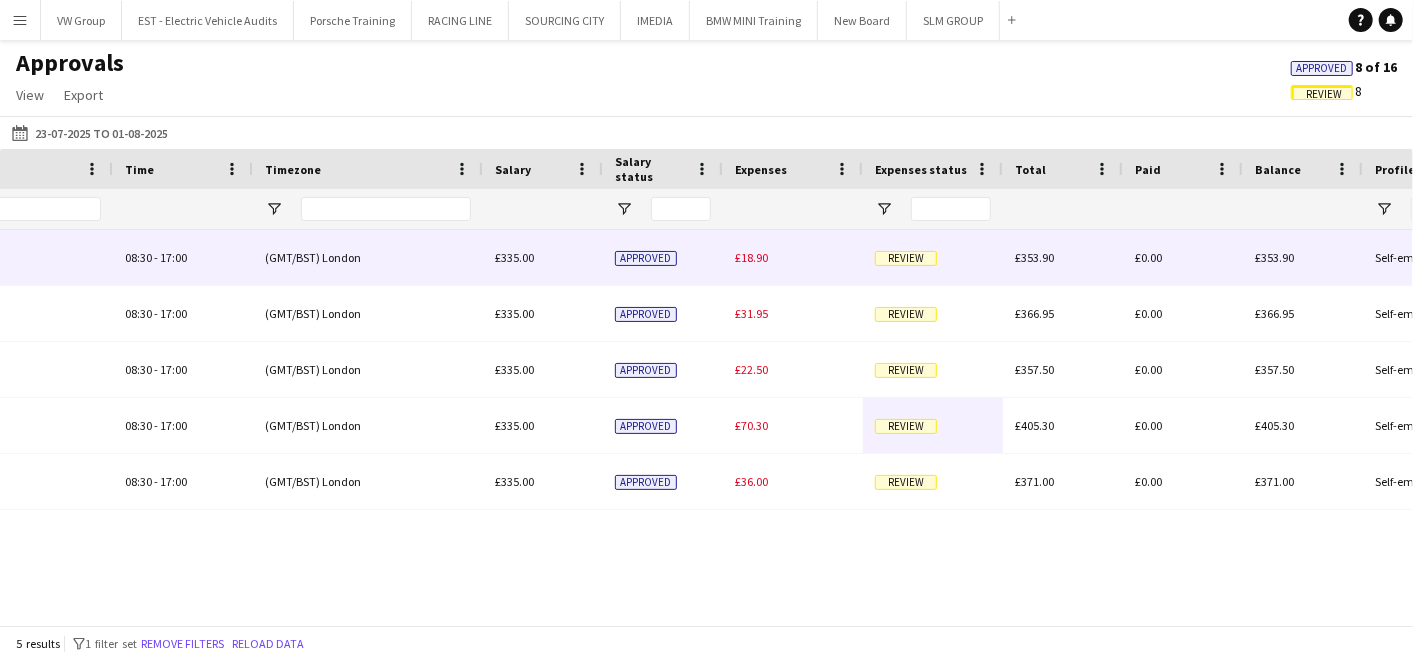click on "Review" at bounding box center (906, 258) 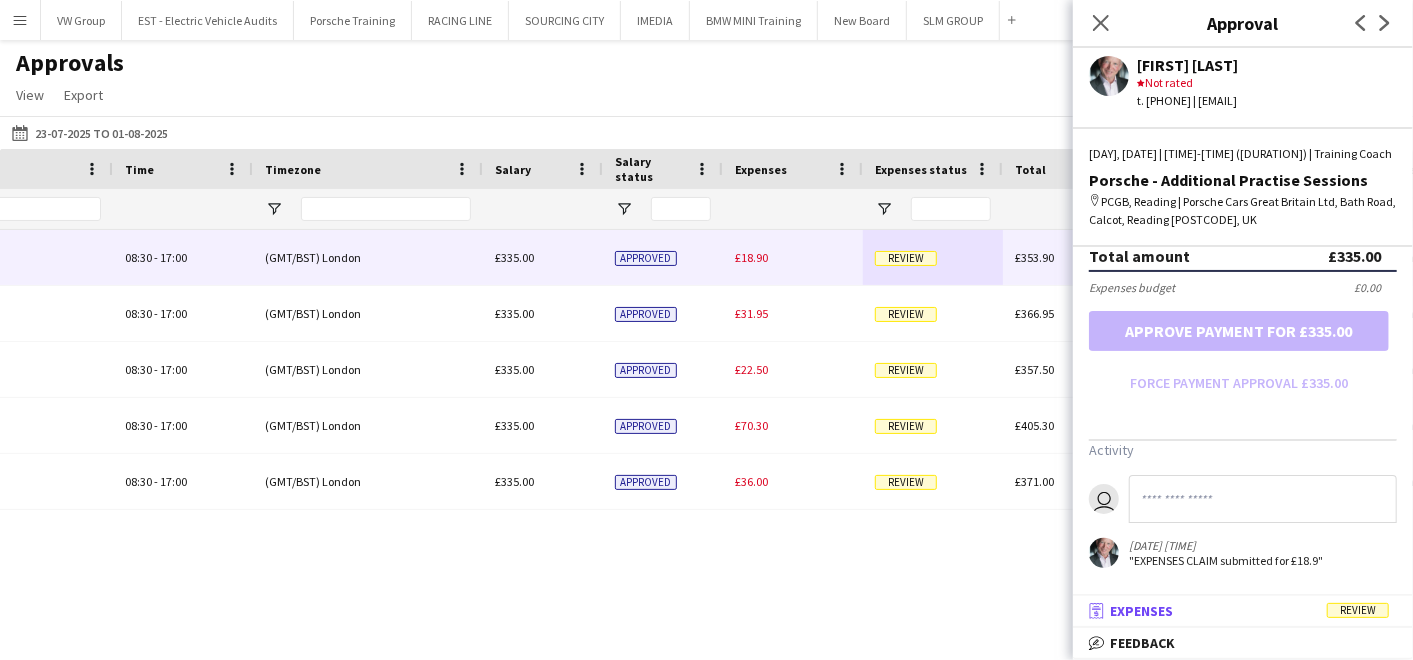 click on "Review" at bounding box center [1358, 610] 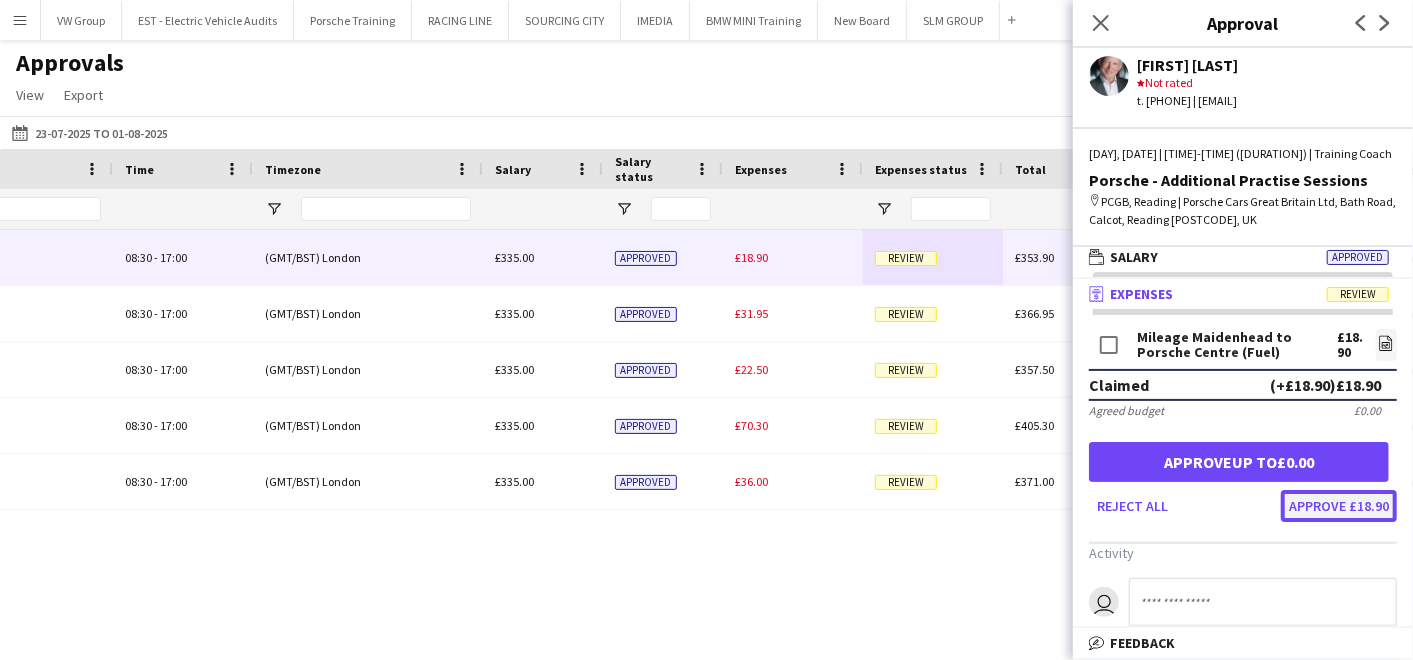 click on "Approve £18.90" at bounding box center [1339, 506] 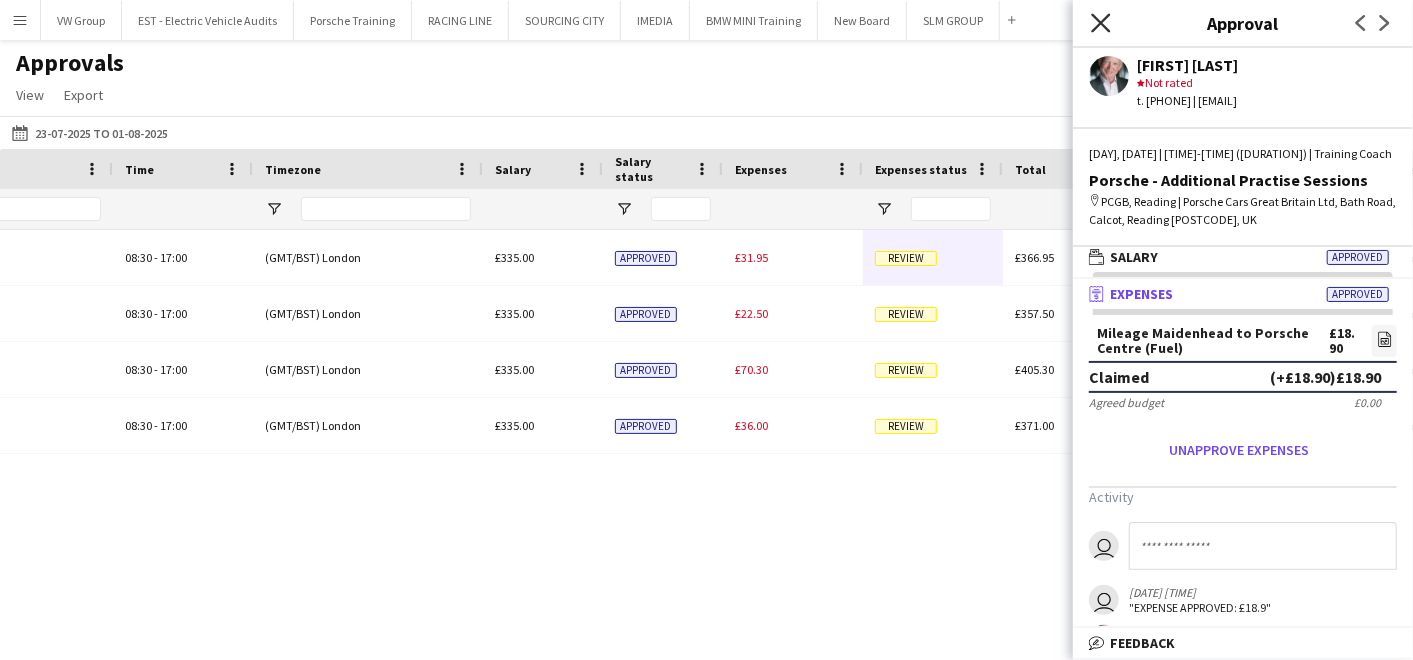 click 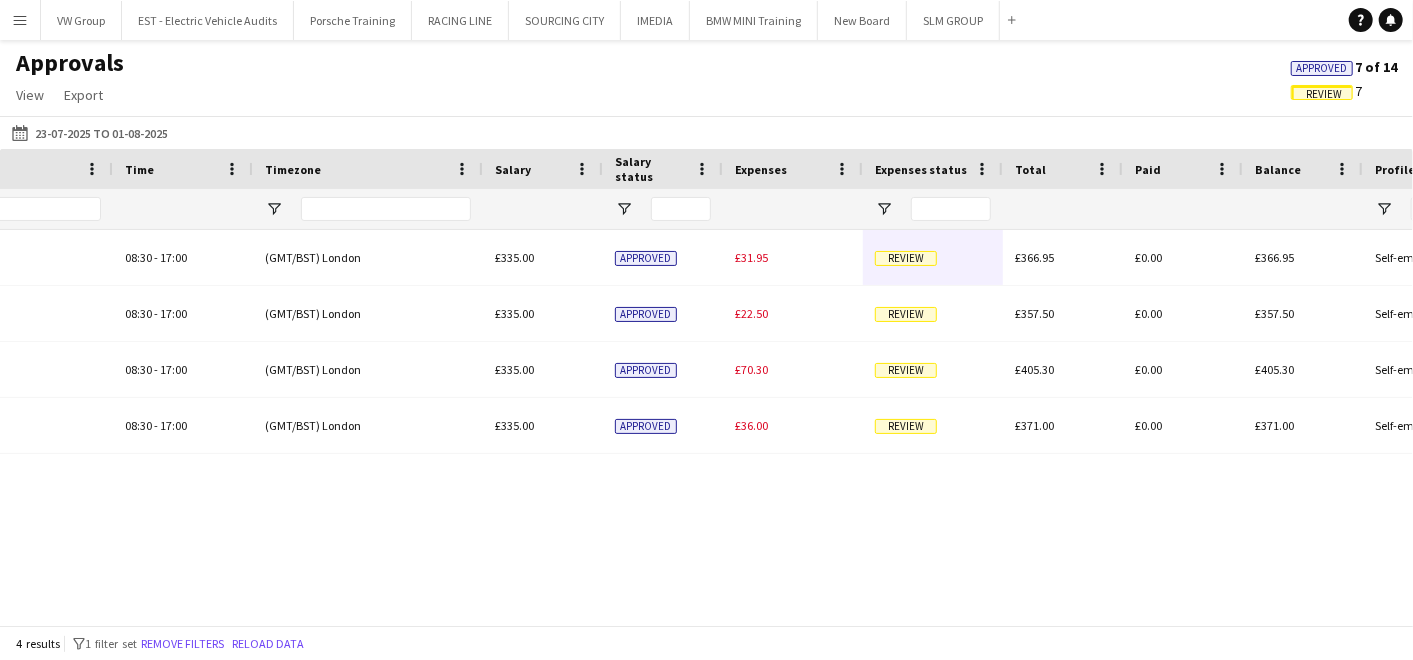 scroll, scrollTop: 0, scrollLeft: 533, axis: horizontal 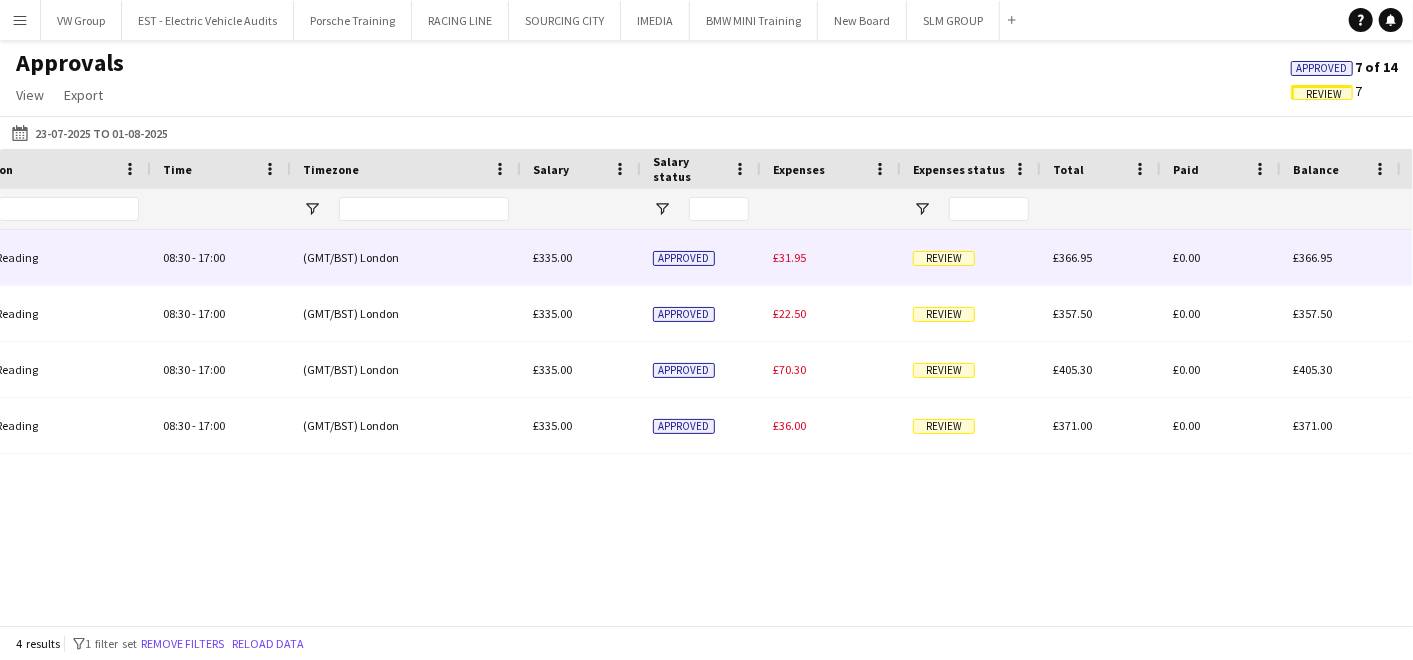 click on "Review" at bounding box center (944, 258) 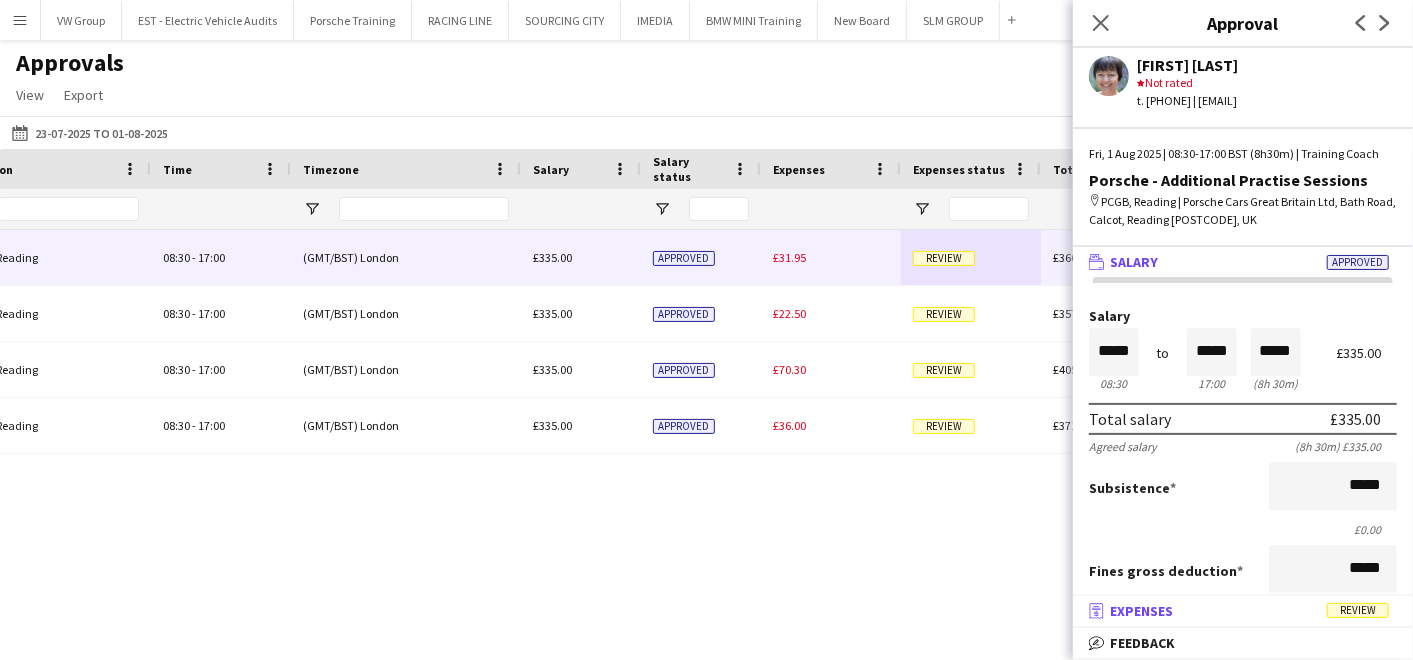 click on "Review" at bounding box center [1358, 610] 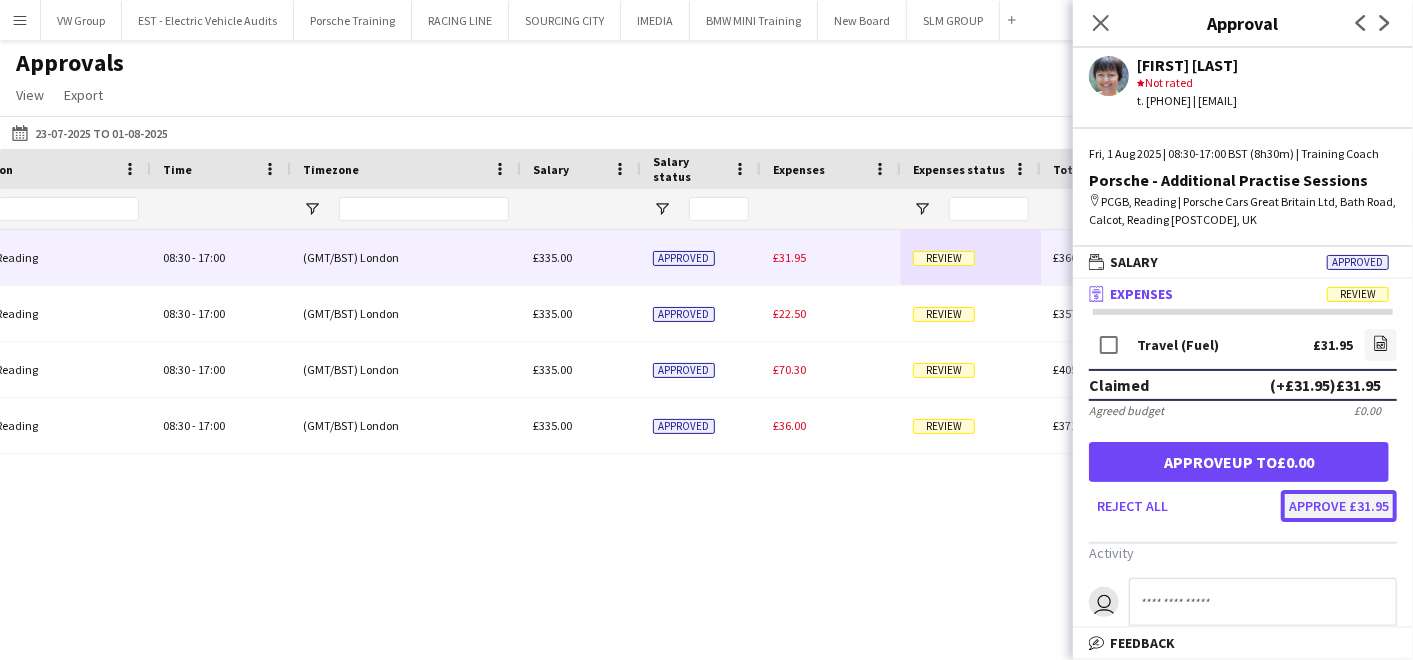 click on "Approve £31.95" at bounding box center [1339, 506] 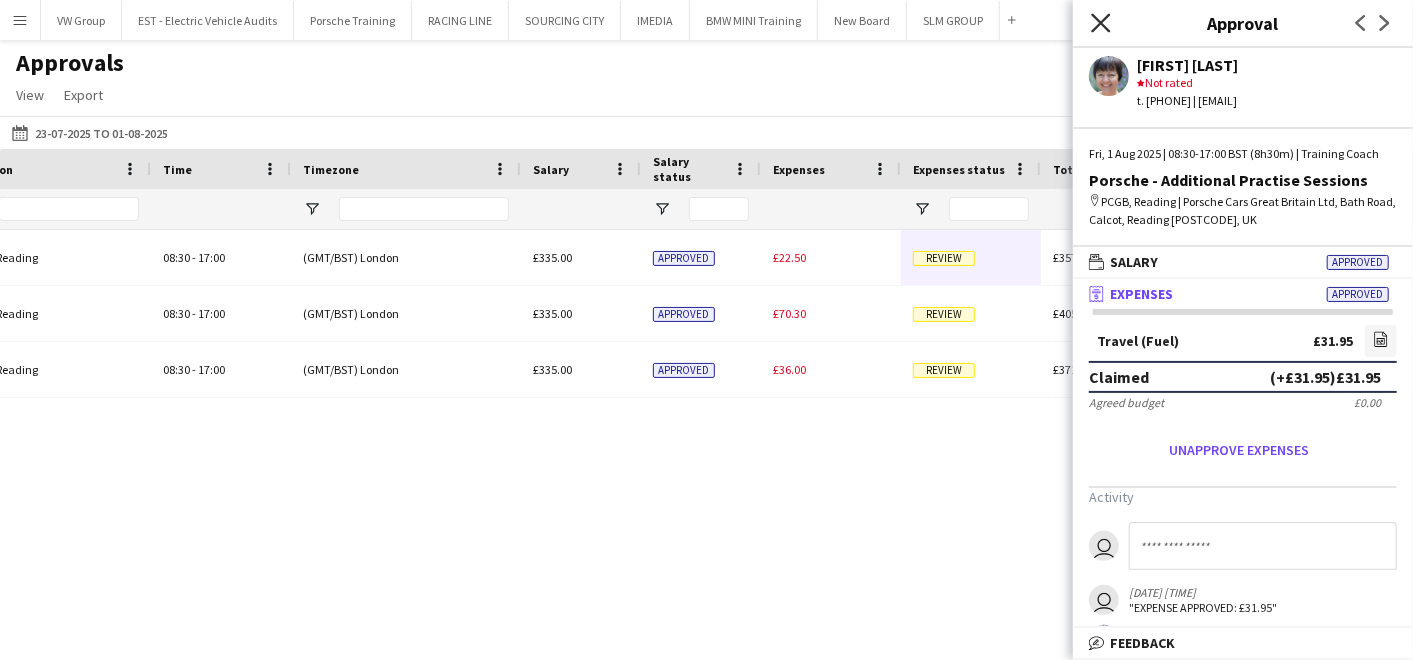 click 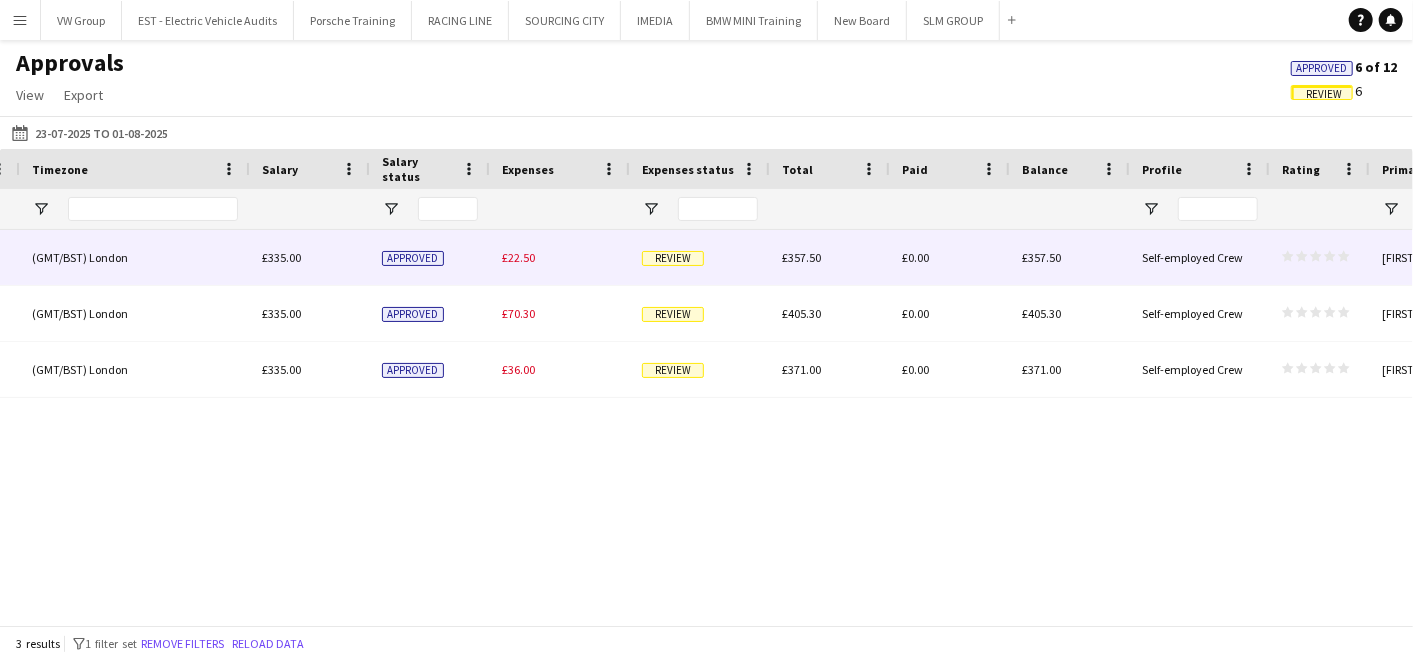 click on "Review" at bounding box center [673, 258] 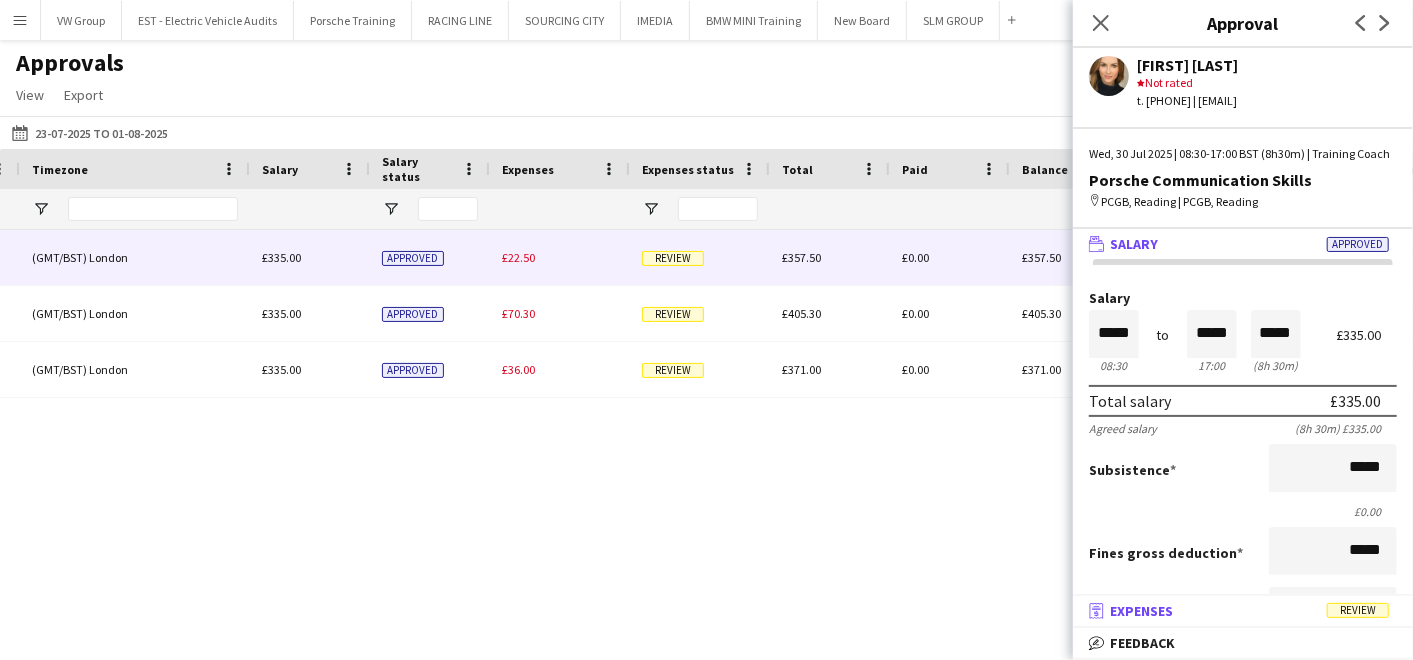 click on "Review" at bounding box center [1358, 610] 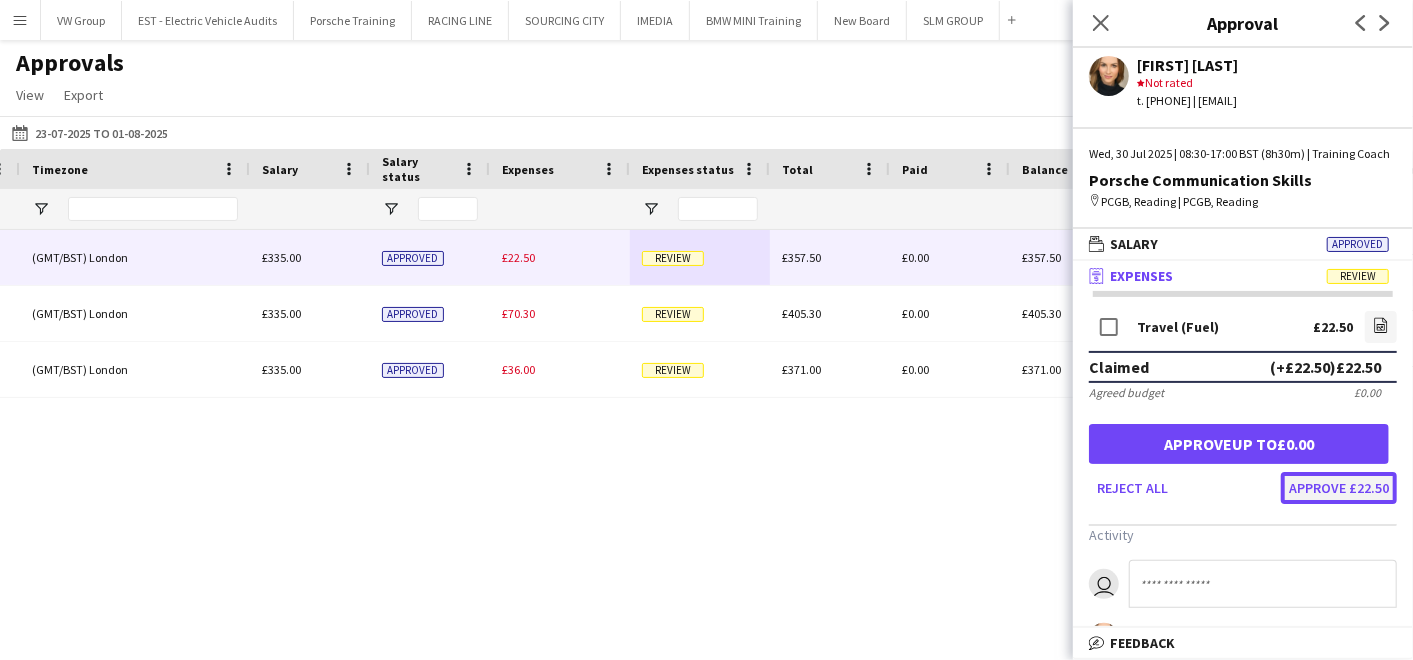 click on "Approve £22.50" at bounding box center [1339, 488] 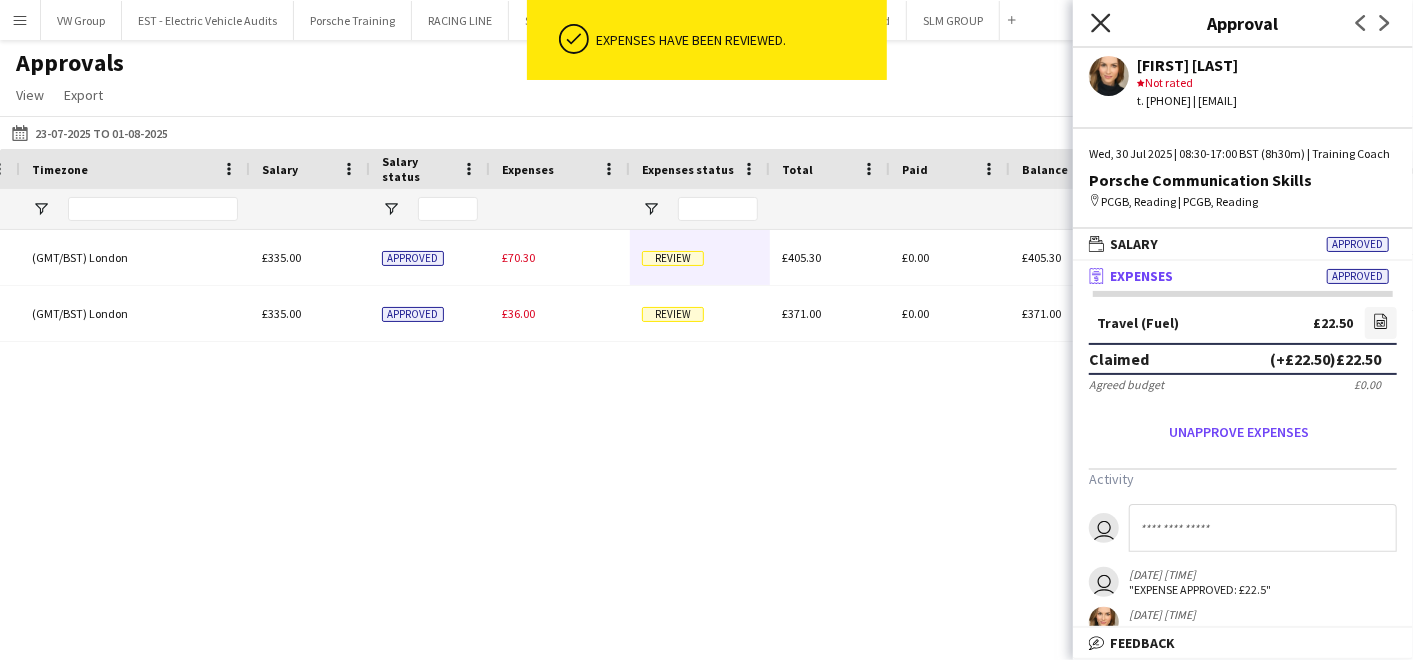 click 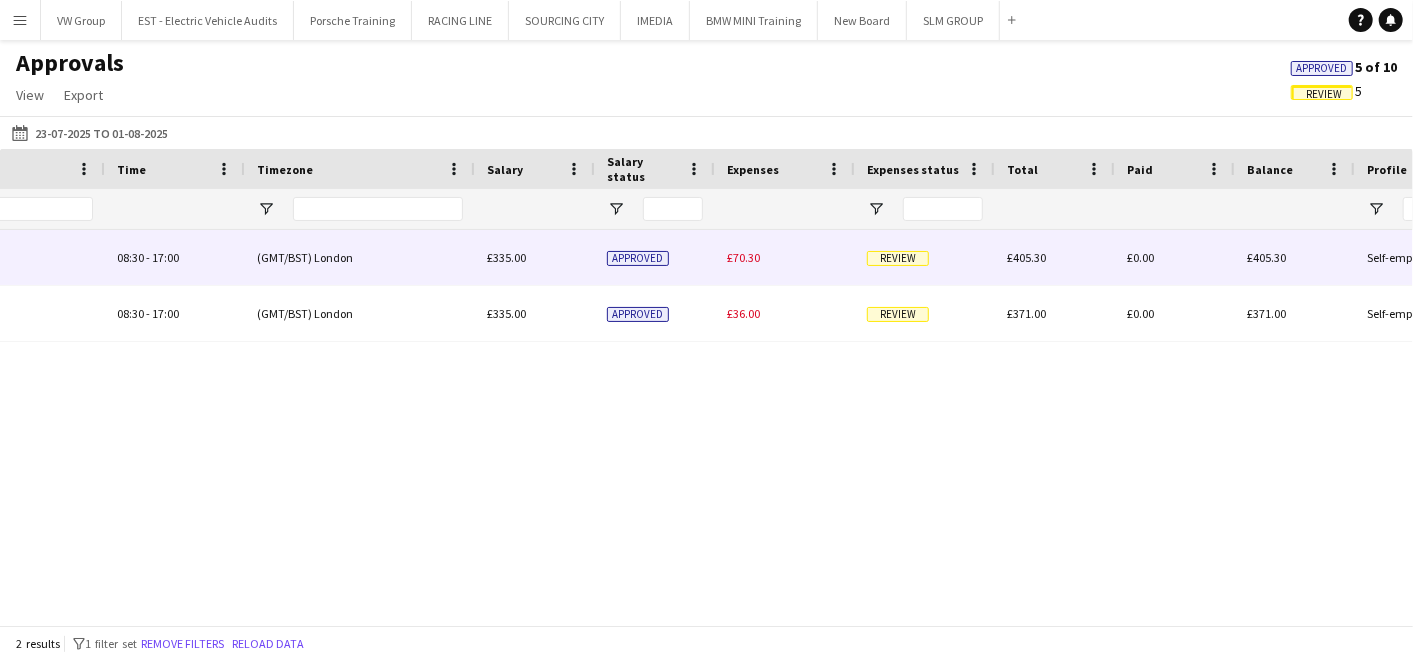 click on "Review" at bounding box center [898, 258] 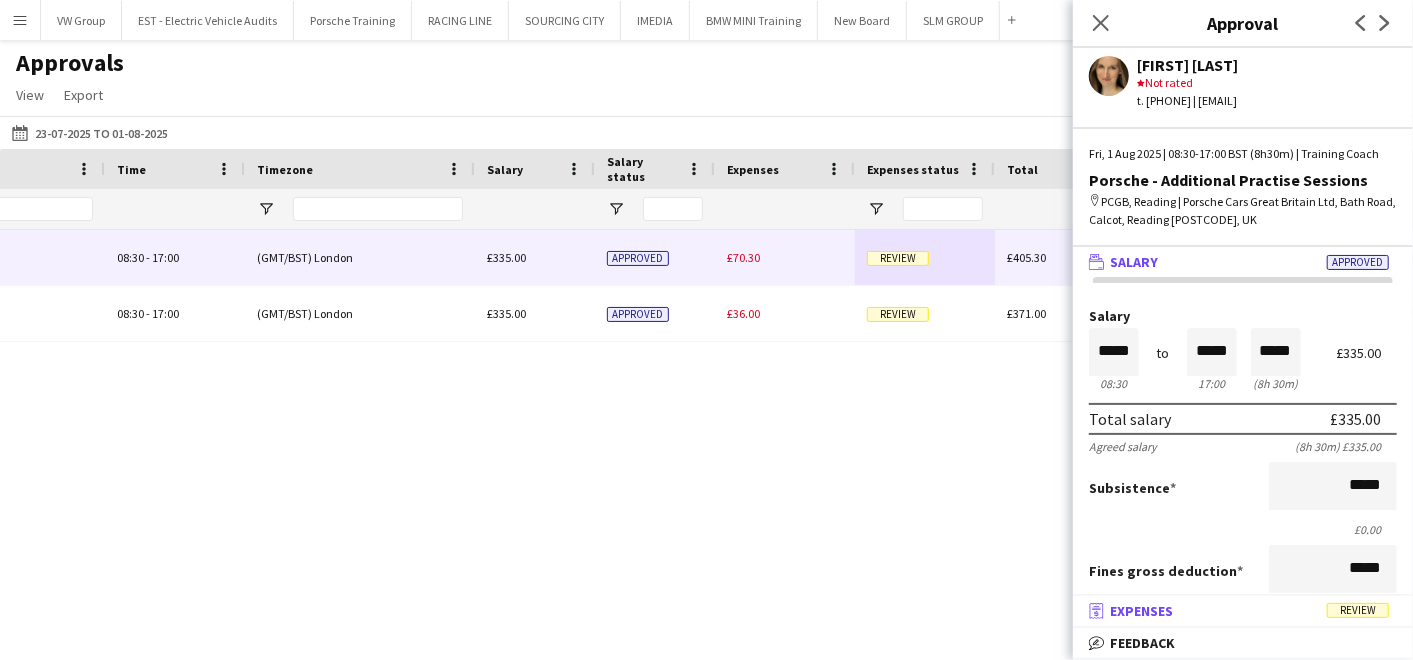 click on "Review" at bounding box center [1358, 610] 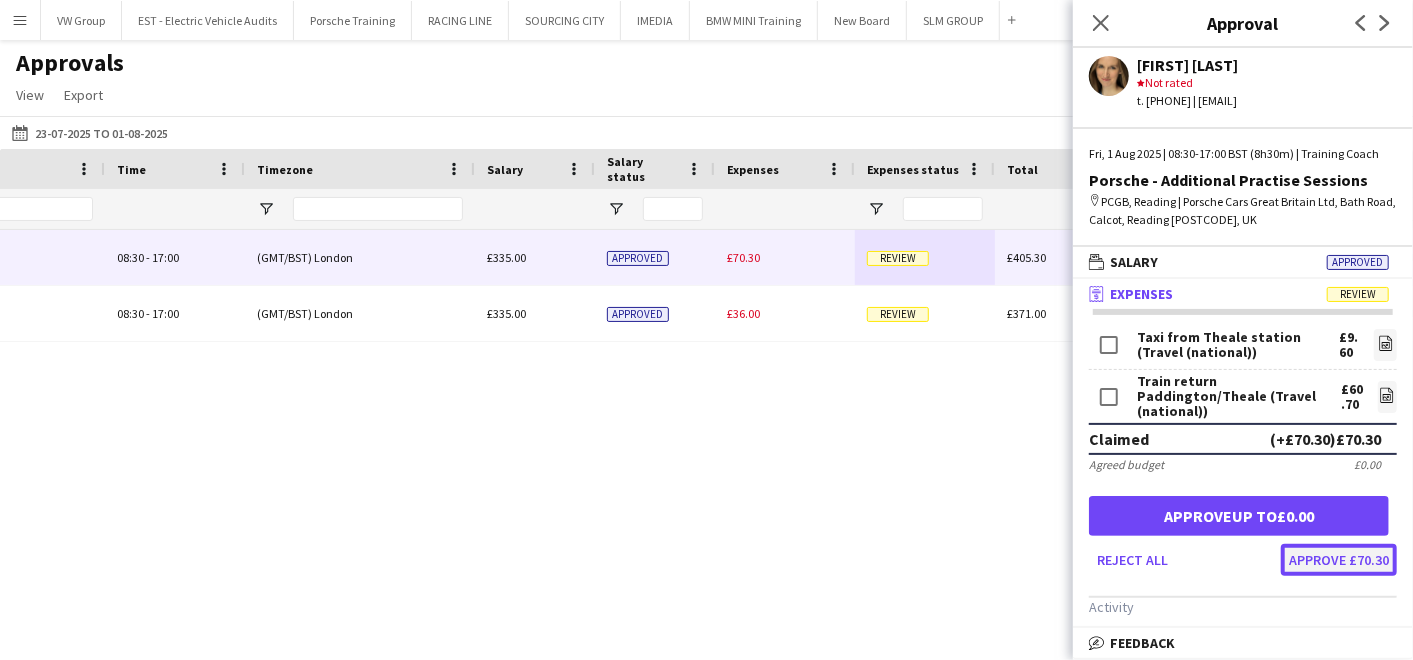 click on "Approve £70.30" at bounding box center [1339, 560] 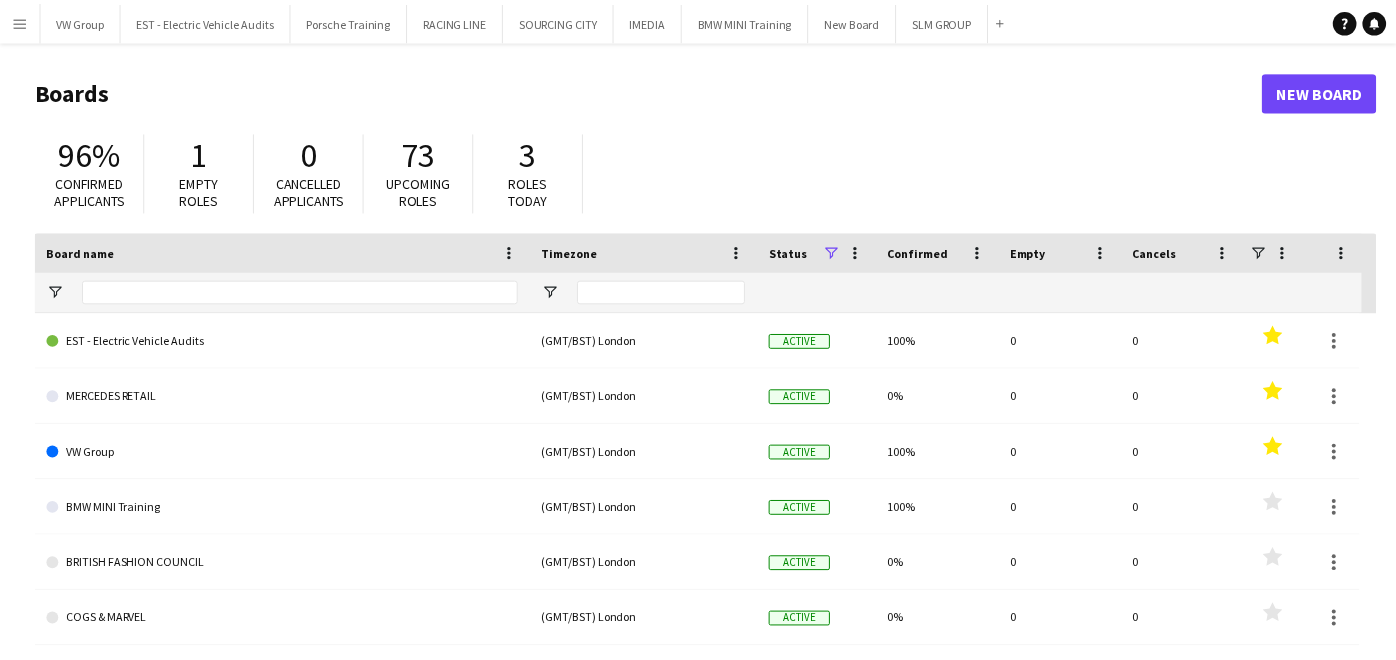 scroll, scrollTop: 0, scrollLeft: 0, axis: both 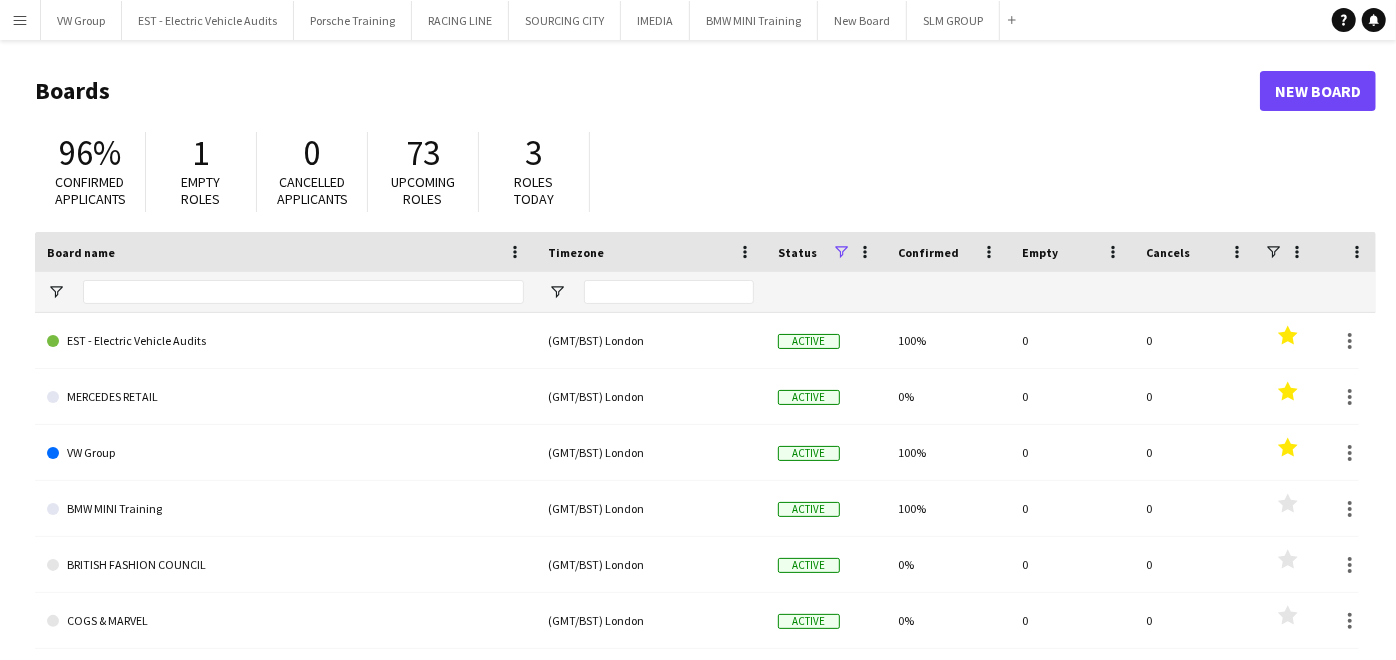 click on "Menu" at bounding box center (20, 20) 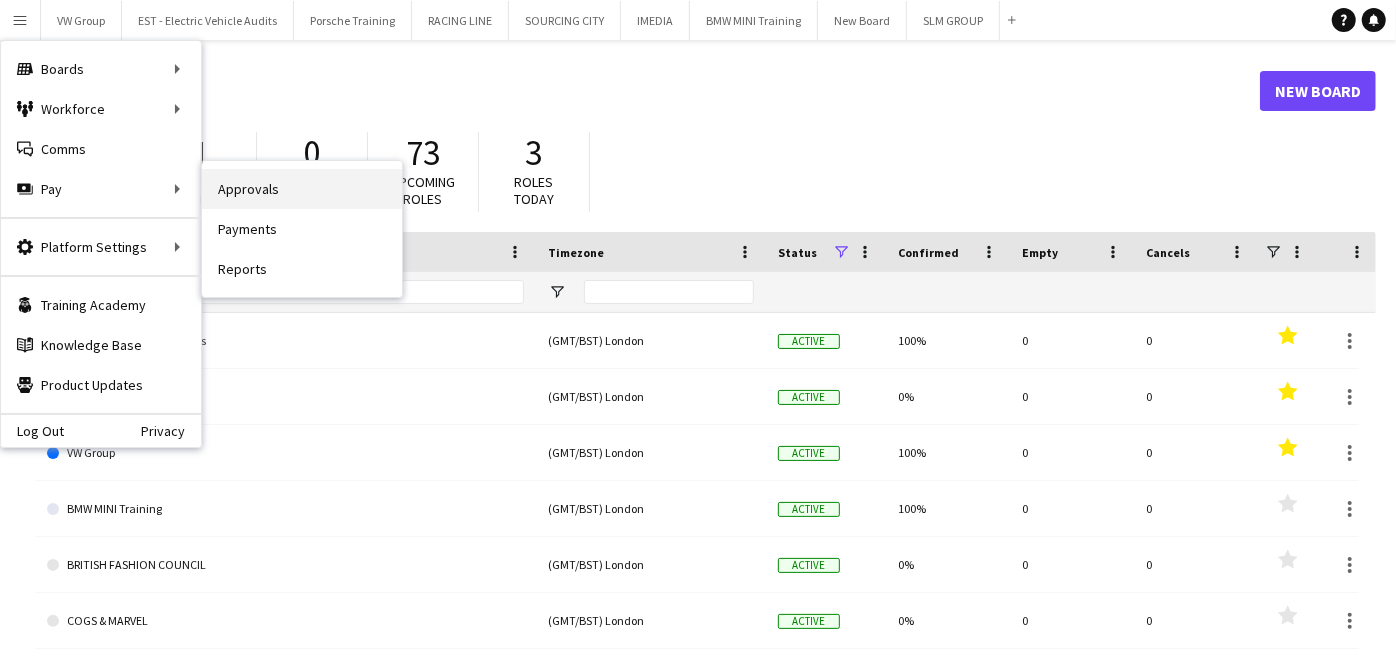 click on "Approvals" at bounding box center (302, 189) 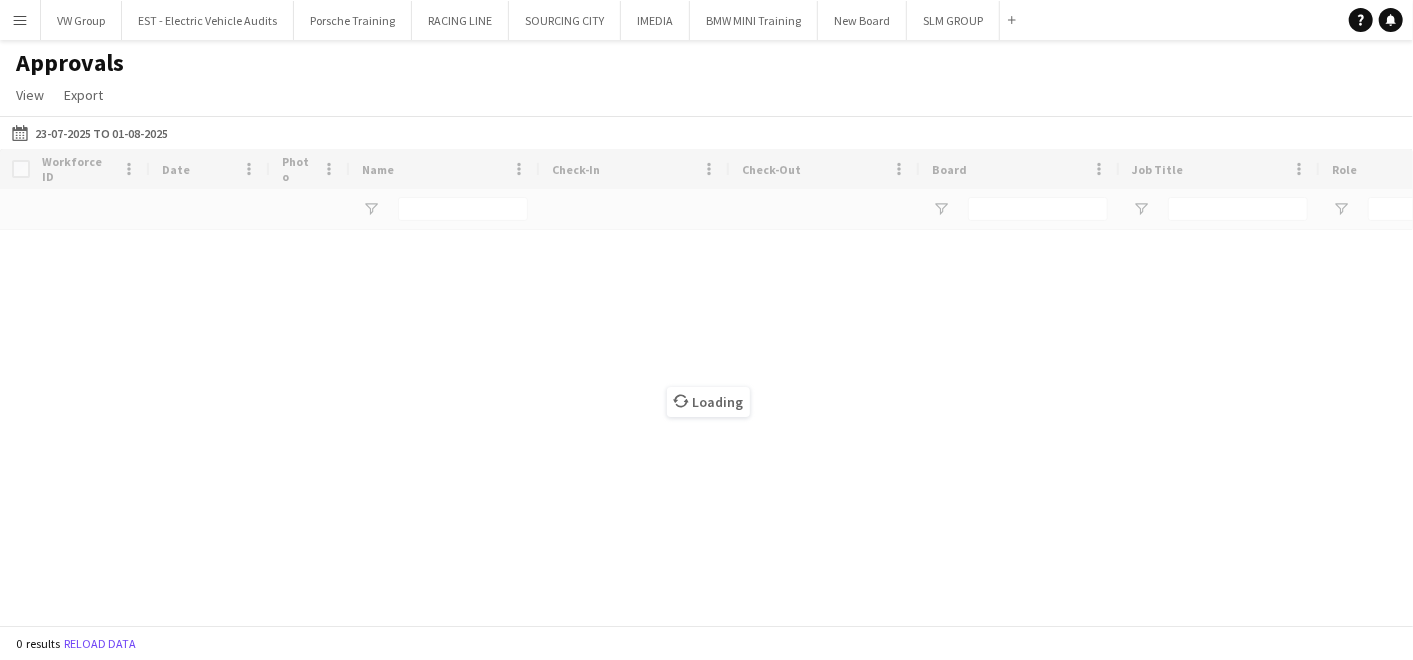 type on "*******" 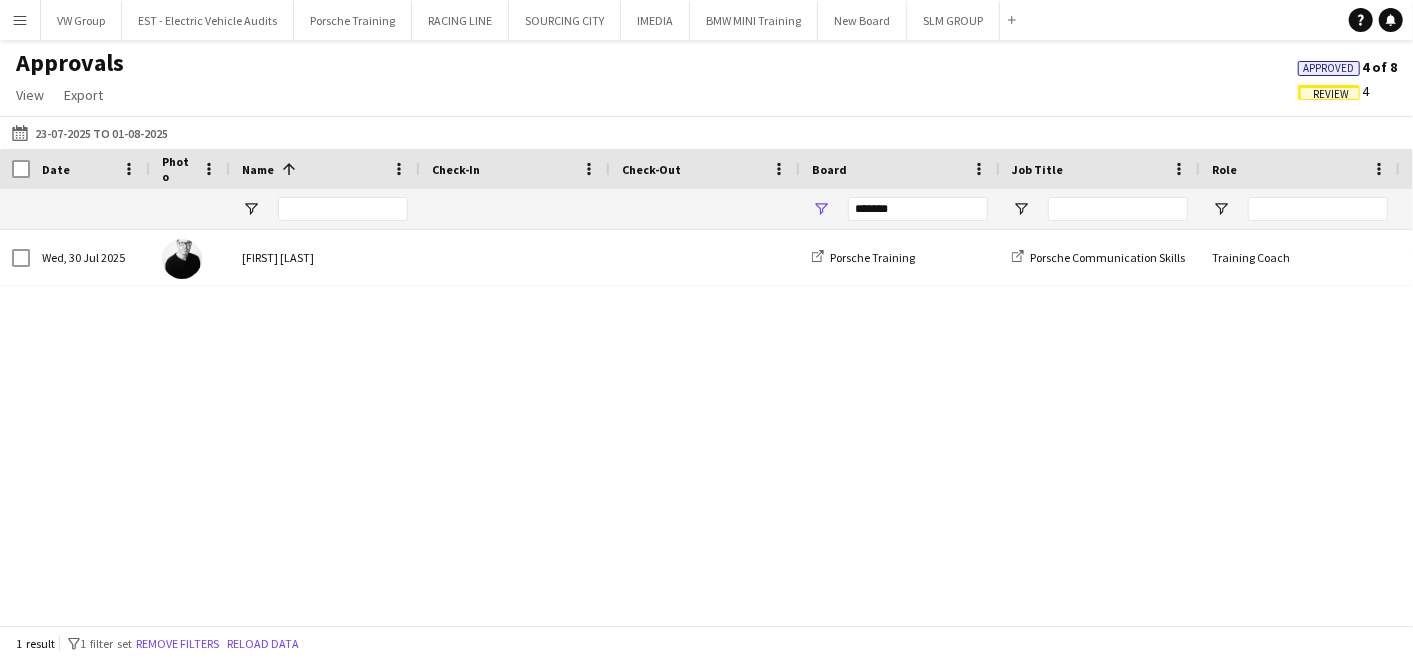 scroll, scrollTop: 0, scrollLeft: 222, axis: horizontal 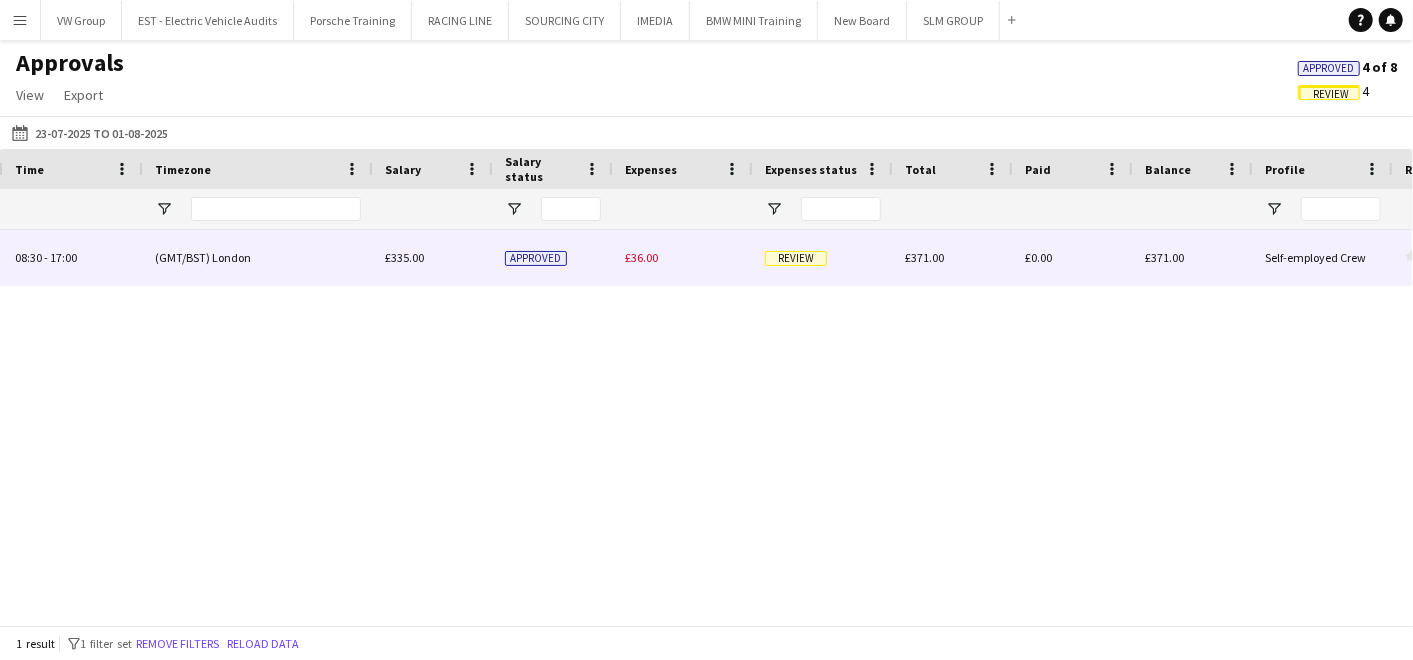 click on "Review" at bounding box center [796, 258] 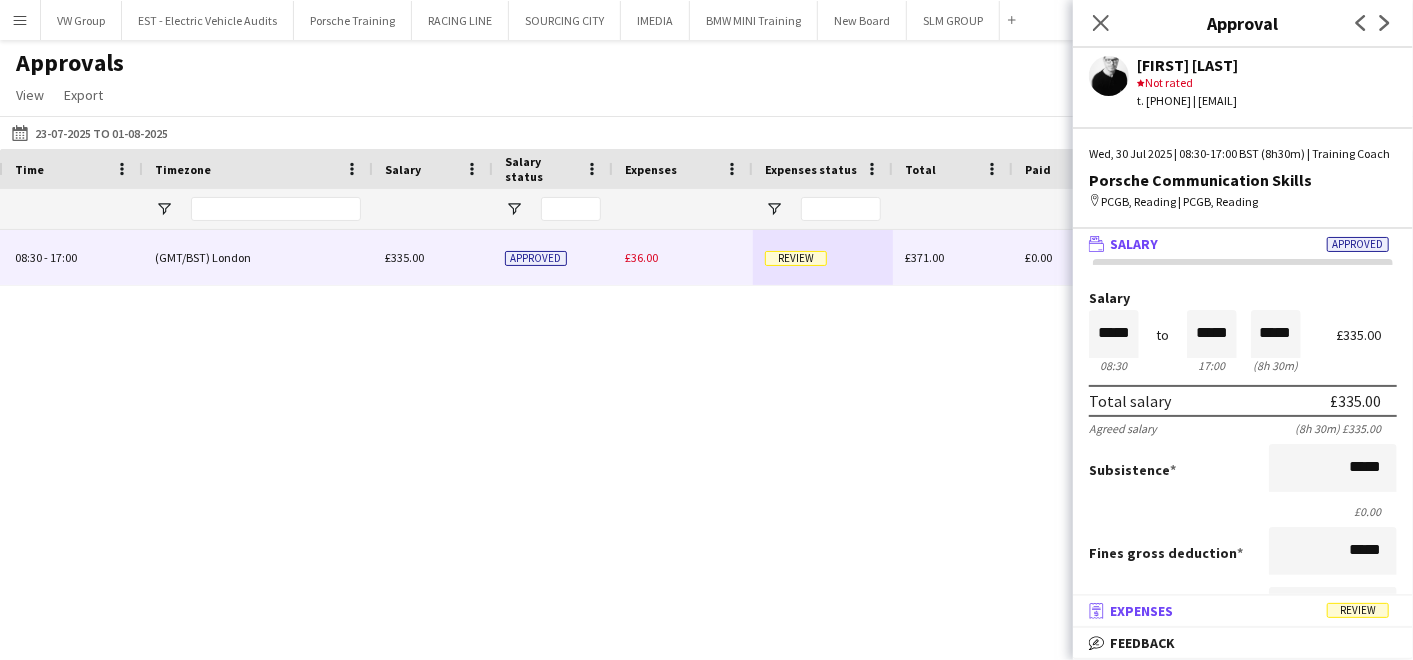 click on "Review" at bounding box center [1358, 610] 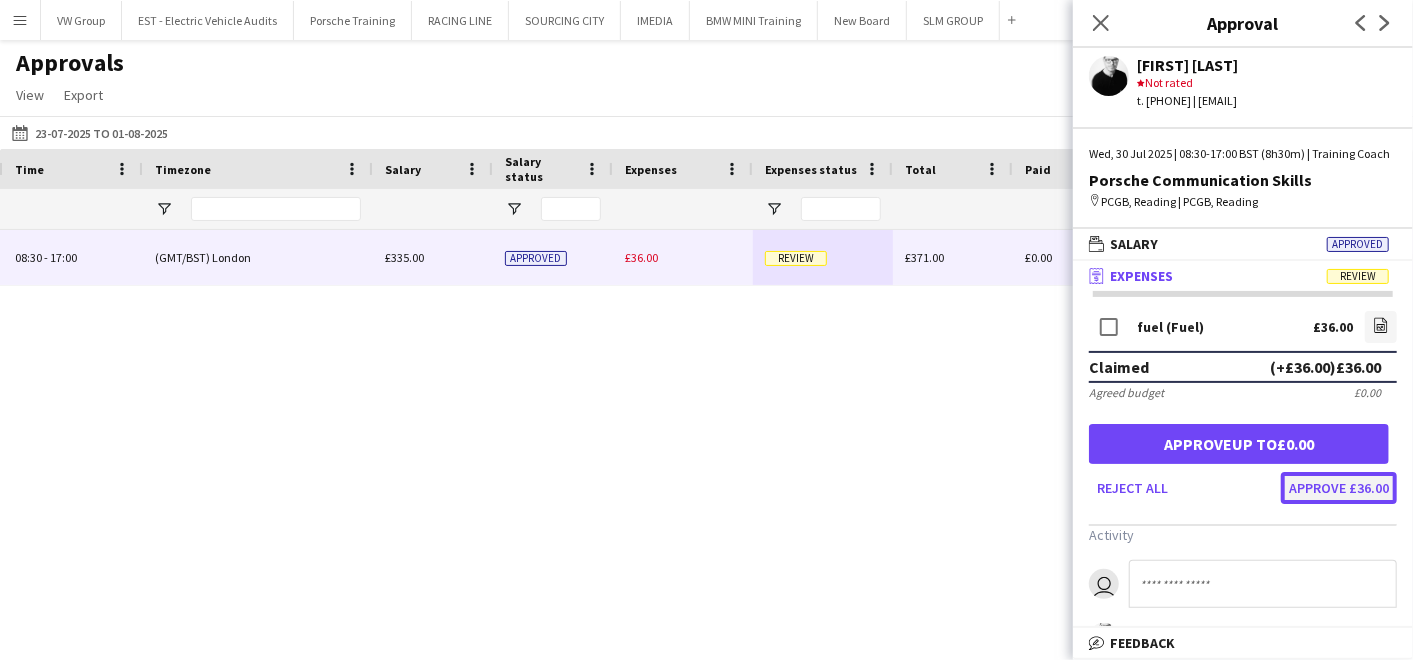 click on "Approve £36.00" at bounding box center [1339, 488] 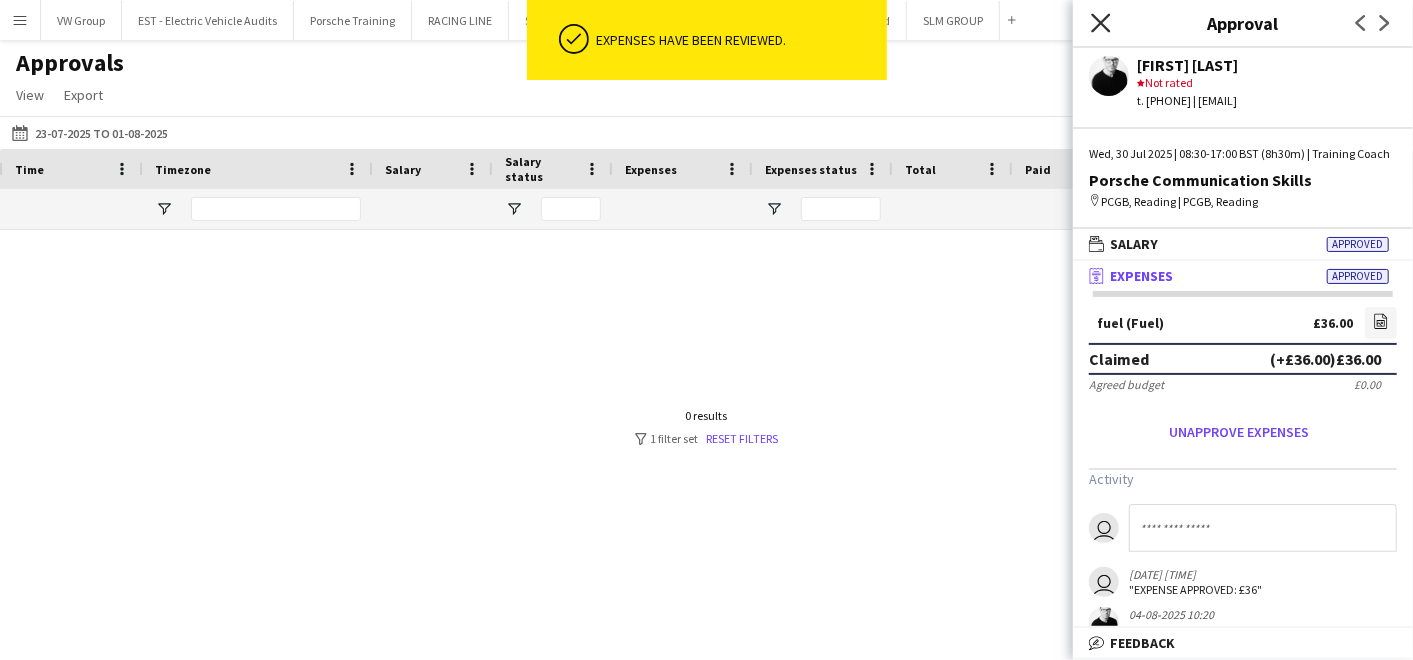 click on "Close pop-in" 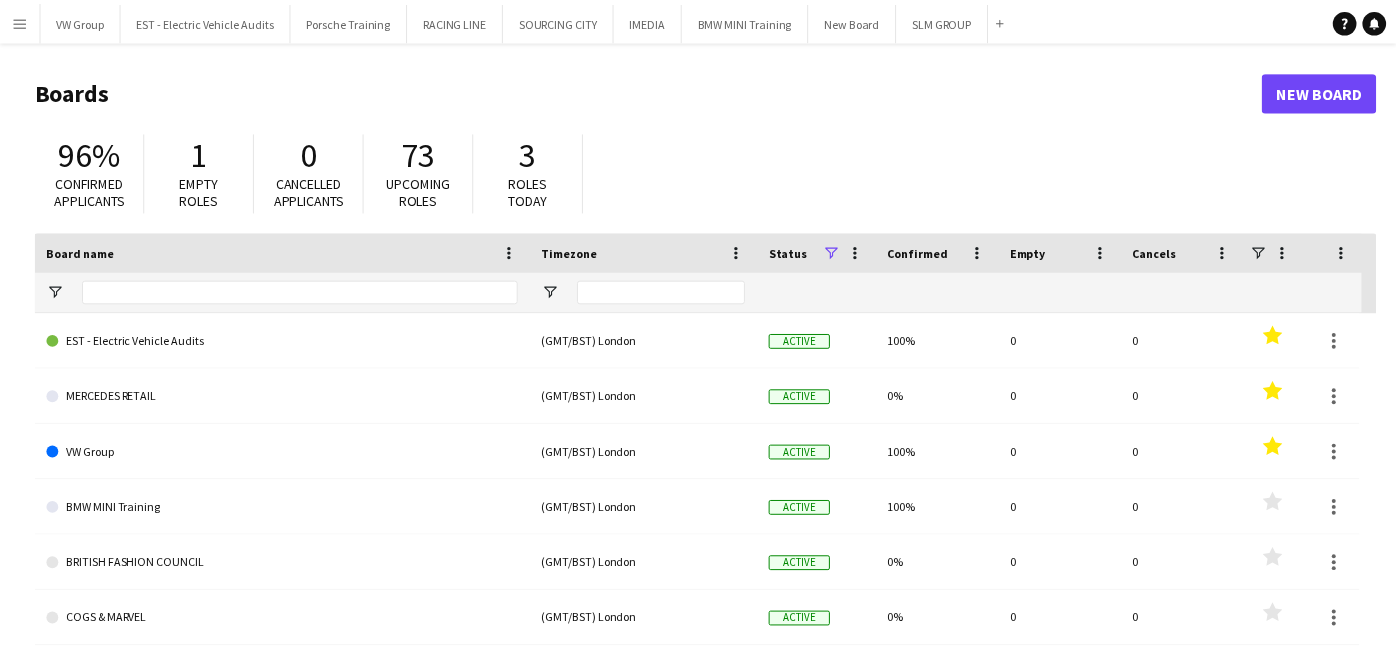 scroll, scrollTop: 0, scrollLeft: 0, axis: both 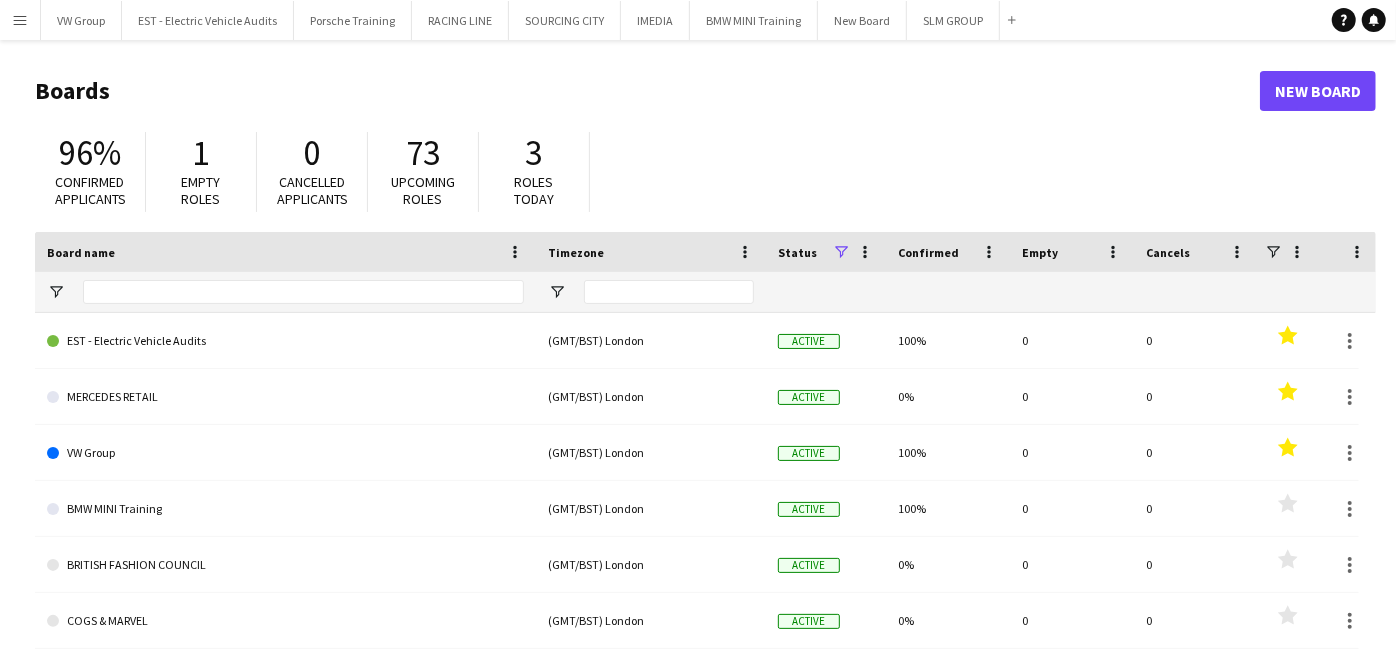click on "Menu" at bounding box center [20, 20] 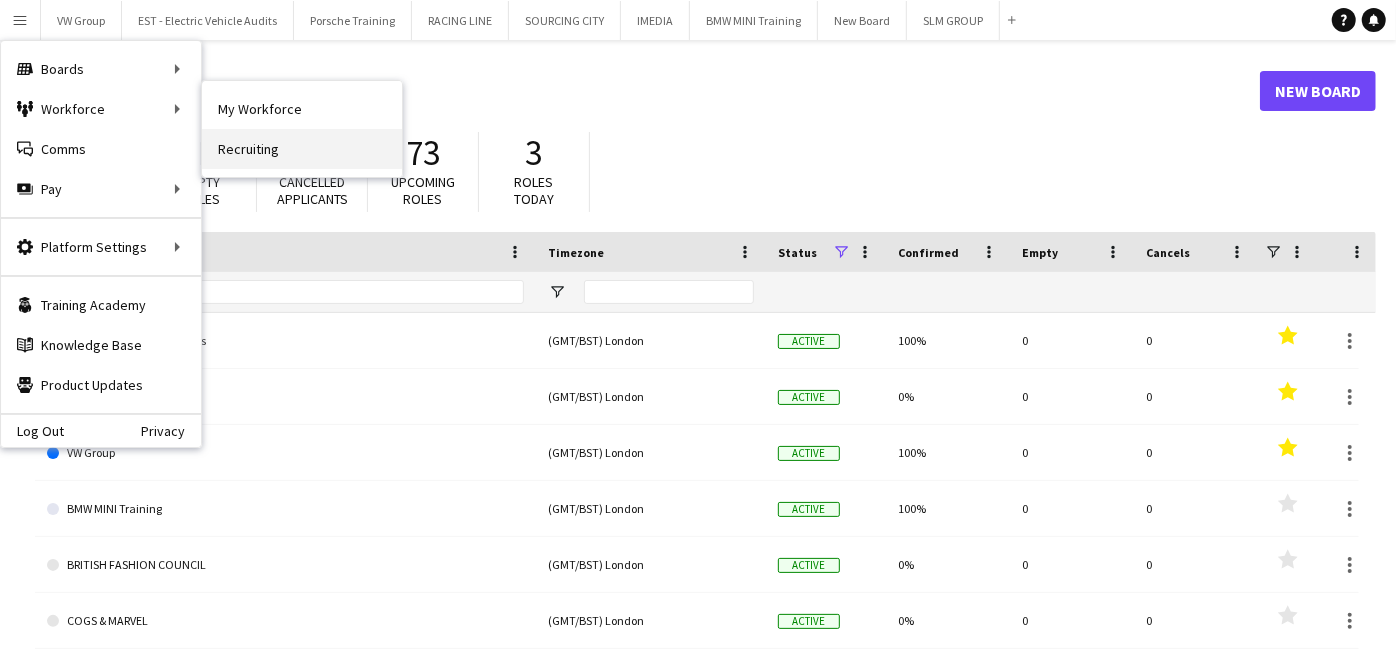 click on "Recruiting" at bounding box center [302, 149] 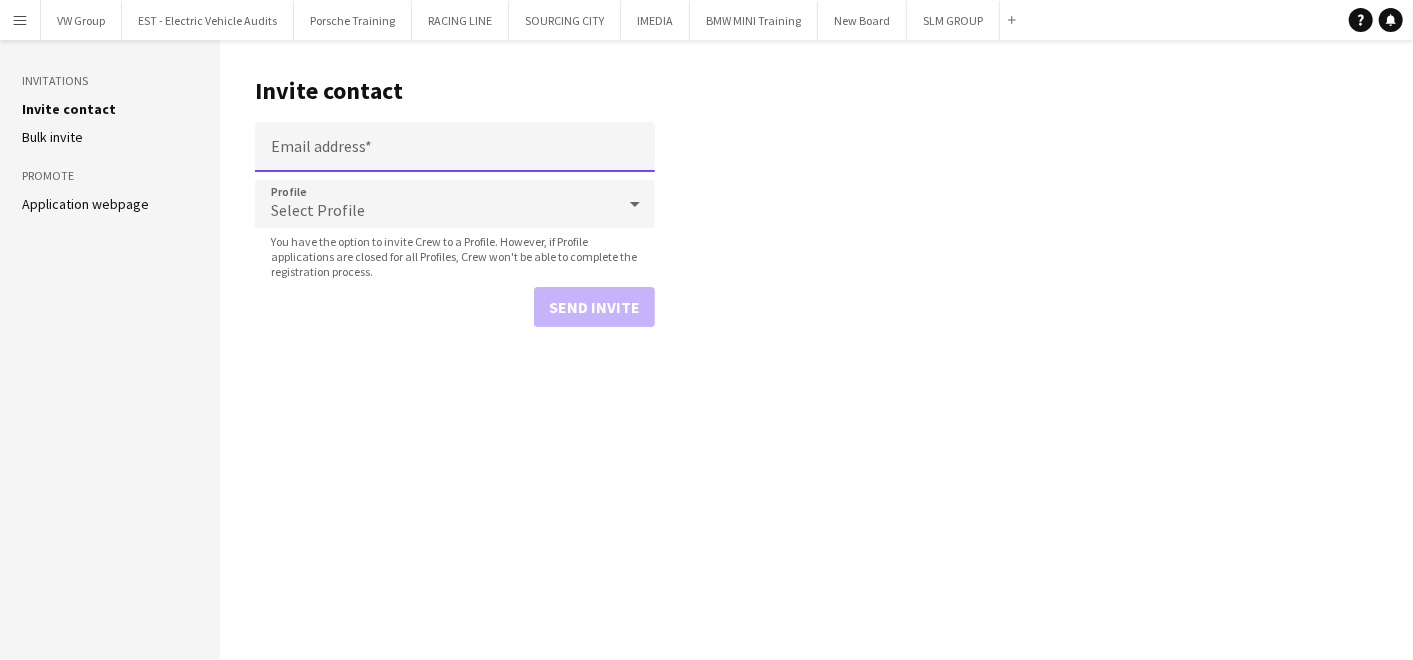 click on "Email address" at bounding box center [455, 147] 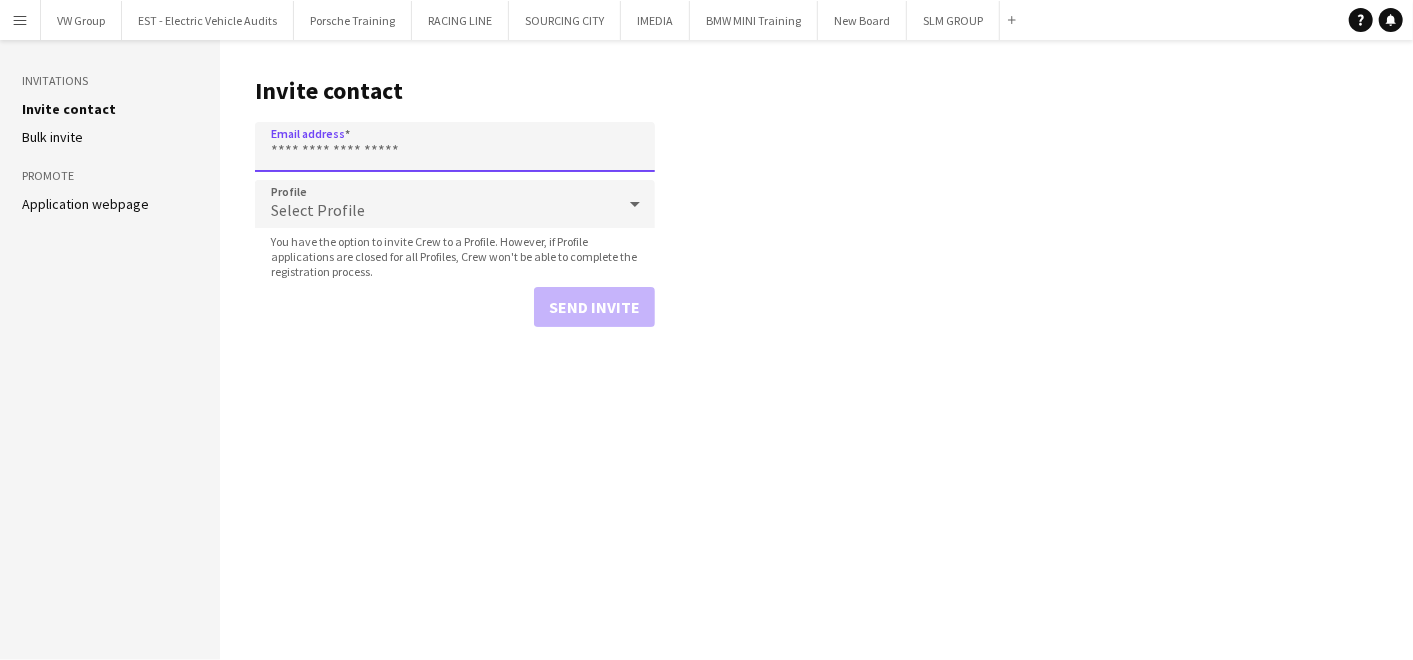 paste on "**********" 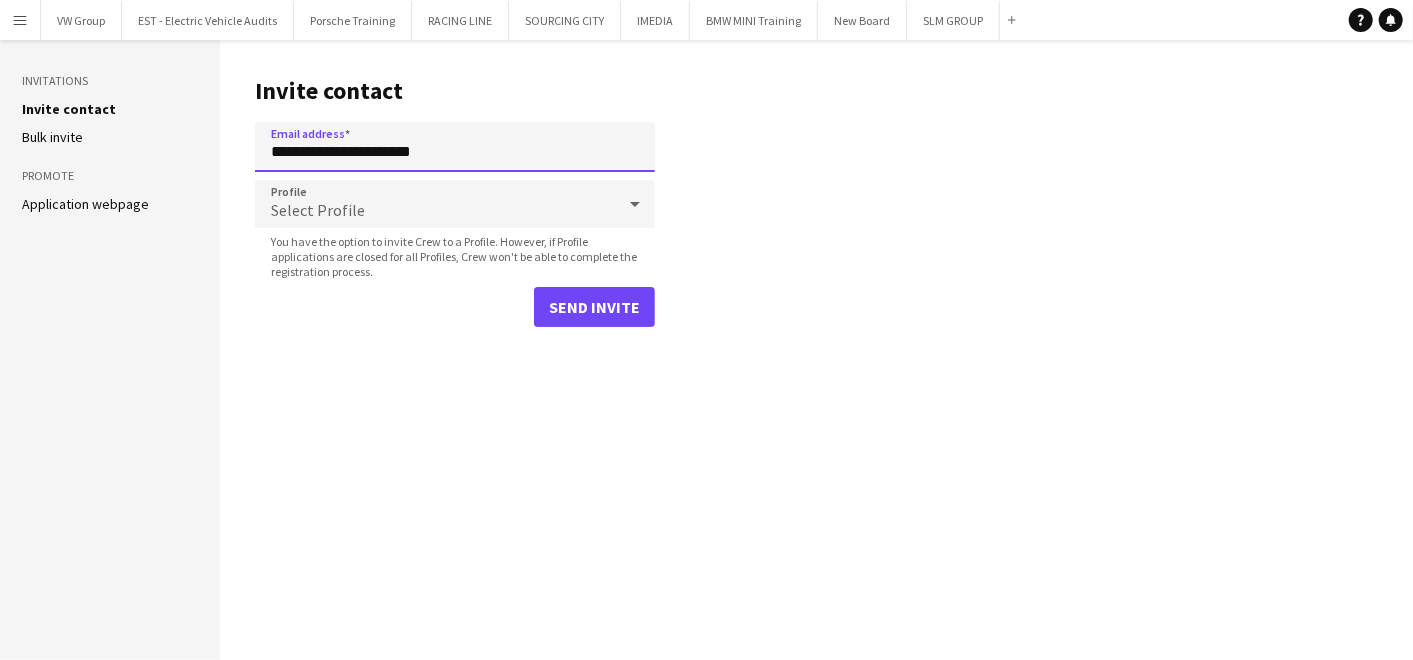 type on "**********" 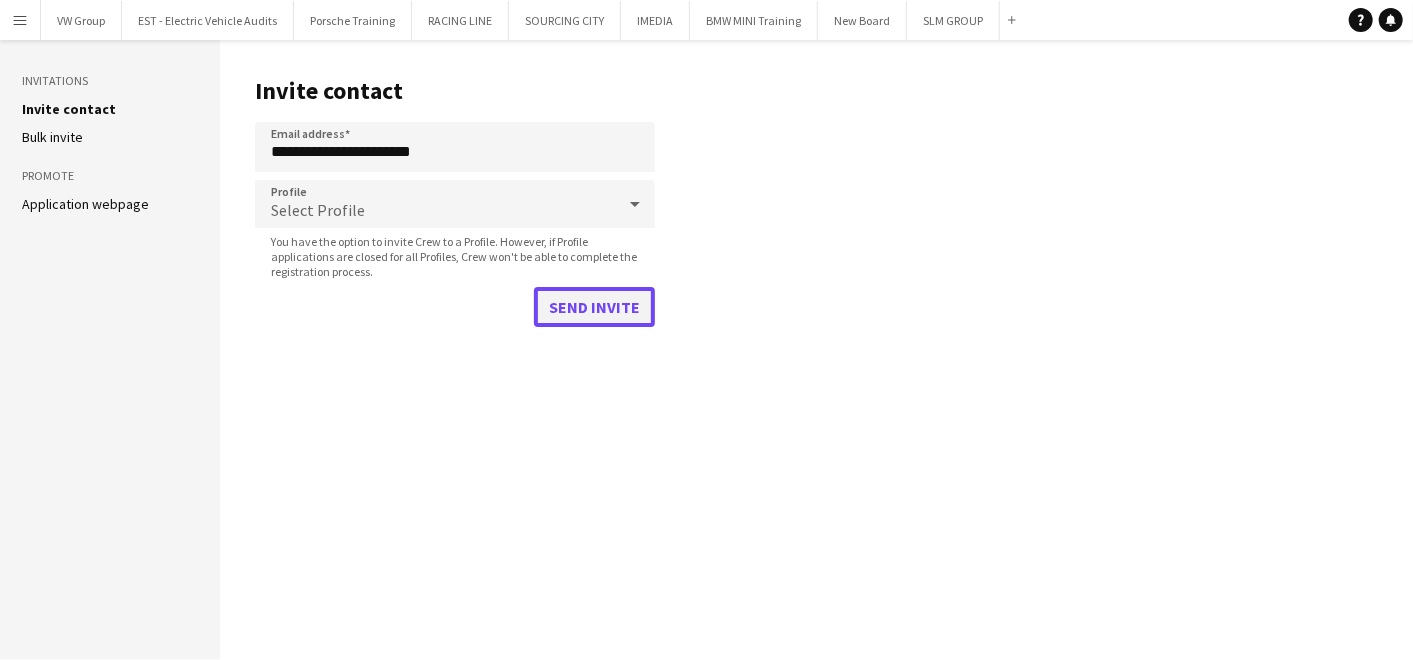 click on "Send invite" 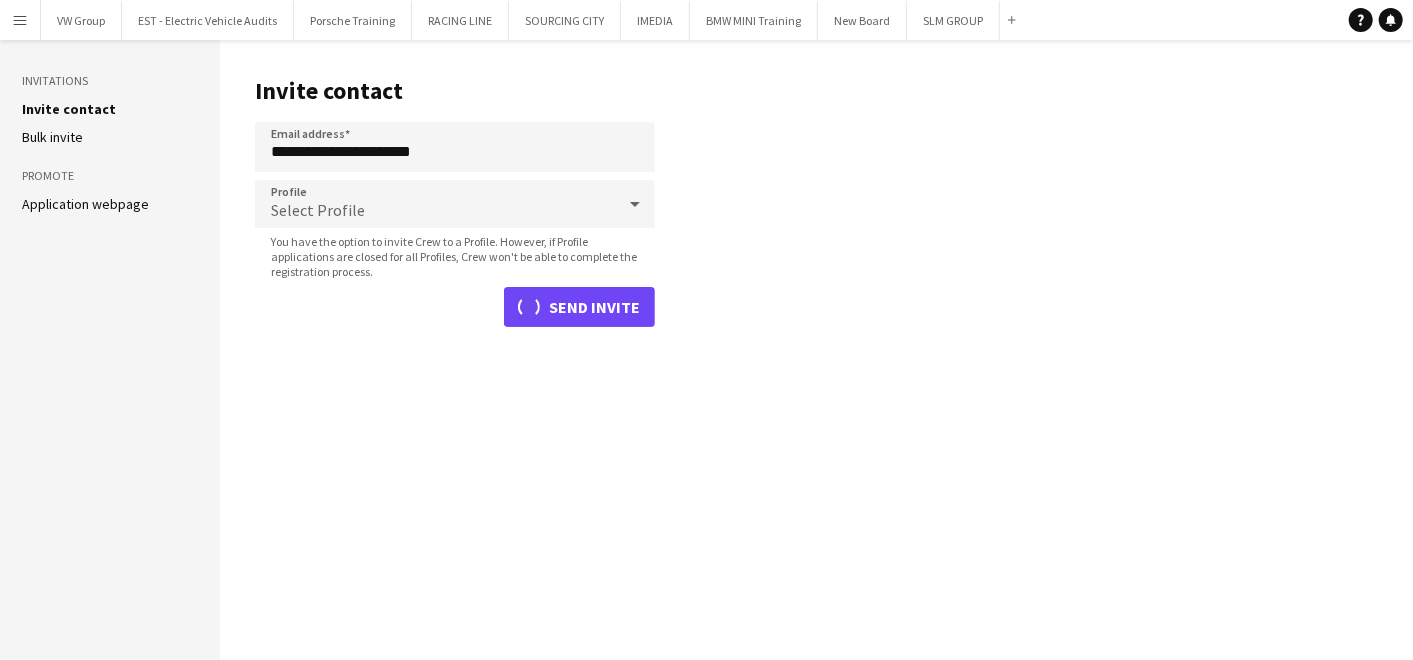 type 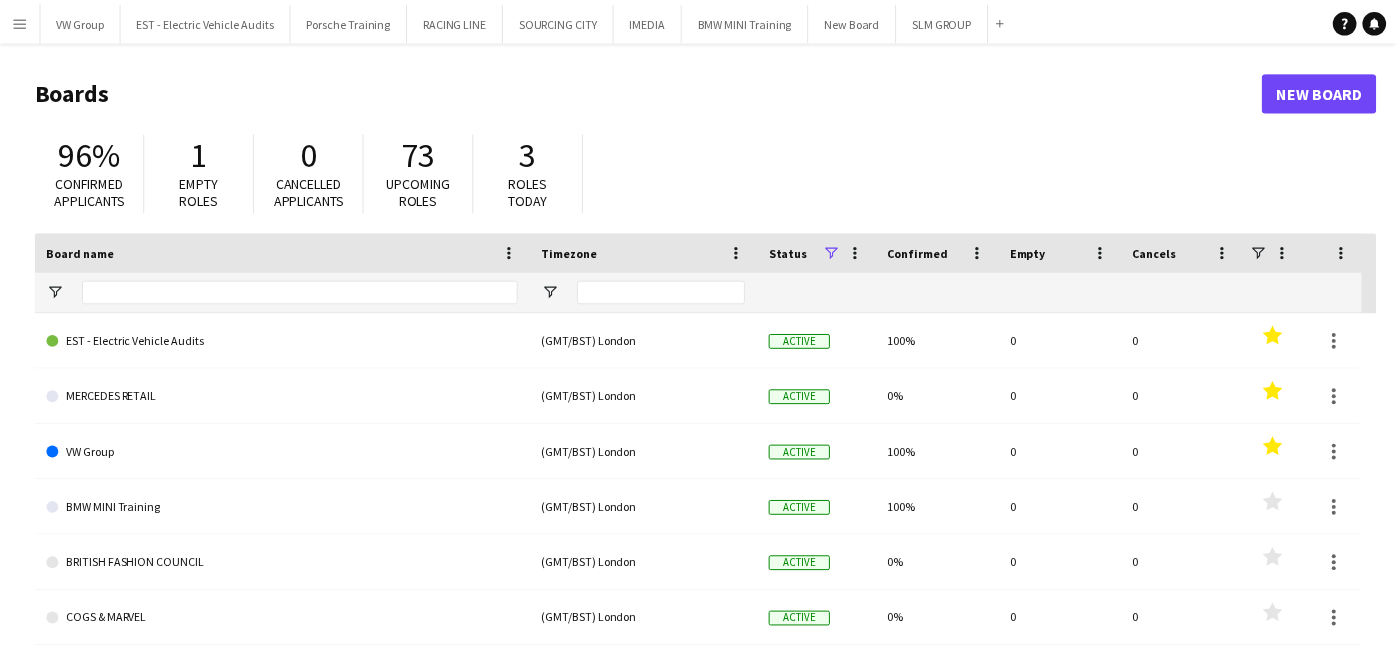 scroll, scrollTop: 0, scrollLeft: 0, axis: both 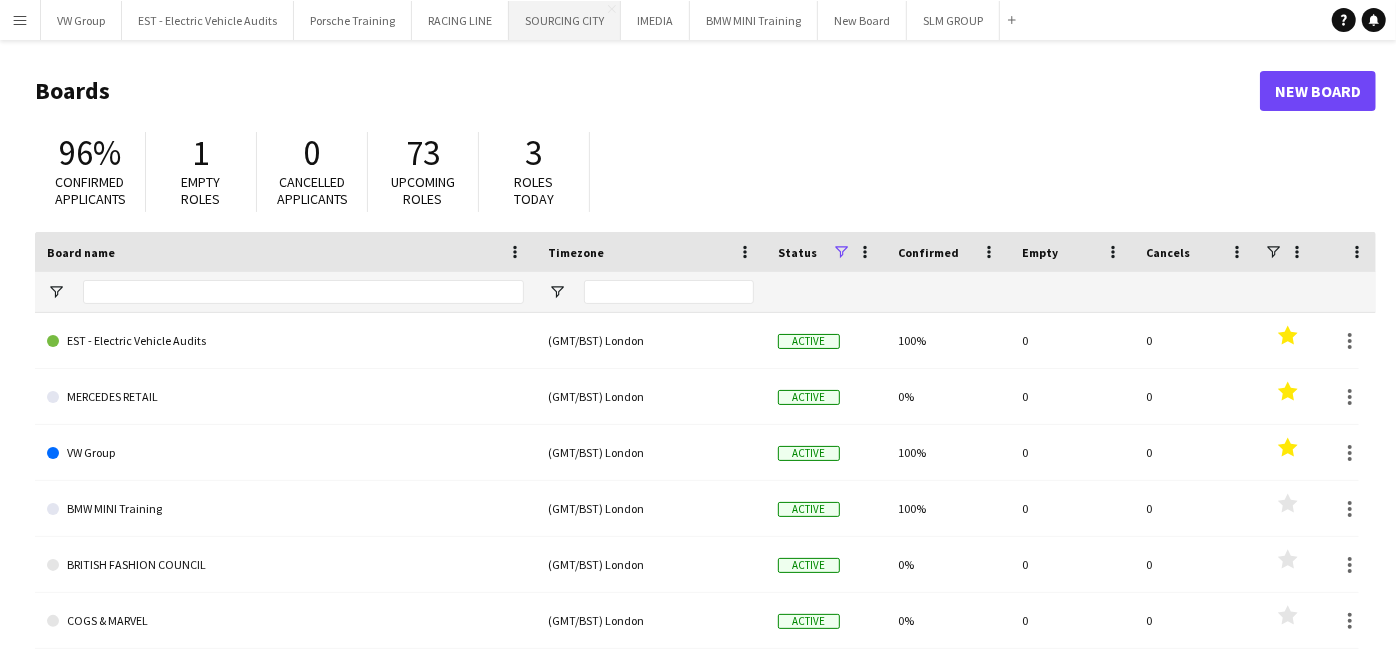 click on "SOURCING CITY
Close" at bounding box center [565, 20] 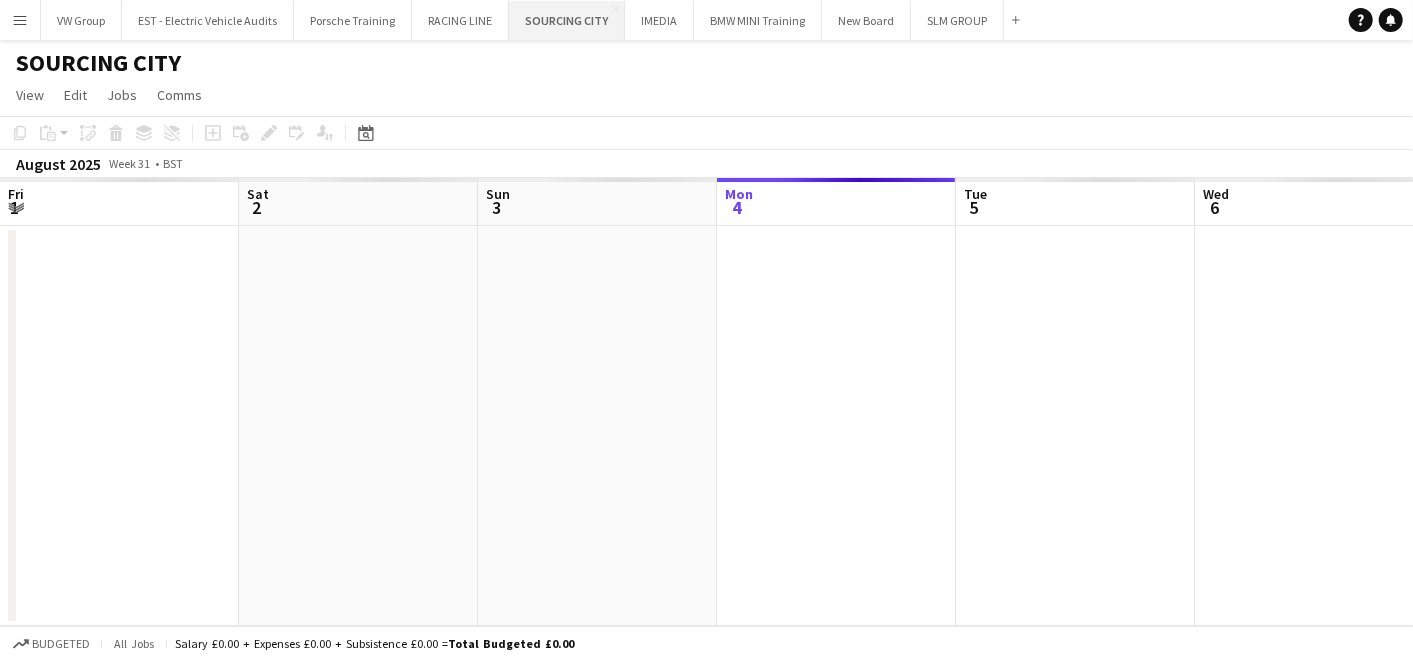scroll, scrollTop: 0, scrollLeft: 477, axis: horizontal 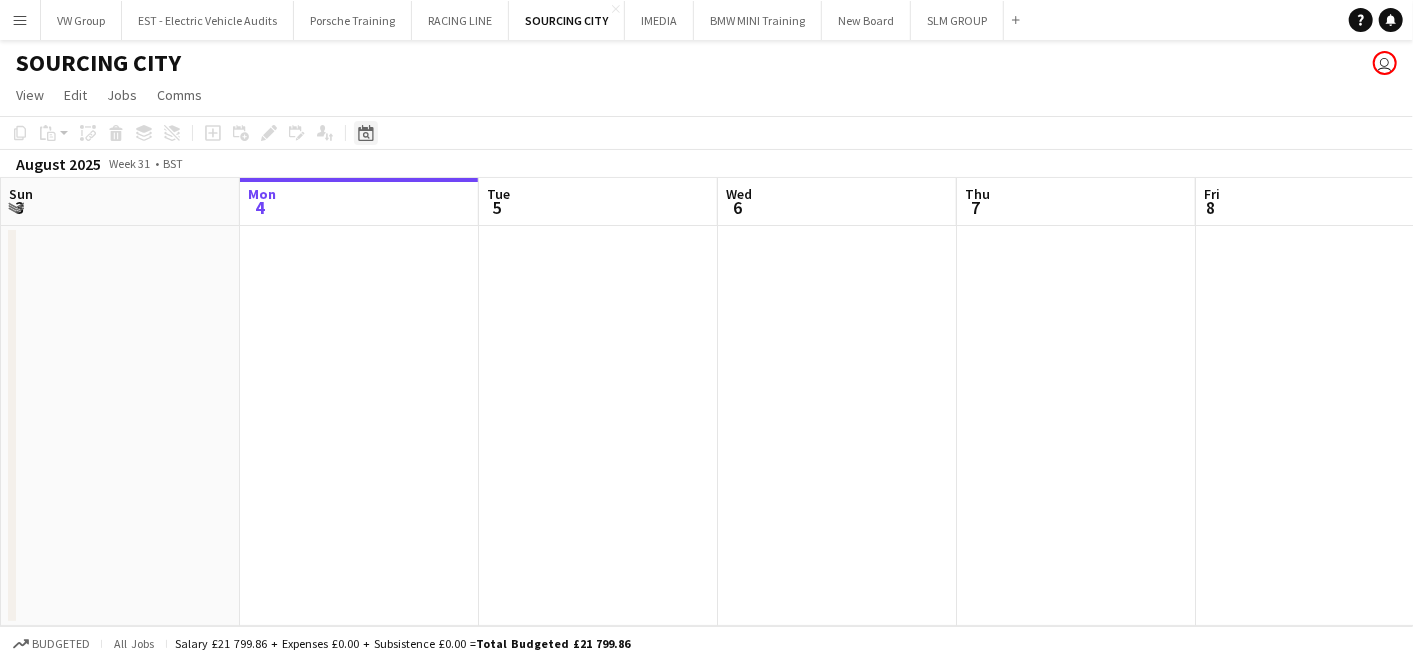 click on "Date picker" 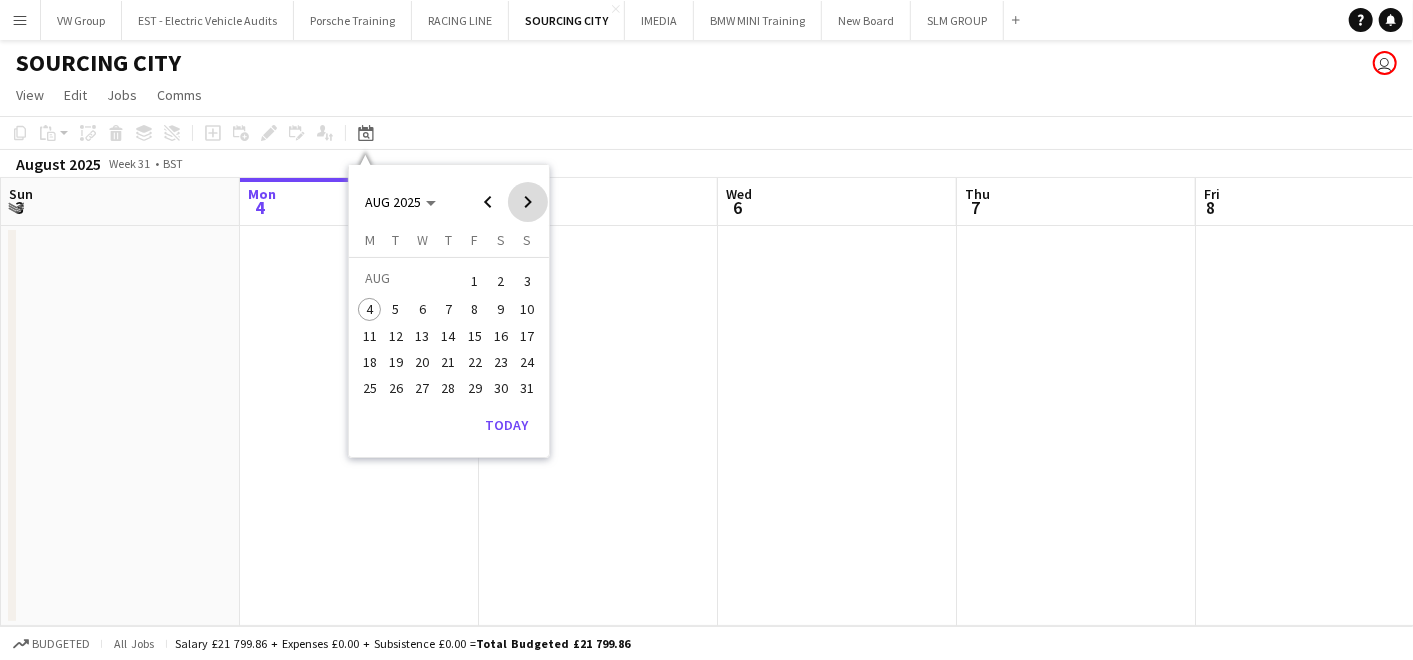 click at bounding box center (528, 202) 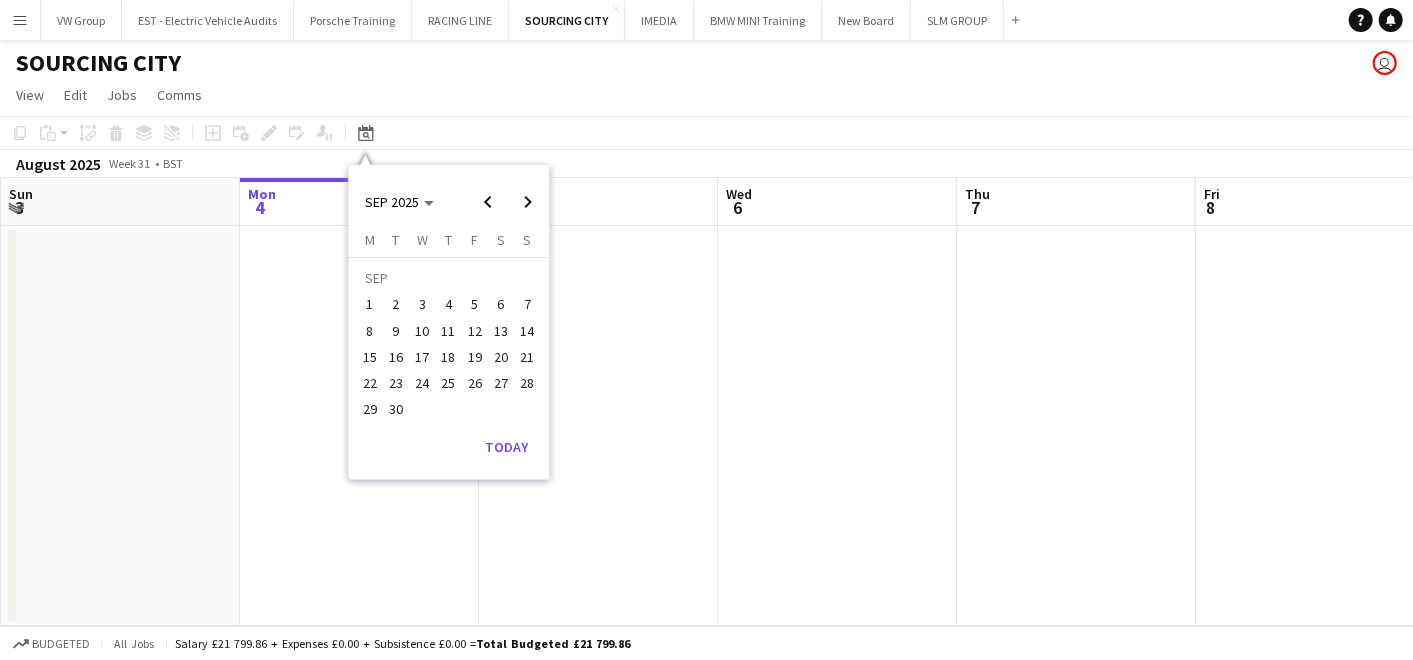 click on "9" at bounding box center (396, 331) 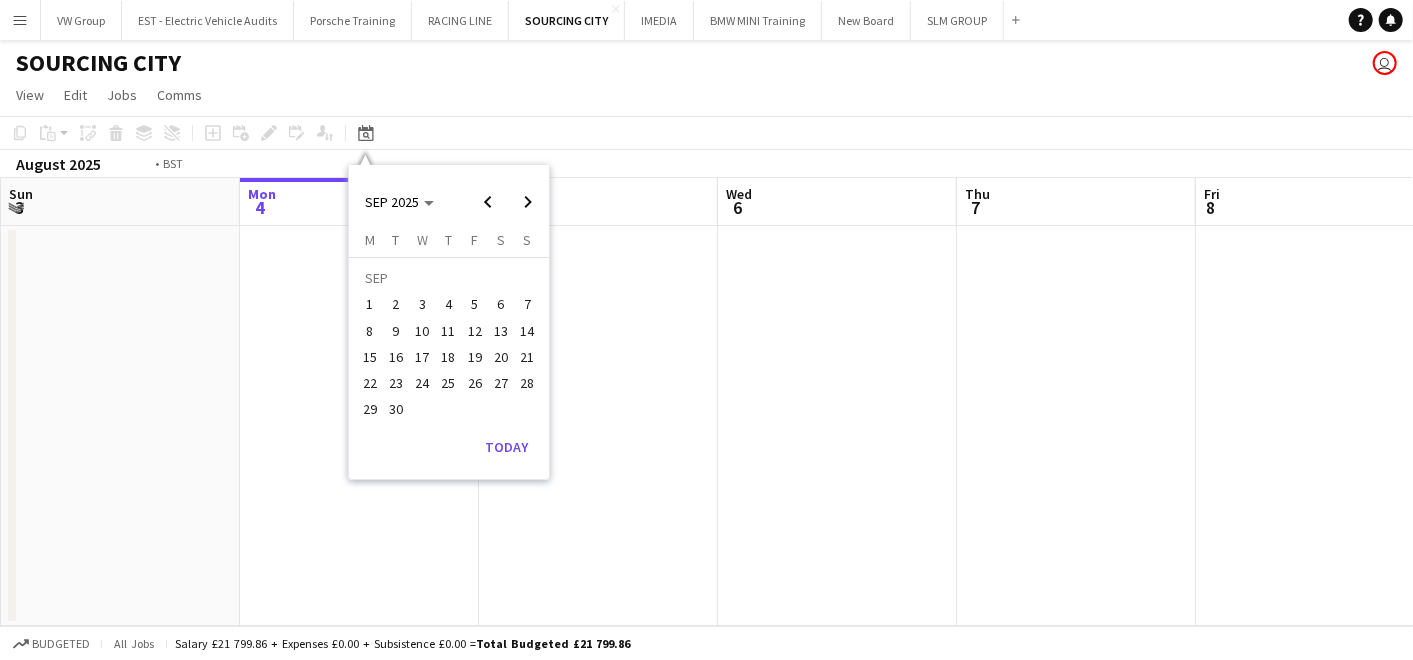 scroll, scrollTop: 0, scrollLeft: 687, axis: horizontal 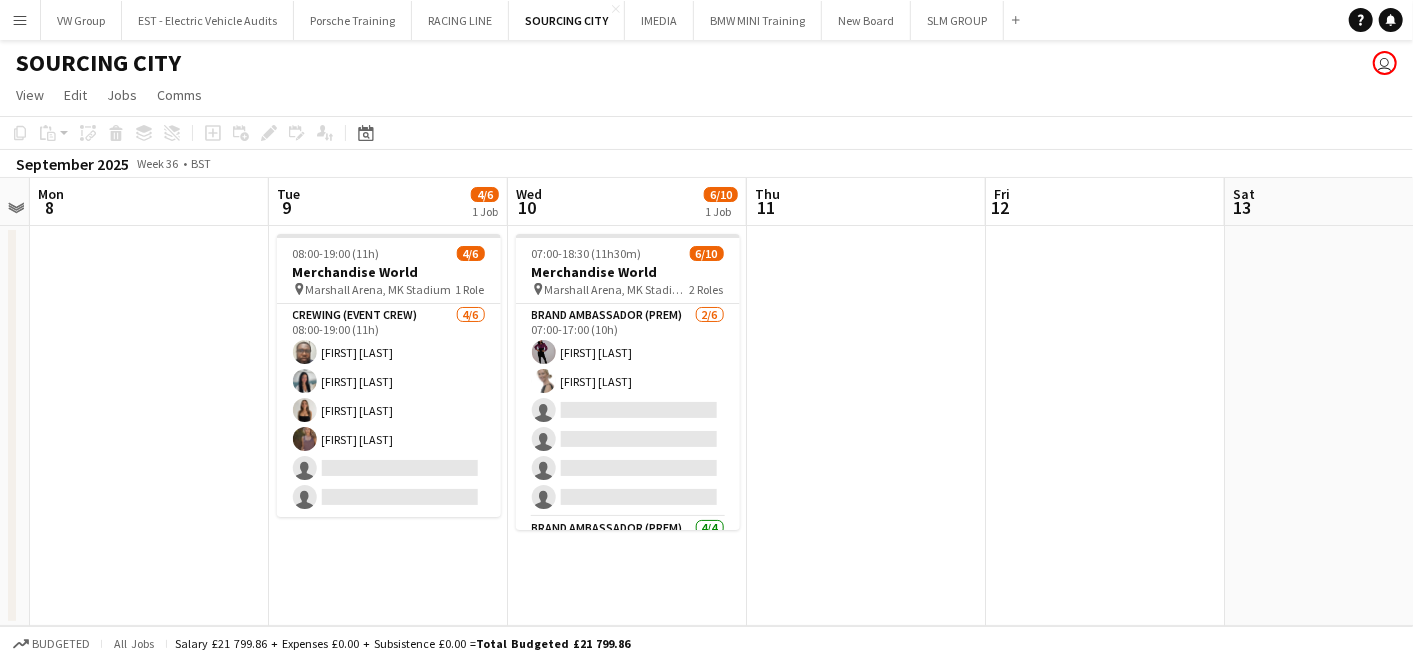 click on "Menu" at bounding box center [20, 20] 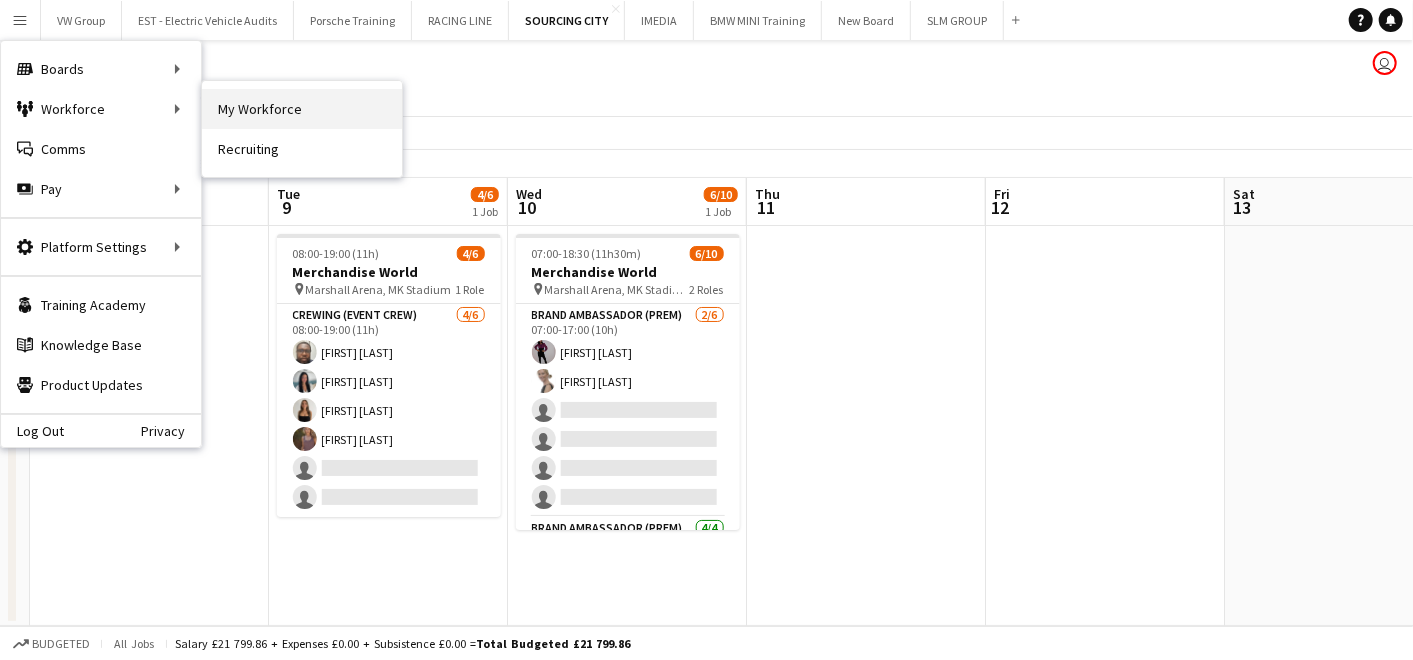click on "My Workforce" at bounding box center [302, 109] 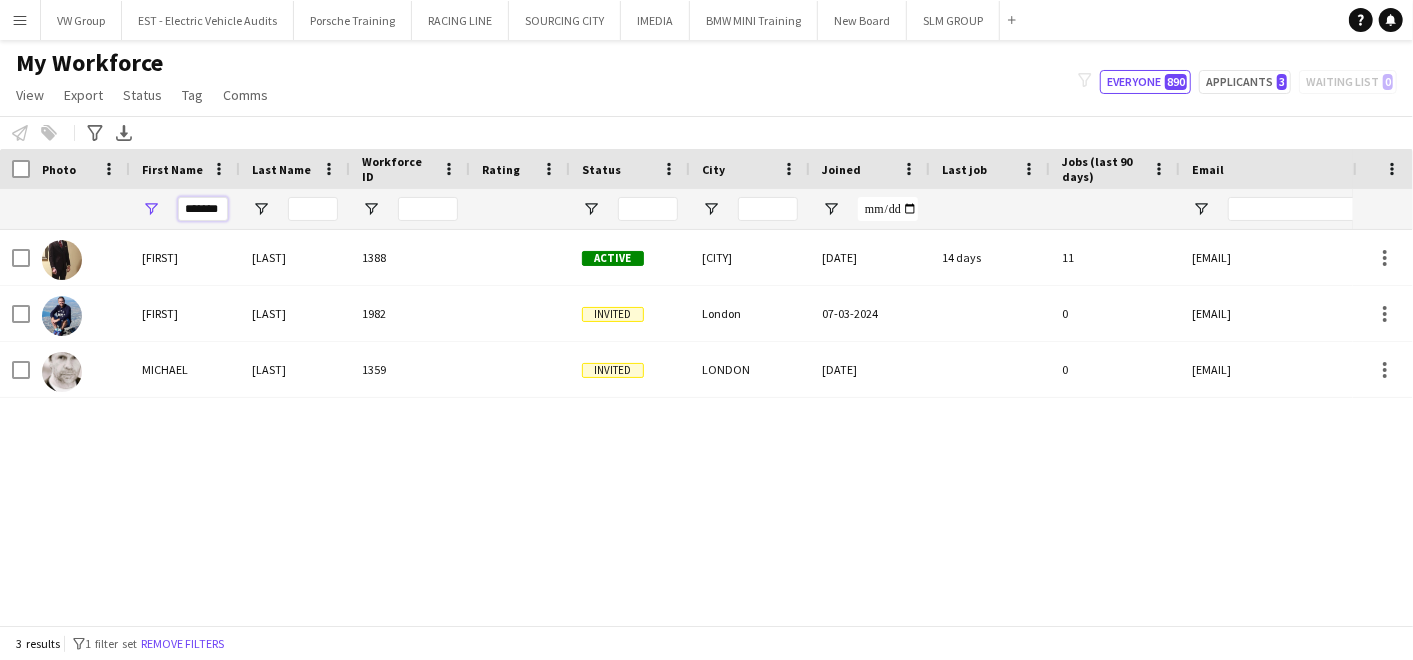 click on "*******" at bounding box center (203, 209) 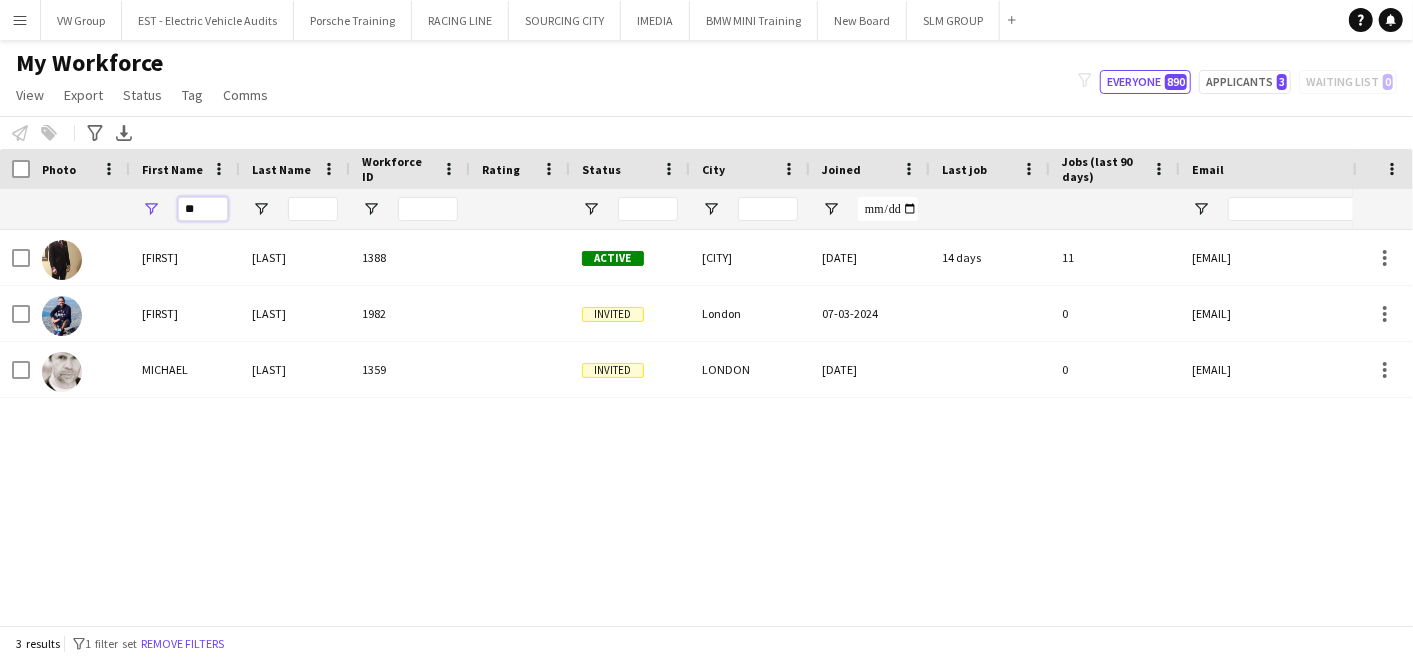 type on "*" 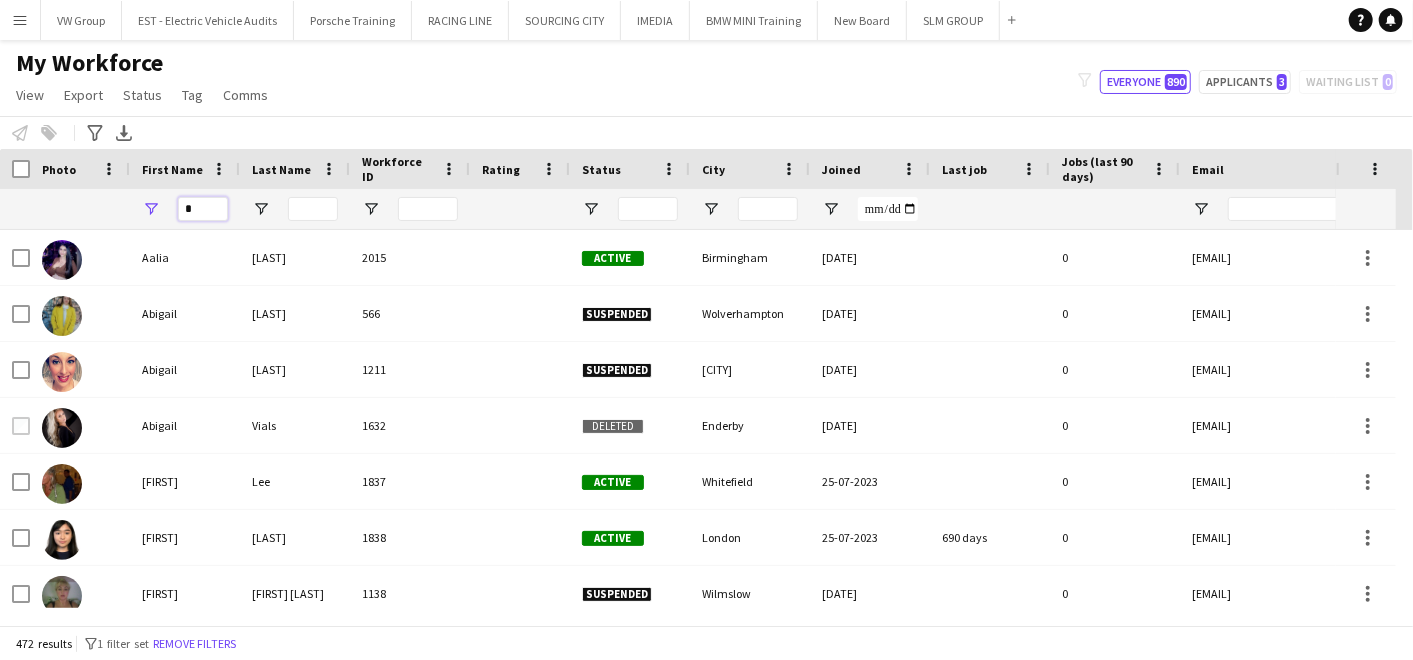 click on "*" at bounding box center [203, 209] 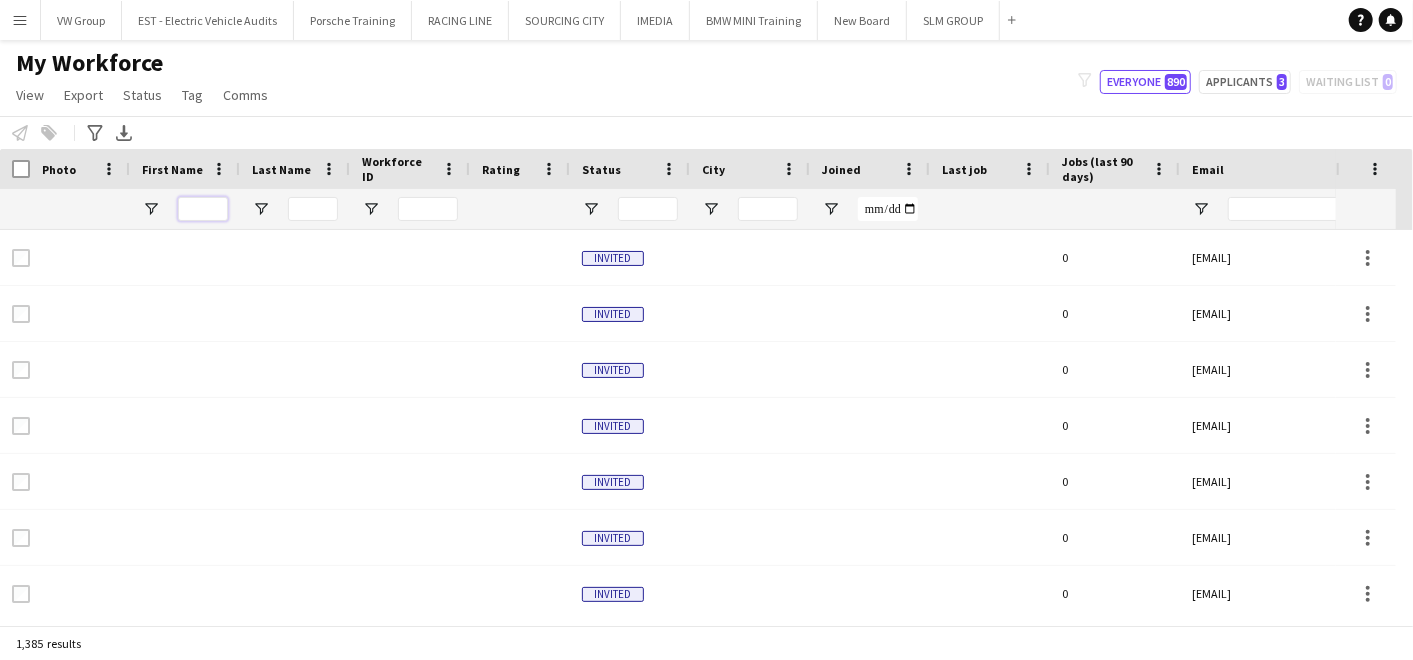 type 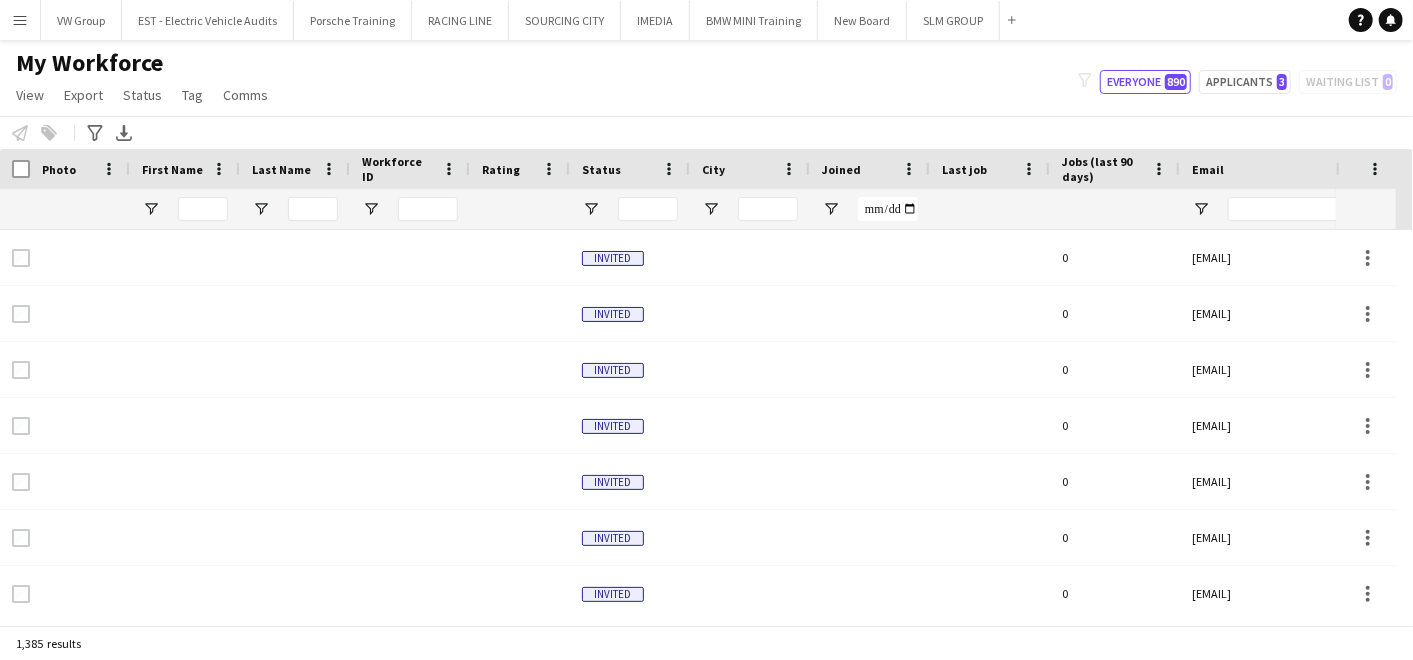 click on "Menu" at bounding box center (20, 20) 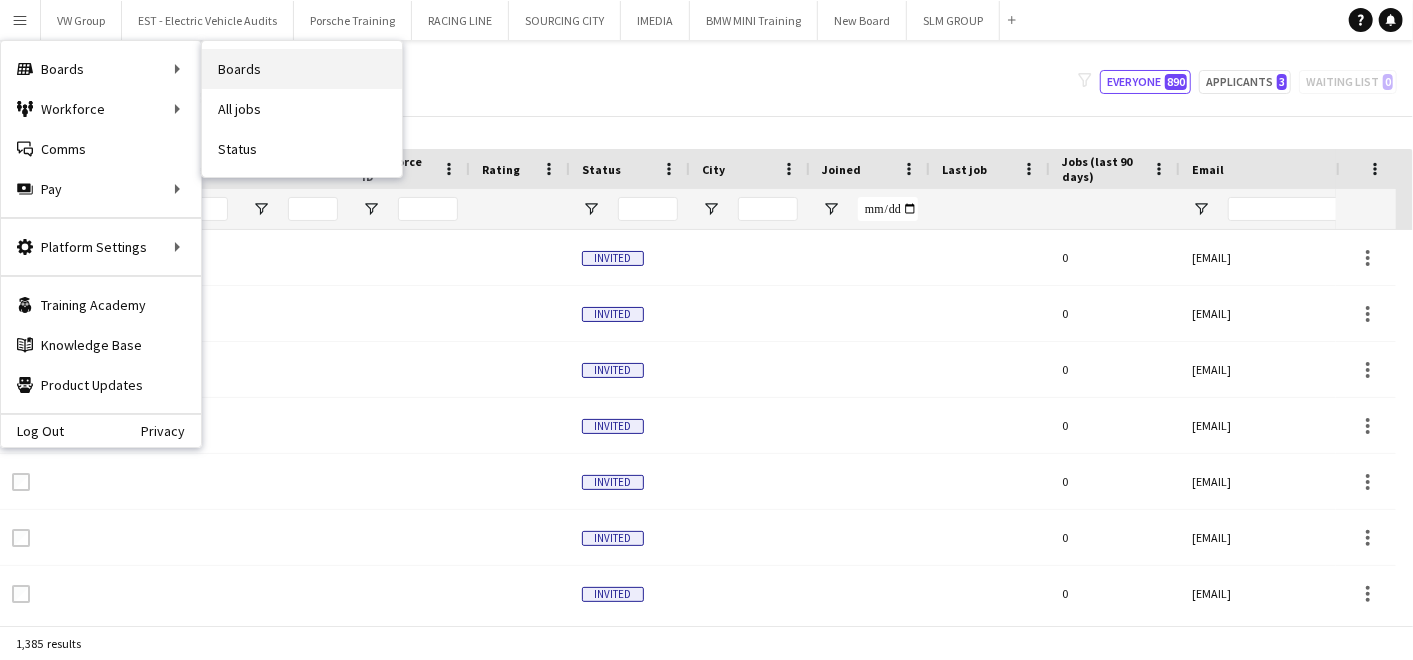 click on "Boards" at bounding box center (302, 69) 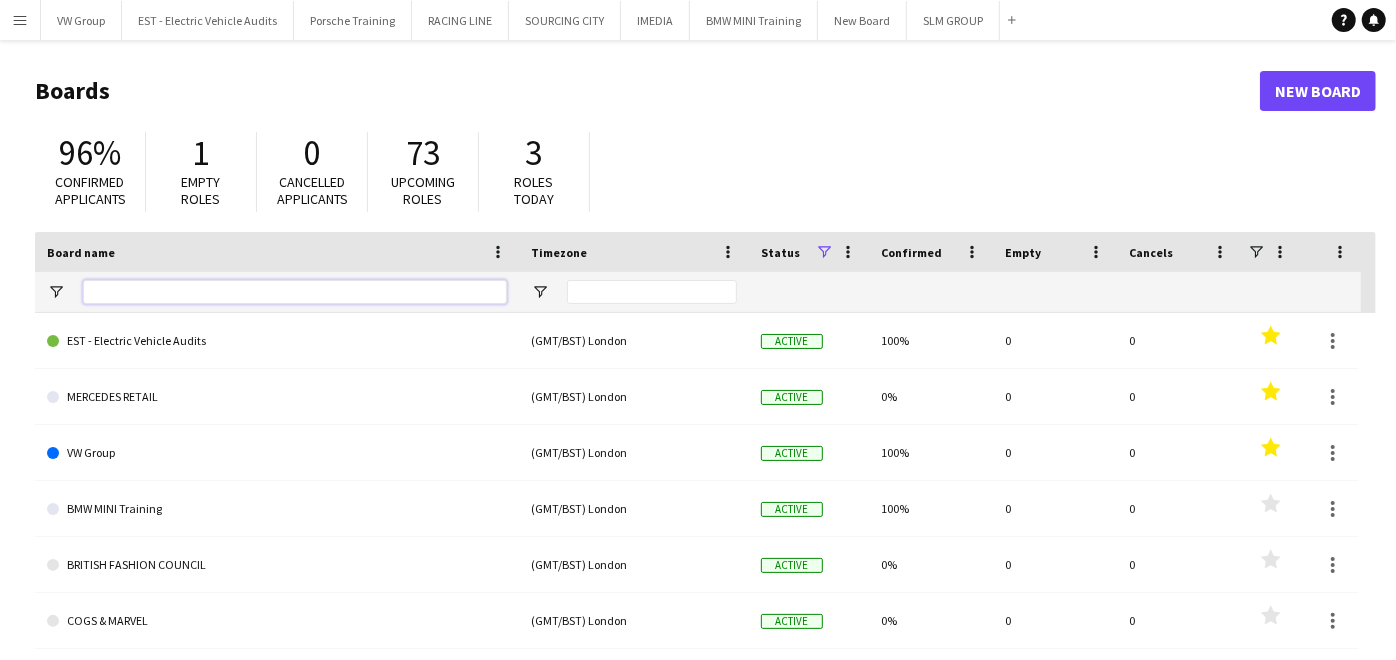 click at bounding box center [295, 292] 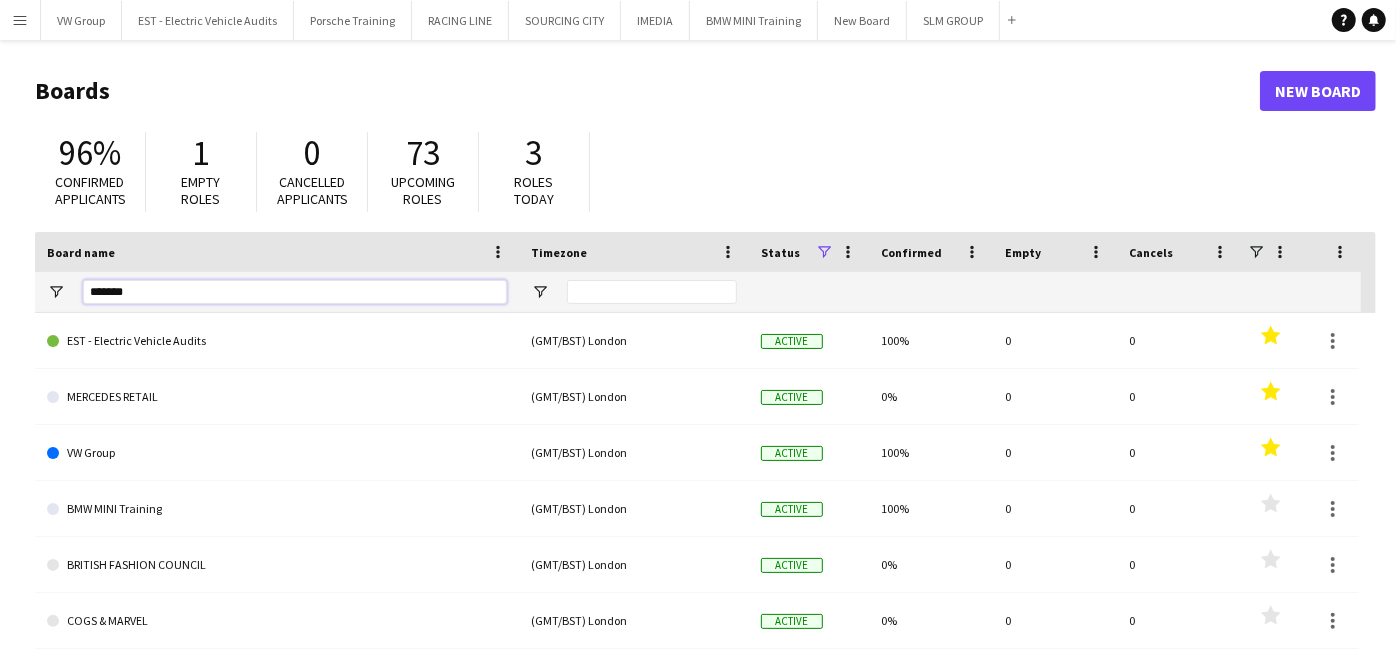 type on "*******" 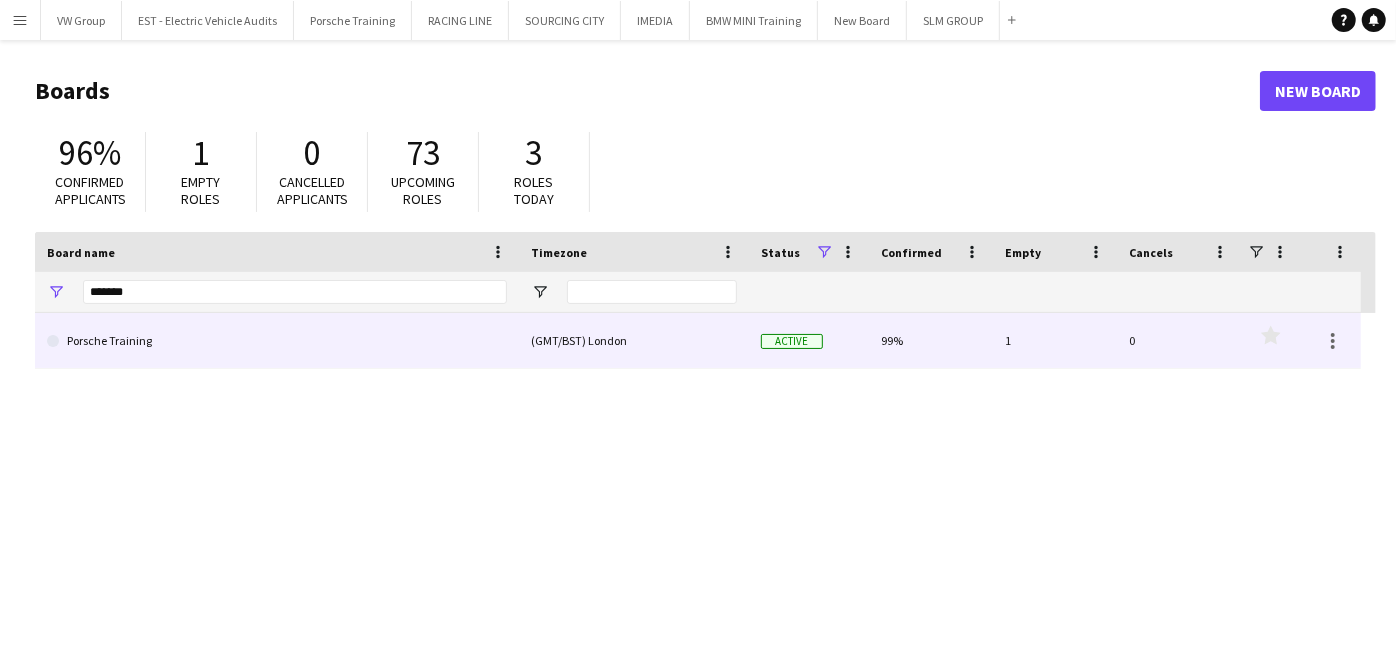 click on "Porsche Training" 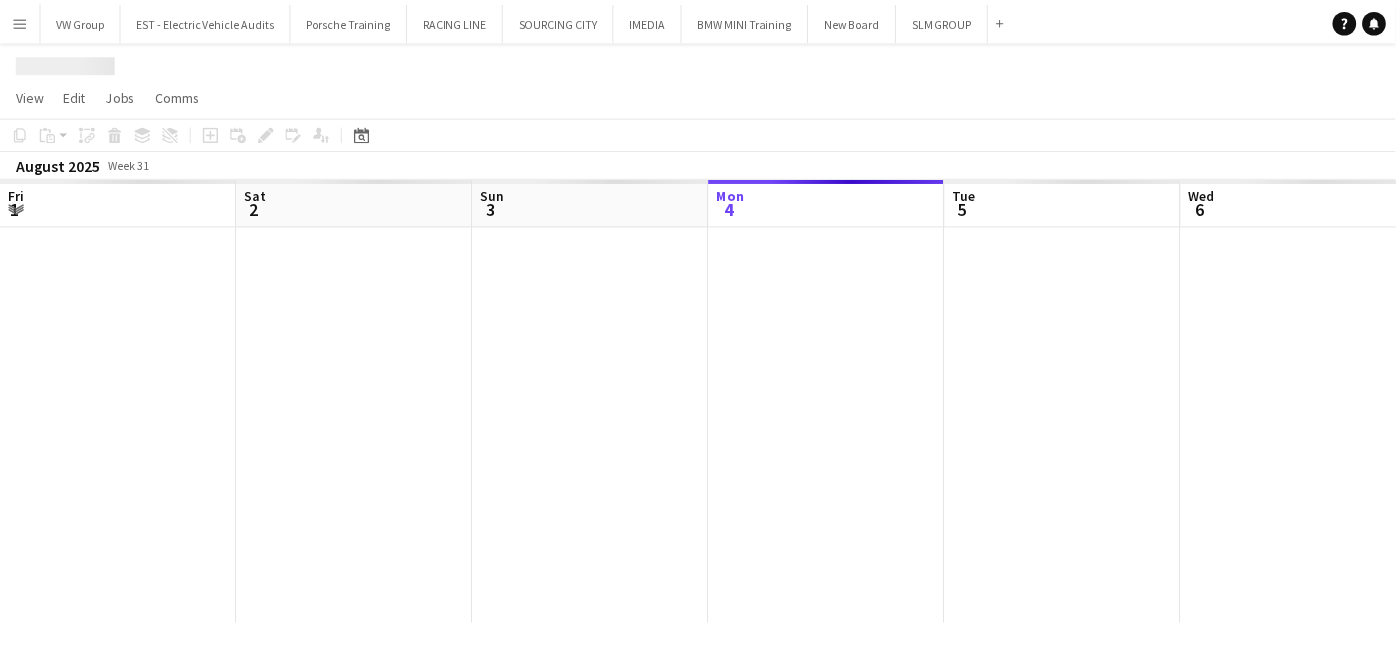 scroll, scrollTop: 0, scrollLeft: 477, axis: horizontal 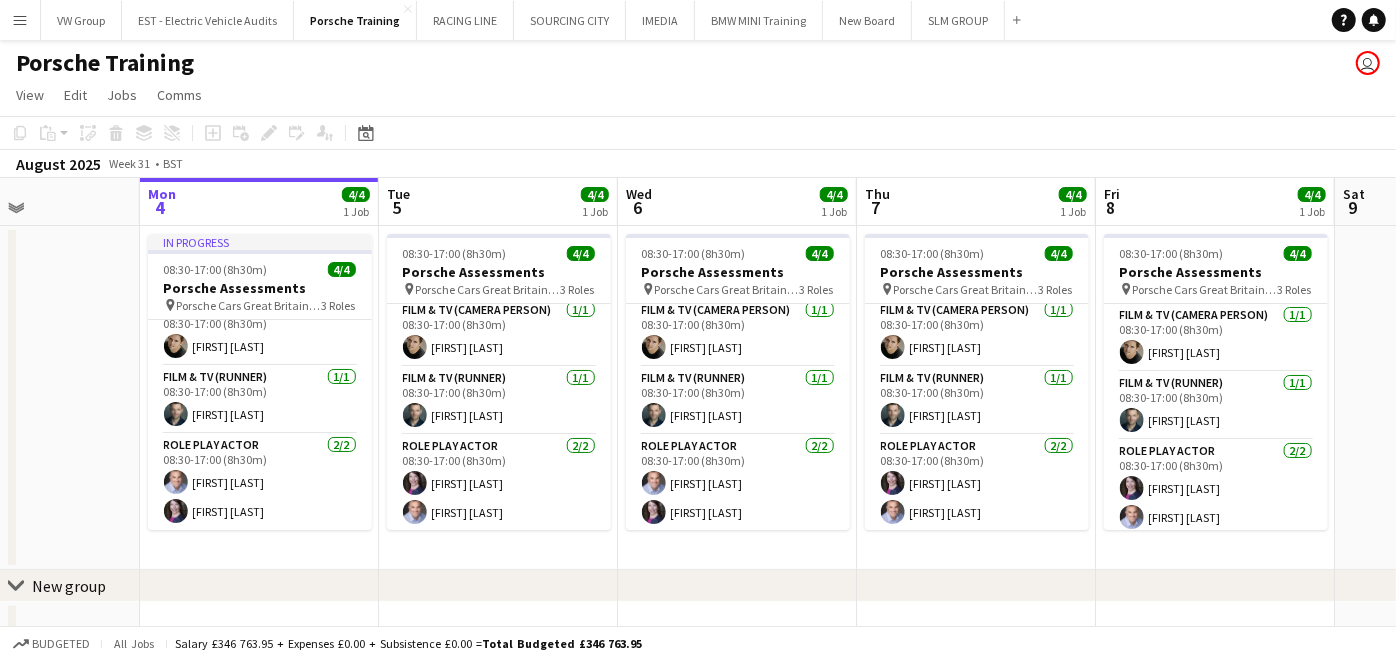 drag, startPoint x: 1191, startPoint y: 557, endPoint x: 1071, endPoint y: 583, distance: 122.78436 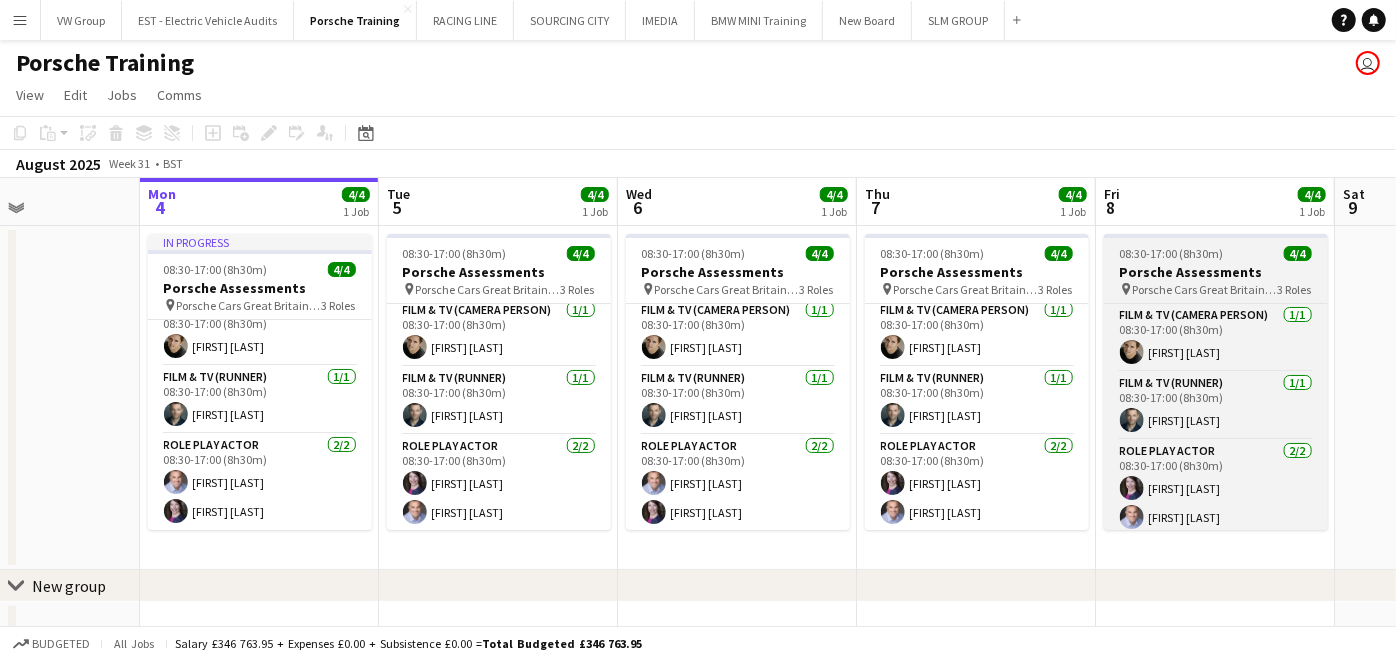 scroll, scrollTop: 5, scrollLeft: 0, axis: vertical 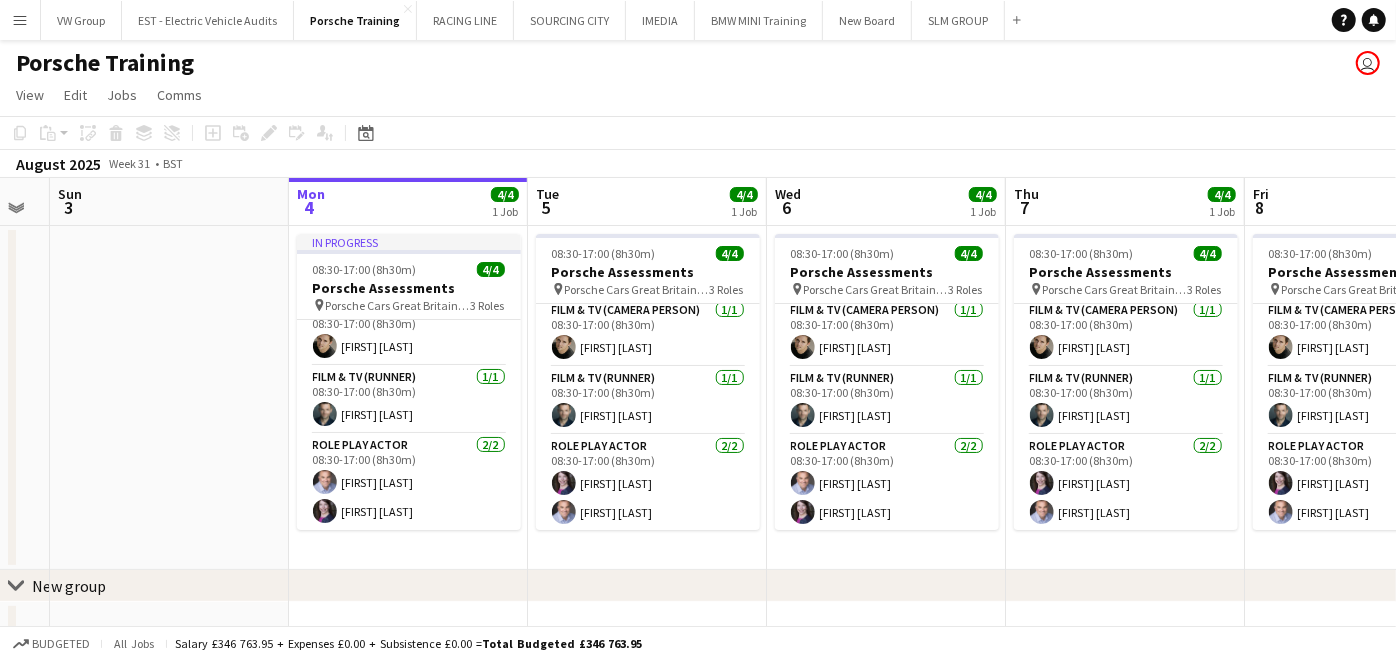 drag, startPoint x: 117, startPoint y: 469, endPoint x: 621, endPoint y: 348, distance: 518.32135 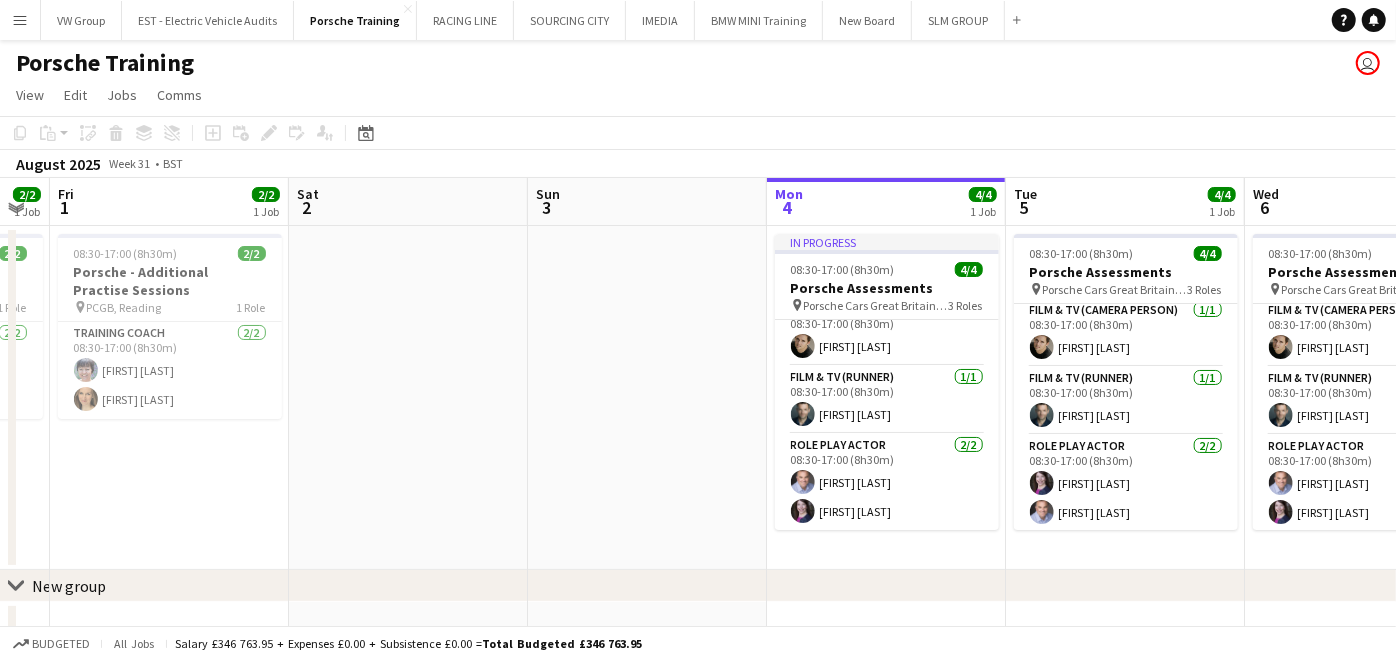 scroll, scrollTop: 0, scrollLeft: 548, axis: horizontal 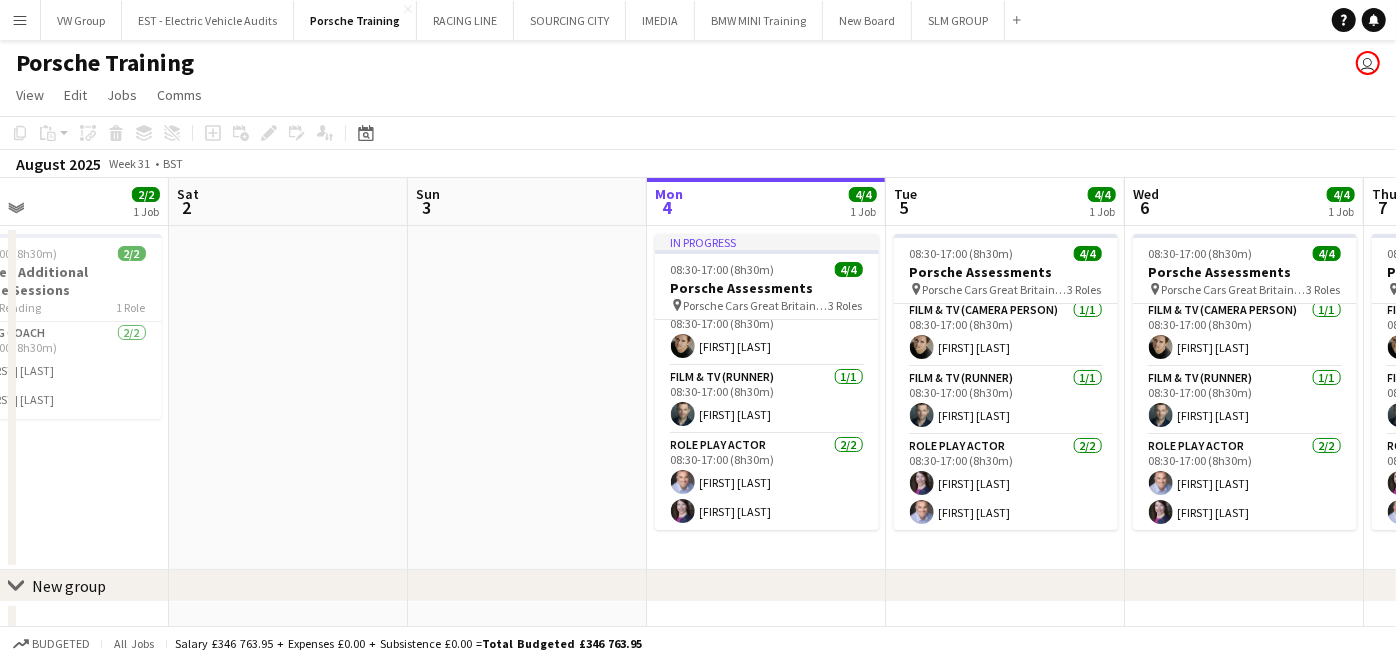 drag, startPoint x: 328, startPoint y: 445, endPoint x: 137, endPoint y: 560, distance: 222.94843 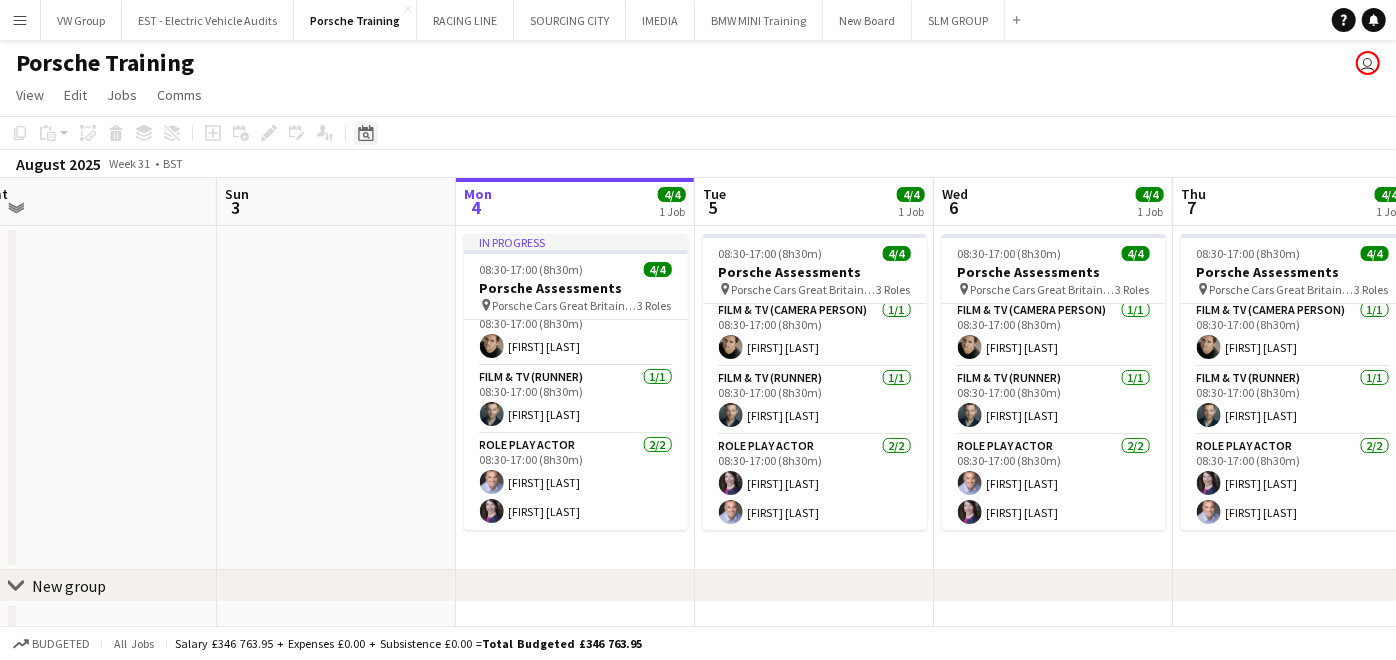 click on "Date picker" 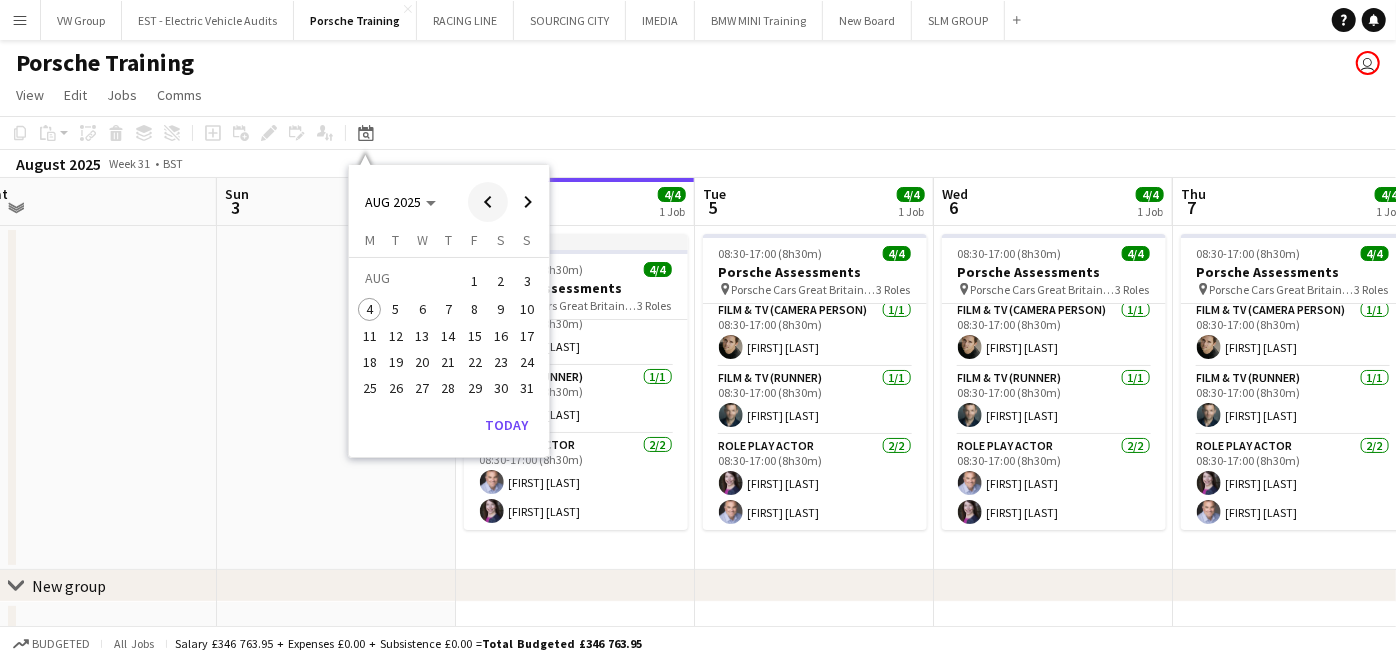 click at bounding box center (488, 202) 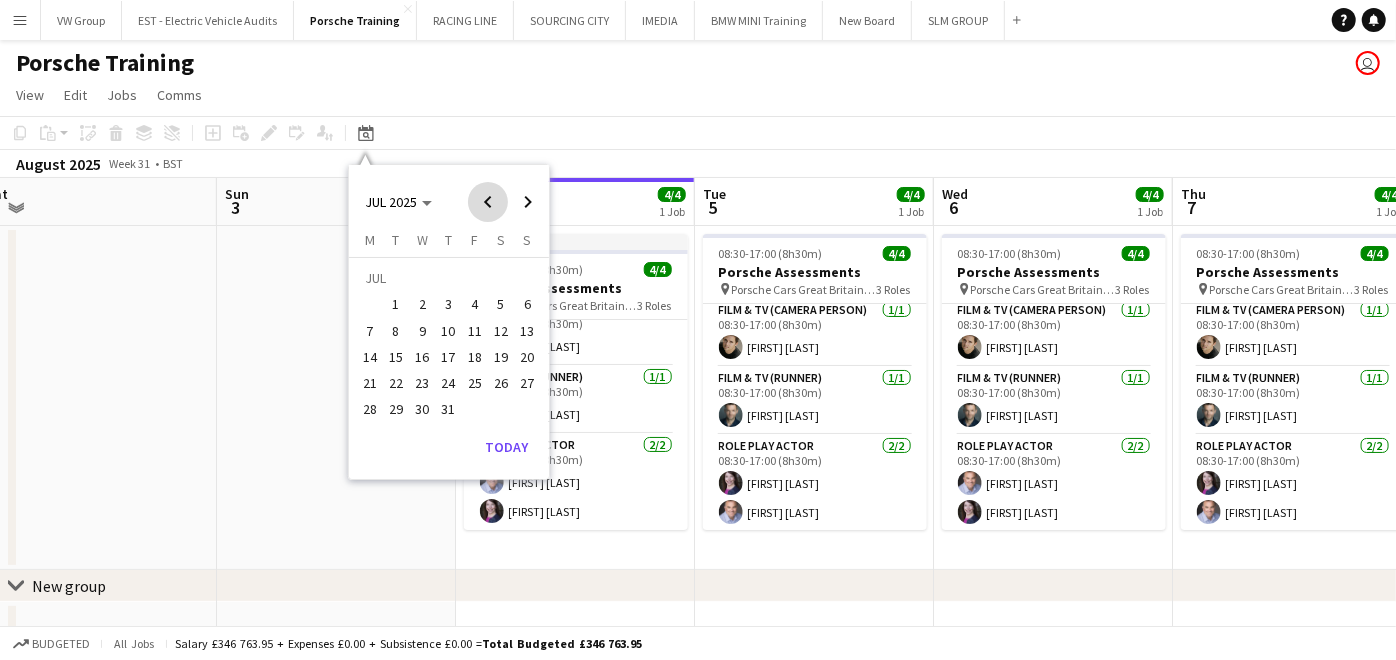 click at bounding box center [488, 202] 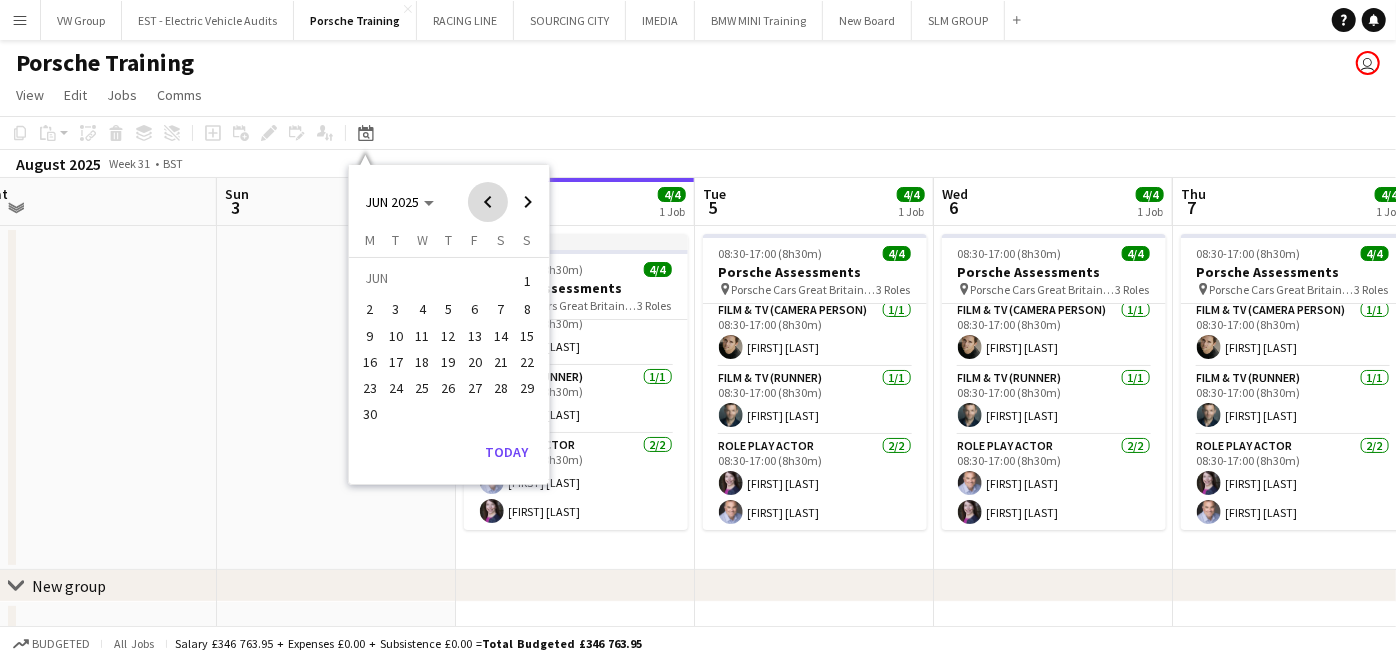 click at bounding box center [488, 202] 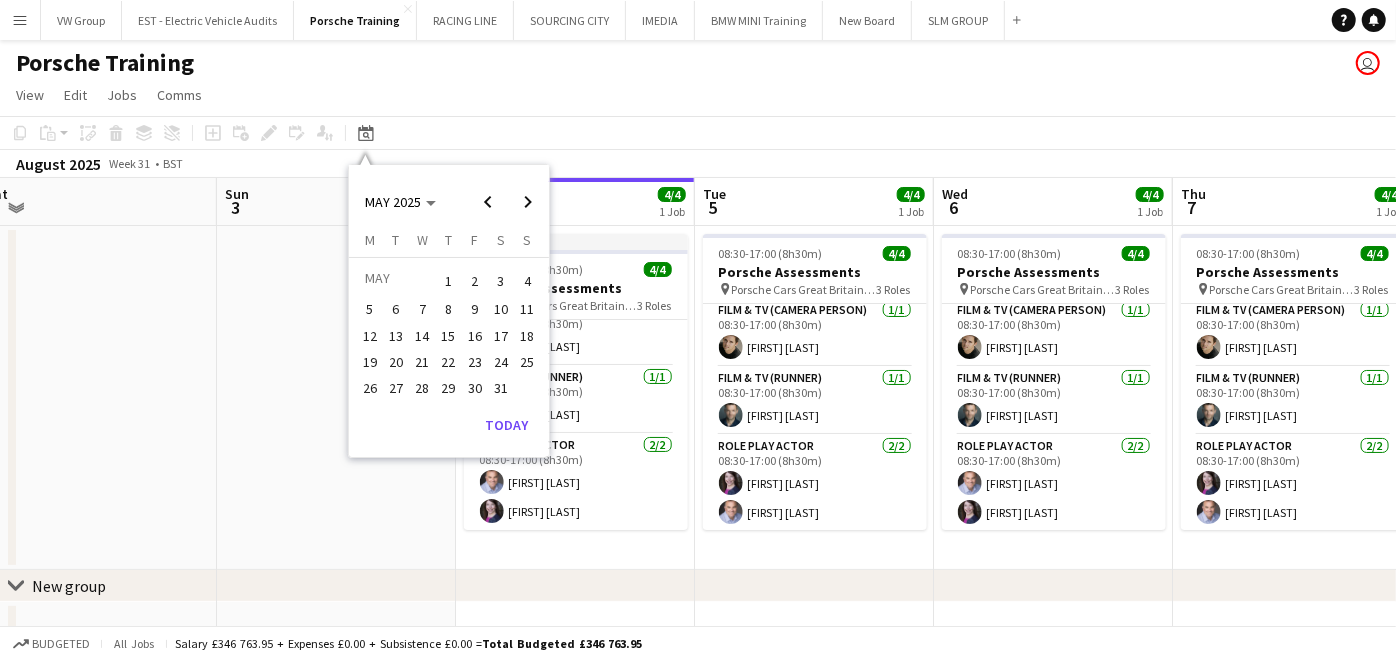 click on "5" at bounding box center [370, 310] 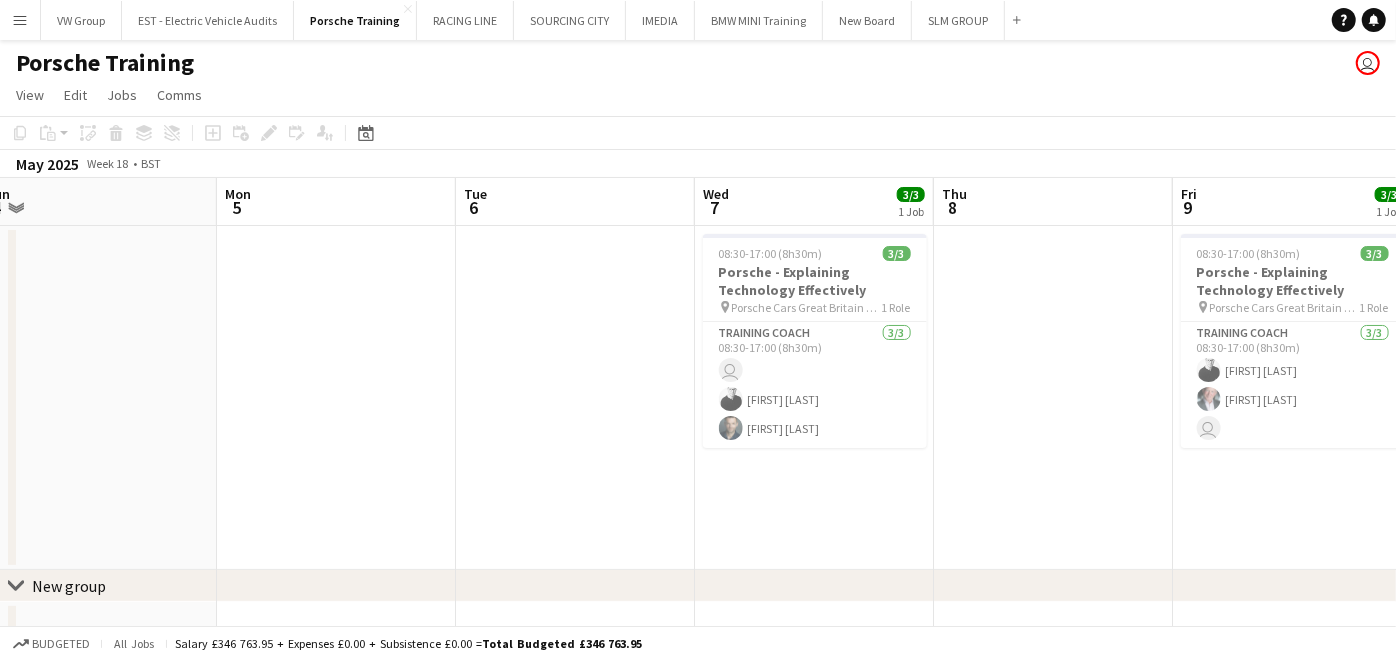 scroll, scrollTop: 0, scrollLeft: 687, axis: horizontal 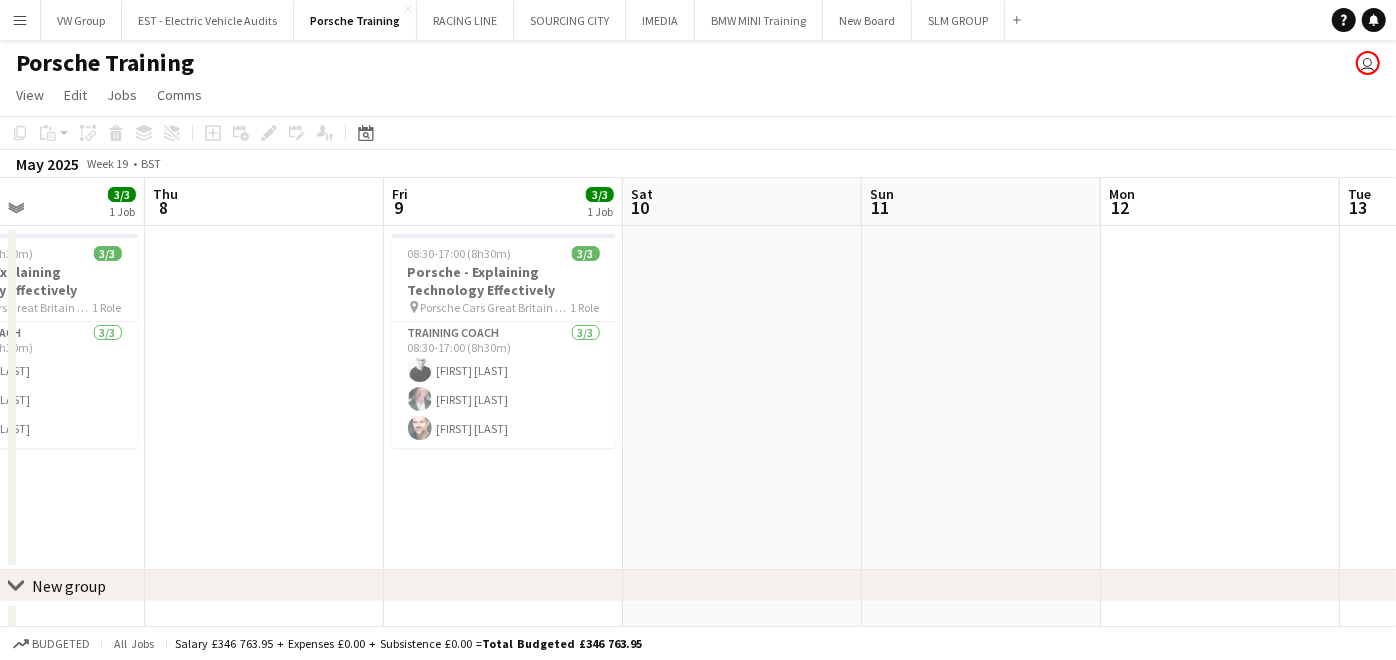 drag, startPoint x: 540, startPoint y: 531, endPoint x: 697, endPoint y: 492, distance: 161.77144 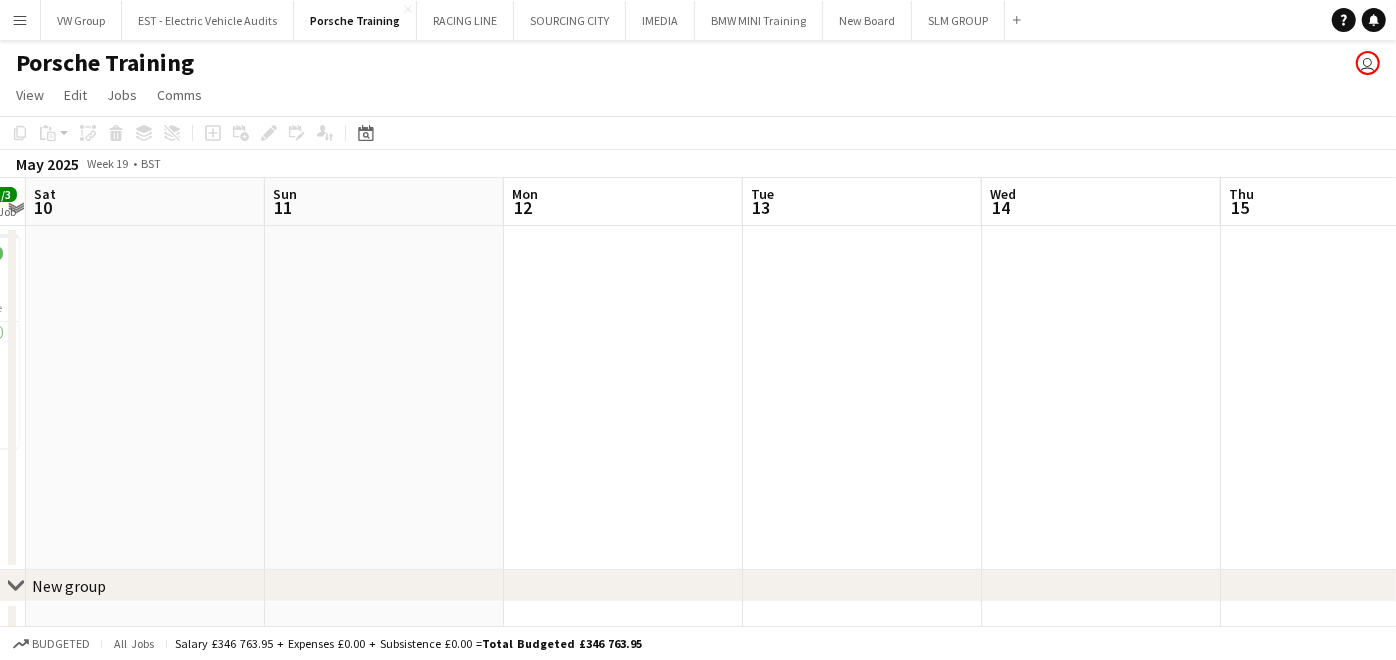 drag, startPoint x: 576, startPoint y: 553, endPoint x: 378, endPoint y: 585, distance: 200.56918 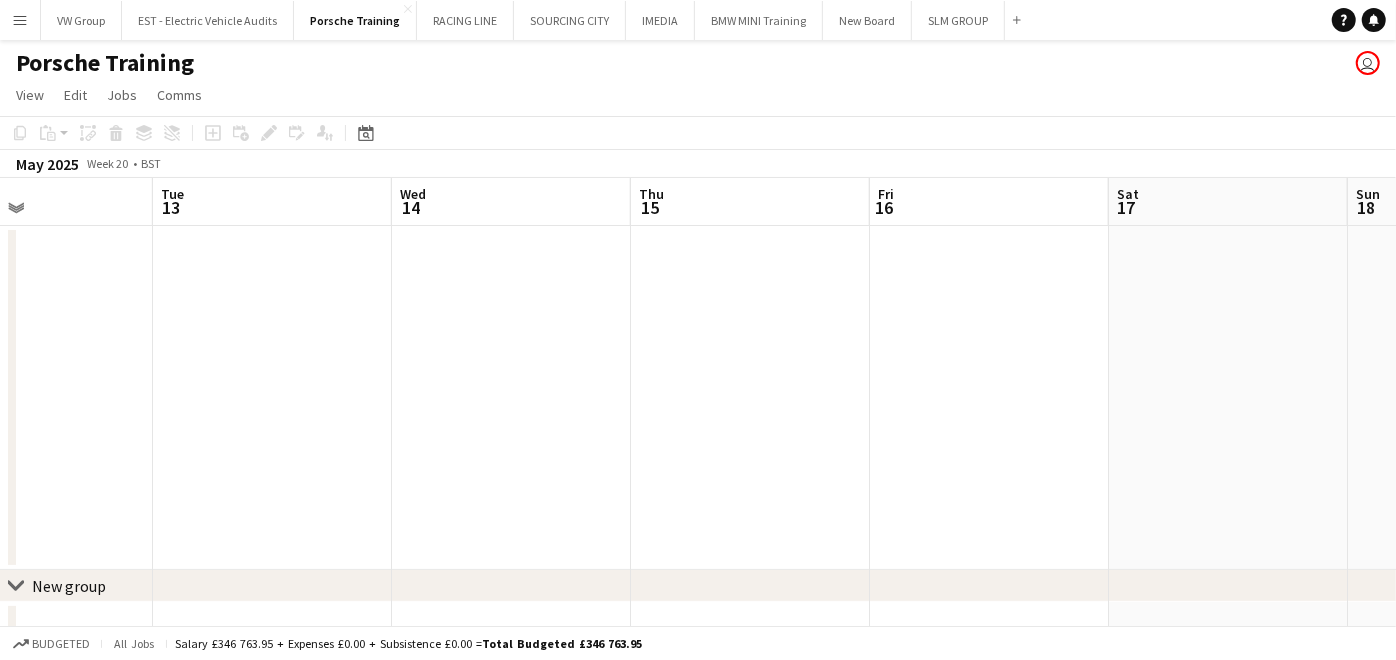 drag, startPoint x: 496, startPoint y: 538, endPoint x: 717, endPoint y: 440, distance: 241.75401 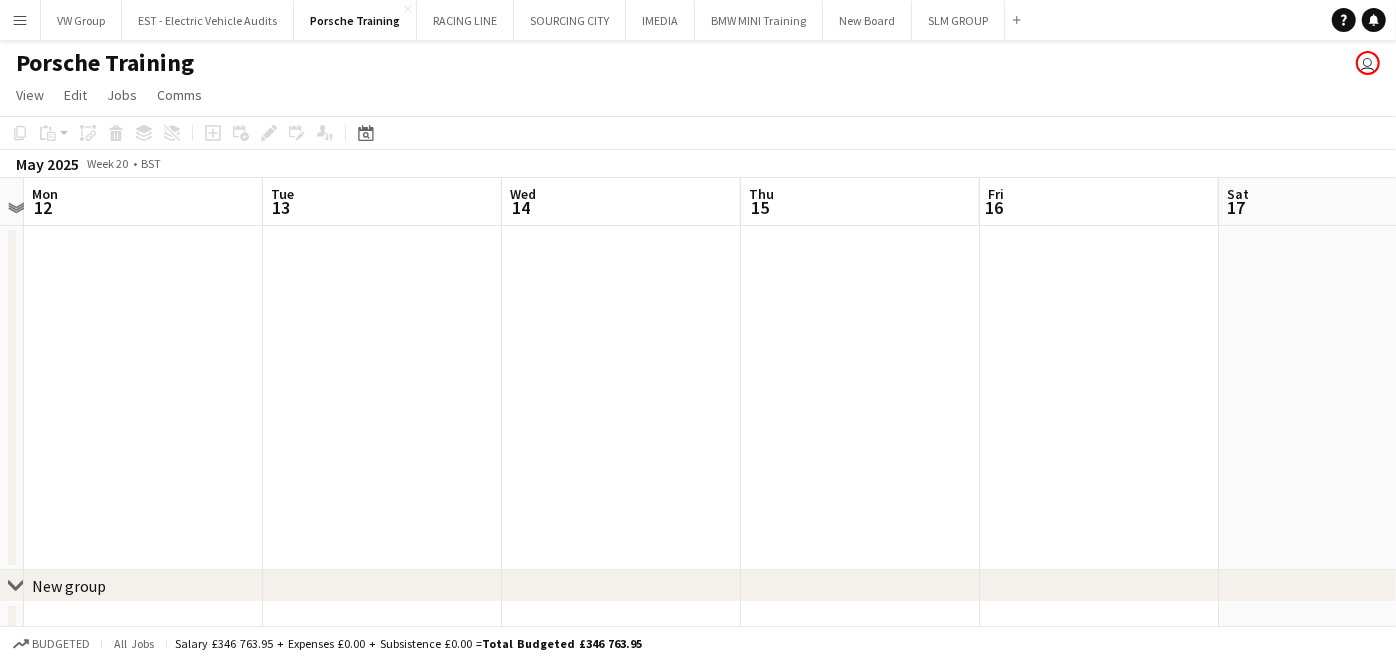 drag, startPoint x: 505, startPoint y: 474, endPoint x: 477, endPoint y: 485, distance: 30.083218 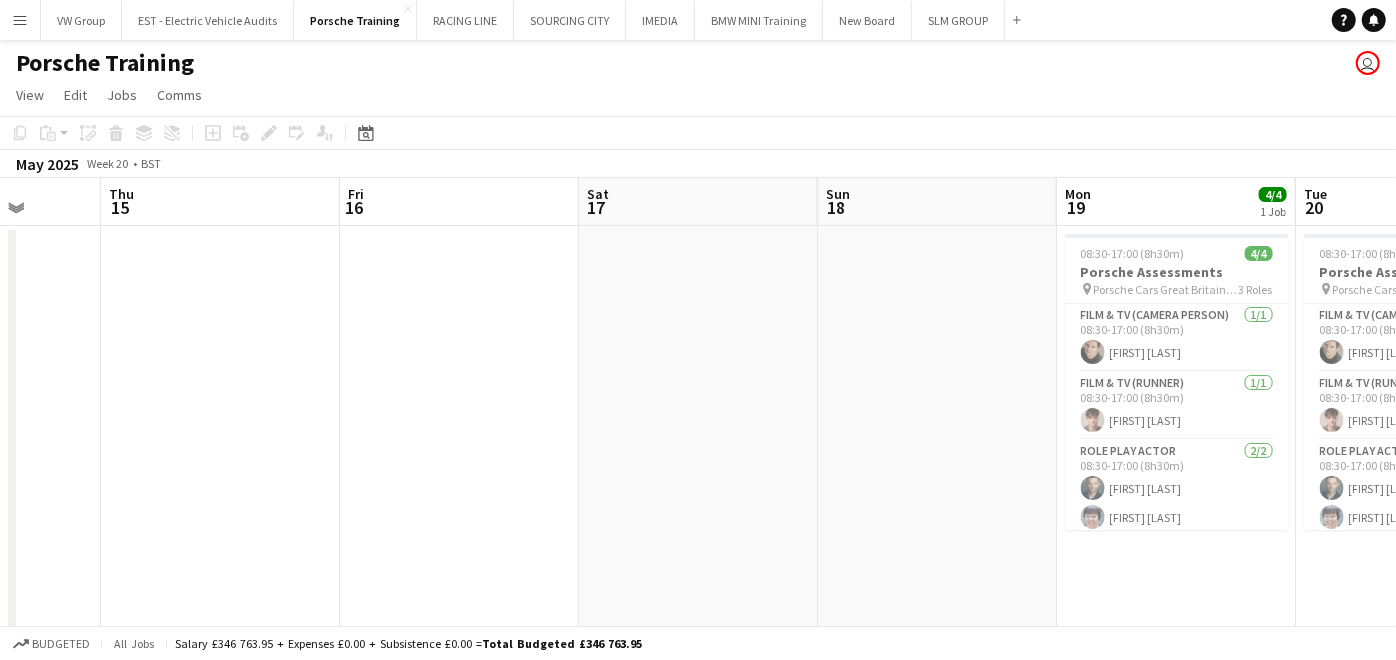 drag, startPoint x: 1157, startPoint y: 357, endPoint x: 396, endPoint y: 542, distance: 783.1641 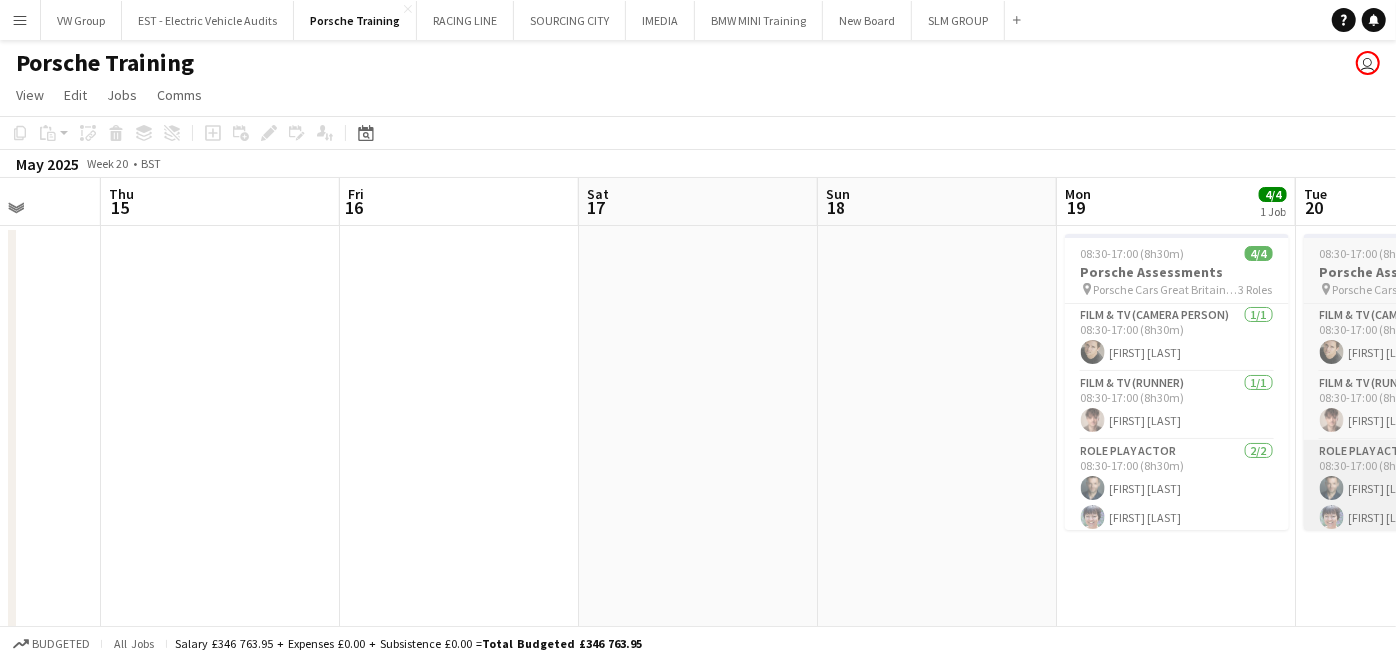 scroll, scrollTop: 0, scrollLeft: 645, axis: horizontal 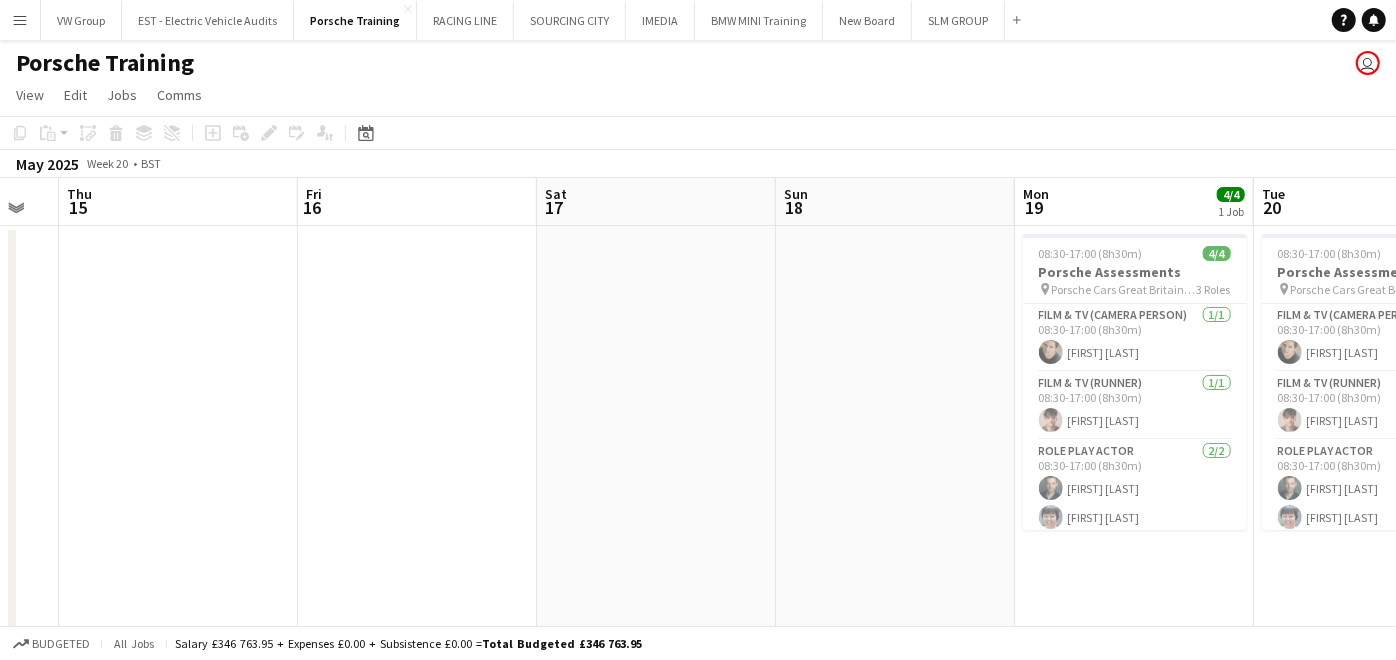 drag, startPoint x: 263, startPoint y: 420, endPoint x: 931, endPoint y: 358, distance: 670.8711 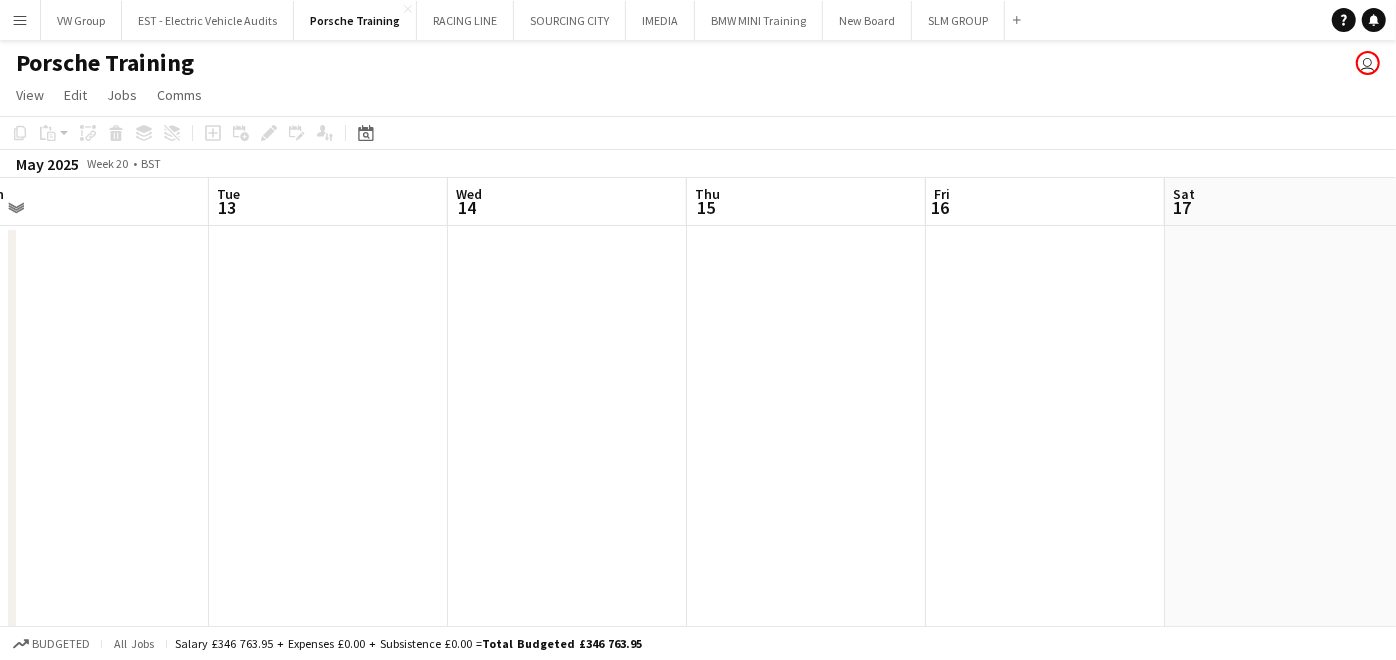 drag, startPoint x: 885, startPoint y: 364, endPoint x: 942, endPoint y: 337, distance: 63.07139 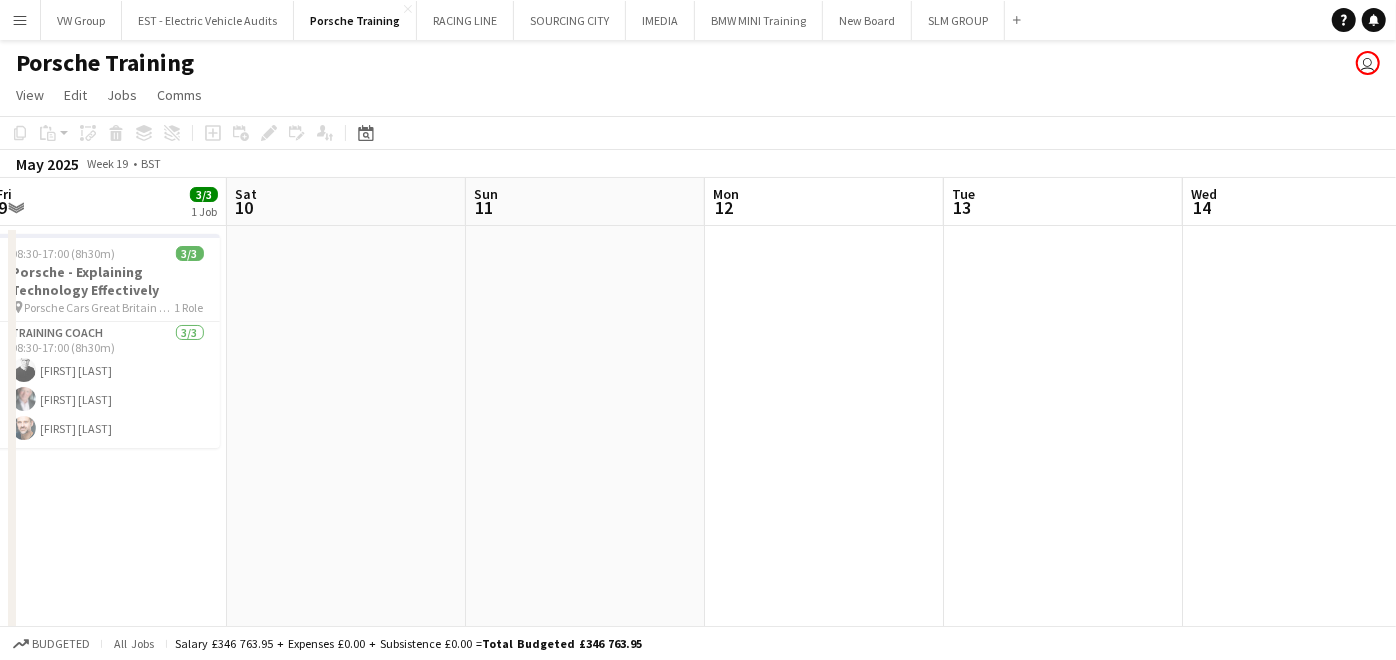 drag, startPoint x: 575, startPoint y: 401, endPoint x: 971, endPoint y: 349, distance: 399.39954 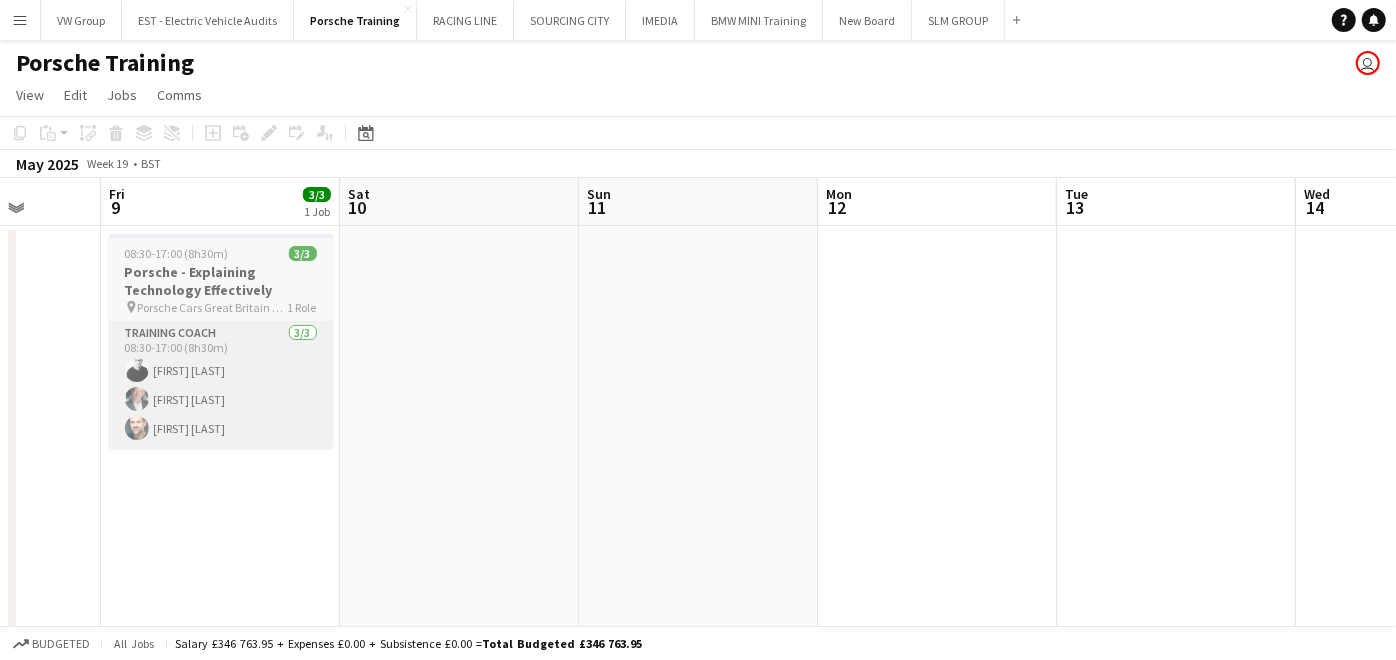 drag, startPoint x: 367, startPoint y: 394, endPoint x: 920, endPoint y: 326, distance: 557.16516 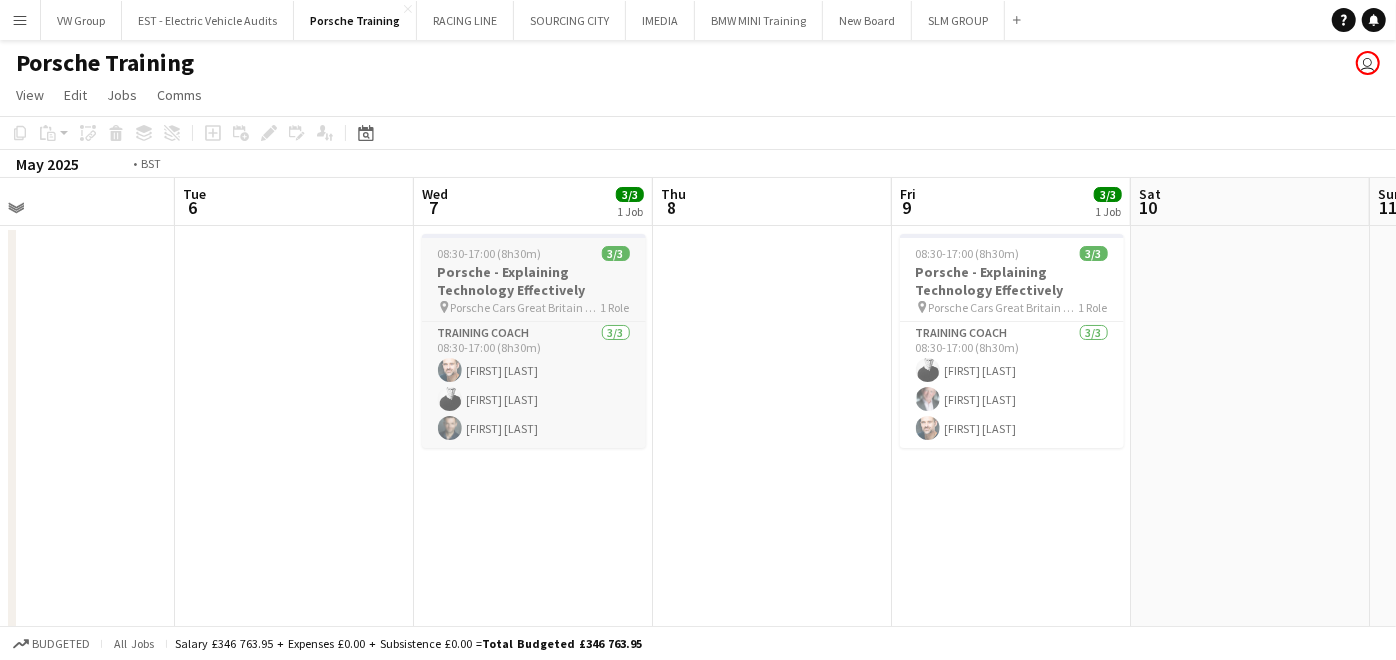 drag, startPoint x: 1192, startPoint y: 255, endPoint x: 1352, endPoint y: 244, distance: 160.37769 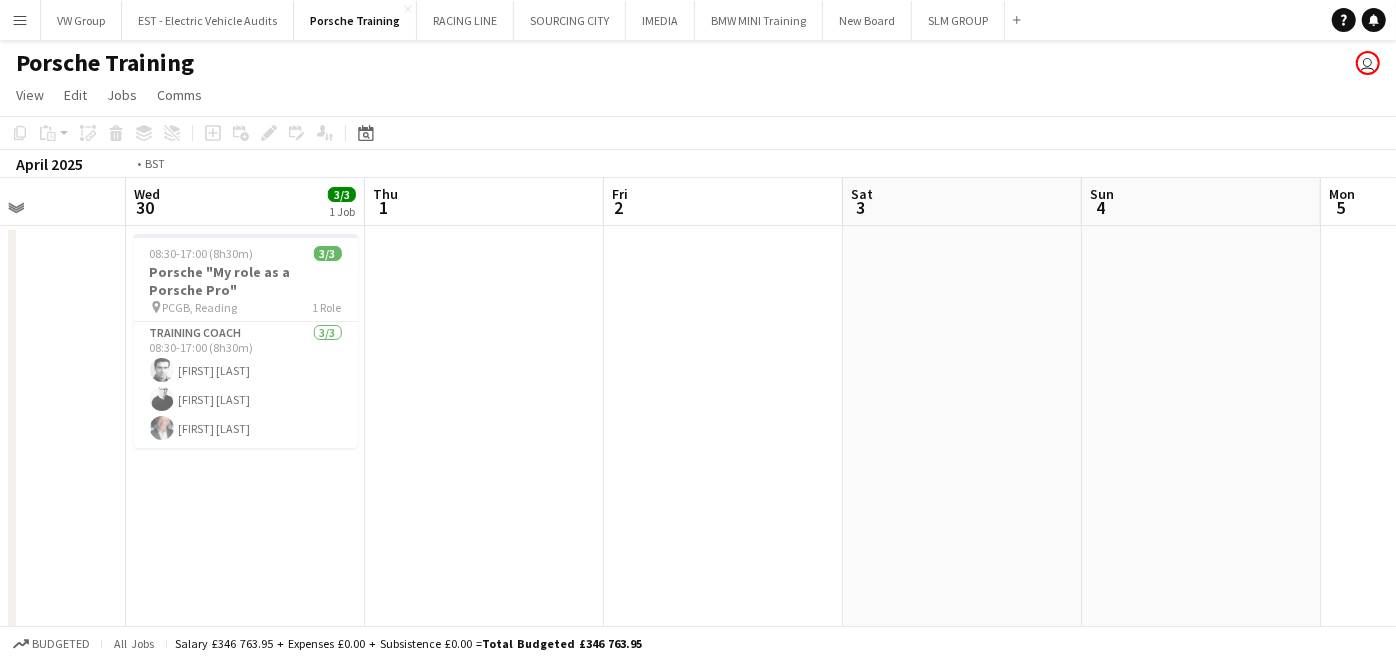 drag, startPoint x: 1002, startPoint y: 271, endPoint x: 1382, endPoint y: 252, distance: 380.4747 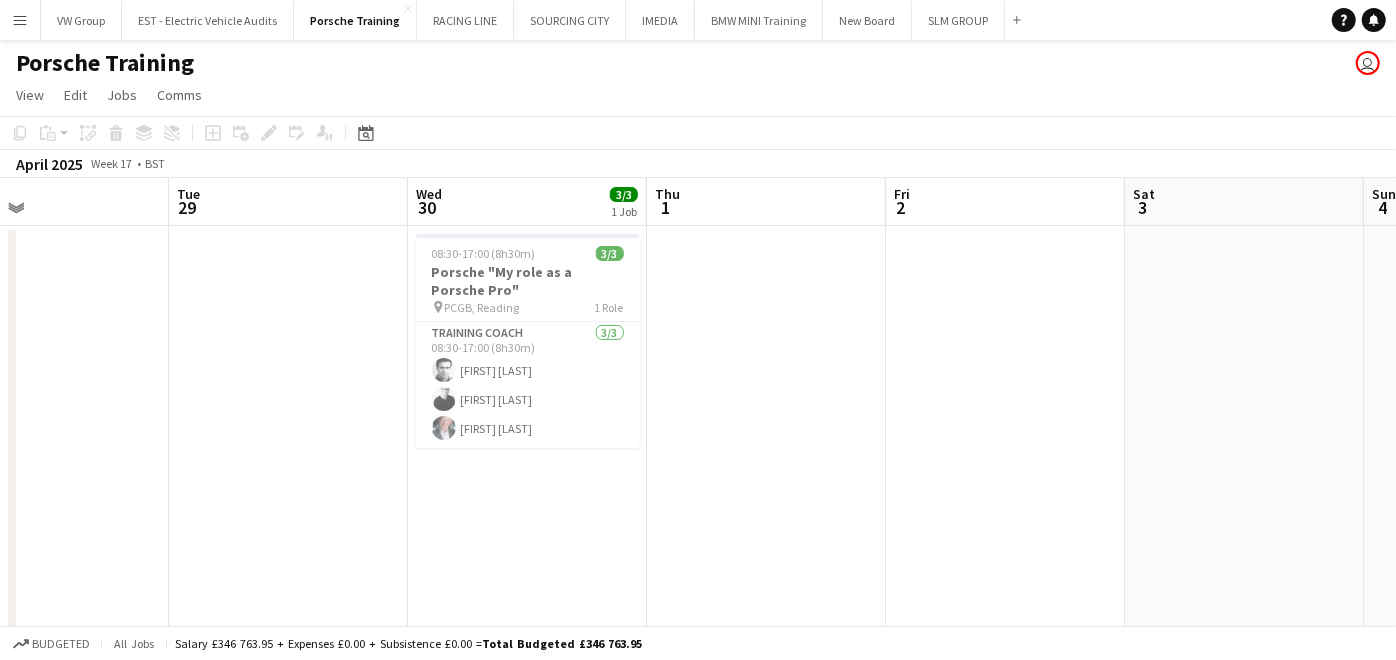 drag, startPoint x: 941, startPoint y: 283, endPoint x: 1219, endPoint y: 279, distance: 278.02878 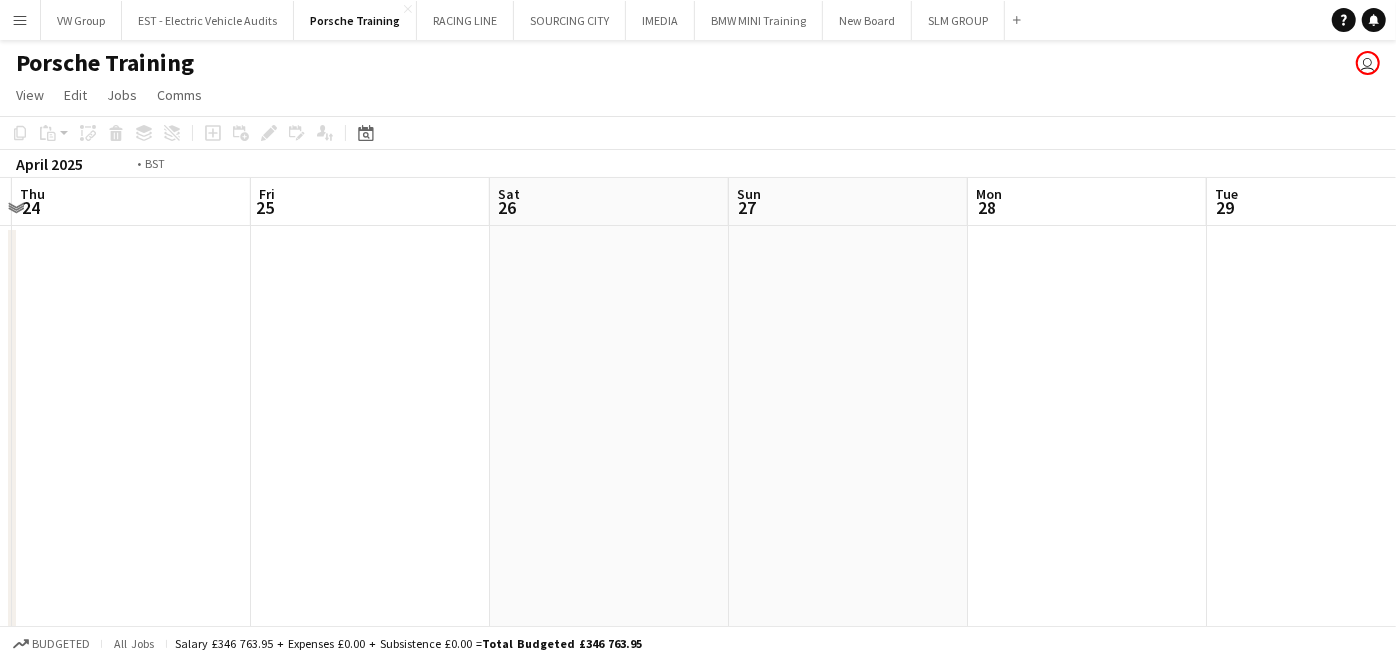 drag, startPoint x: 406, startPoint y: 357, endPoint x: 1388, endPoint y: 226, distance: 990.6992 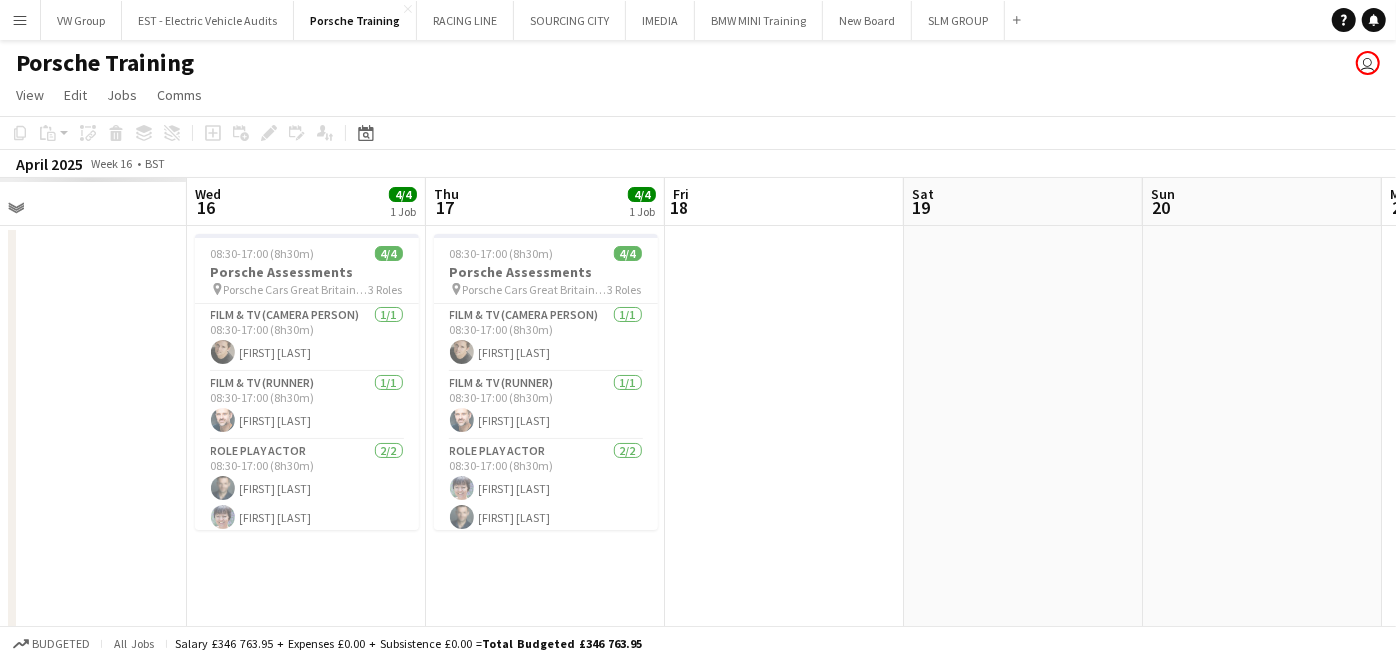 drag, startPoint x: 695, startPoint y: 268, endPoint x: 1210, endPoint y: 256, distance: 515.1398 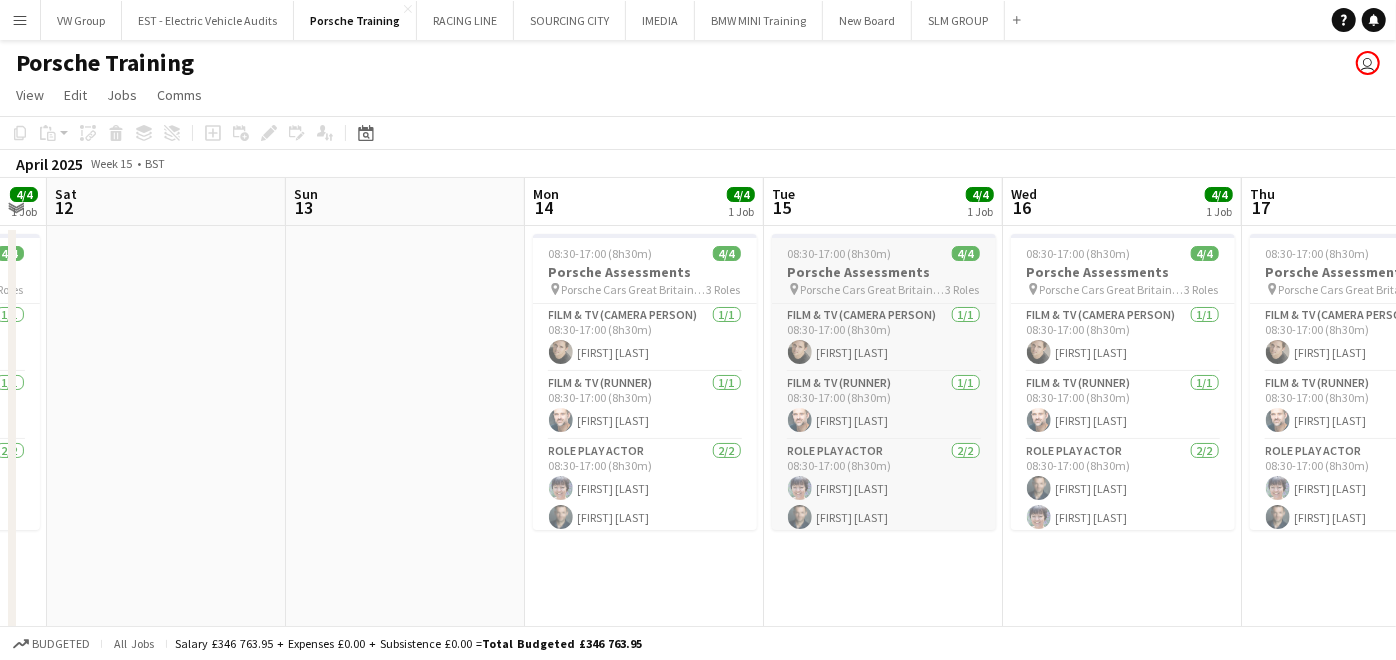 drag, startPoint x: 143, startPoint y: 349, endPoint x: 931, endPoint y: 263, distance: 792.679 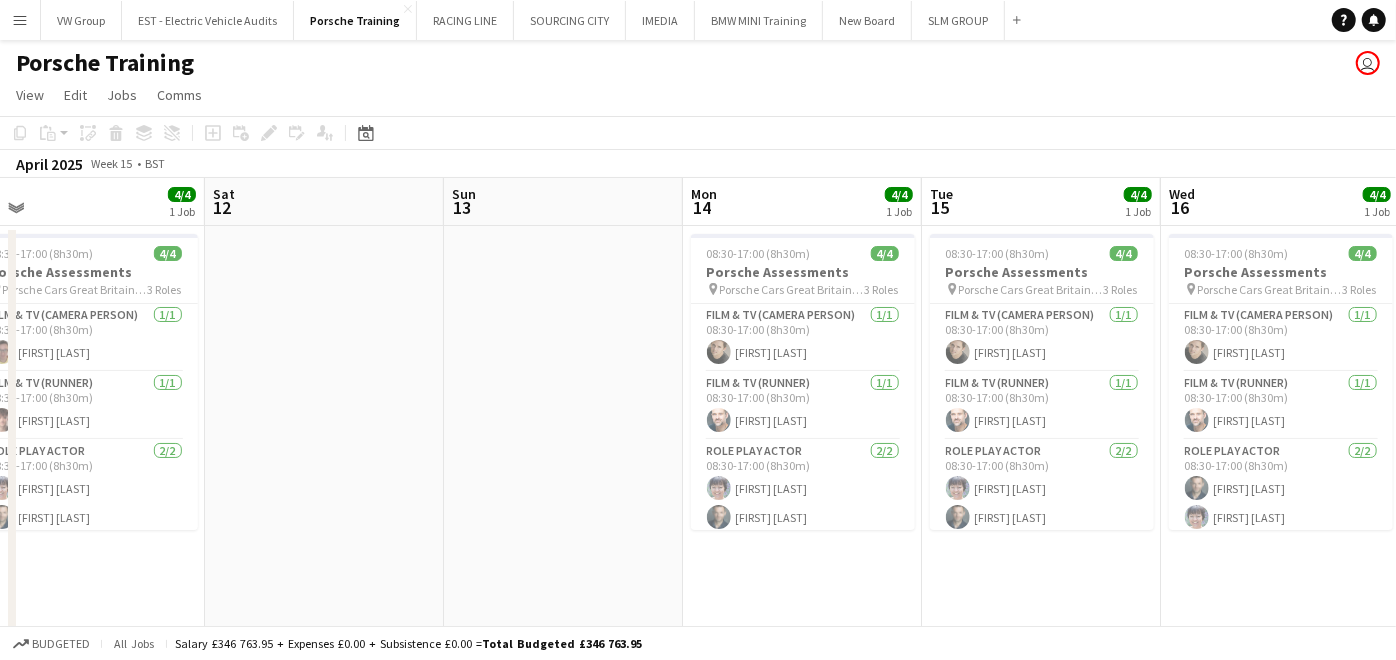 drag, startPoint x: 219, startPoint y: 314, endPoint x: 1048, endPoint y: 234, distance: 832.85114 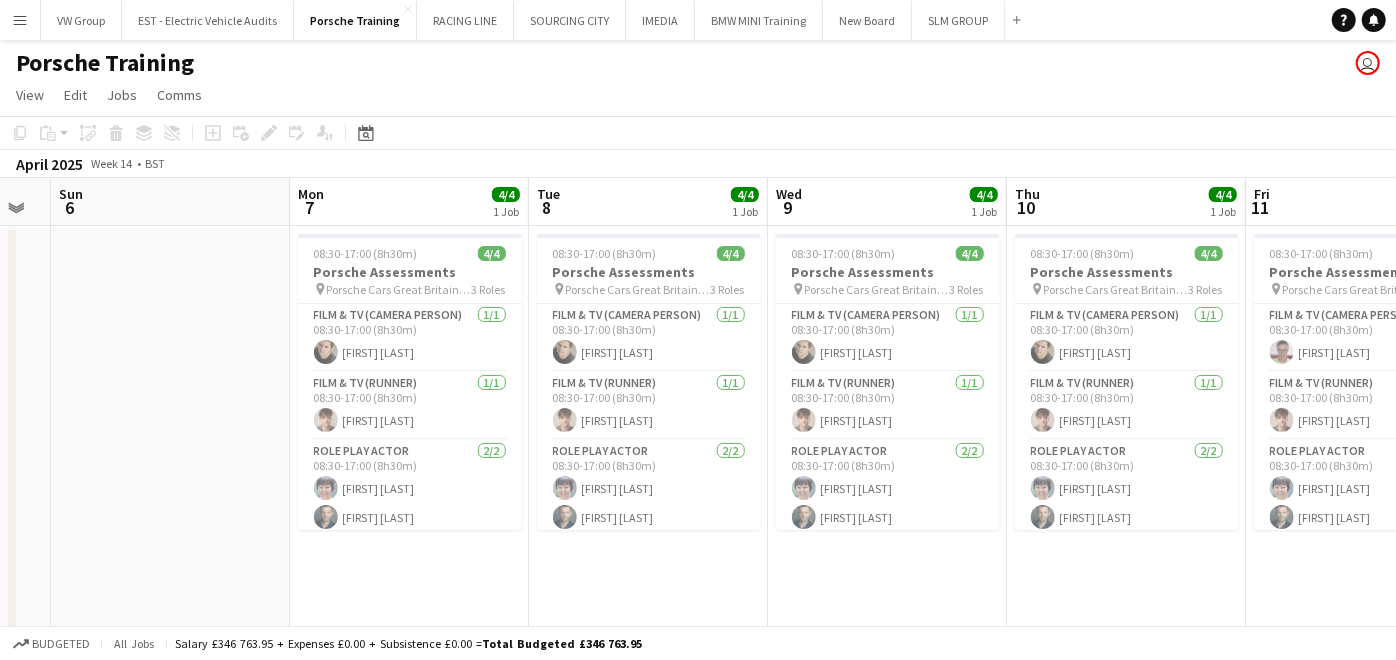 drag, startPoint x: 413, startPoint y: 316, endPoint x: 1148, endPoint y: 274, distance: 736.19904 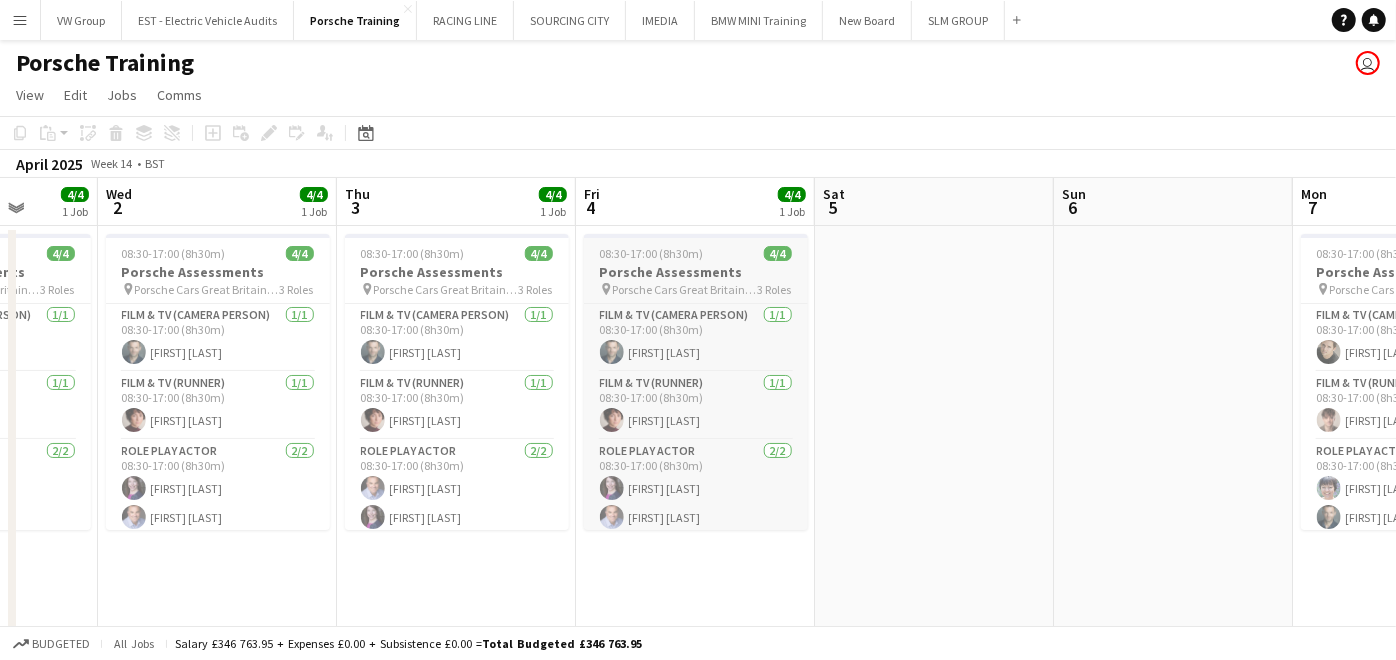 drag, startPoint x: 250, startPoint y: 339, endPoint x: 990, endPoint y: 298, distance: 741.13495 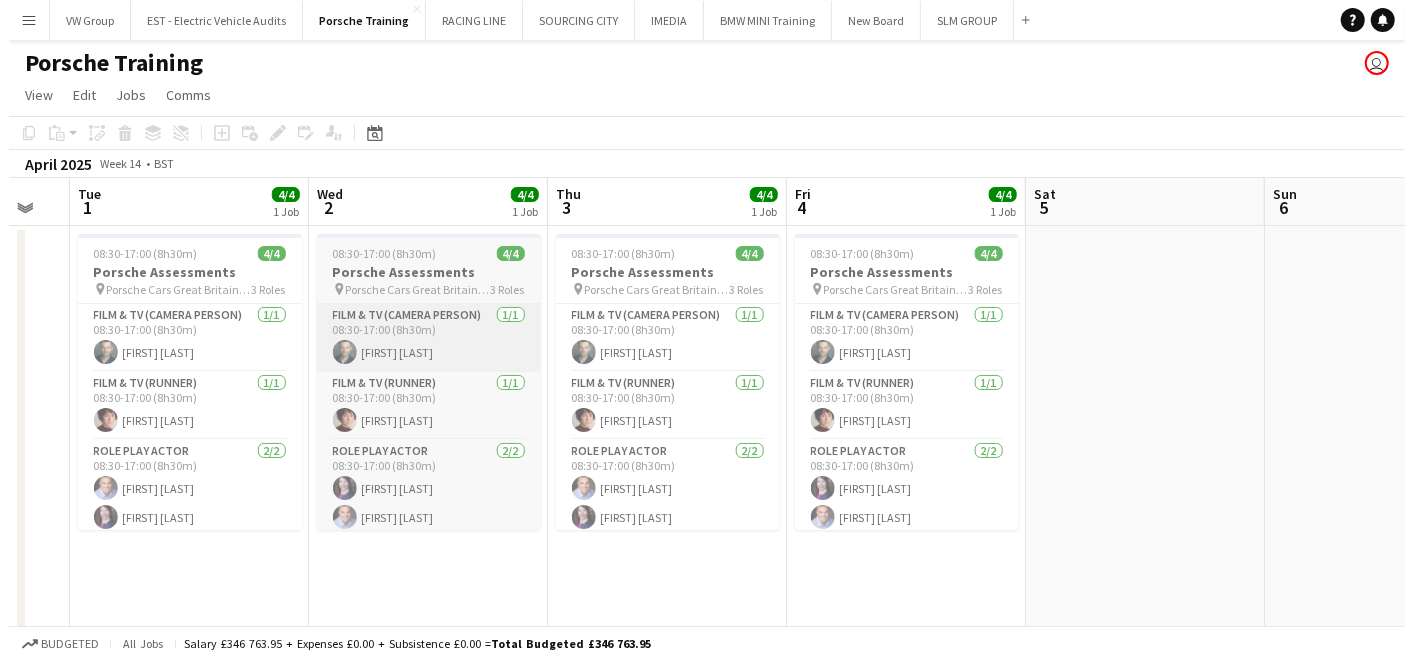scroll, scrollTop: 0, scrollLeft: 661, axis: horizontal 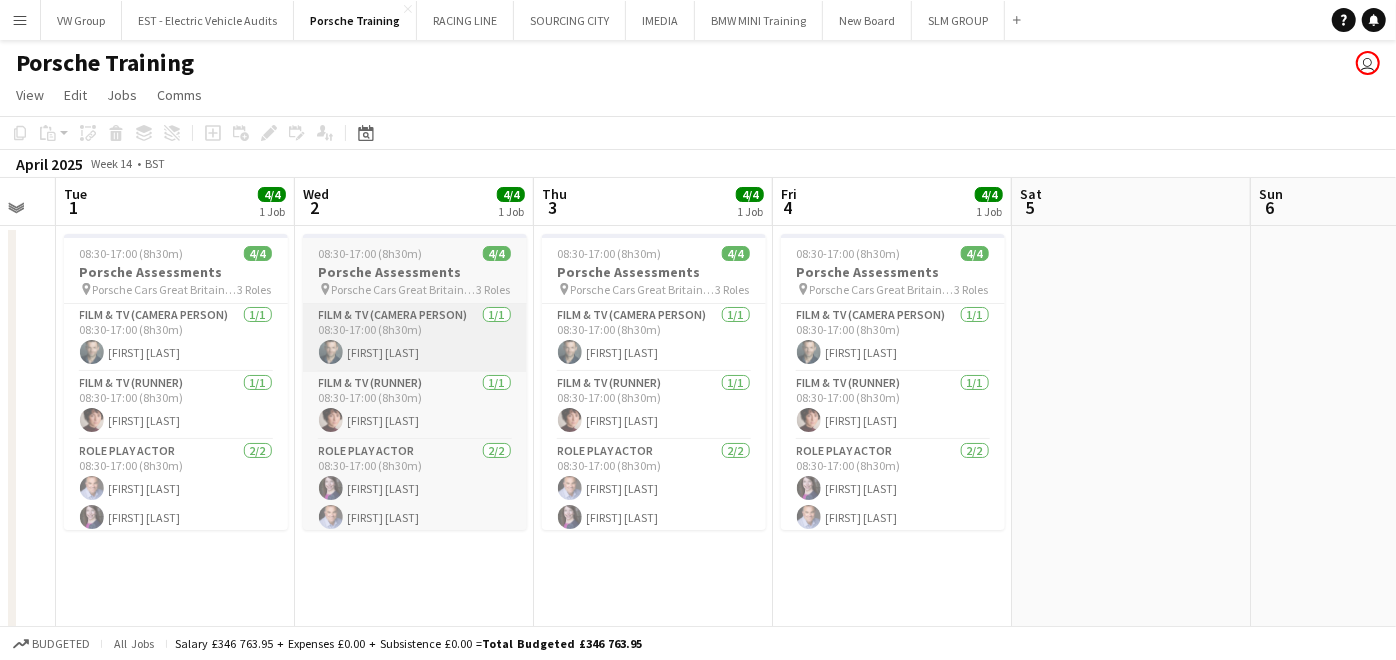 drag, startPoint x: 422, startPoint y: 330, endPoint x: 380, endPoint y: 308, distance: 47.41308 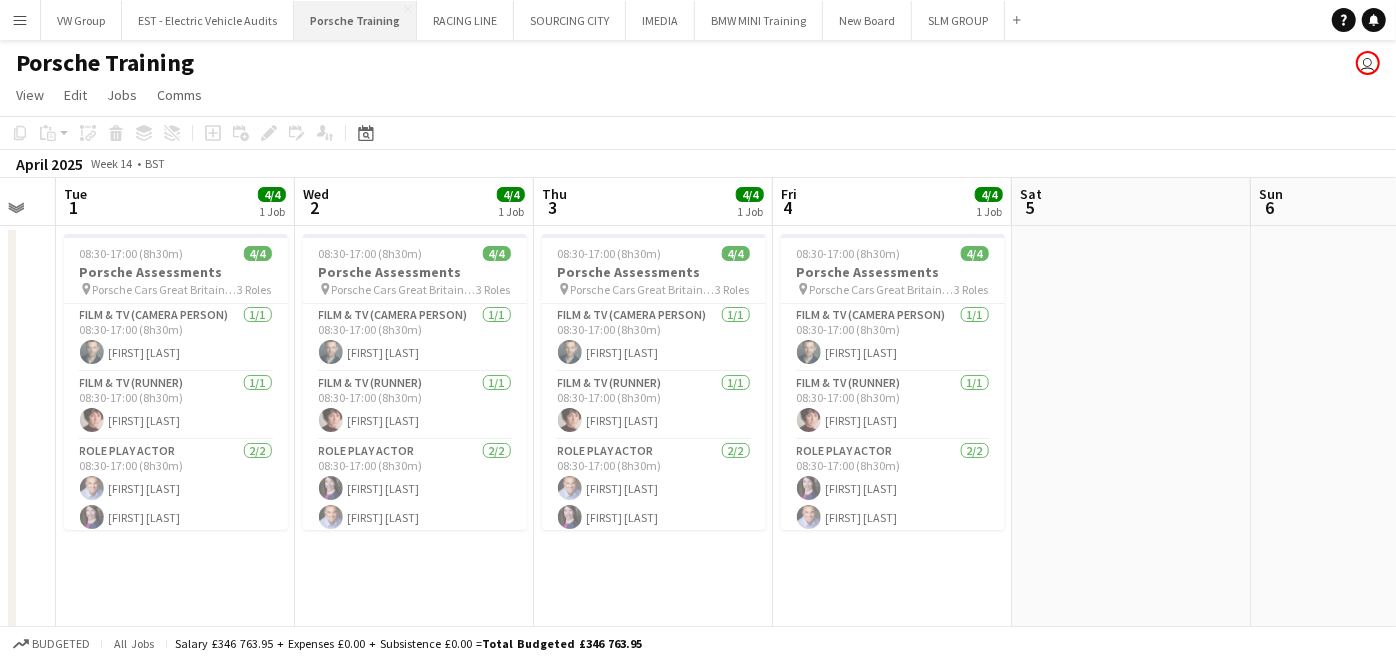 click on "Porsche Training
Close" at bounding box center [355, 20] 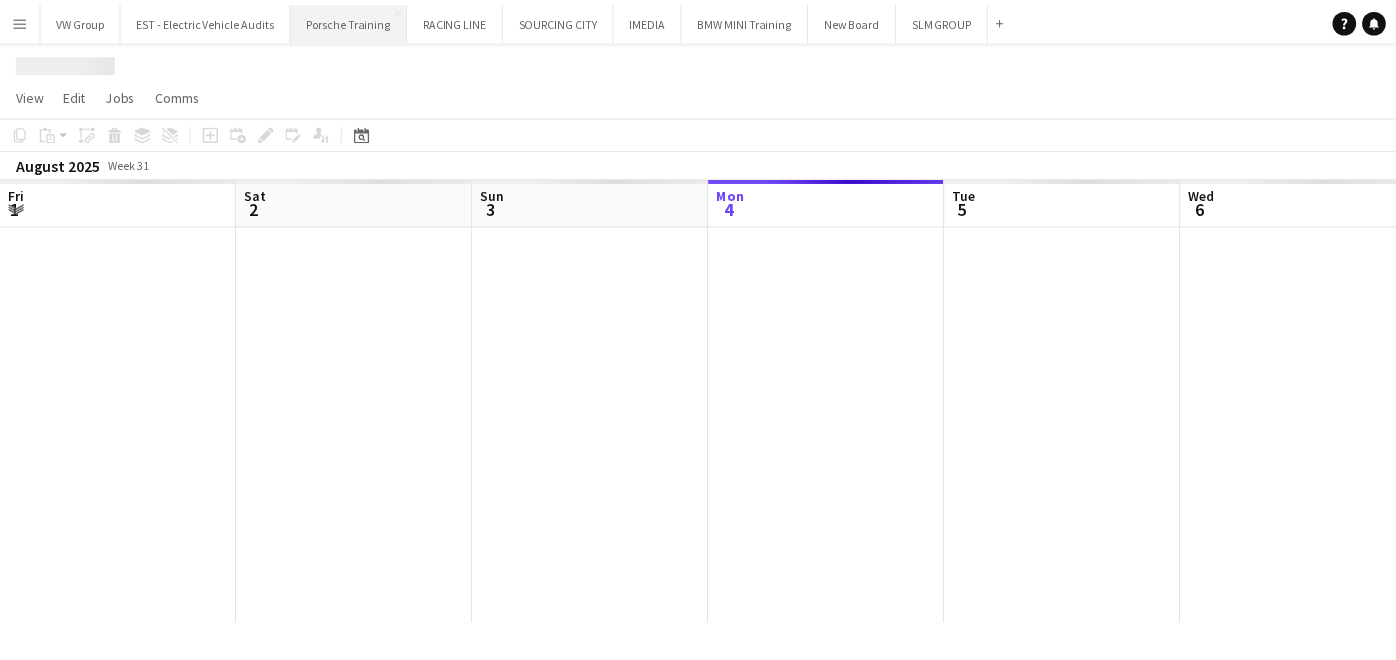 scroll, scrollTop: 0, scrollLeft: 477, axis: horizontal 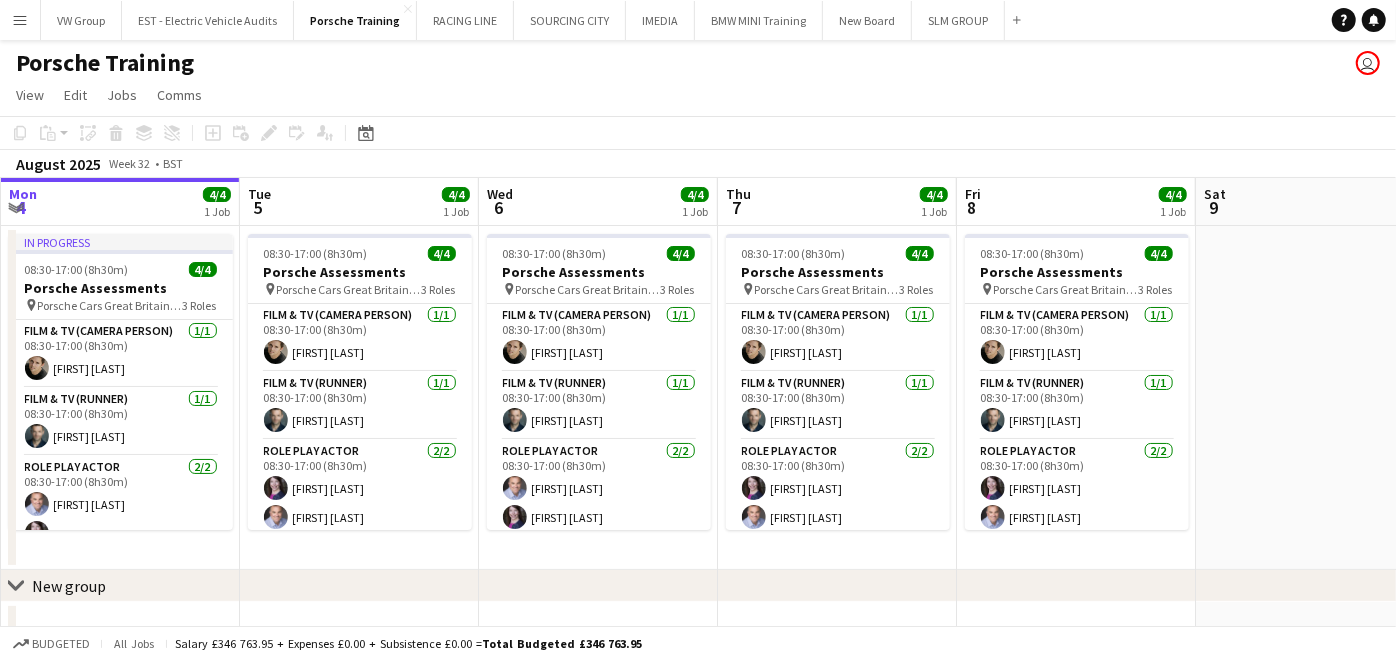 drag, startPoint x: 877, startPoint y: 355, endPoint x: 516, endPoint y: 355, distance: 361 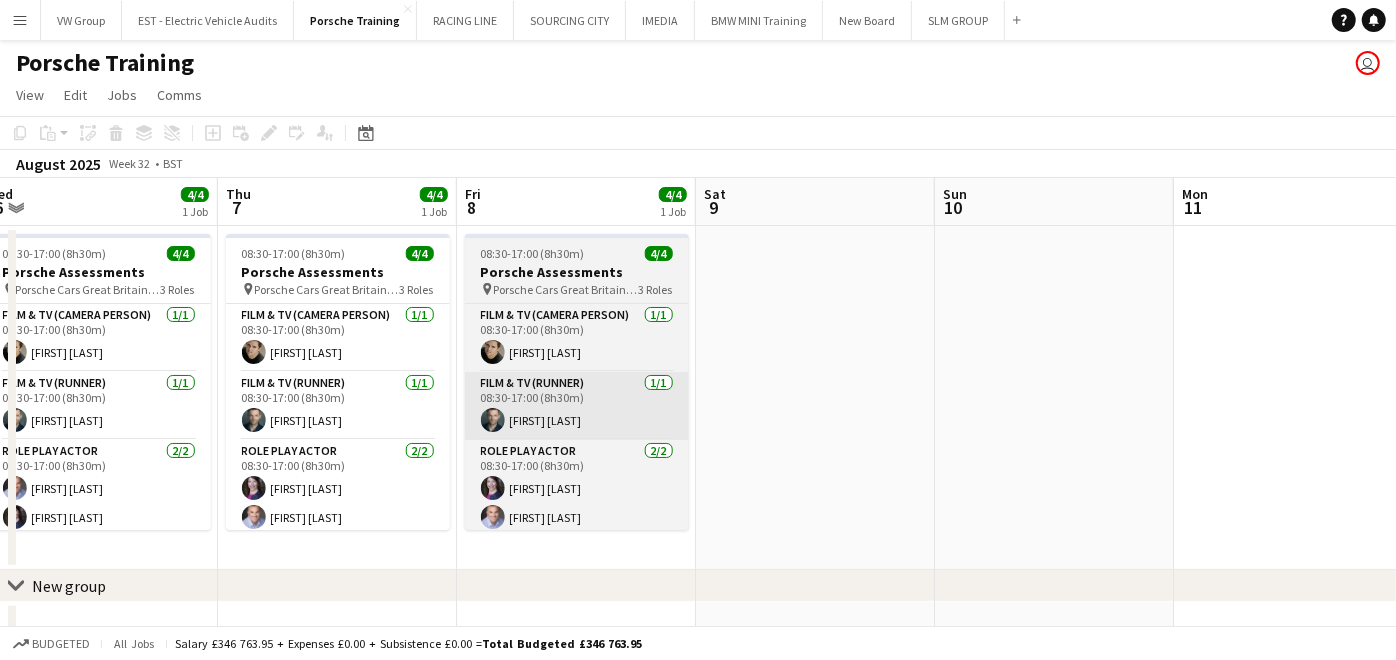 drag, startPoint x: 568, startPoint y: 385, endPoint x: 612, endPoint y: 383, distance: 44.04543 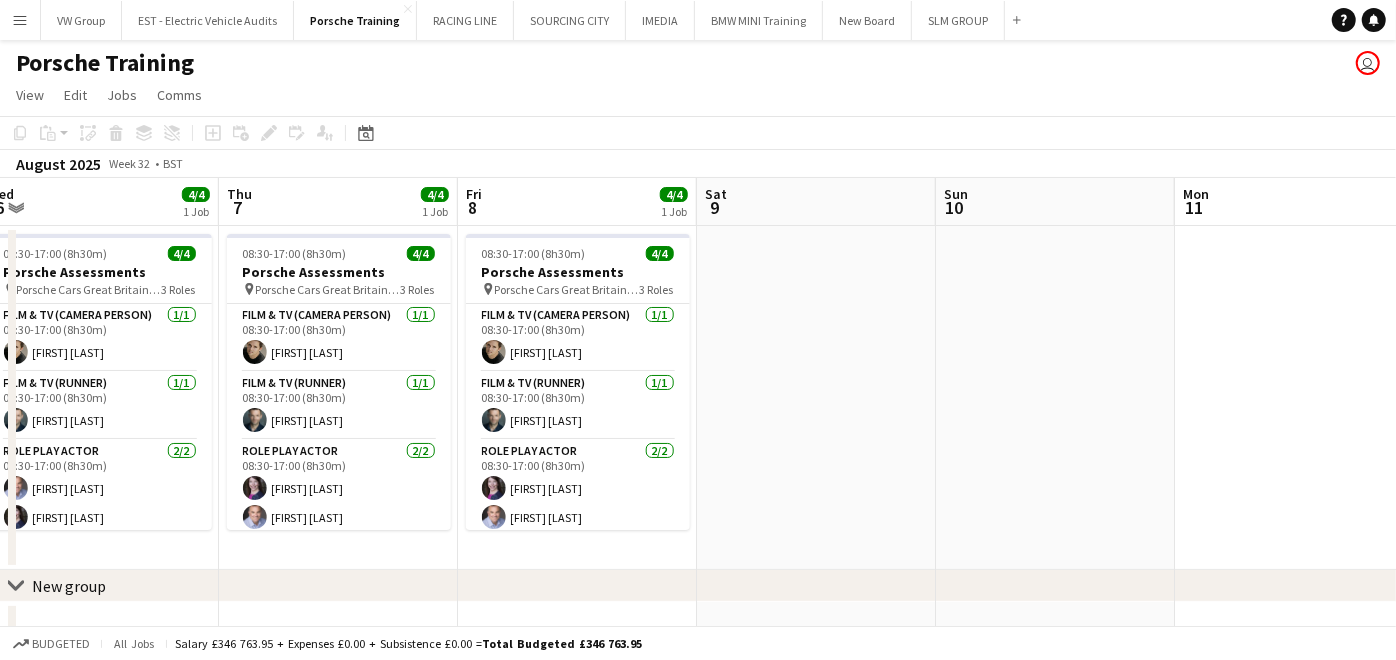 click on "Sun   3   Mon   4   4/4   1 Job   Tue   5   4/4   1 Job   Wed   6   4/4   1 Job   Thu   7   4/4   1 Job   Fri   8   4/4   1 Job   Sat   9   Sun   10   Mon   11   Tue   12   4/4   1 Job   Wed   13   4/4   1 Job   In progress   08:30-17:00 (8h30m)    4/4   Porsche Assessments
pin
Porsche Cars Great Britain Ltd.  Bath Road, Calcot, [CITY], [POSTCODE]    3 Roles   Film & TV (Camera person)   1/1   08:30-17:00 (8h30m)
[FIRST] [LAST]  Film & TV (Runner)   1/1   08:30-17:00 (8h30m)
[FIRST] [LAST]  Role Play Actor   2/2   08:30-17:00 (8h30m)
[FIRST] [LAST] [FIRST] [LAST]     08:30-17:00 (8h30m)    4/4   Porsche Assessments
pin
Porsche Cars Great Britain Ltd.  Bath Road, Calcot, [CITY], [POSTCODE]    3 Roles   Film & TV (Camera person)   1/1   08:30-17:00 (8h30m)
[FIRST] [LAST]  Film & TV (Runner)   1/1   08:30-17:00 (8h30m)
[FIRST] [LAST]  Role Play Actor   2/2   08:30-17:00 (8h30m)
[FIRST] [LAST] [FIRST] [LAST]     08:30-17:00 (8h30m)    4/4" at bounding box center [698, 466] 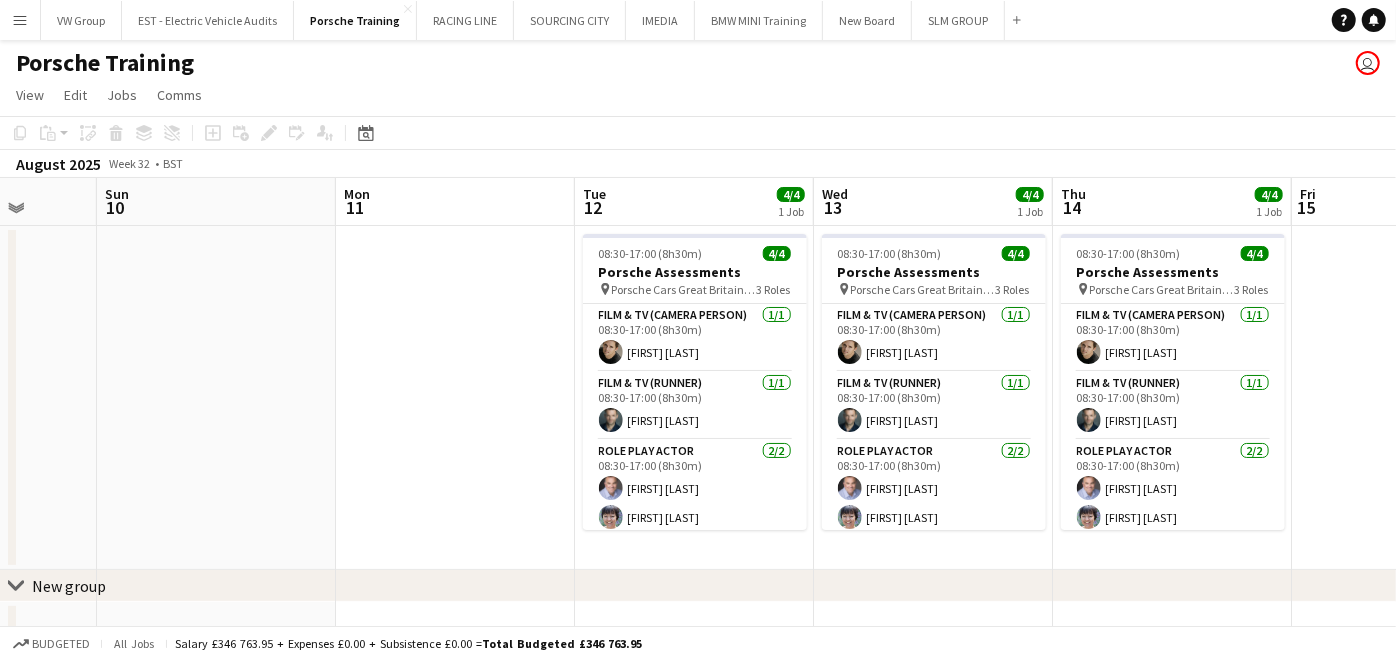drag, startPoint x: 802, startPoint y: 430, endPoint x: 452, endPoint y: 463, distance: 351.55228 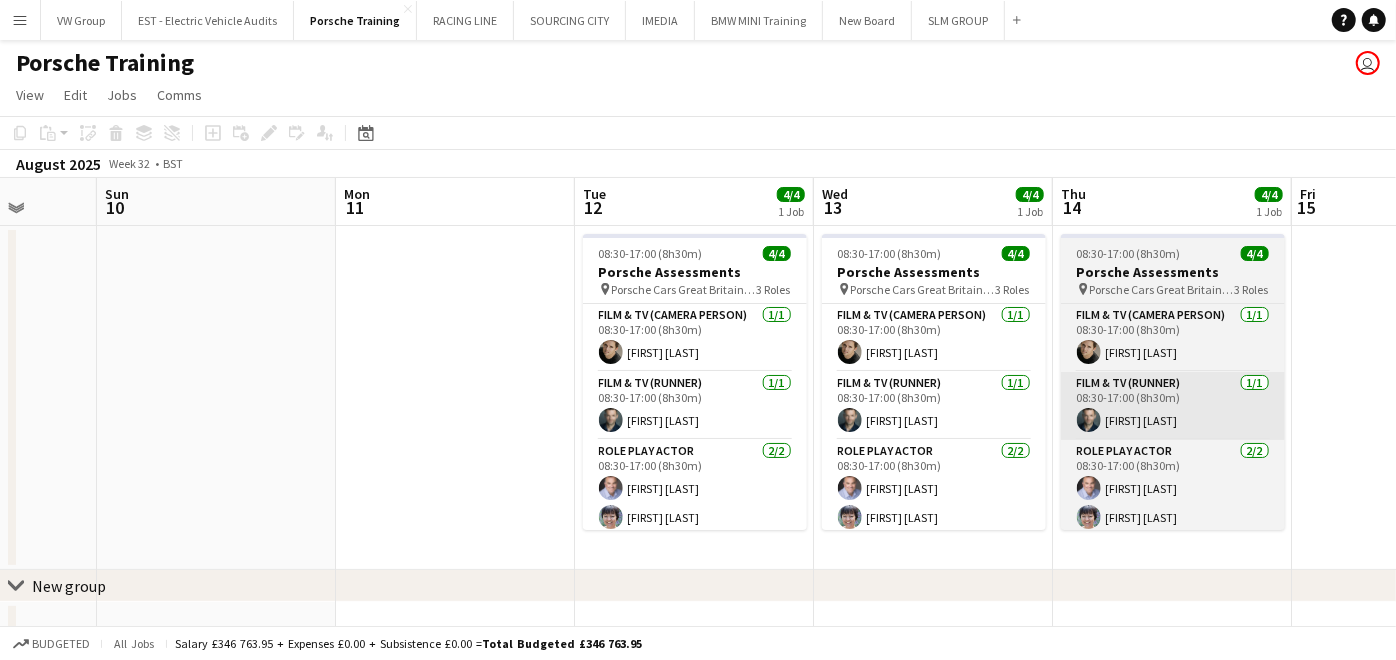 scroll, scrollTop: 0, scrollLeft: 624, axis: horizontal 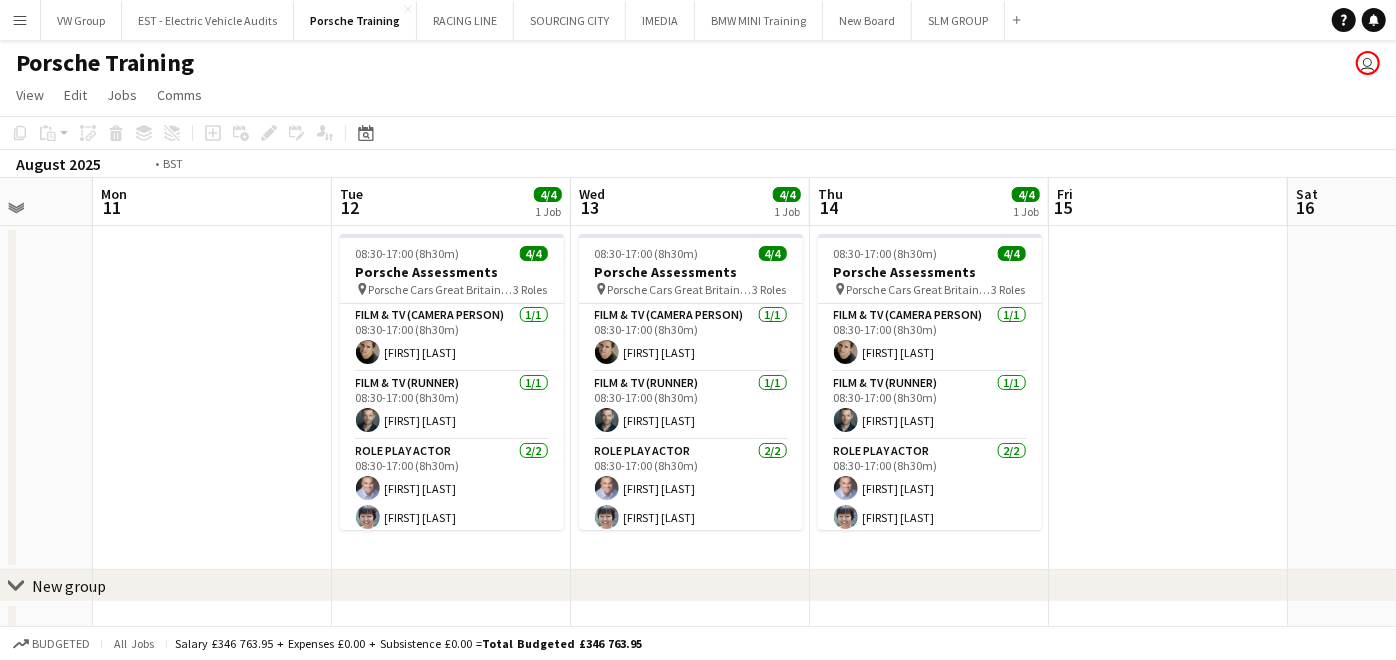 drag, startPoint x: 989, startPoint y: 388, endPoint x: 877, endPoint y: 414, distance: 114.97826 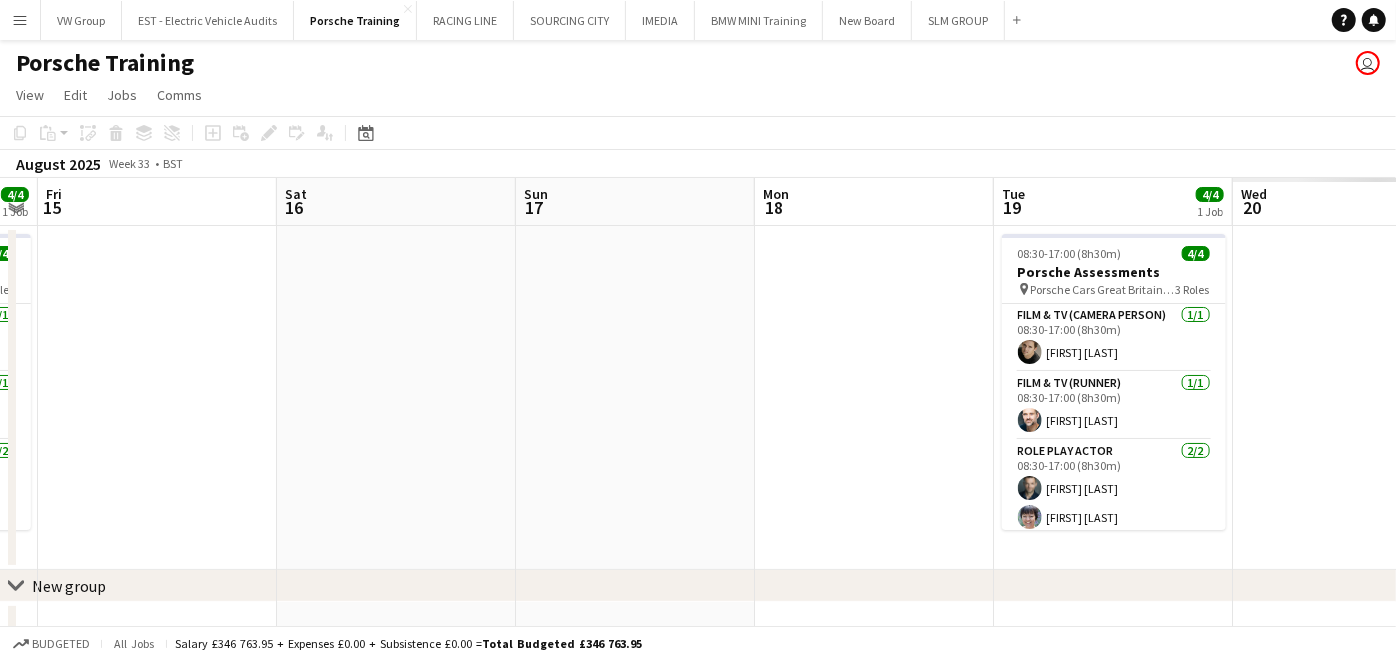 drag, startPoint x: 1260, startPoint y: 405, endPoint x: 734, endPoint y: 485, distance: 532.0489 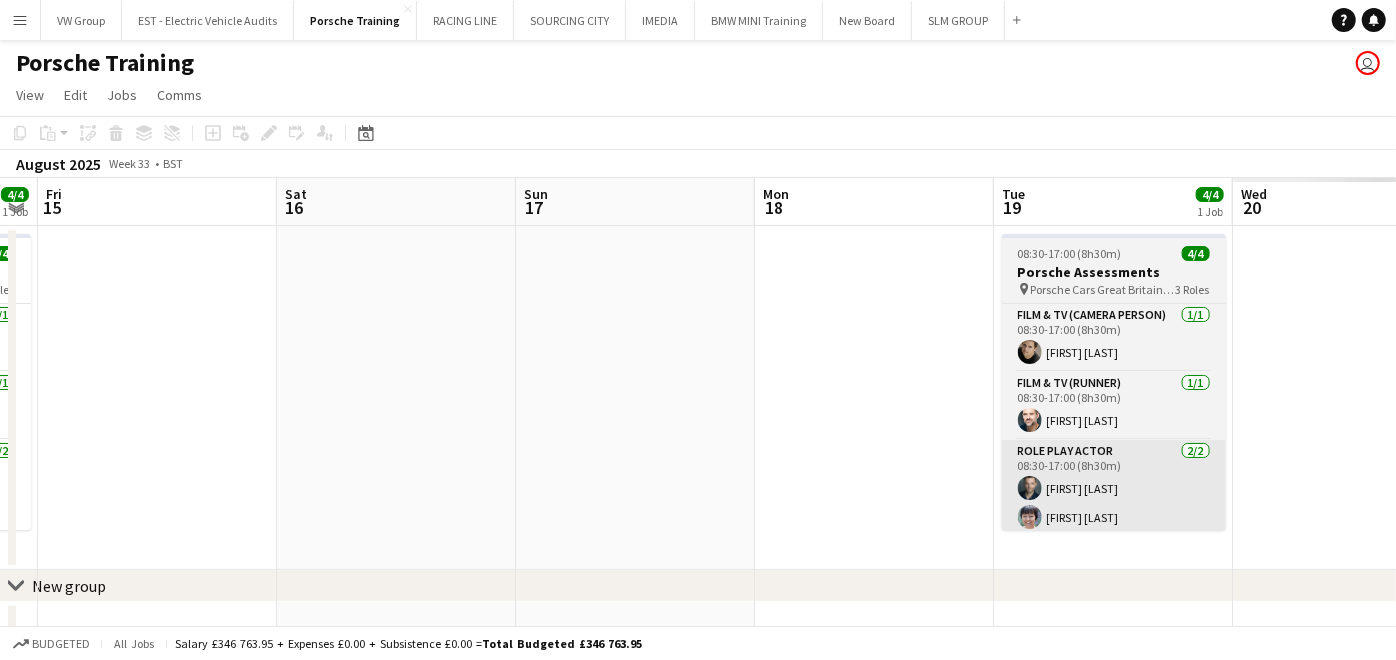 scroll, scrollTop: 0, scrollLeft: 716, axis: horizontal 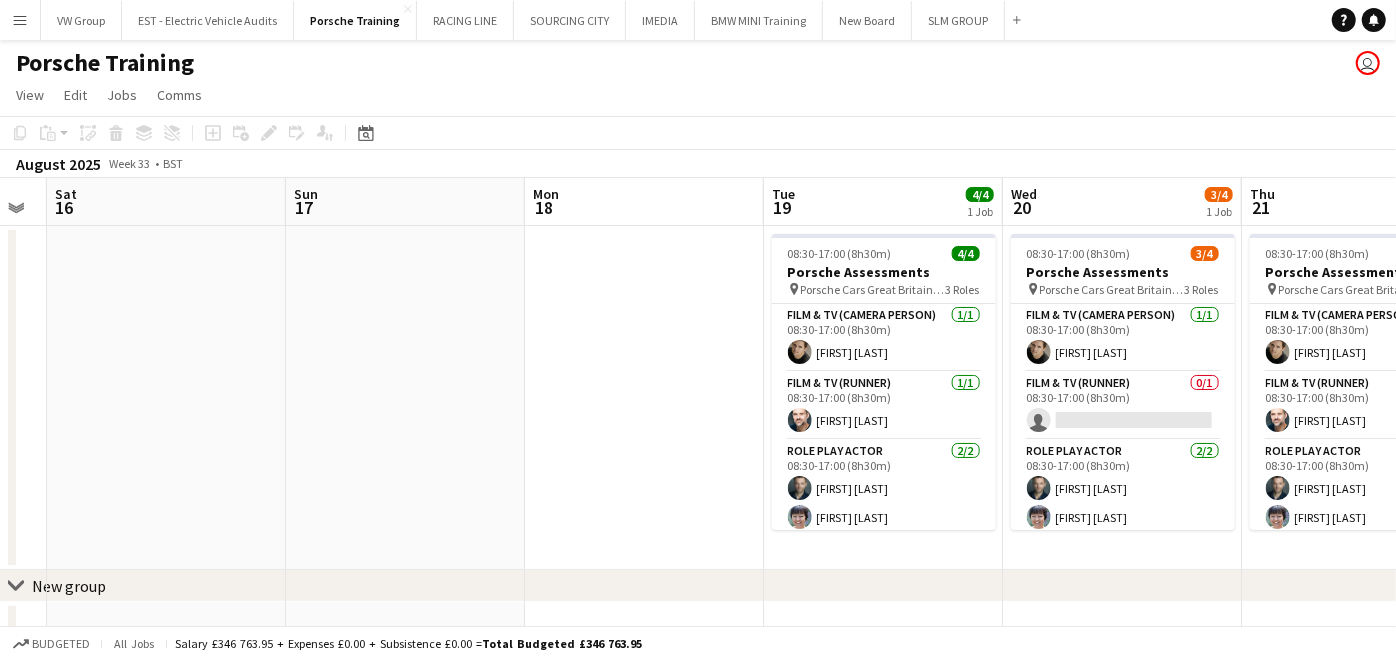 drag, startPoint x: 713, startPoint y: 474, endPoint x: 574, endPoint y: 540, distance: 153.87332 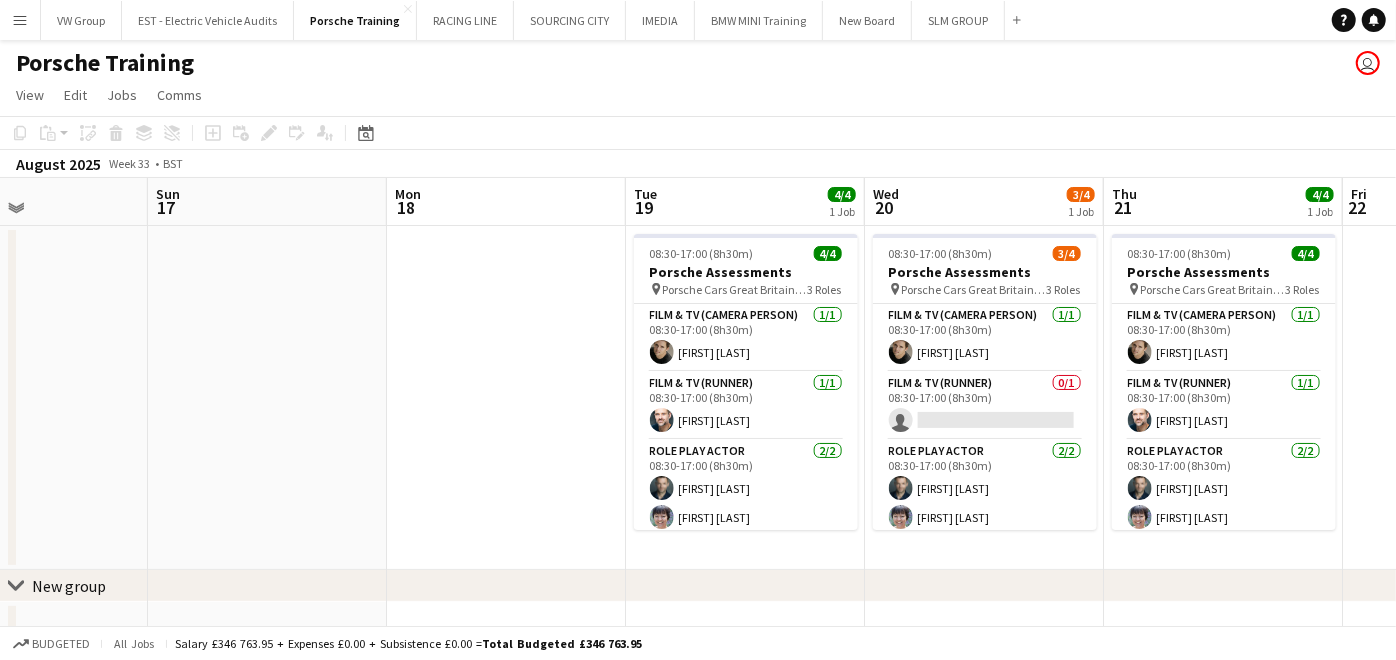 scroll, scrollTop: 0, scrollLeft: 676, axis: horizontal 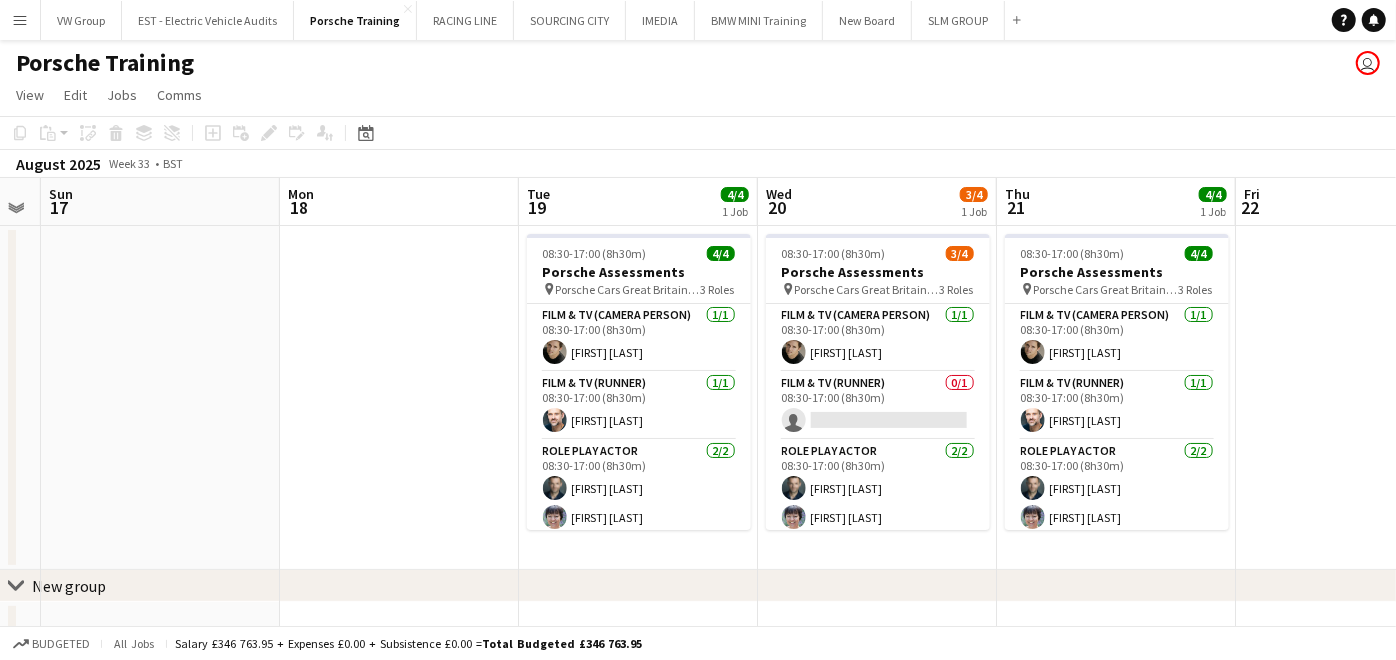 drag, startPoint x: 1062, startPoint y: 567, endPoint x: 695, endPoint y: 593, distance: 367.91983 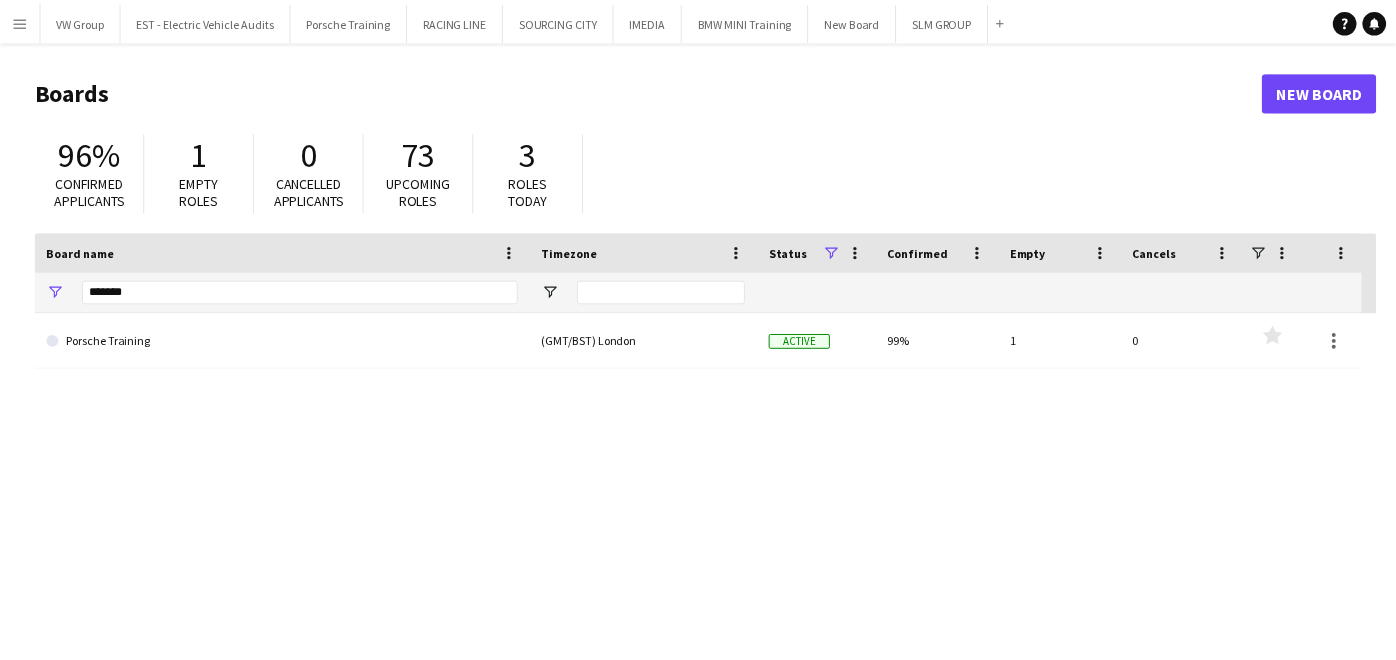 scroll, scrollTop: 0, scrollLeft: 0, axis: both 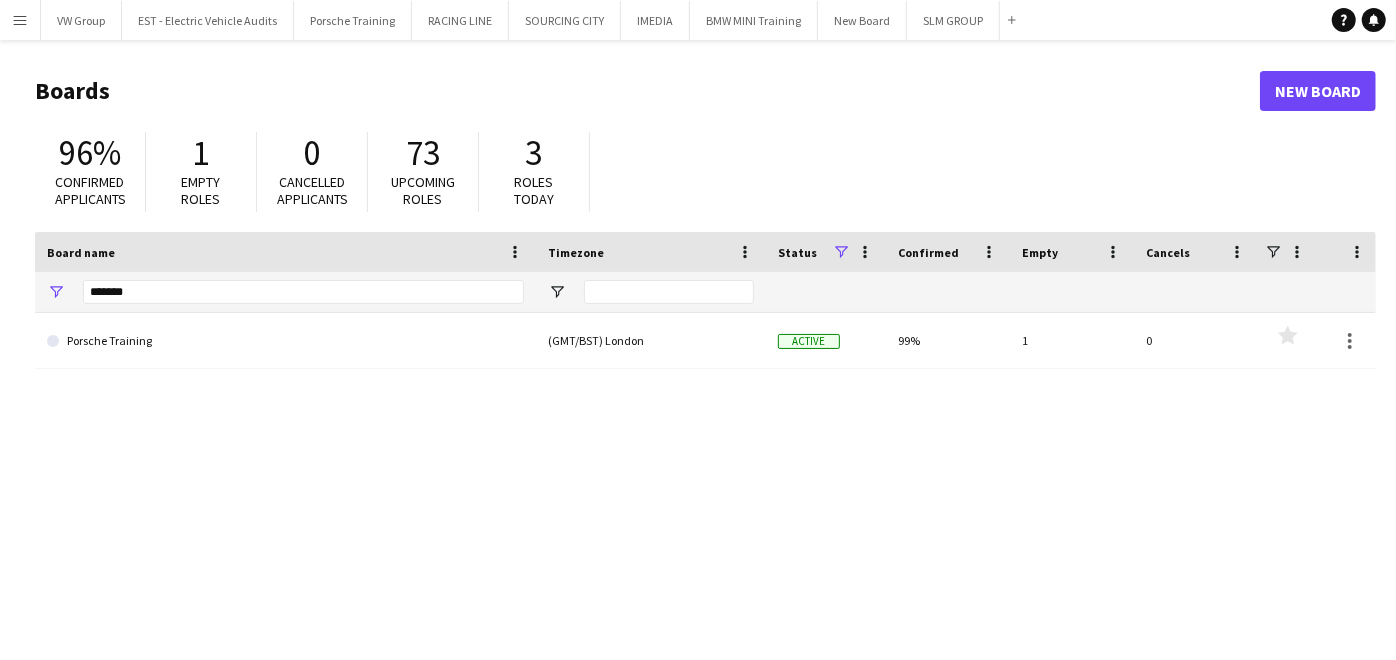 click on "Menu" at bounding box center [20, 20] 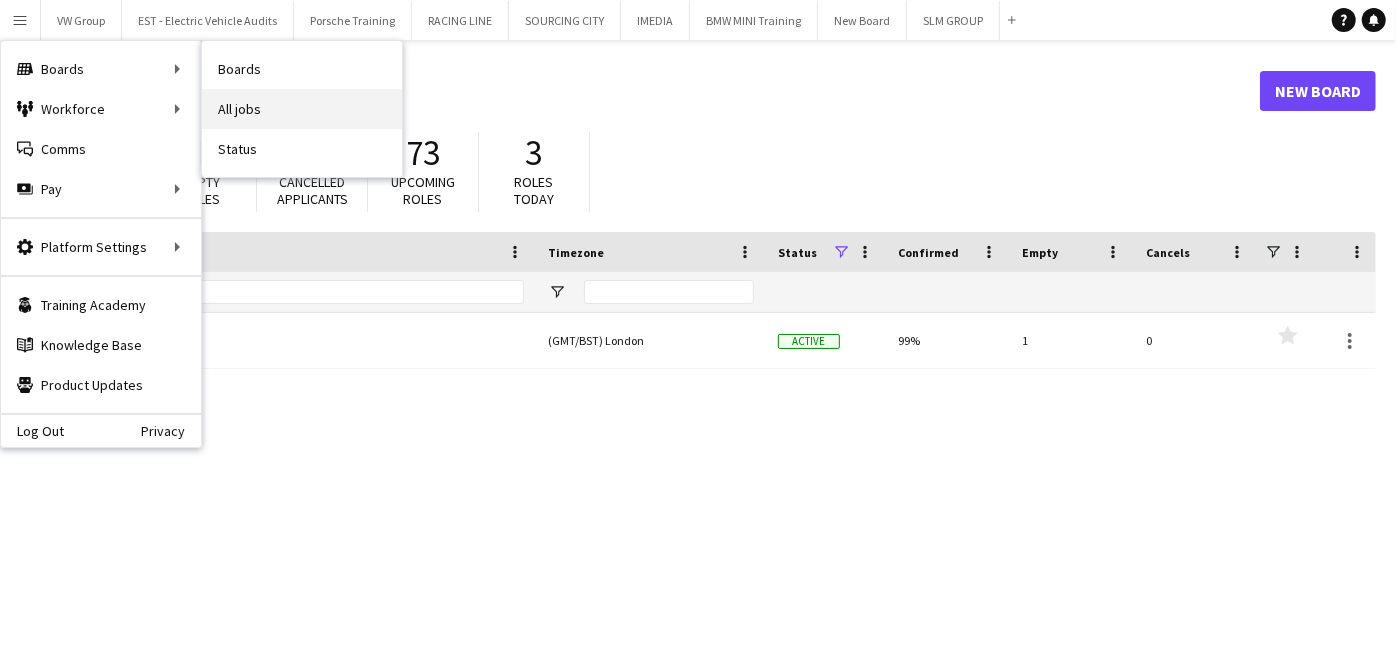 click on "All jobs" at bounding box center (302, 109) 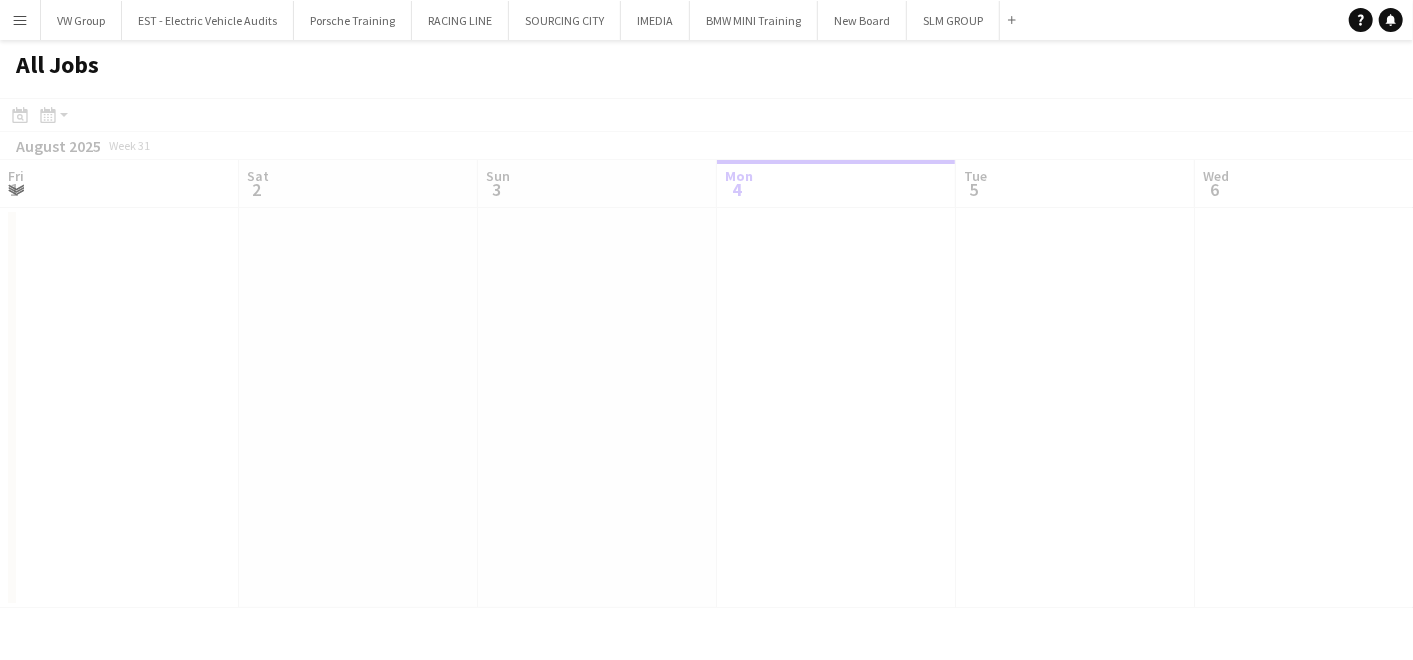 scroll, scrollTop: 0, scrollLeft: 477, axis: horizontal 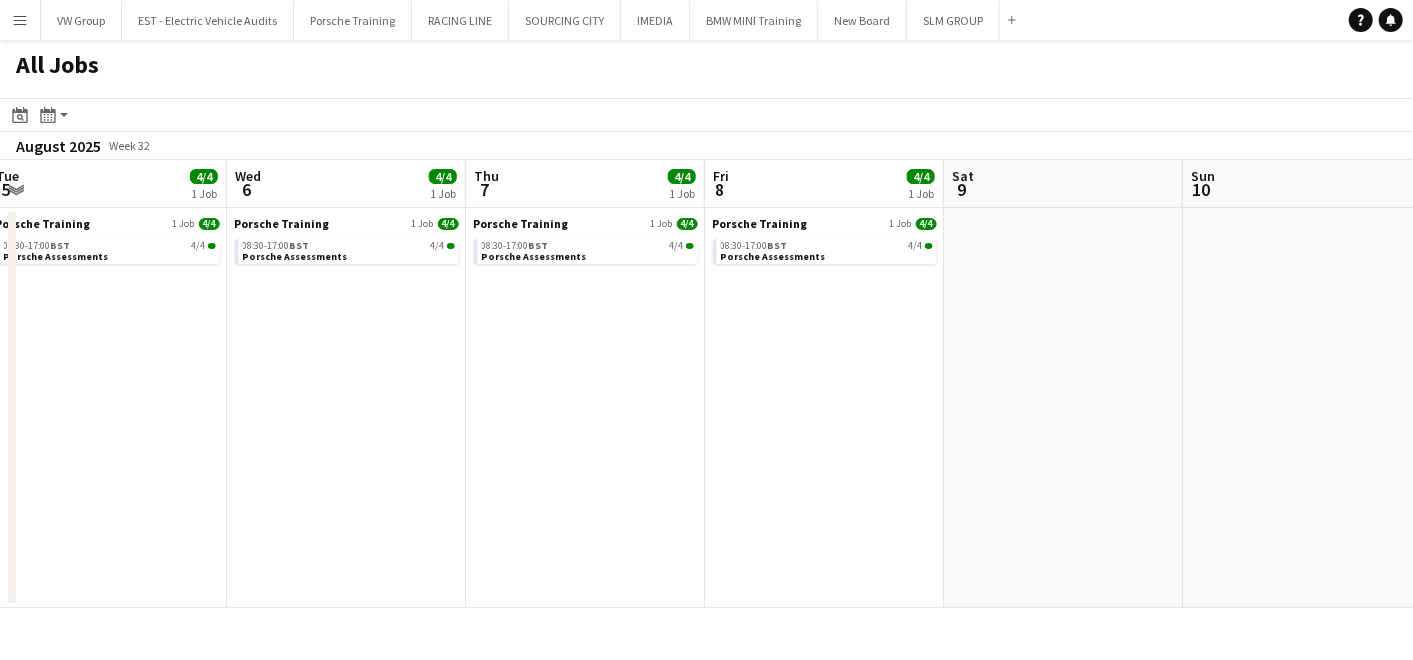drag, startPoint x: 948, startPoint y: 374, endPoint x: 54, endPoint y: 714, distance: 956.4706 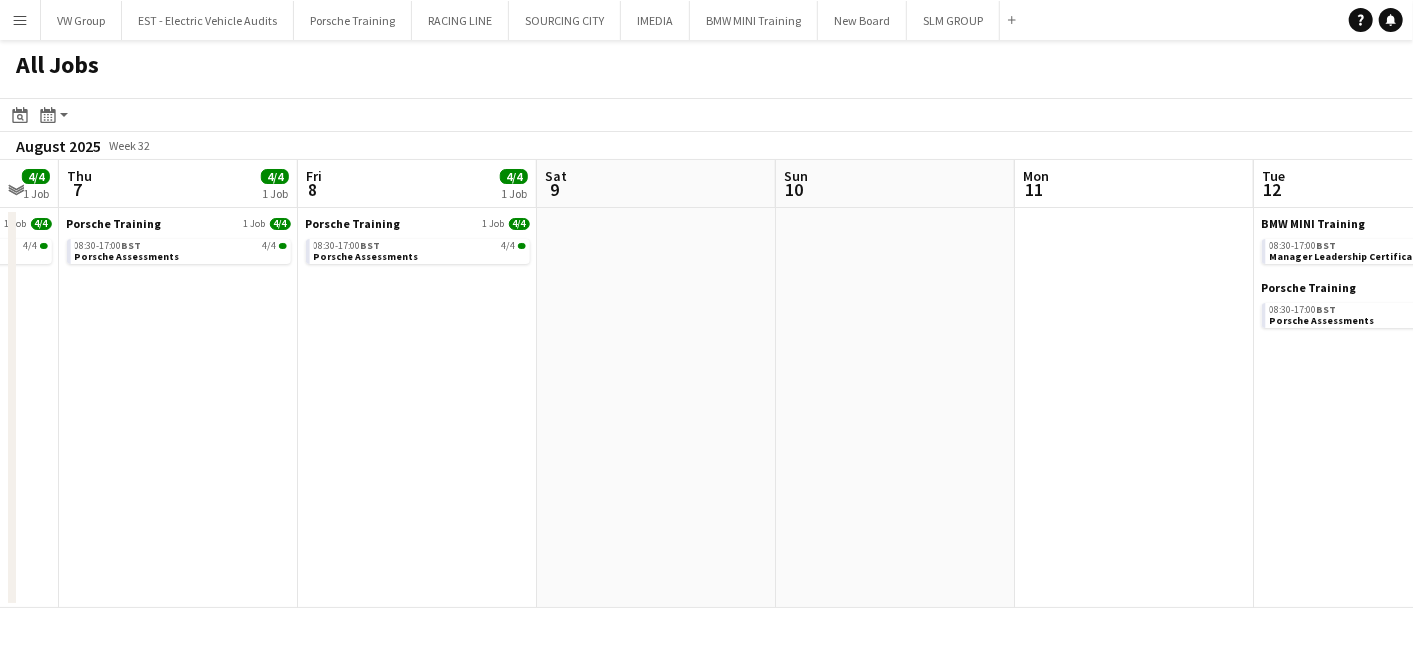 scroll, scrollTop: 0, scrollLeft: 658, axis: horizontal 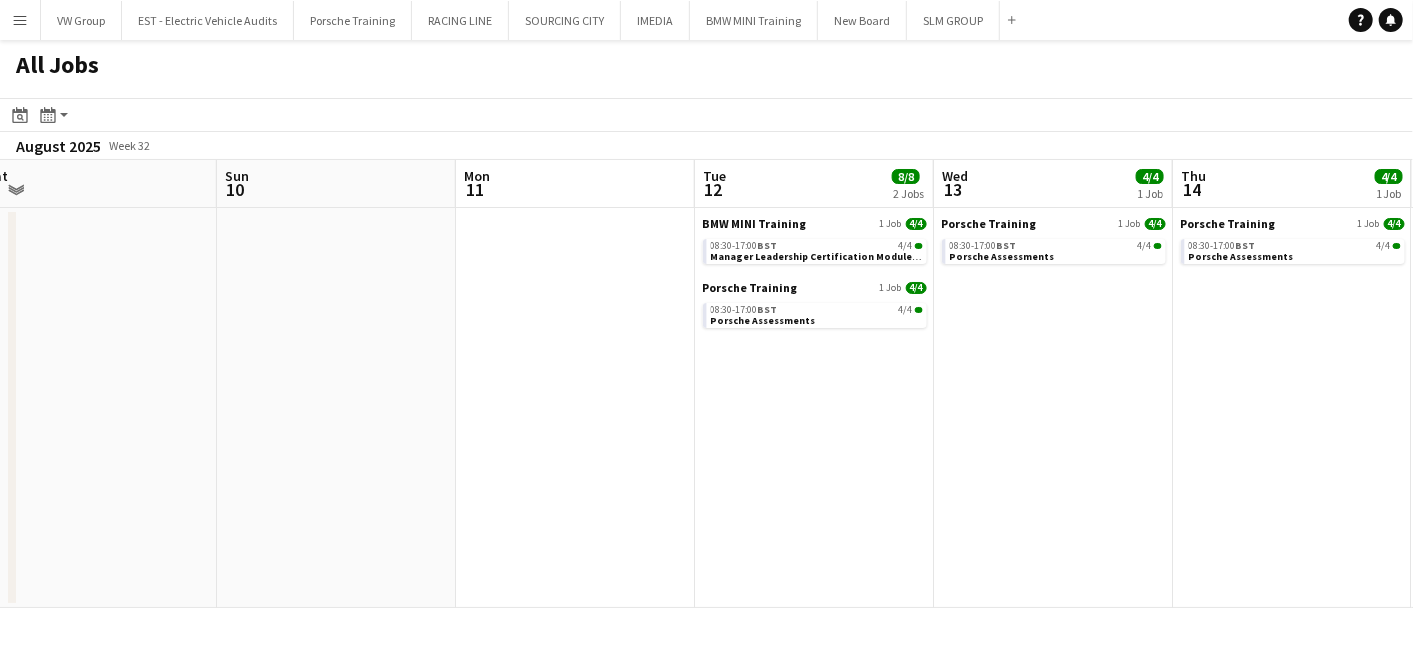 drag, startPoint x: 1080, startPoint y: 461, endPoint x: 522, endPoint y: 588, distance: 572.27 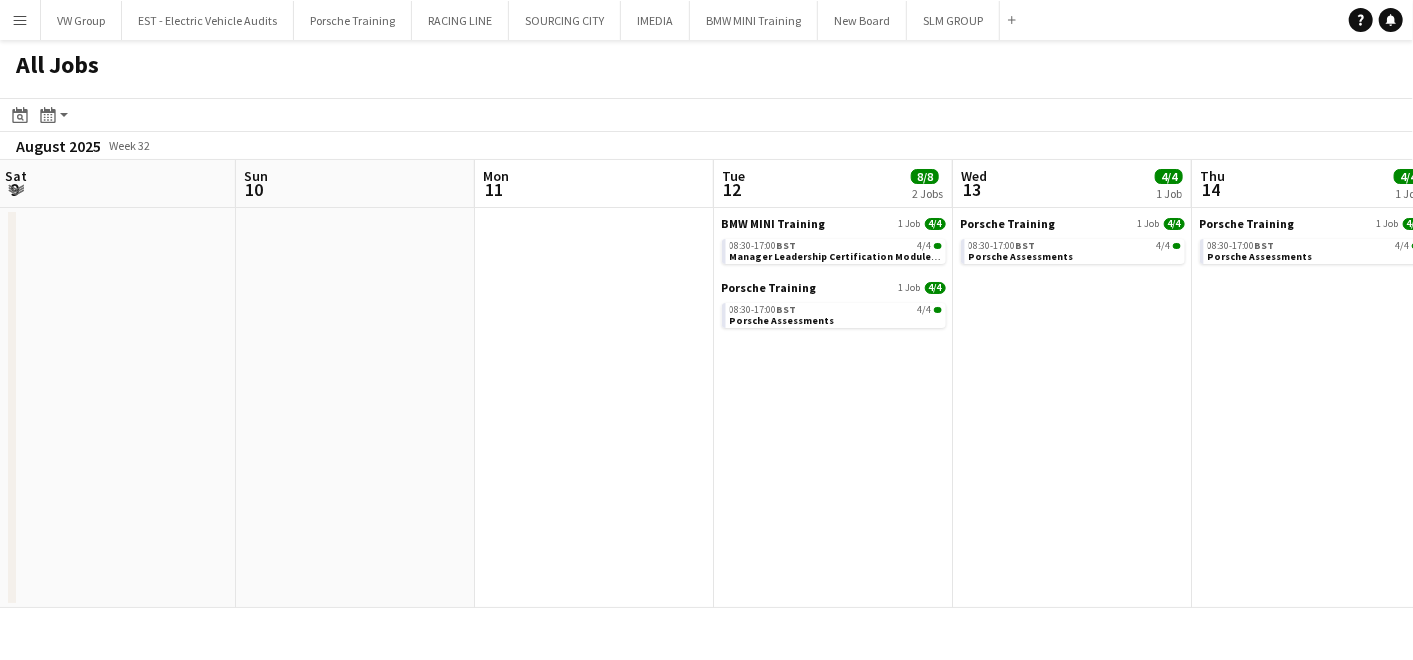drag, startPoint x: 1006, startPoint y: 535, endPoint x: 1031, endPoint y: 470, distance: 69.641945 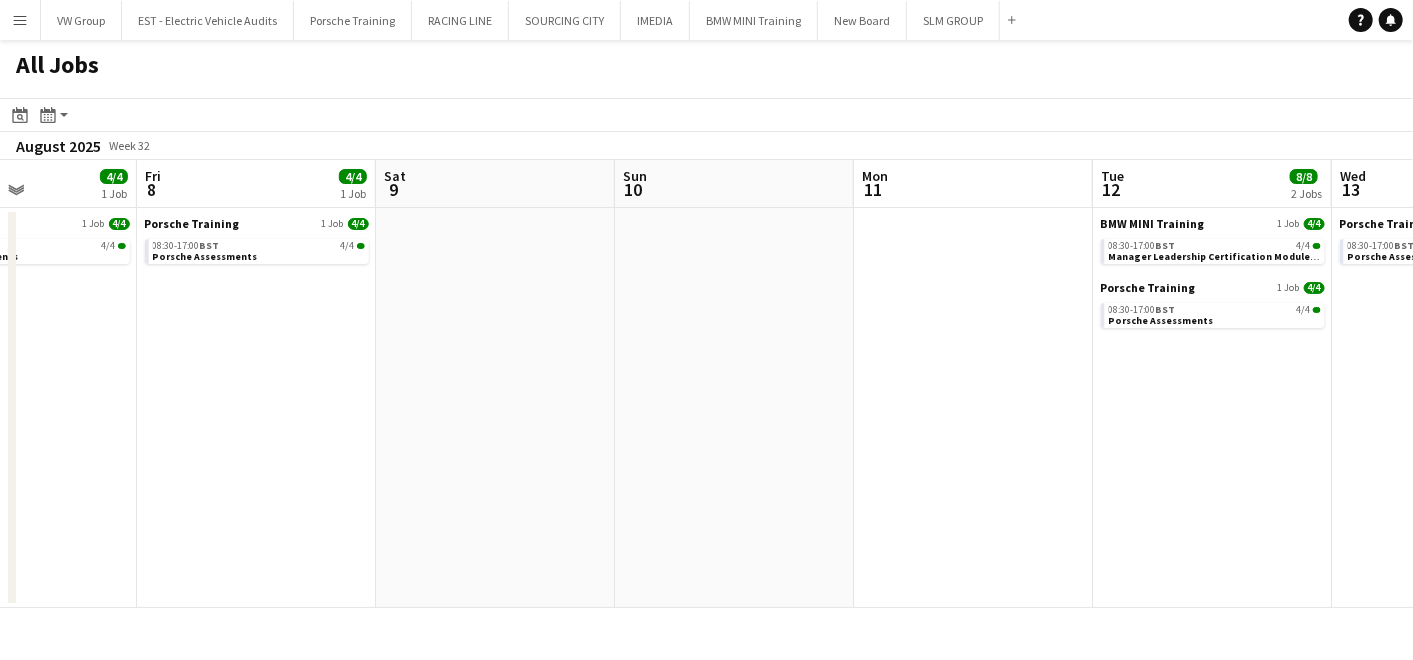 scroll, scrollTop: 0, scrollLeft: 592, axis: horizontal 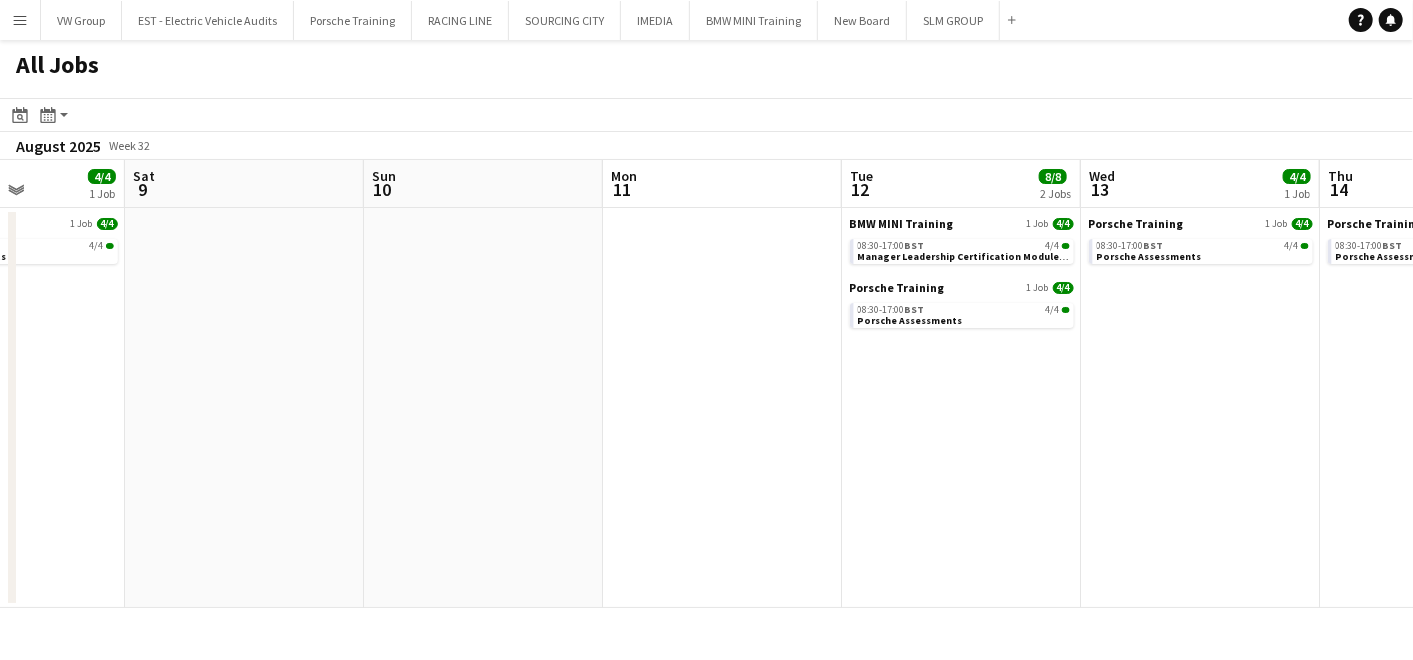 drag, startPoint x: 331, startPoint y: 539, endPoint x: 454, endPoint y: 471, distance: 140.54536 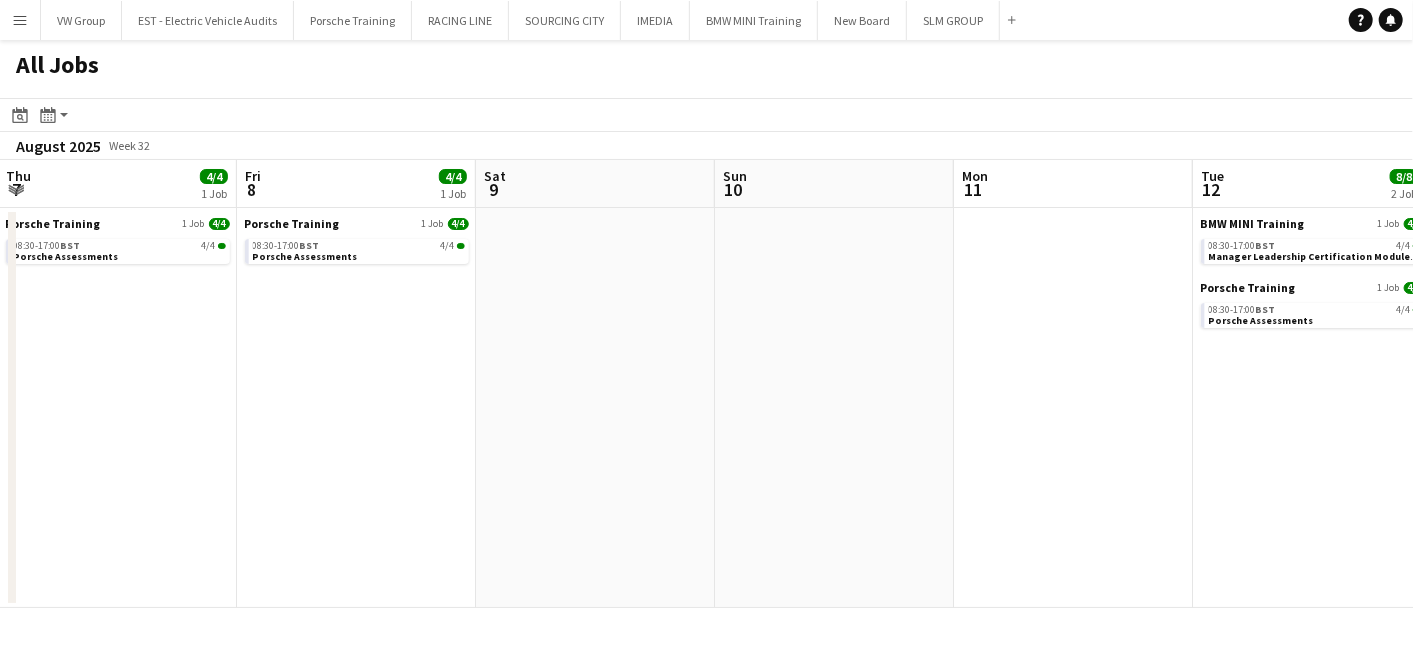 drag, startPoint x: 1050, startPoint y: 414, endPoint x: 1411, endPoint y: 248, distance: 397.3374 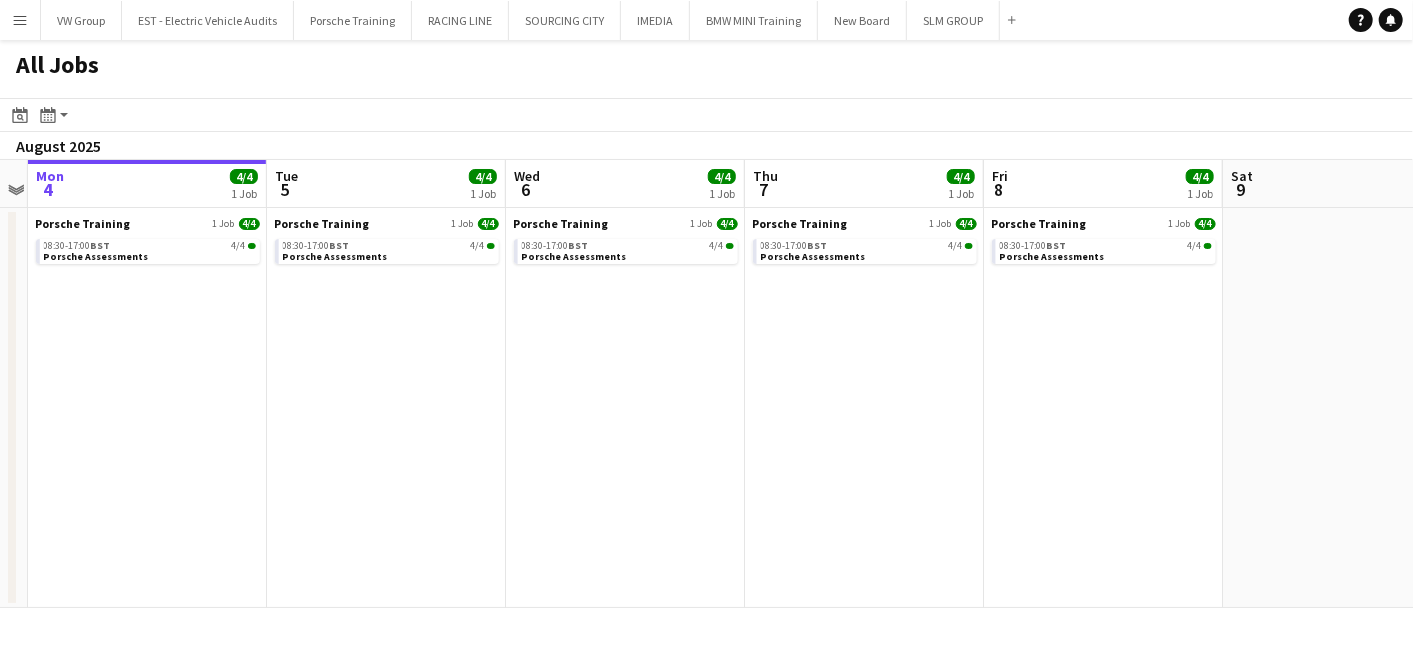 drag, startPoint x: 353, startPoint y: 451, endPoint x: 1086, endPoint y: 328, distance: 743.2483 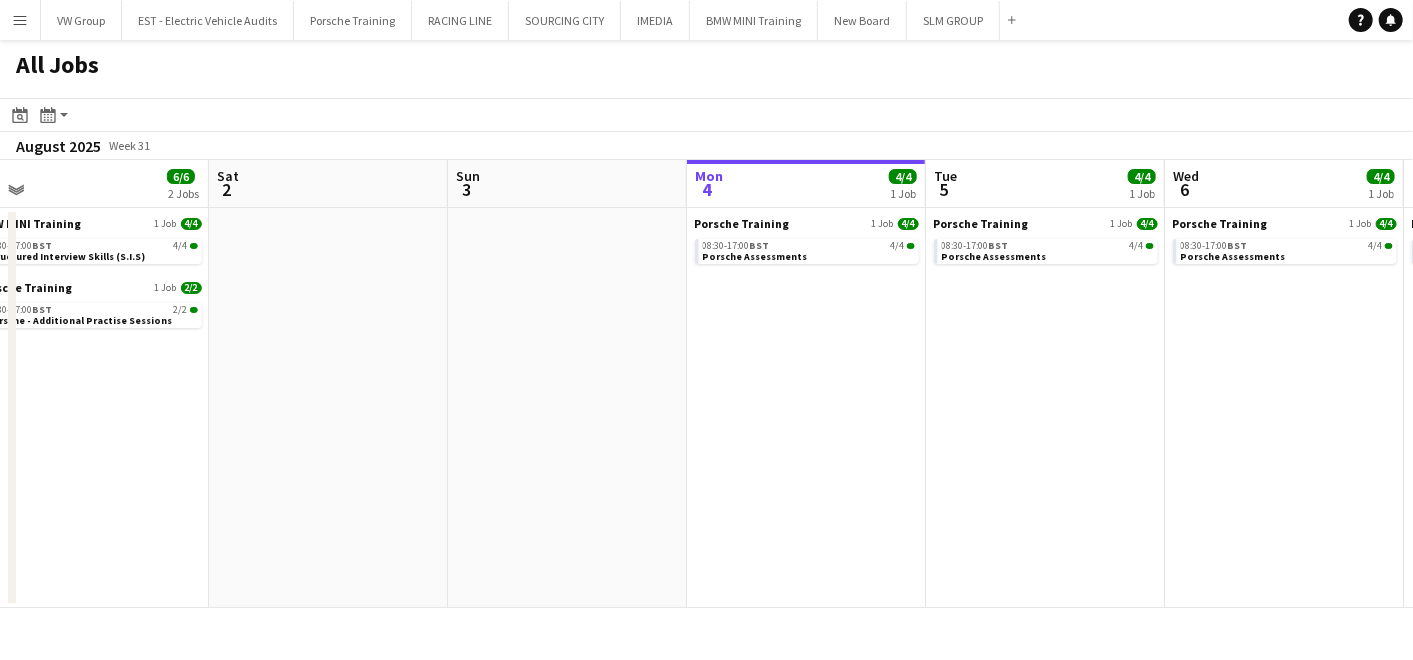 drag, startPoint x: 397, startPoint y: 413, endPoint x: 1062, endPoint y: 295, distance: 675.38806 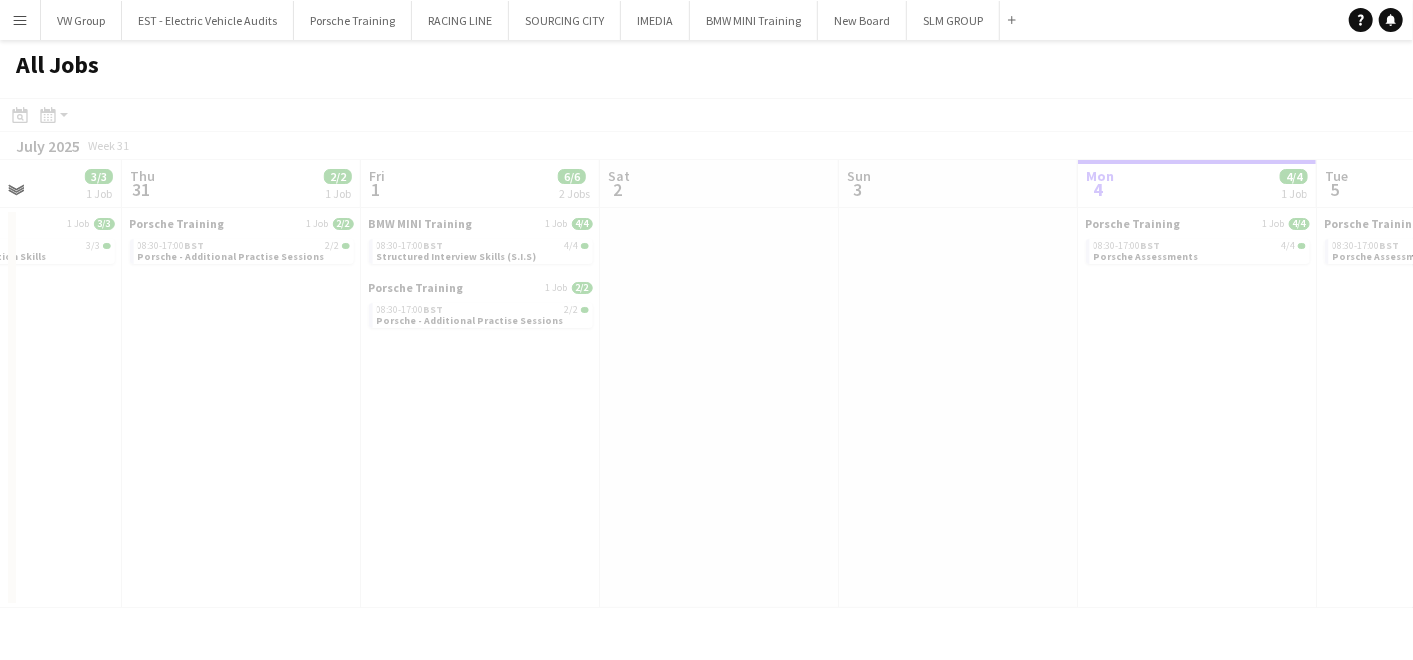 scroll, scrollTop: 0, scrollLeft: 638, axis: horizontal 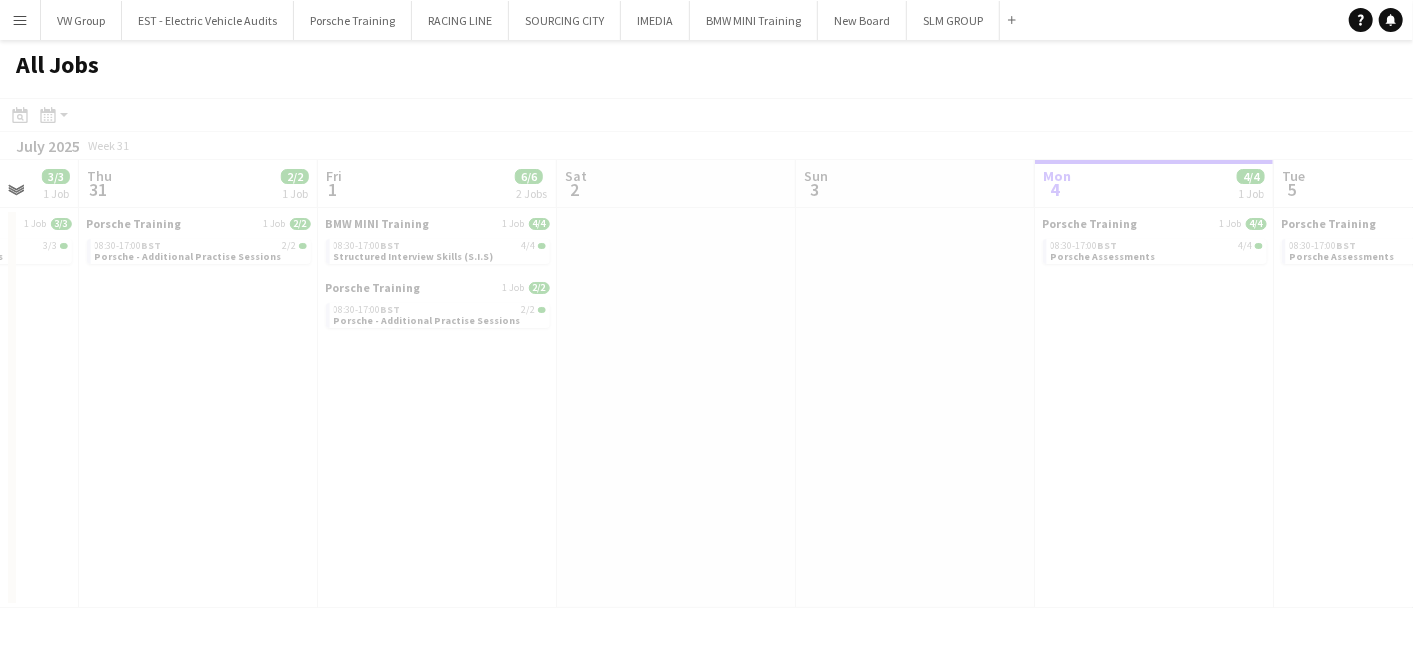 drag, startPoint x: 446, startPoint y: 422, endPoint x: 1030, endPoint y: 328, distance: 591.5167 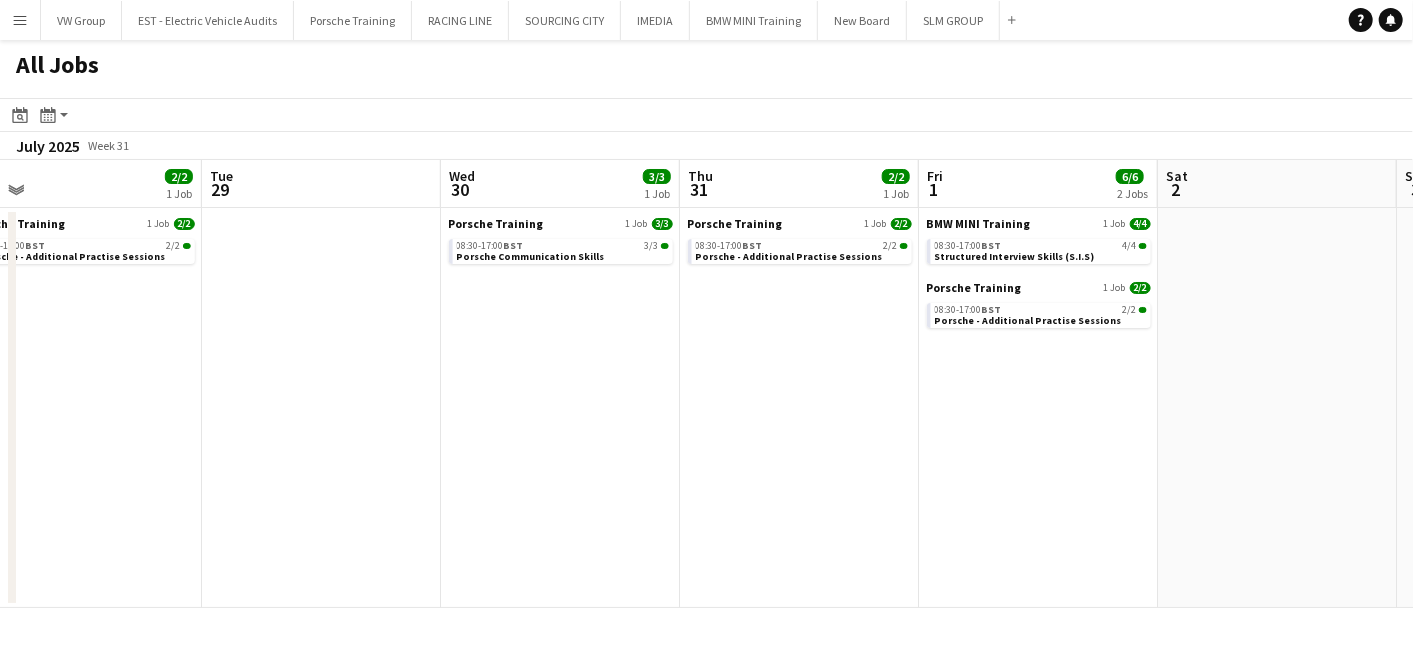 scroll, scrollTop: 0, scrollLeft: 503, axis: horizontal 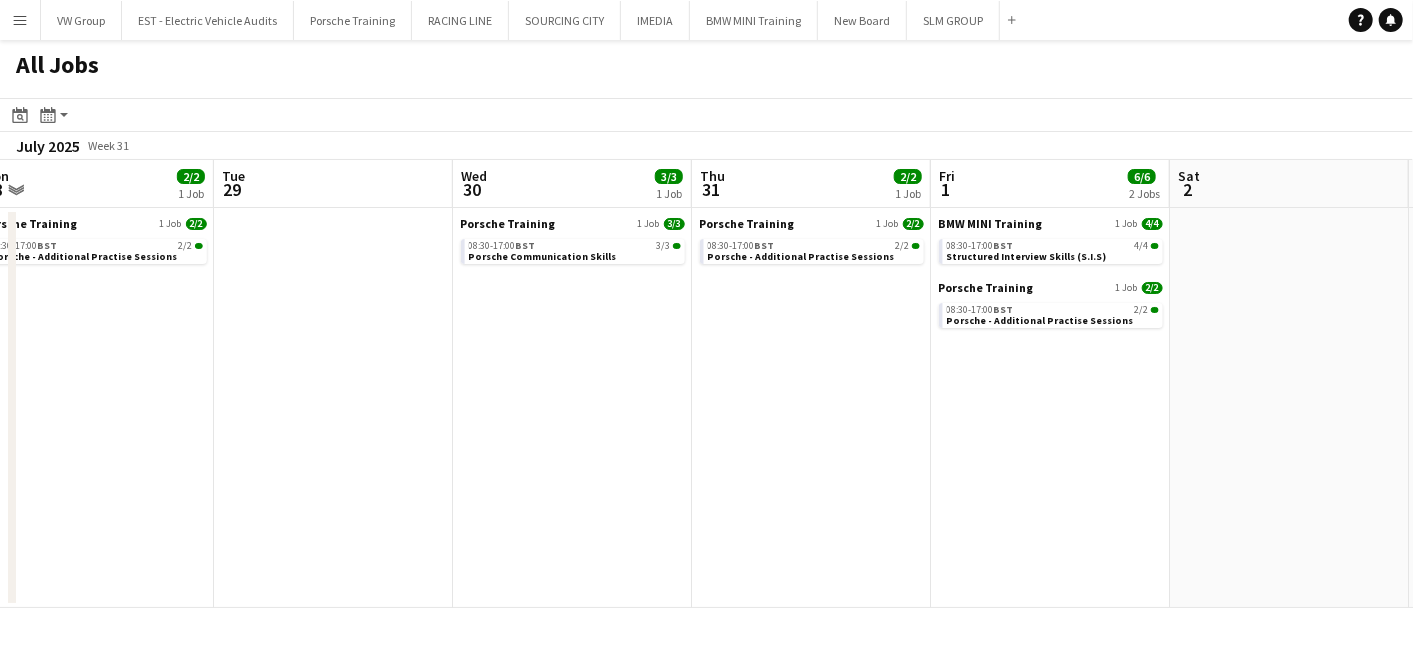 drag, startPoint x: 435, startPoint y: 459, endPoint x: 809, endPoint y: 421, distance: 375.92554 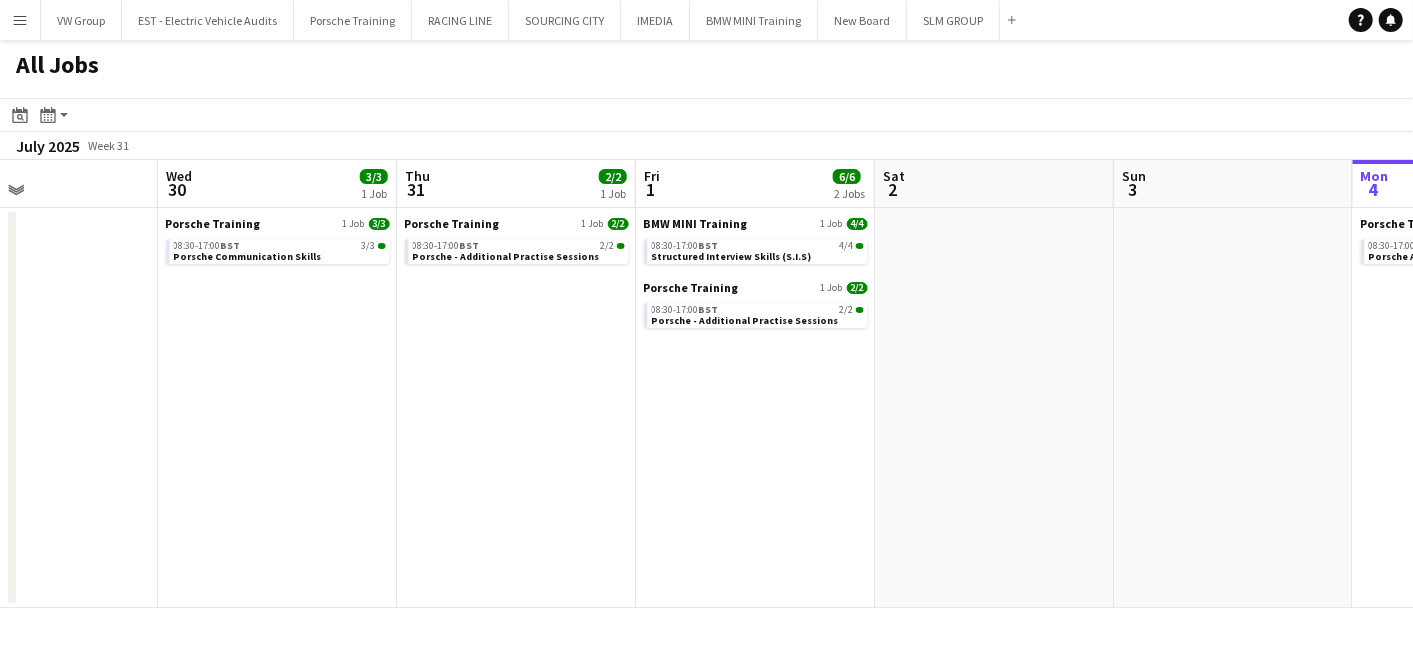 scroll, scrollTop: 0, scrollLeft: 590, axis: horizontal 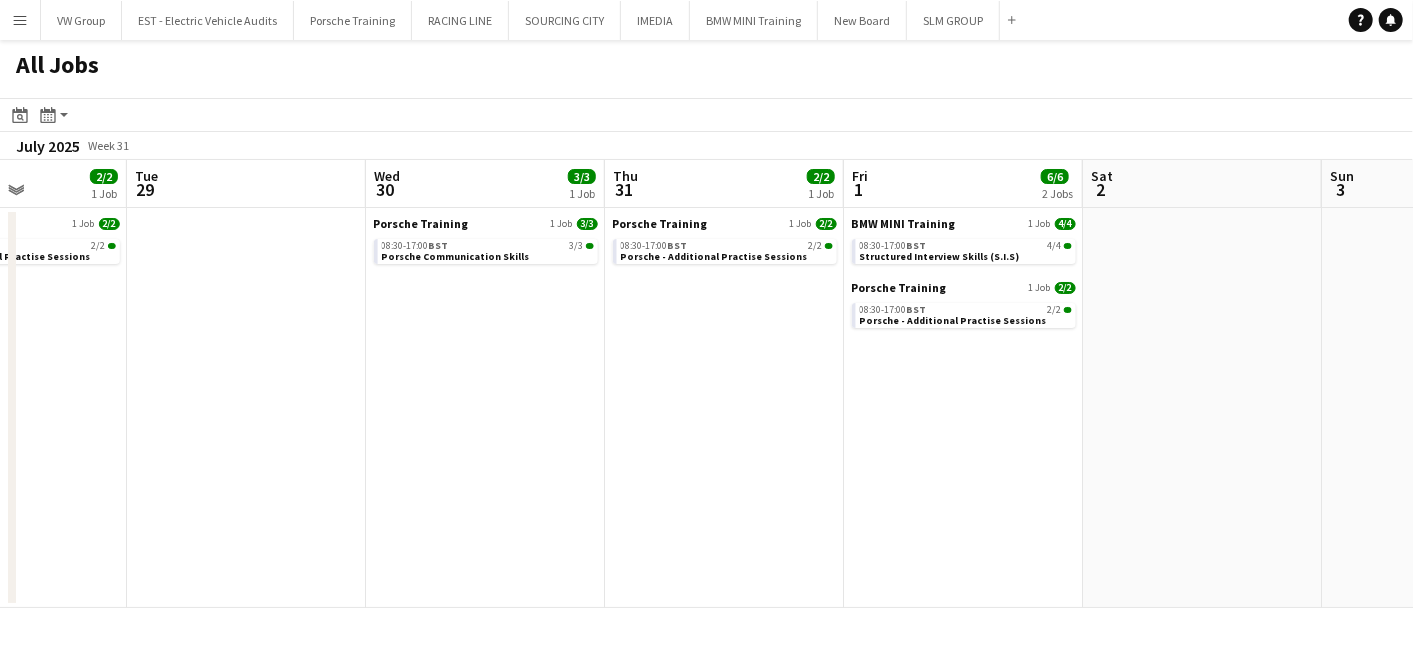 drag, startPoint x: 703, startPoint y: 424, endPoint x: 616, endPoint y: 421, distance: 87.05171 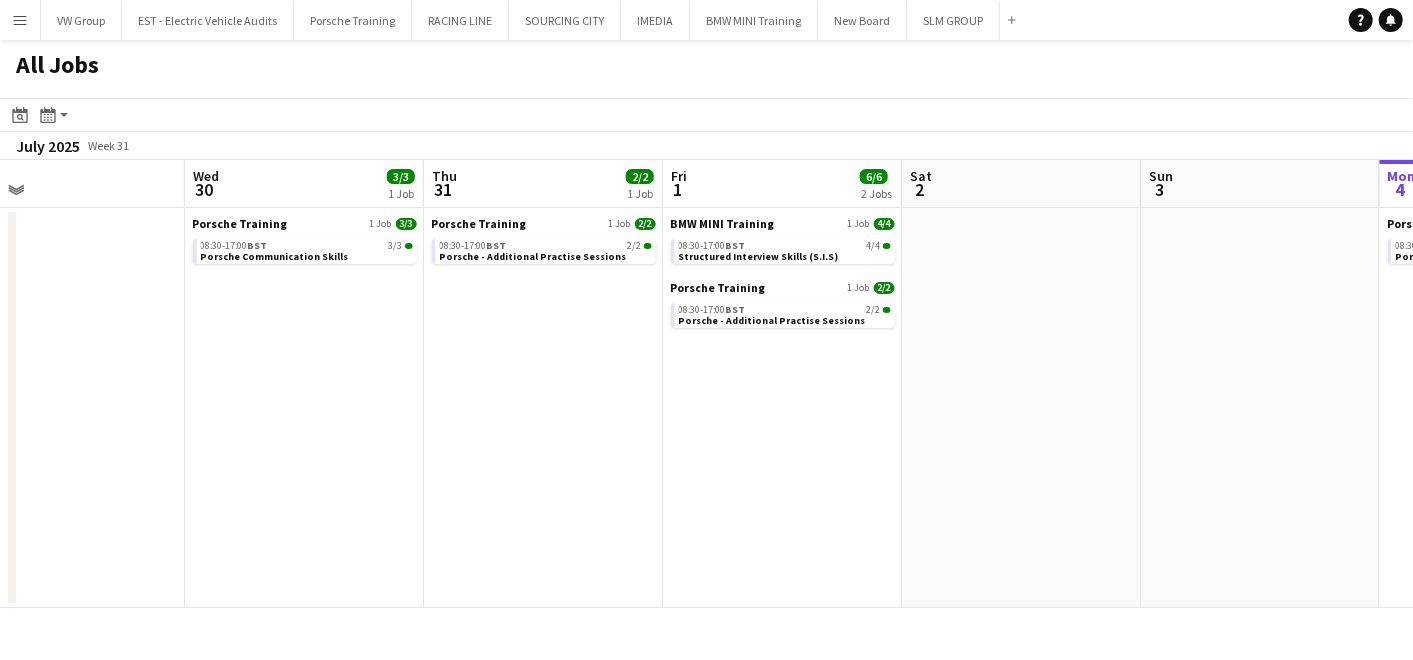 scroll, scrollTop: 0, scrollLeft: 788, axis: horizontal 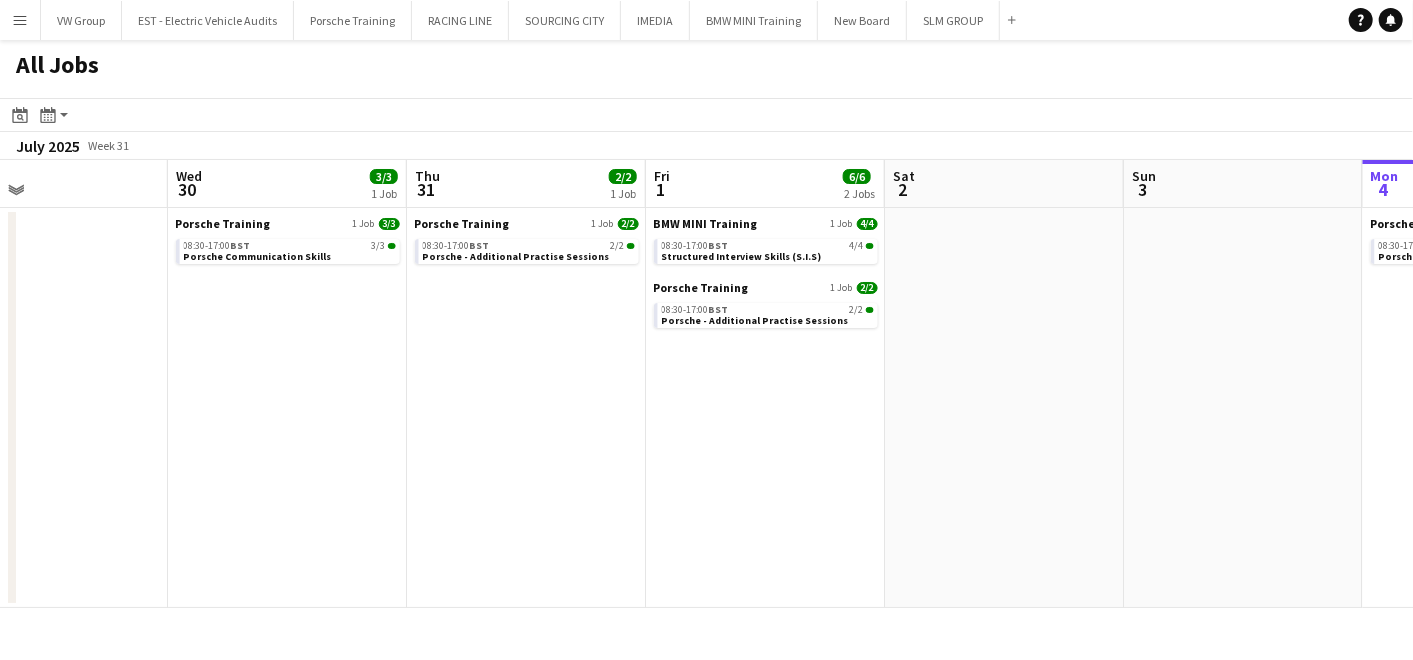 drag, startPoint x: 825, startPoint y: 405, endPoint x: 627, endPoint y: 411, distance: 198.09088 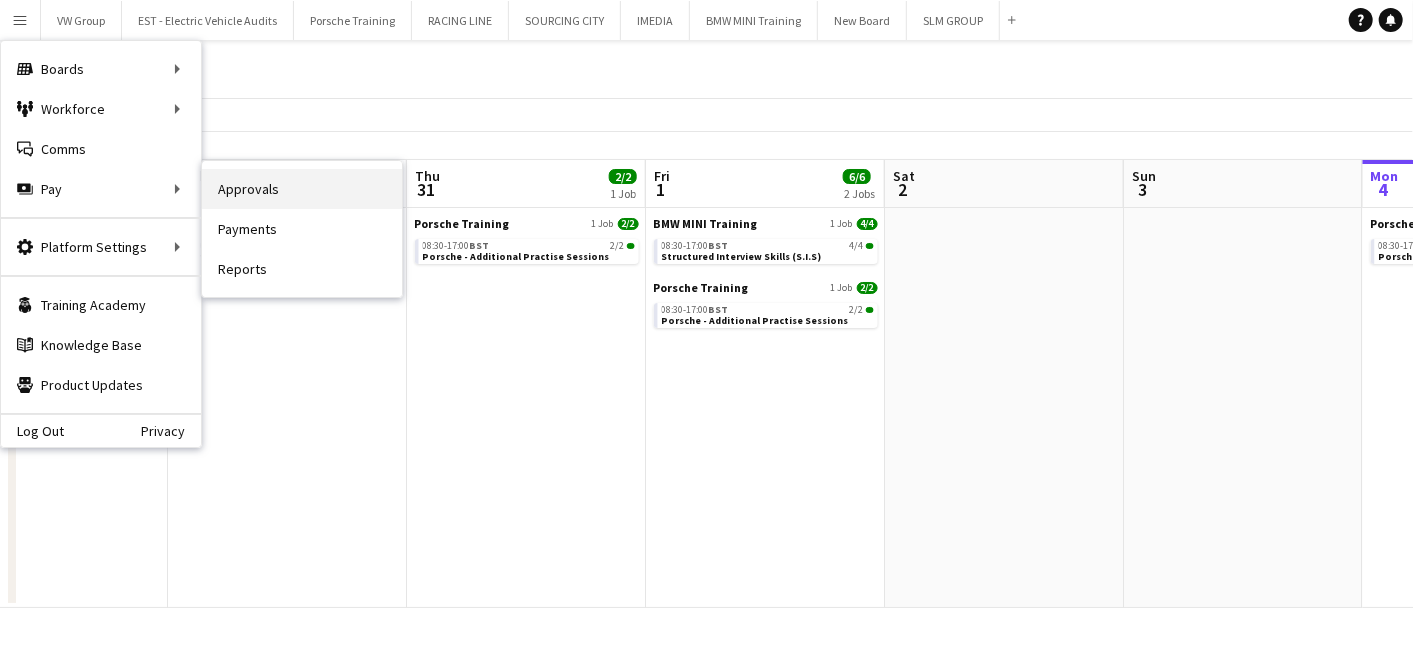 click on "Approvals" at bounding box center (302, 189) 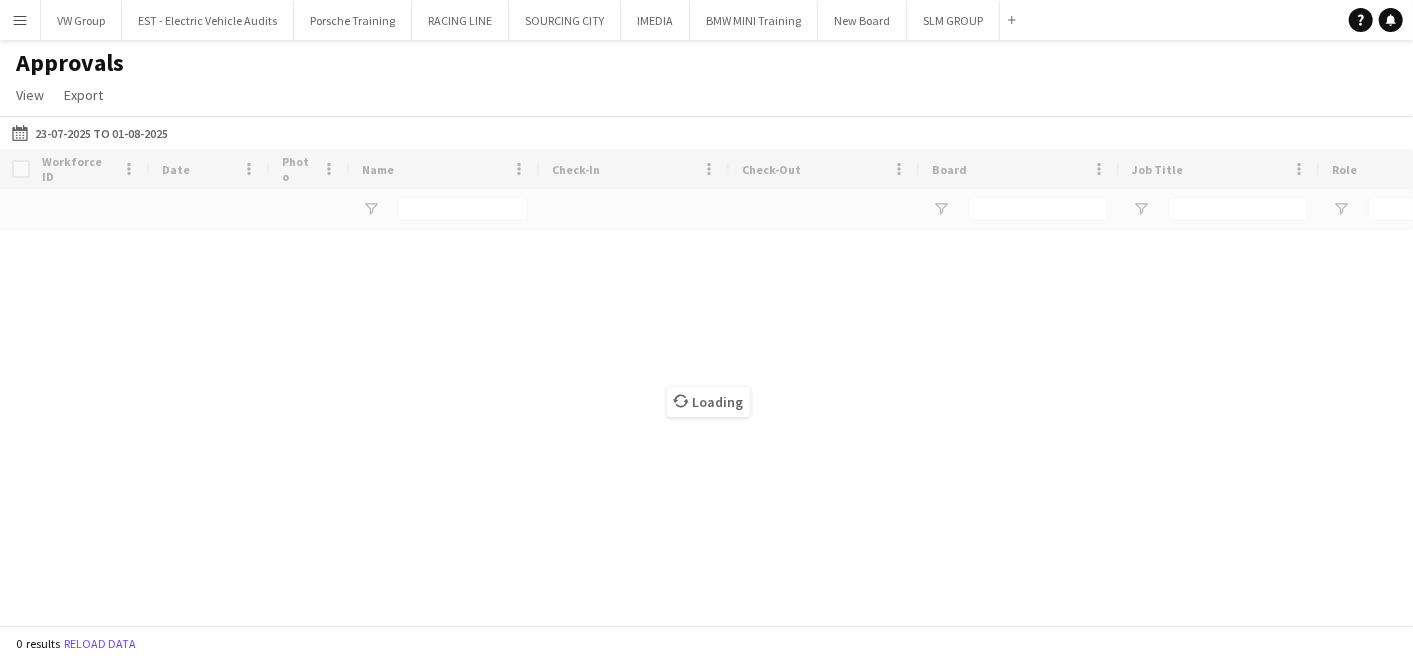 type on "*******" 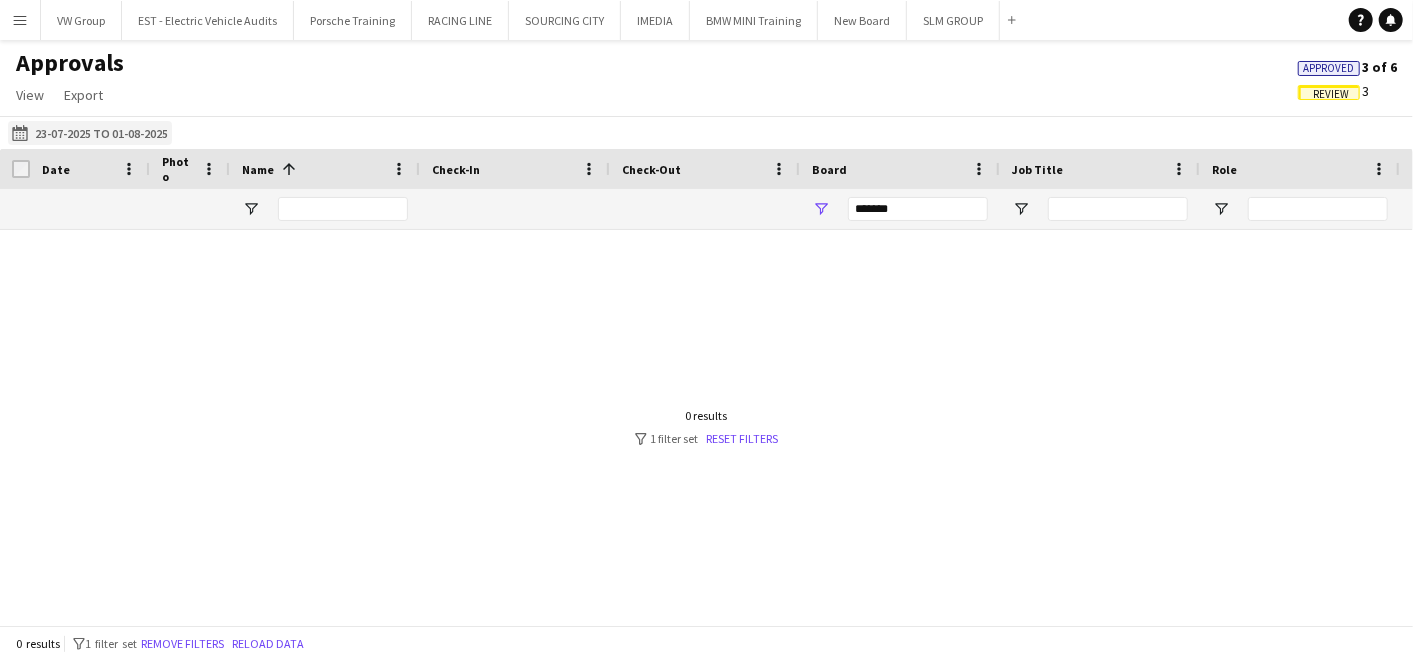 click on "23-07-2025 to 01-08-2025
23-07-2025 to 01-08-2025" 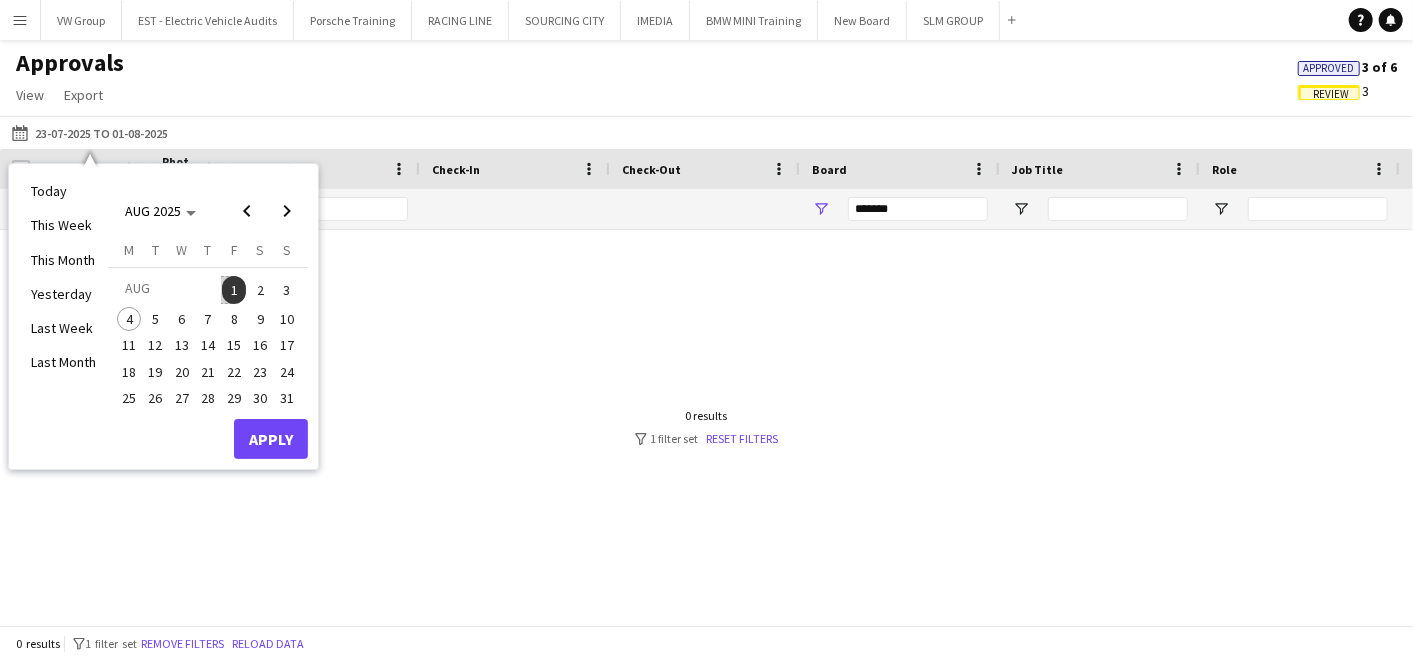 click on "1" at bounding box center [234, 290] 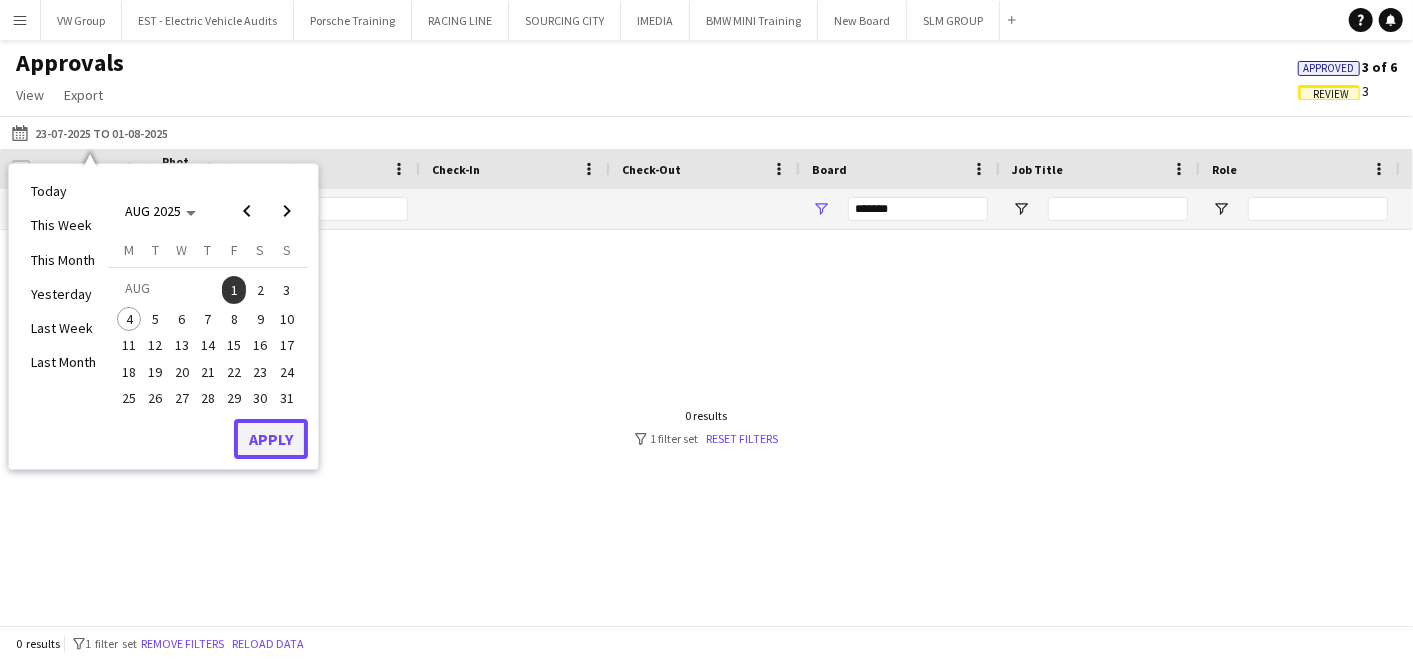 click on "Apply" at bounding box center (271, 439) 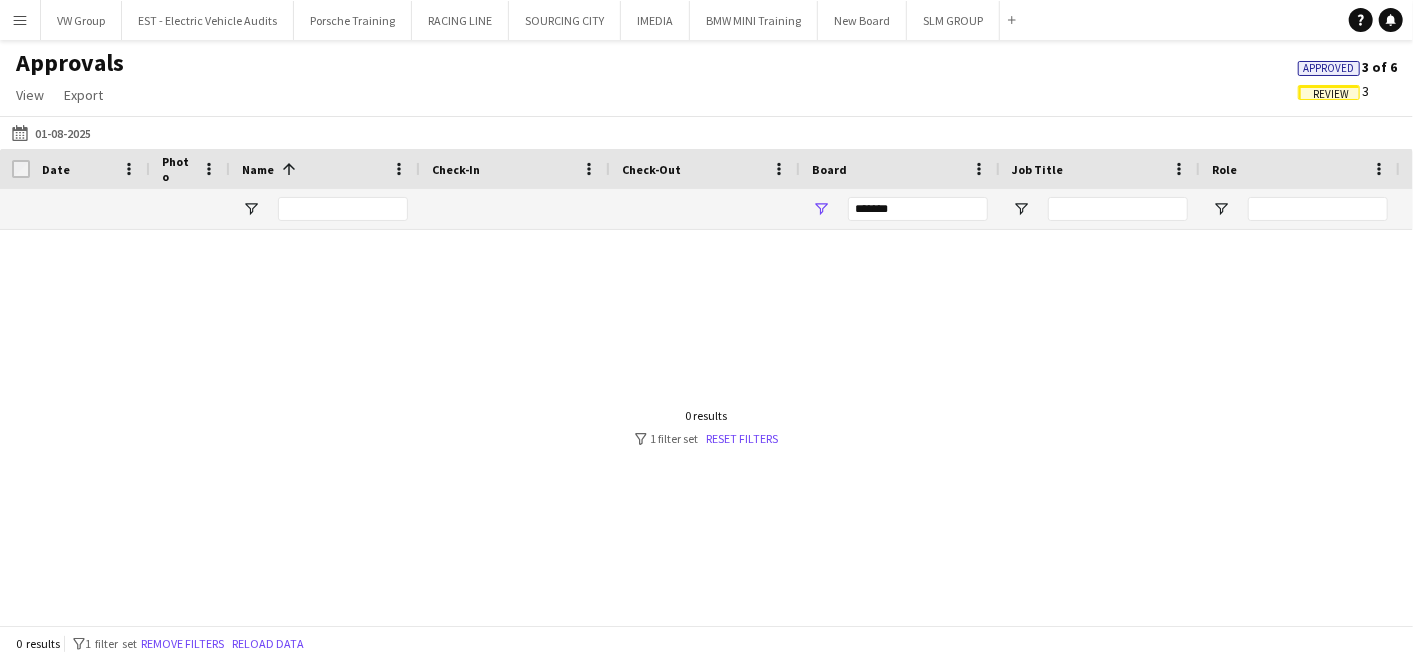 click on "Review" 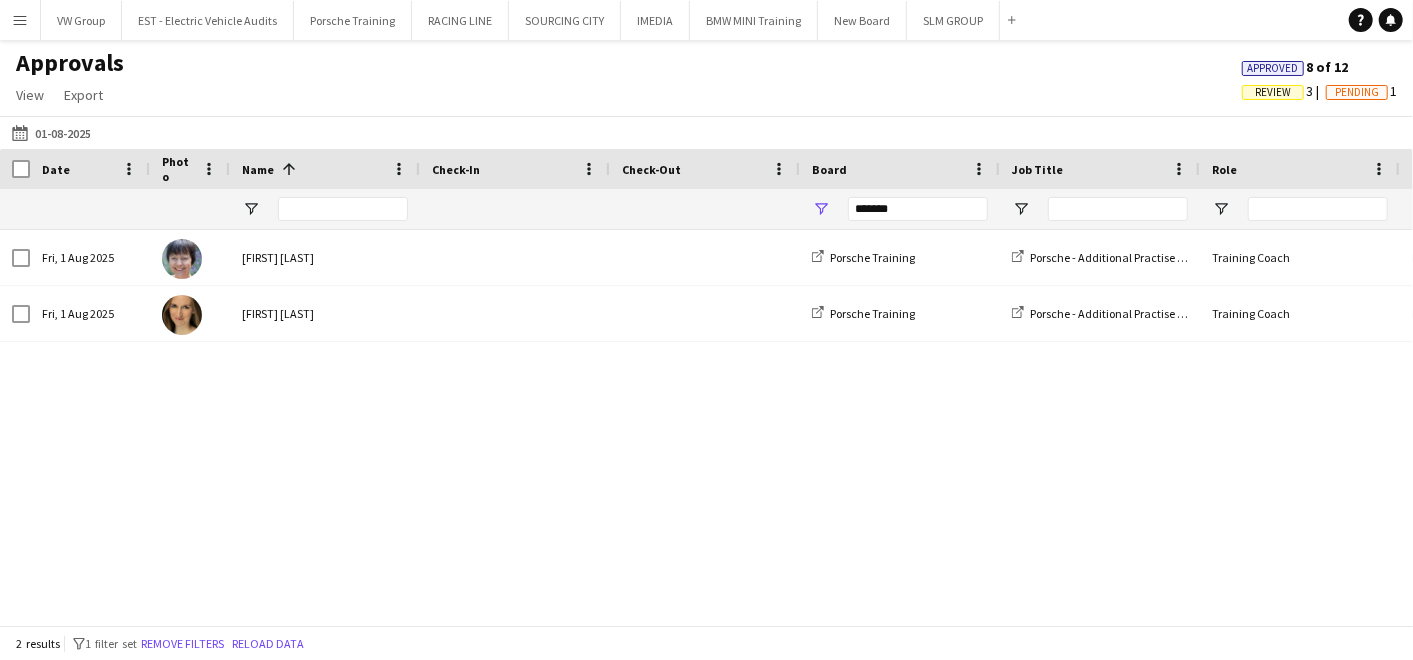 scroll, scrollTop: 0, scrollLeft: 41, axis: horizontal 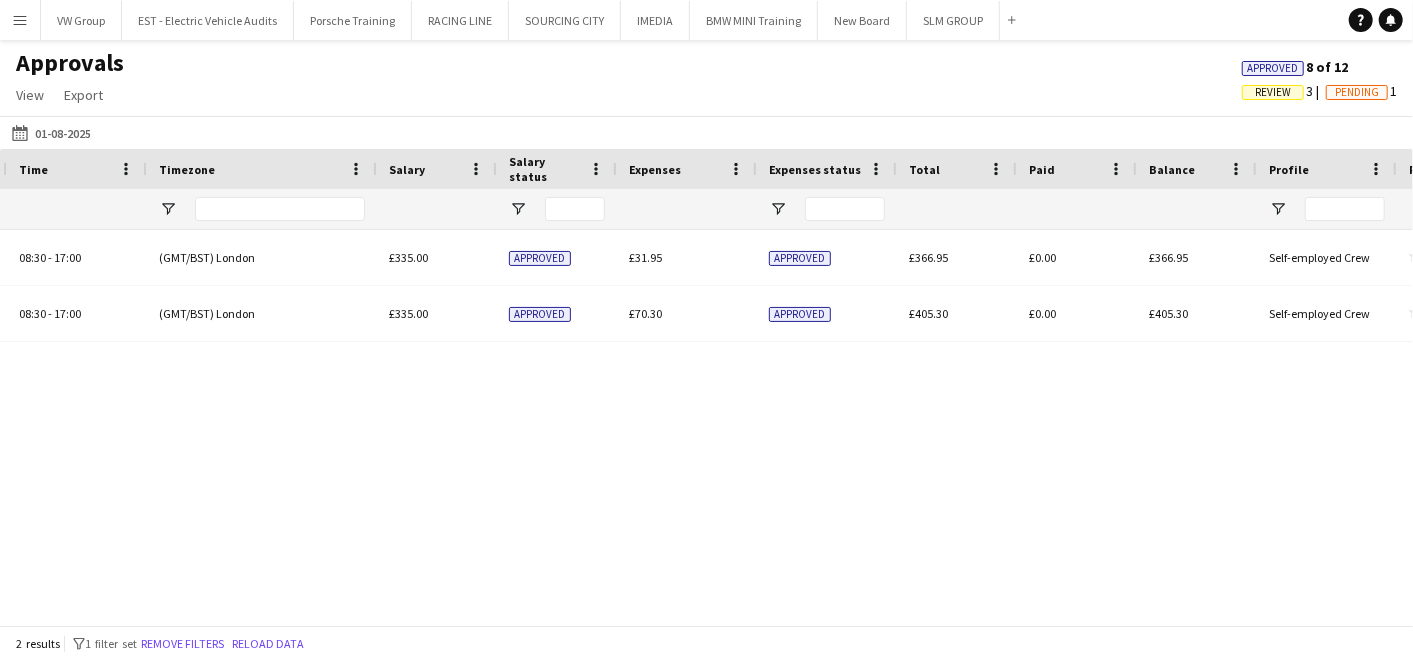 click on "Review" 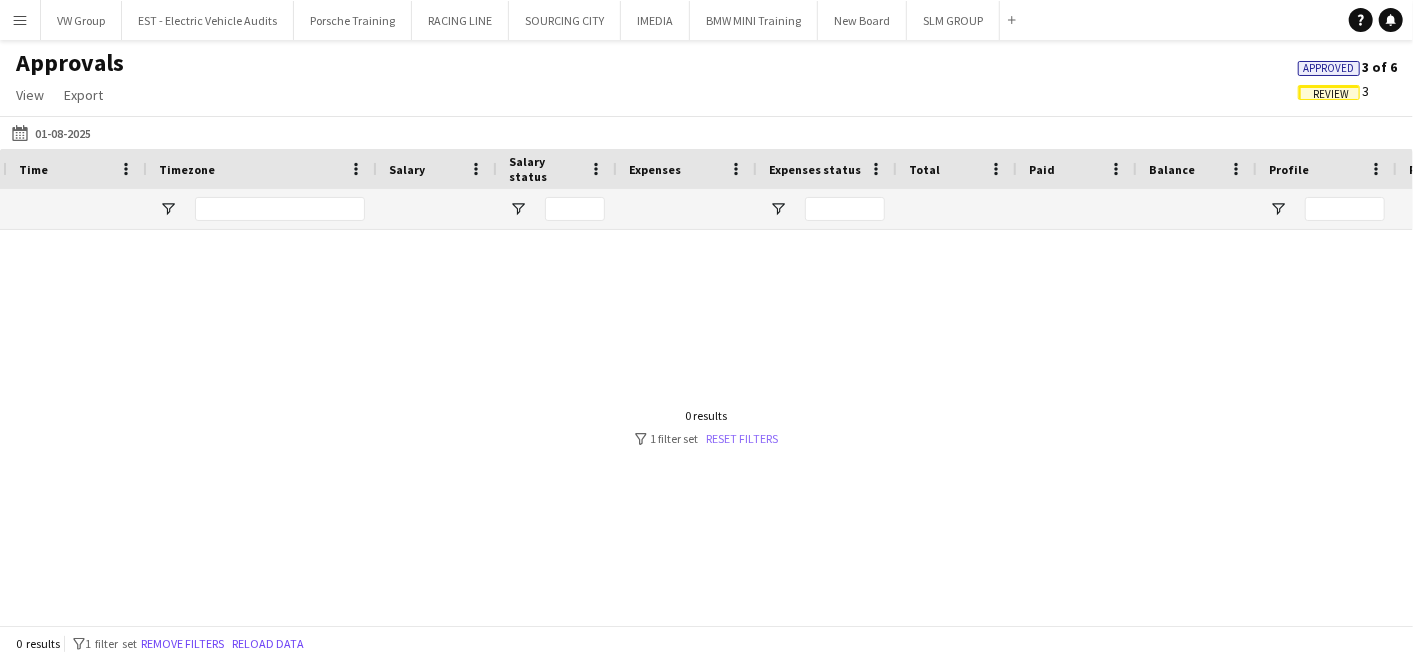 click on "Reset filters" at bounding box center [743, 438] 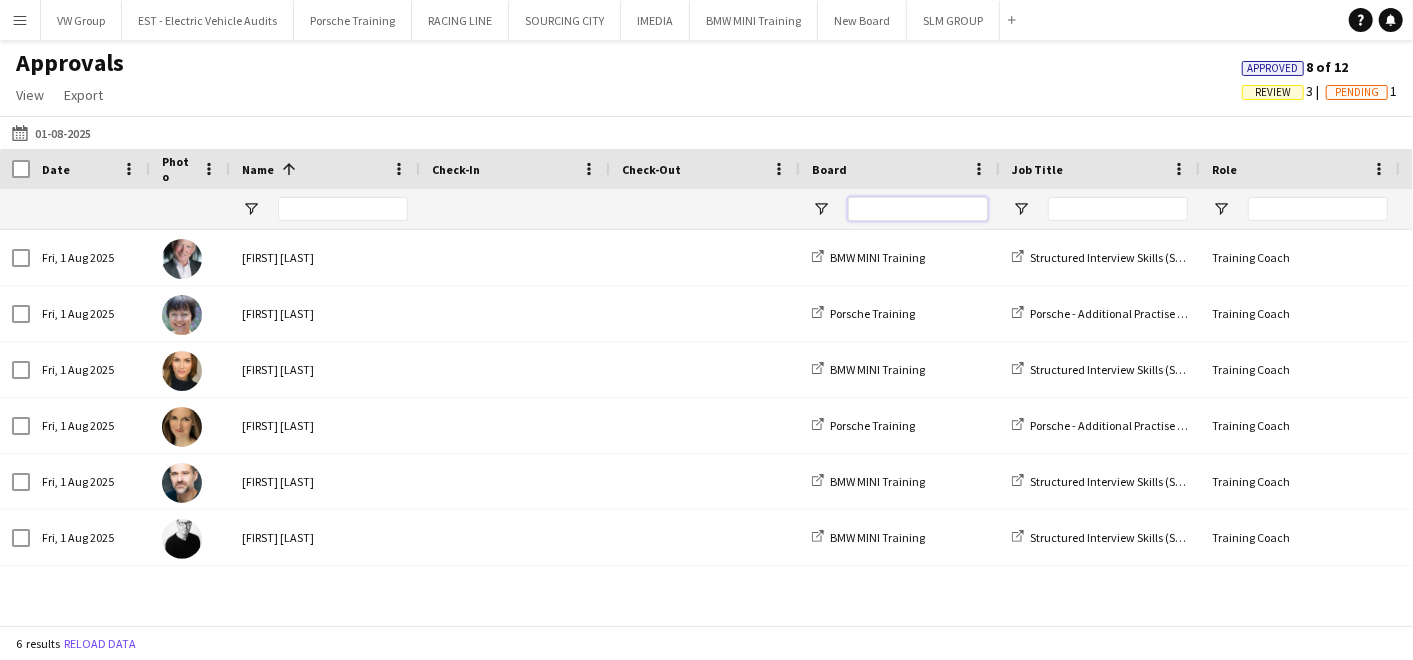 click at bounding box center [918, 209] 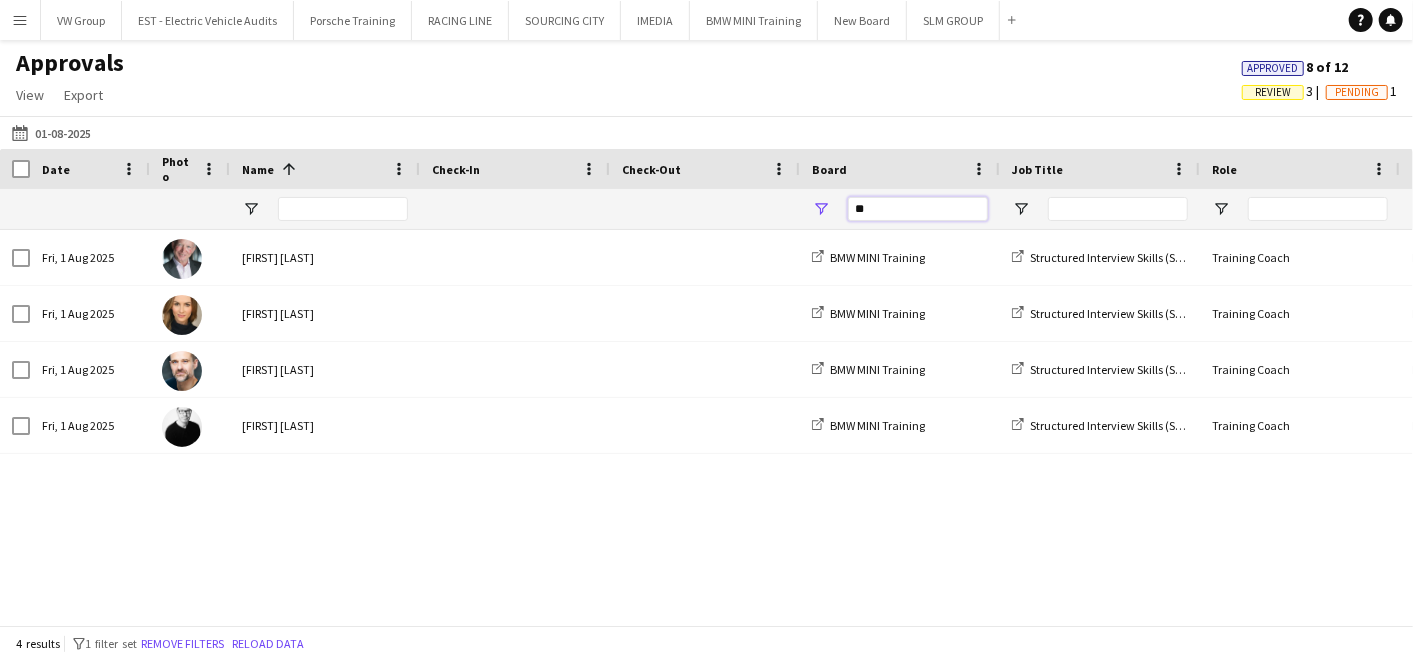 type on "*" 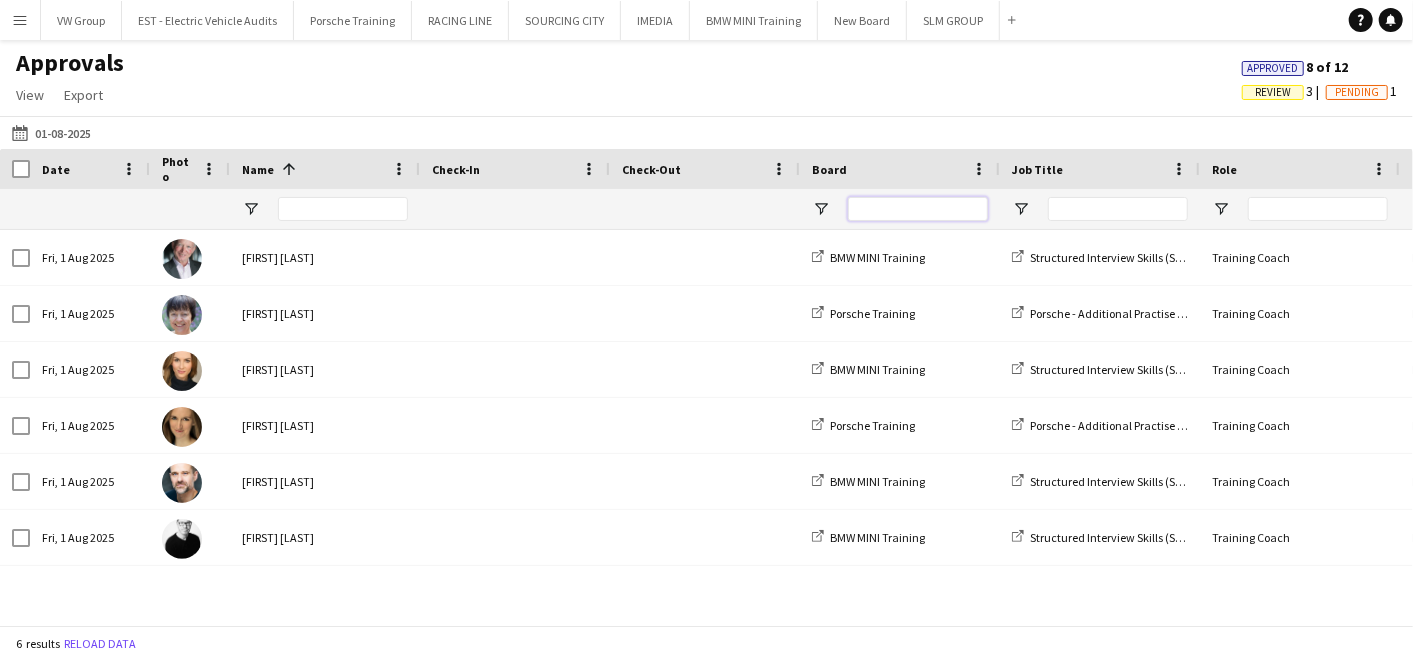 type 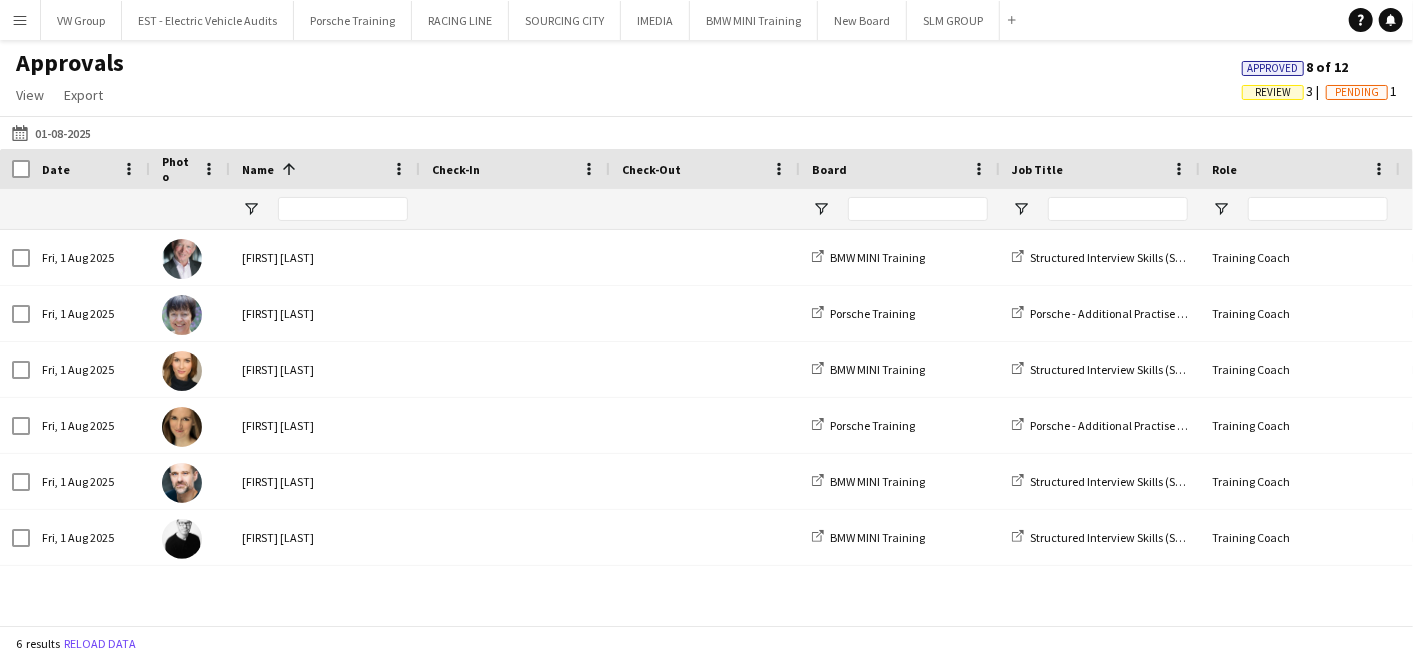 click on "Review" 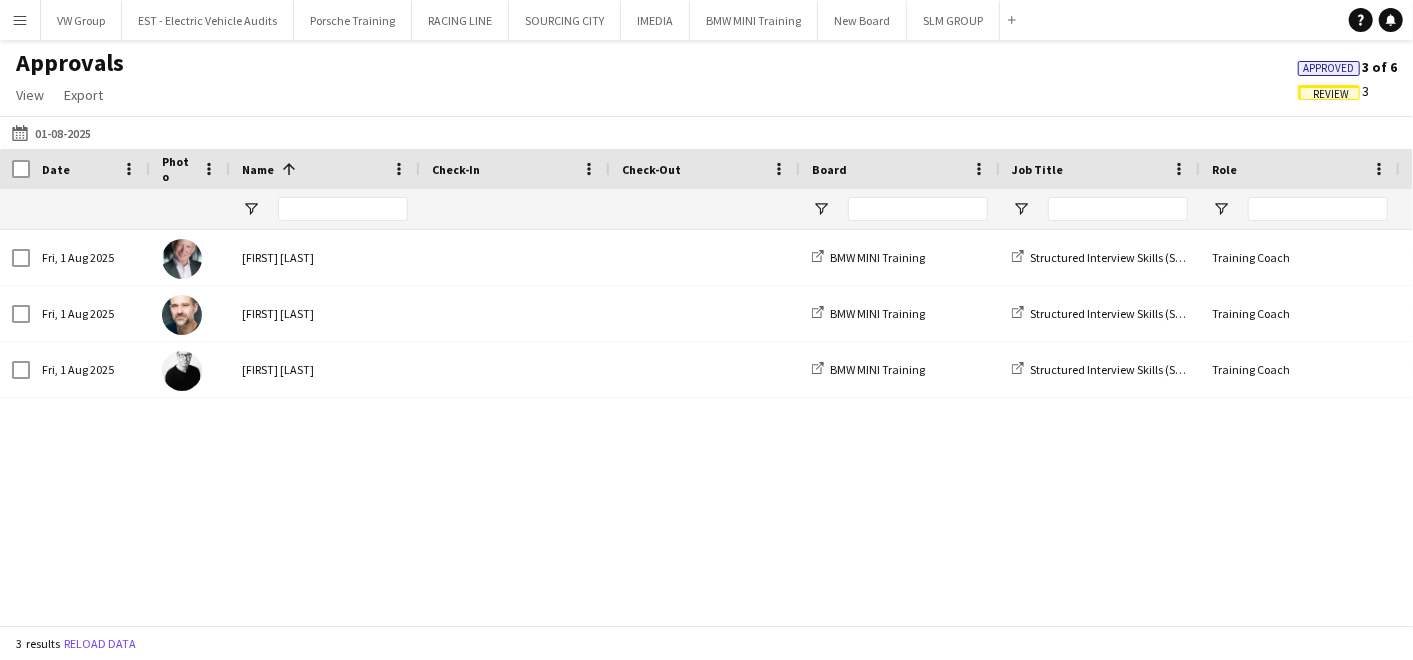 scroll, scrollTop: 0, scrollLeft: 11, axis: horizontal 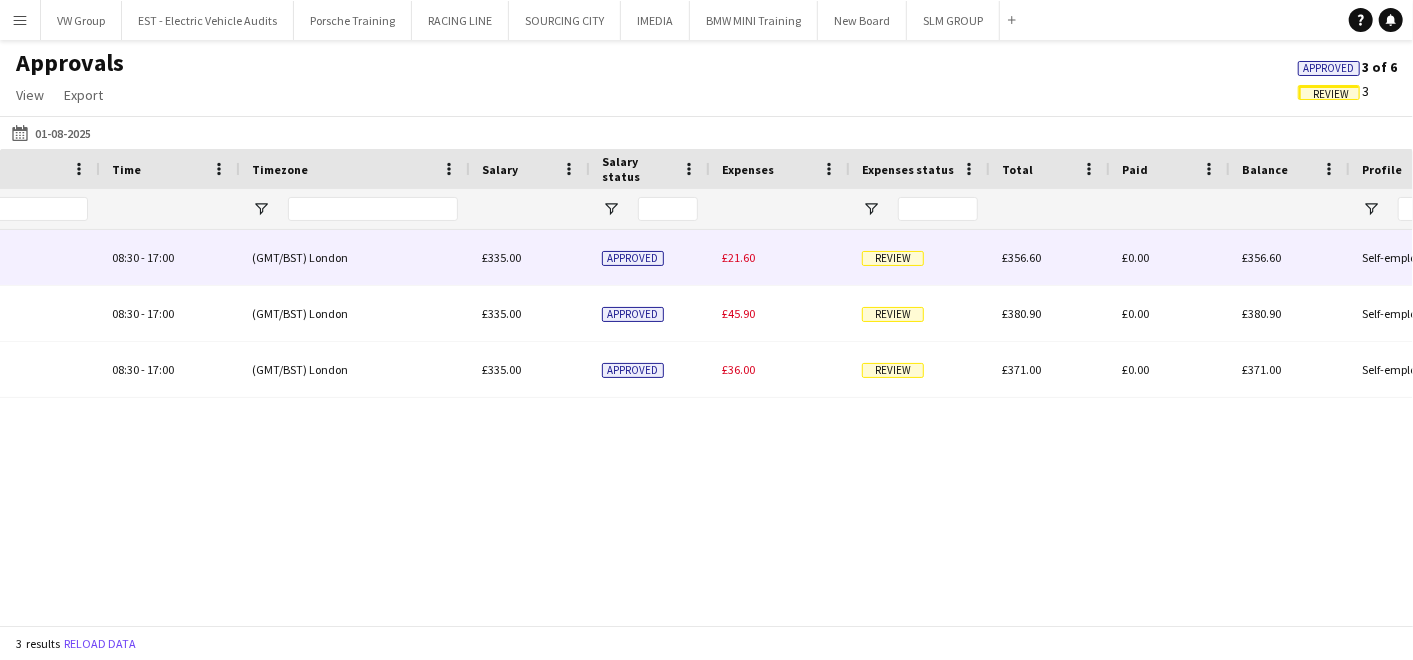 click on "Review" at bounding box center [893, 258] 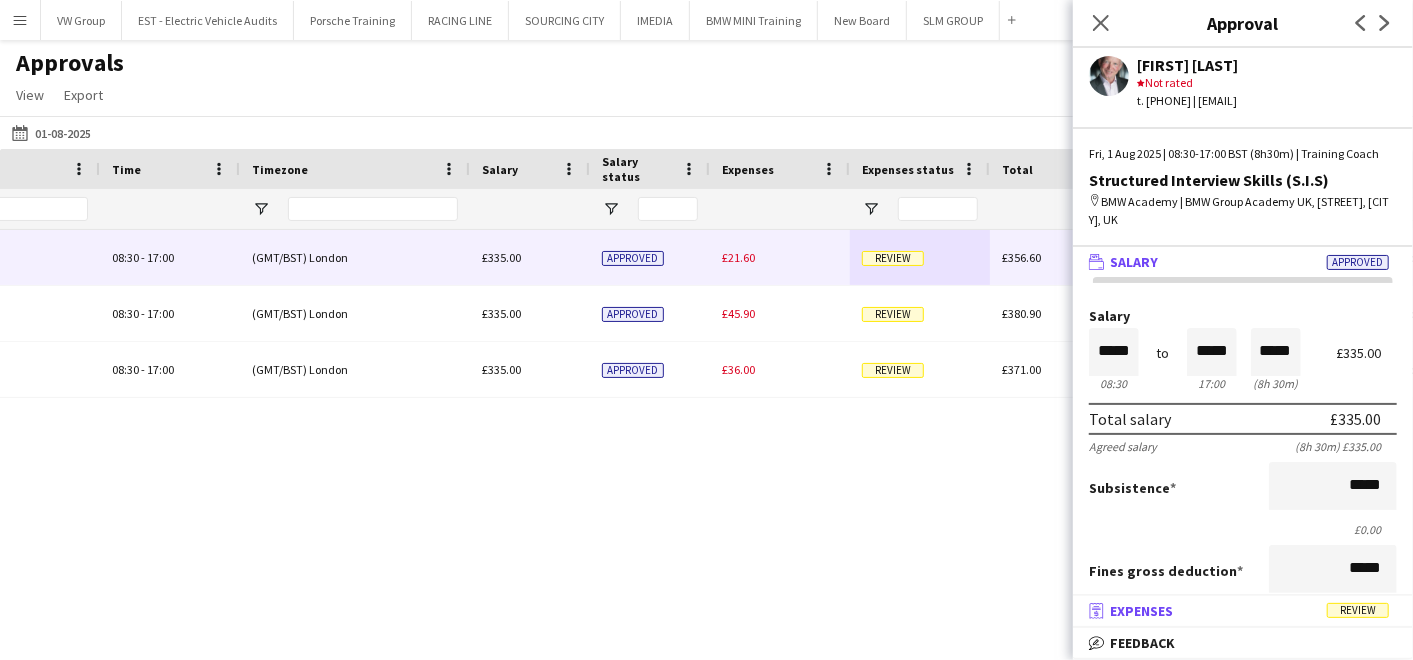 click on "Review" at bounding box center [1358, 610] 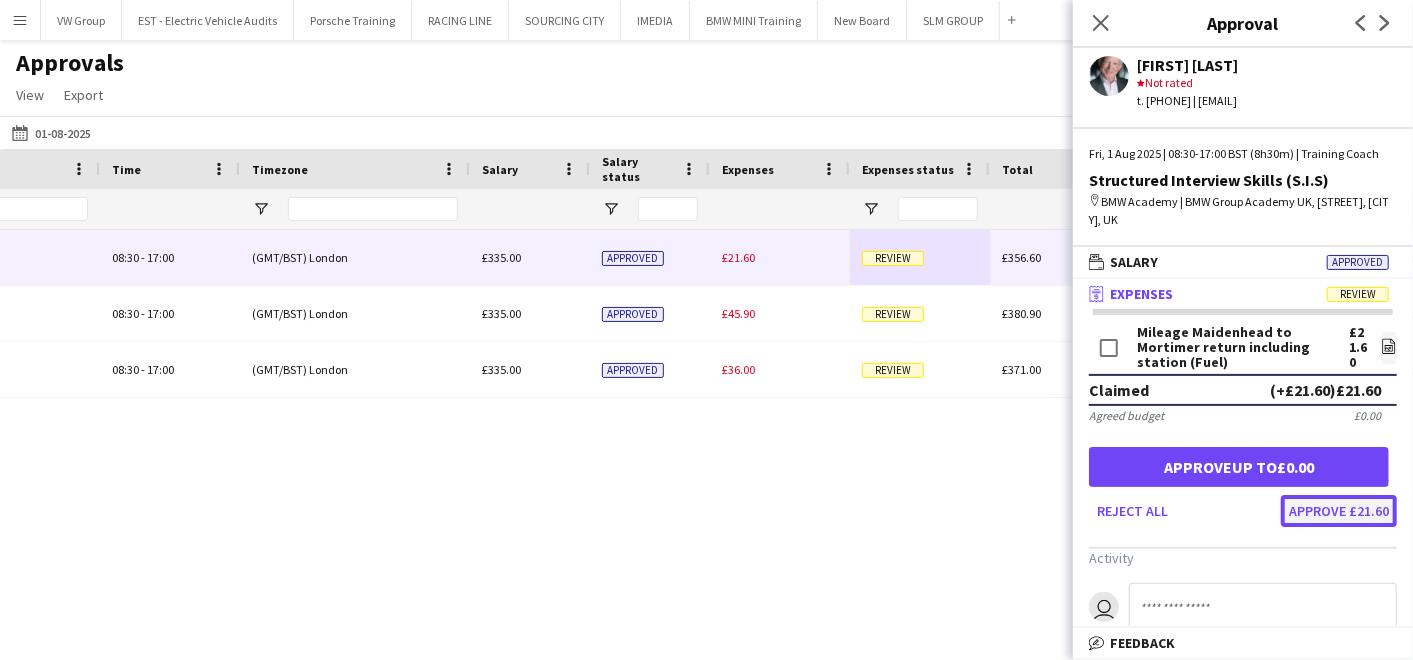 click on "Approve £21.60" at bounding box center (1339, 511) 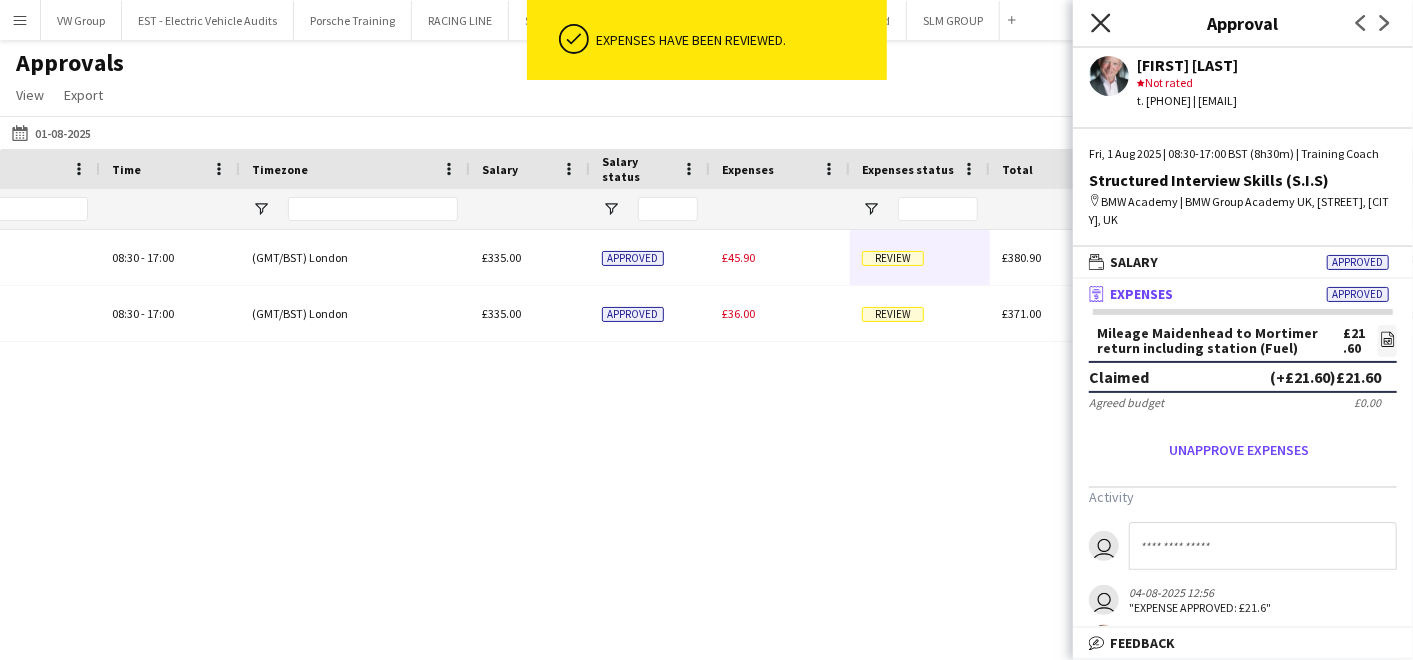 click on "Close pop-in" 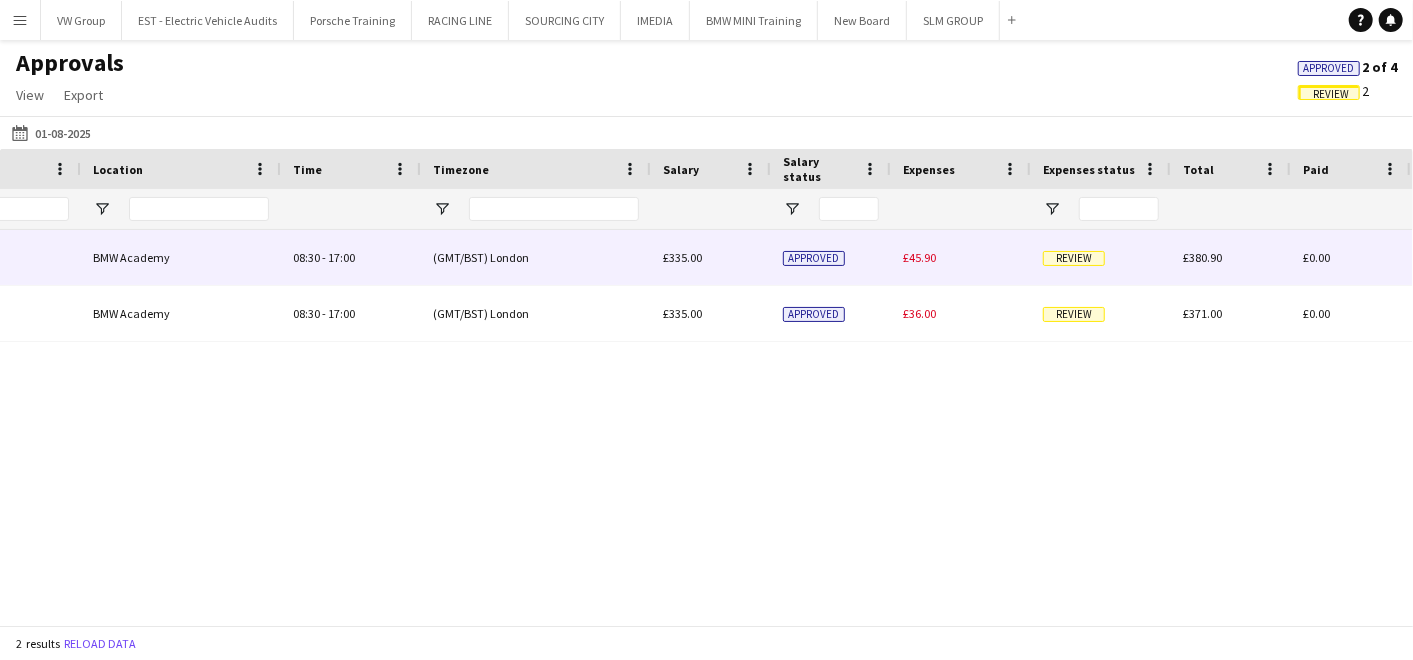 click on "Review" at bounding box center [1074, 258] 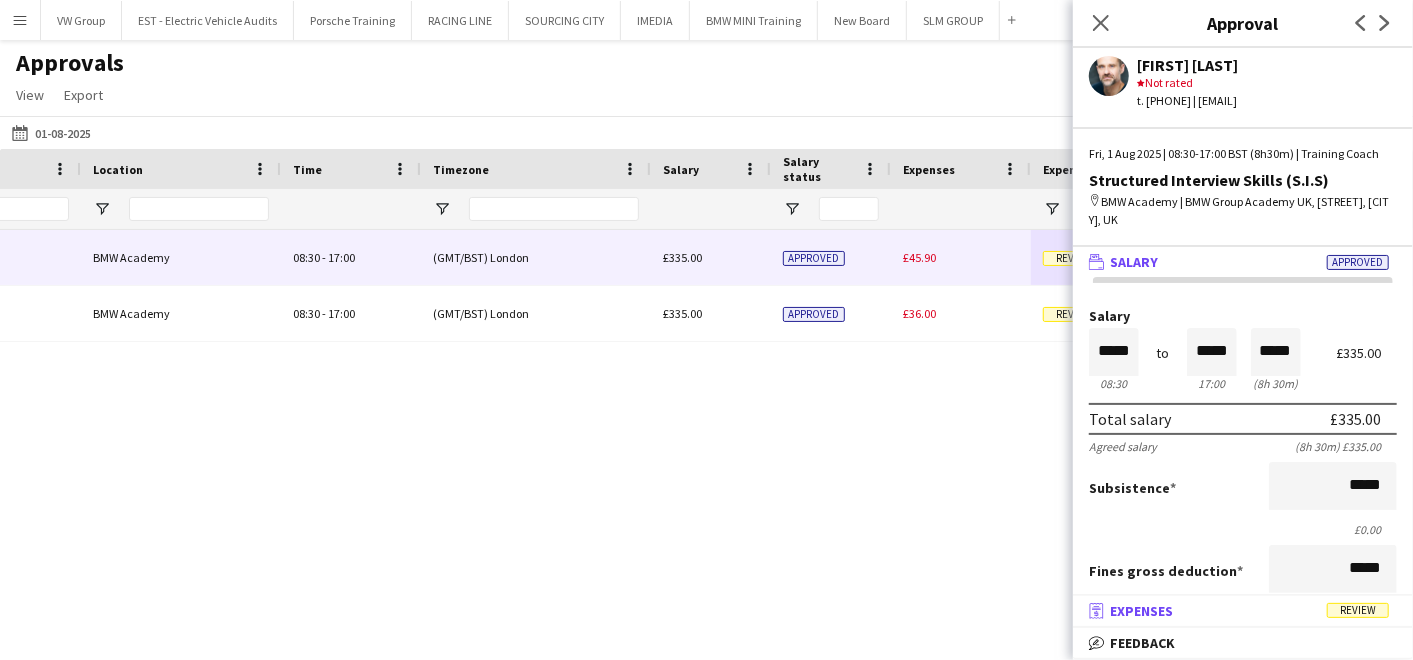 click on "Review" at bounding box center (1358, 610) 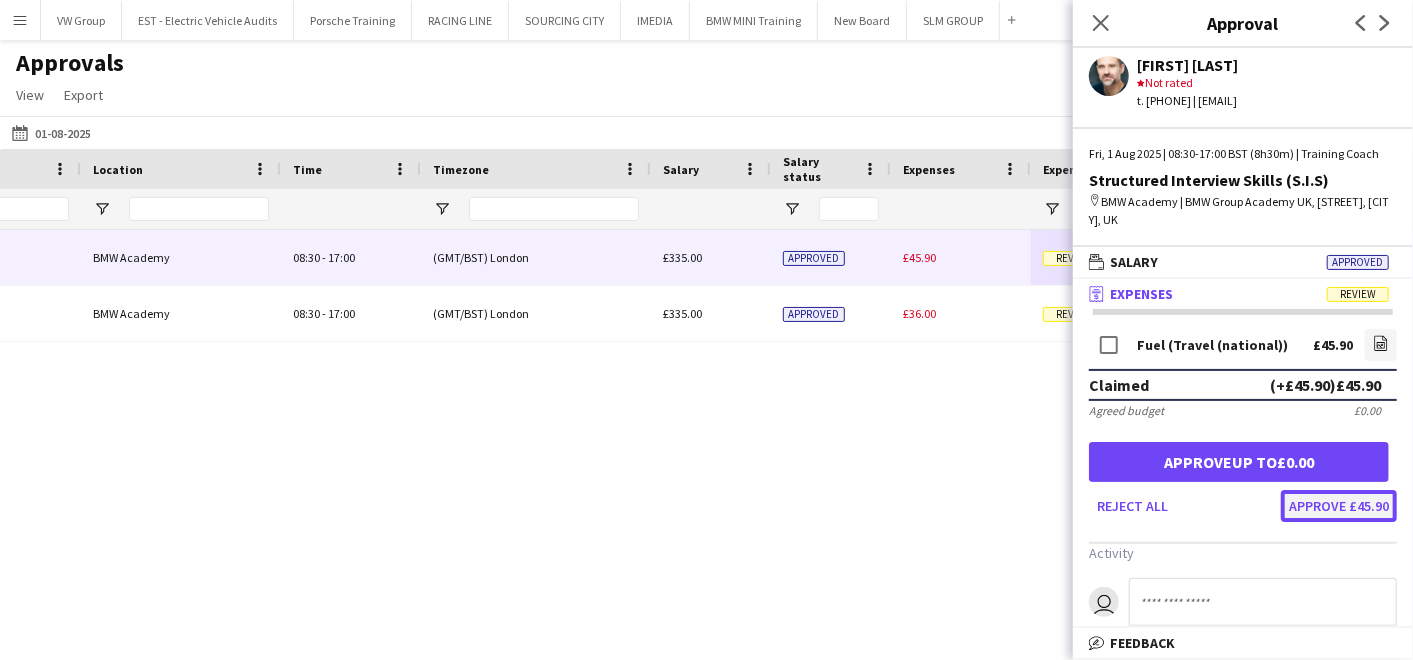click on "Approve £45.90" at bounding box center [1339, 506] 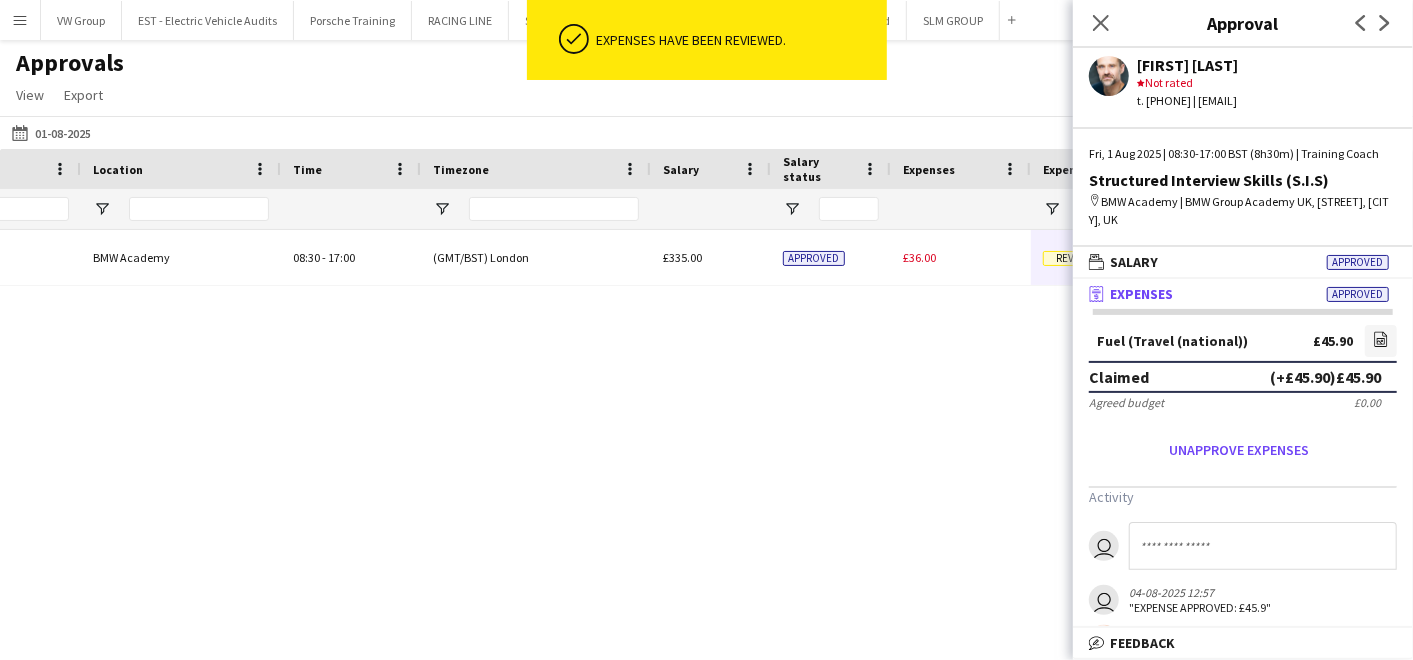 click on "Training Coach BMW Academy
08:30
-
17:00
Structured Interview Skills (S.I.S)
(GMT/BST) London £335.00 Approved £36.00 Review £371.00 £0.00 £371.00 Self-employed Crew" at bounding box center (706, 419) 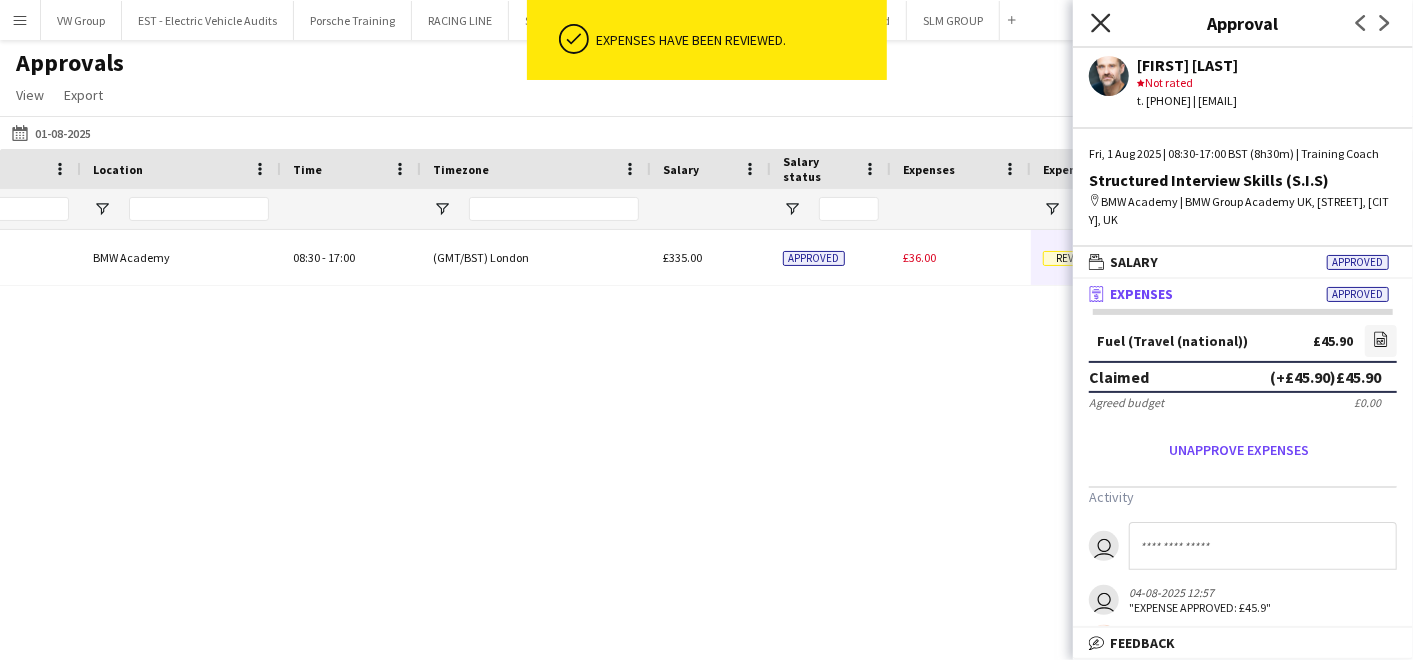 click on "Close pop-in" 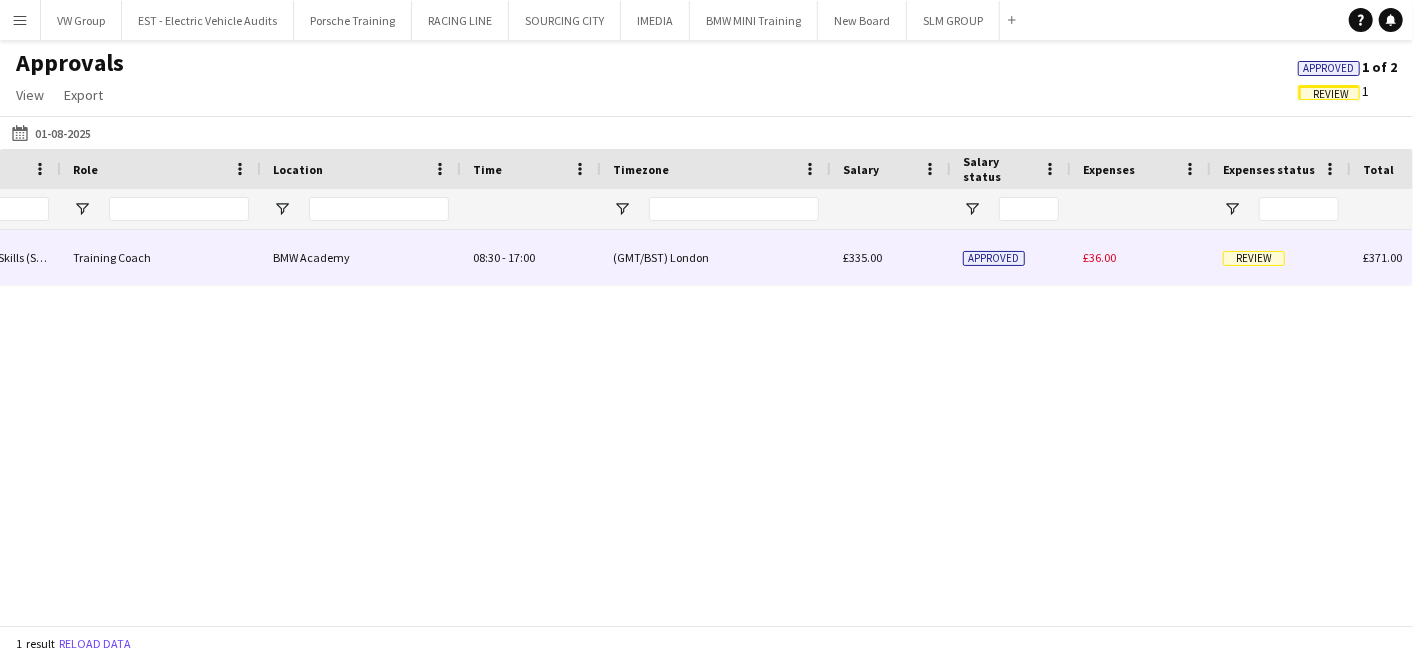 click on "Review" at bounding box center (1254, 258) 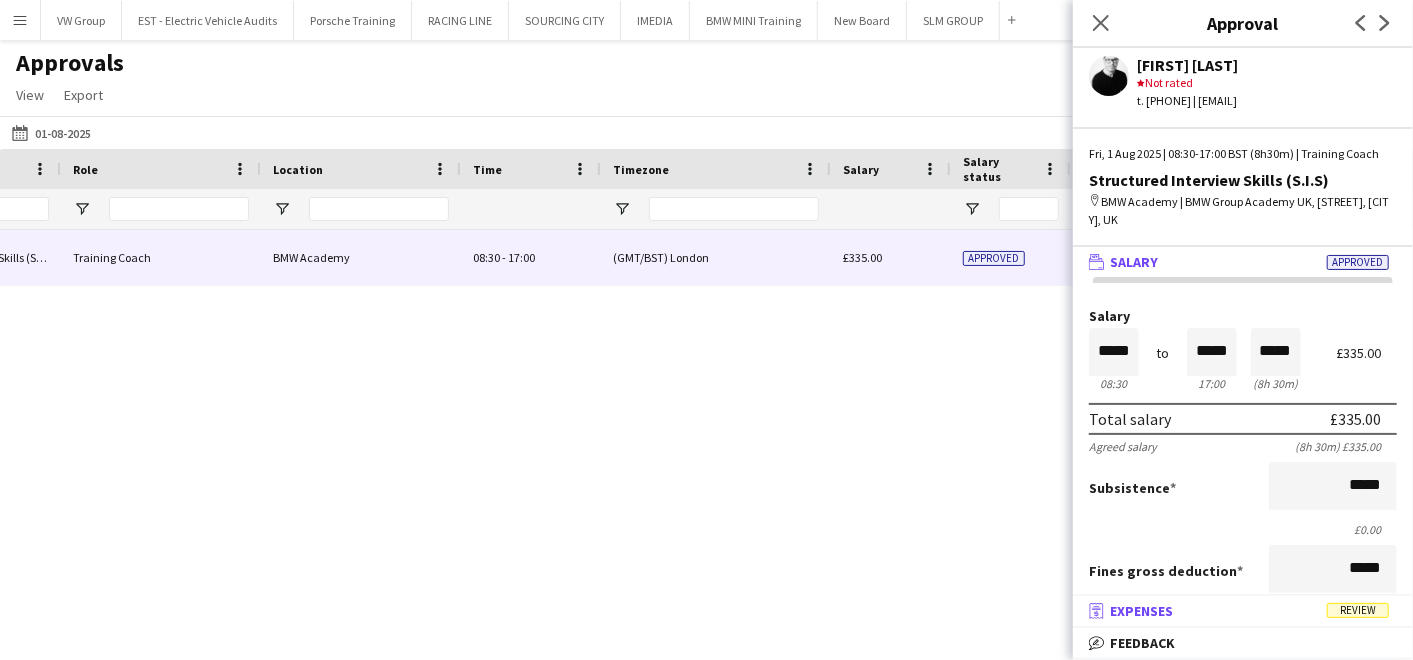 click on "Review" at bounding box center (1358, 610) 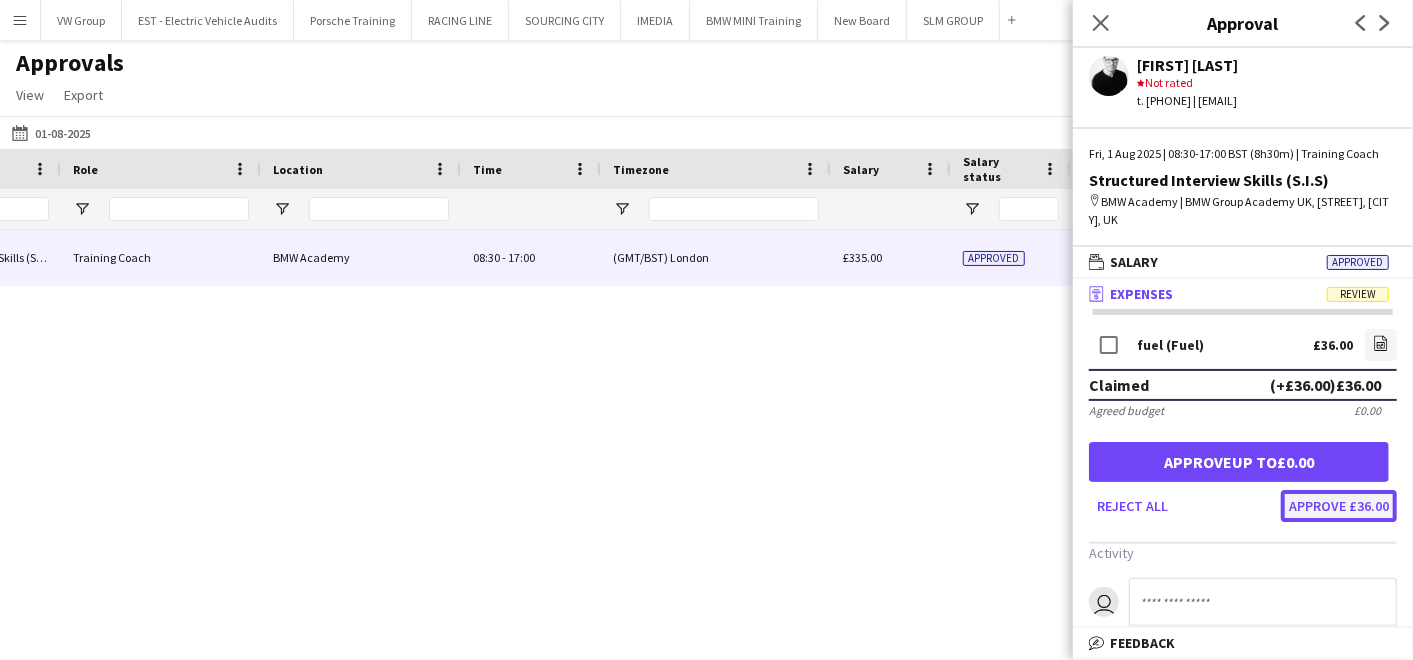 click on "Approve £36.00" at bounding box center [1339, 506] 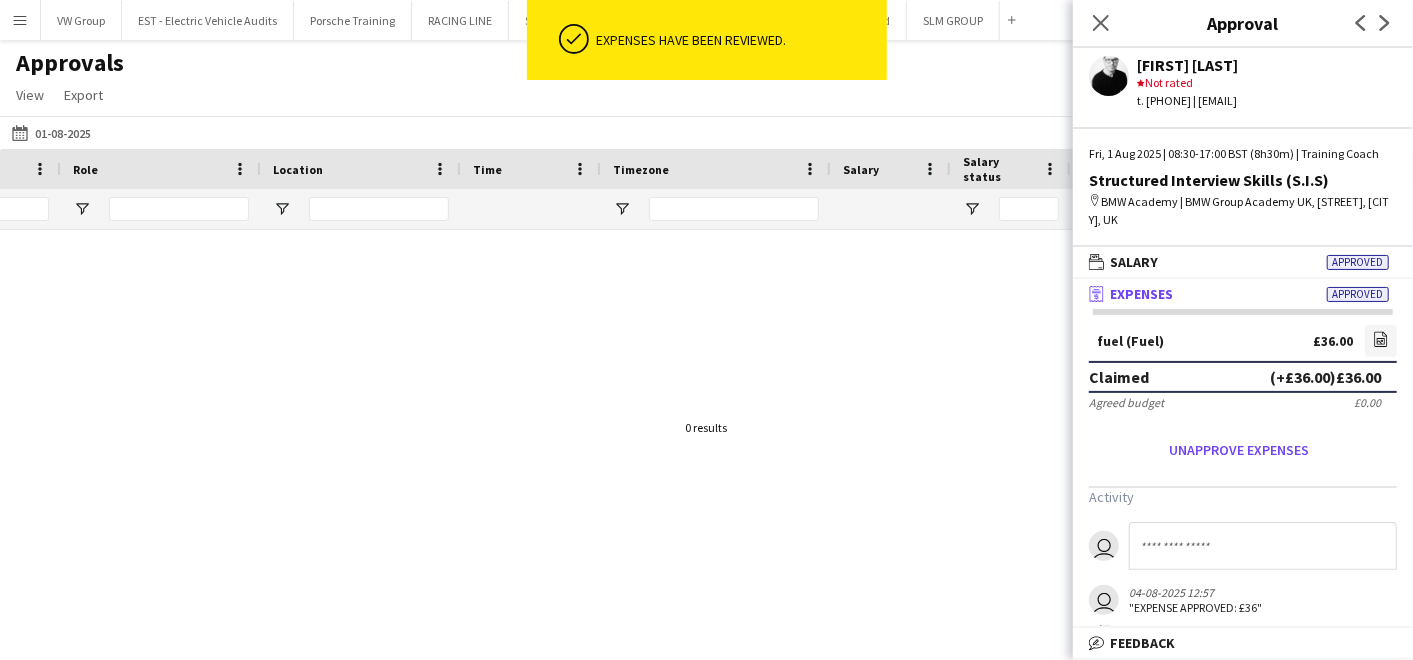 click at bounding box center (706, 419) 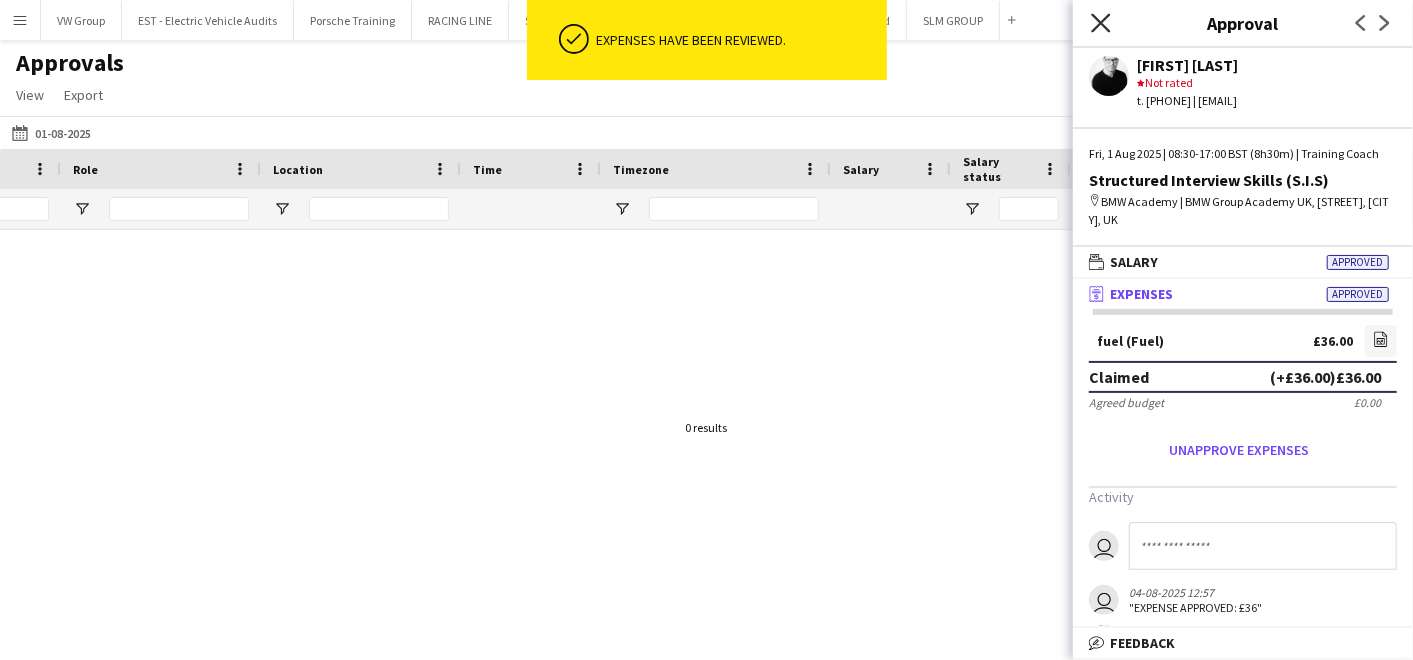 click 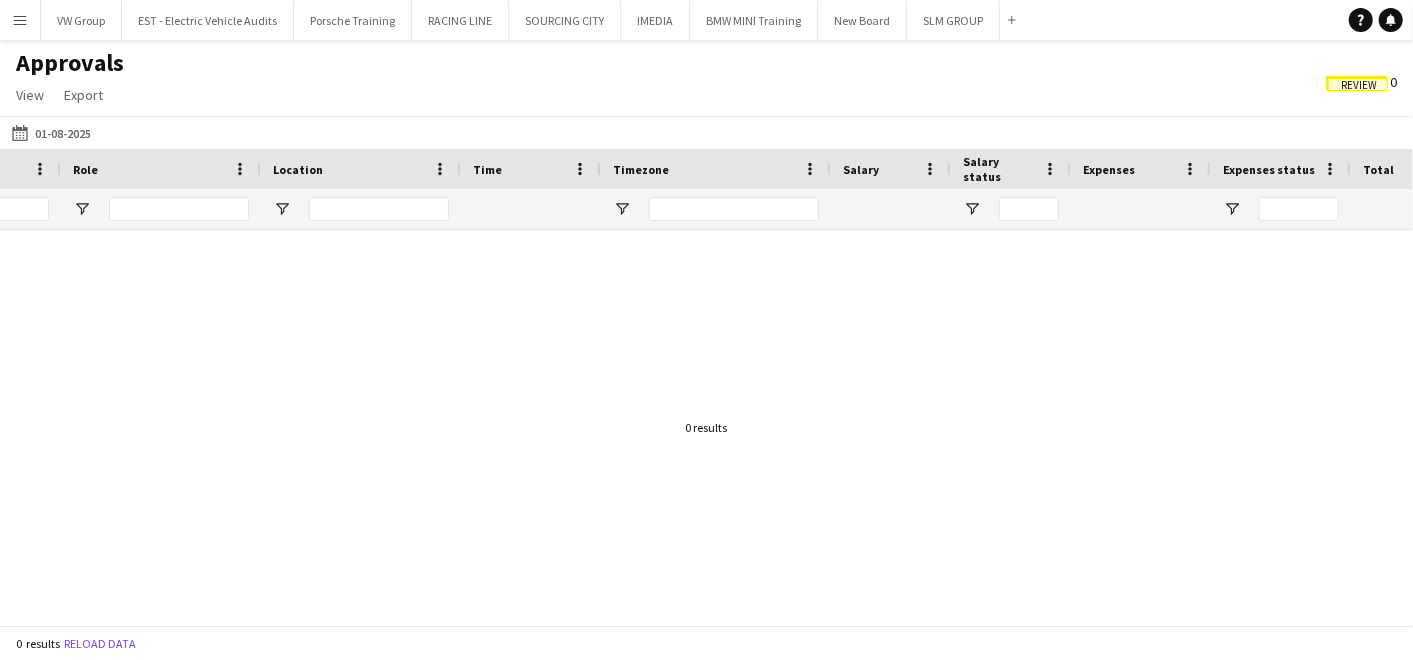 scroll, scrollTop: 0, scrollLeft: 767, axis: horizontal 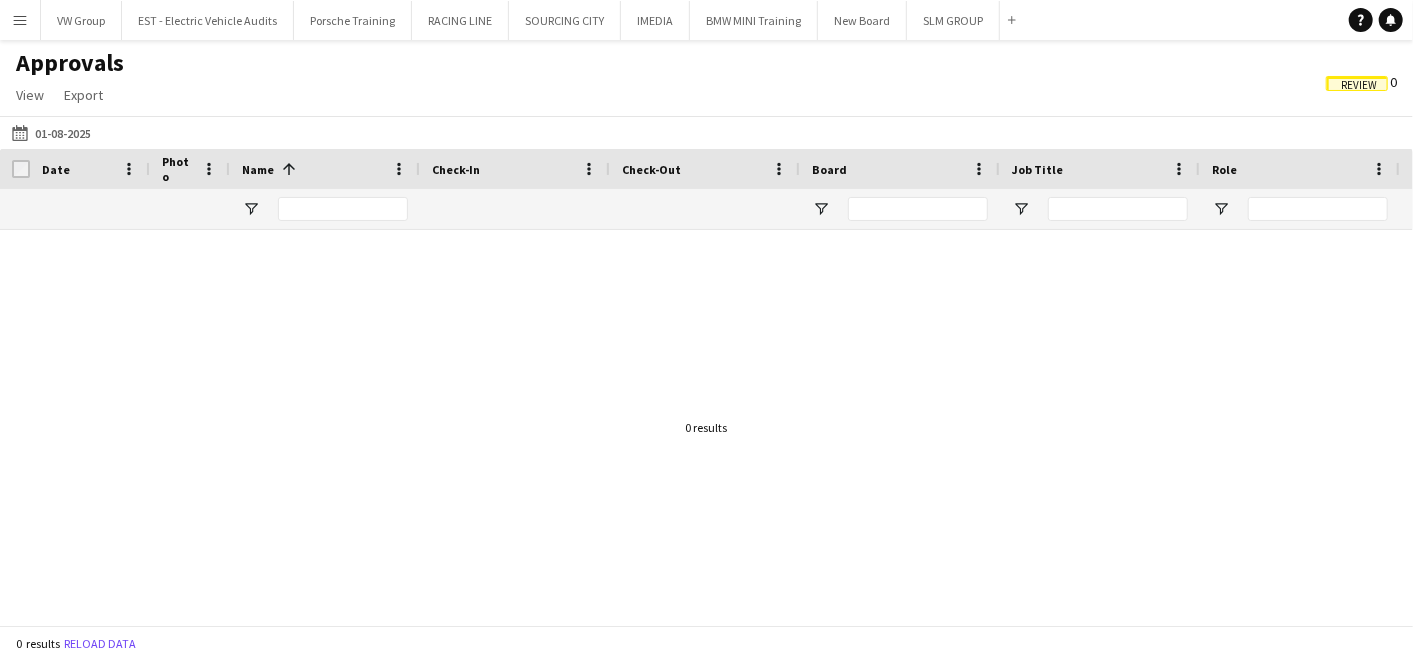 click on "Menu" at bounding box center [20, 20] 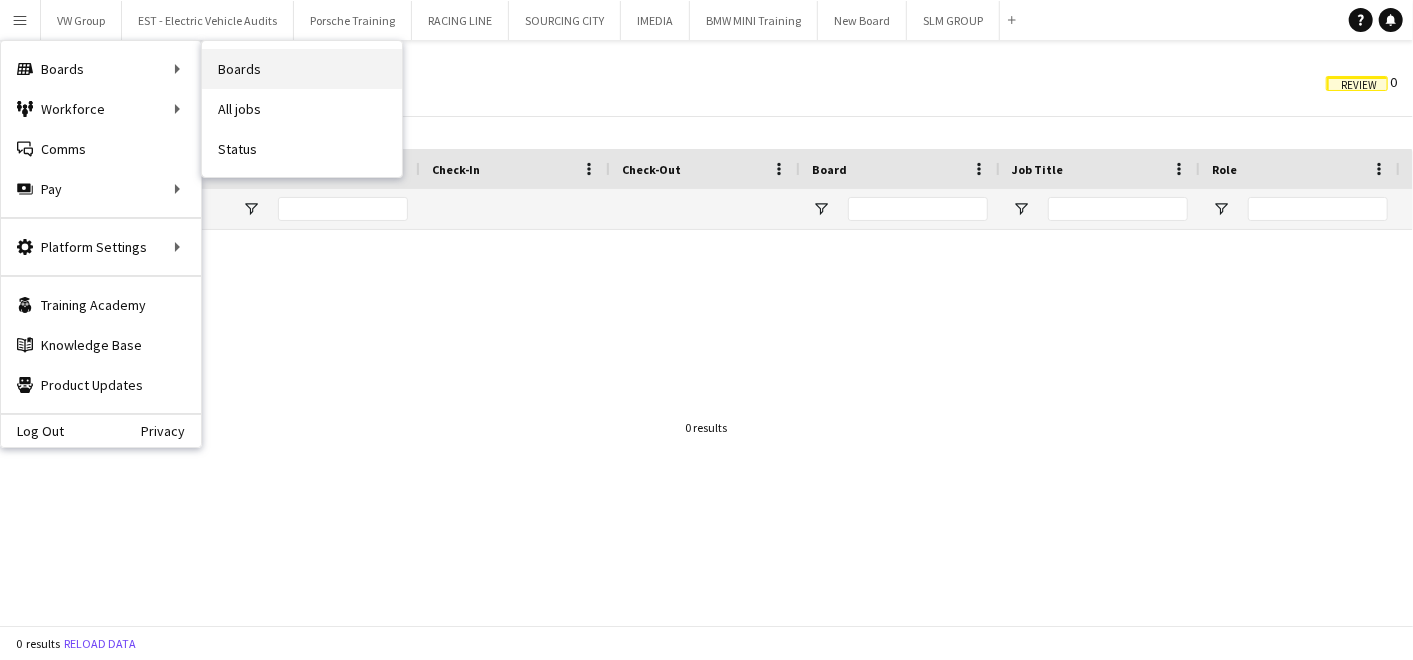 click on "Boards" at bounding box center [302, 69] 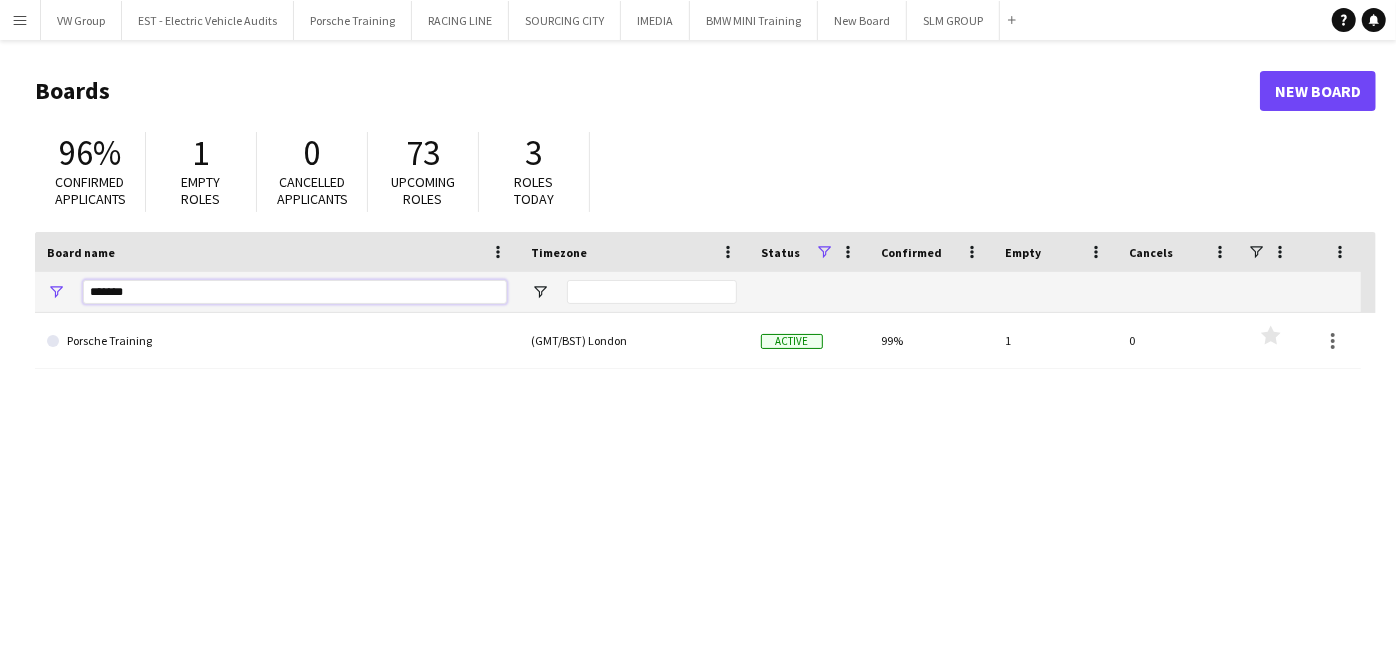 click on "*******" at bounding box center [295, 292] 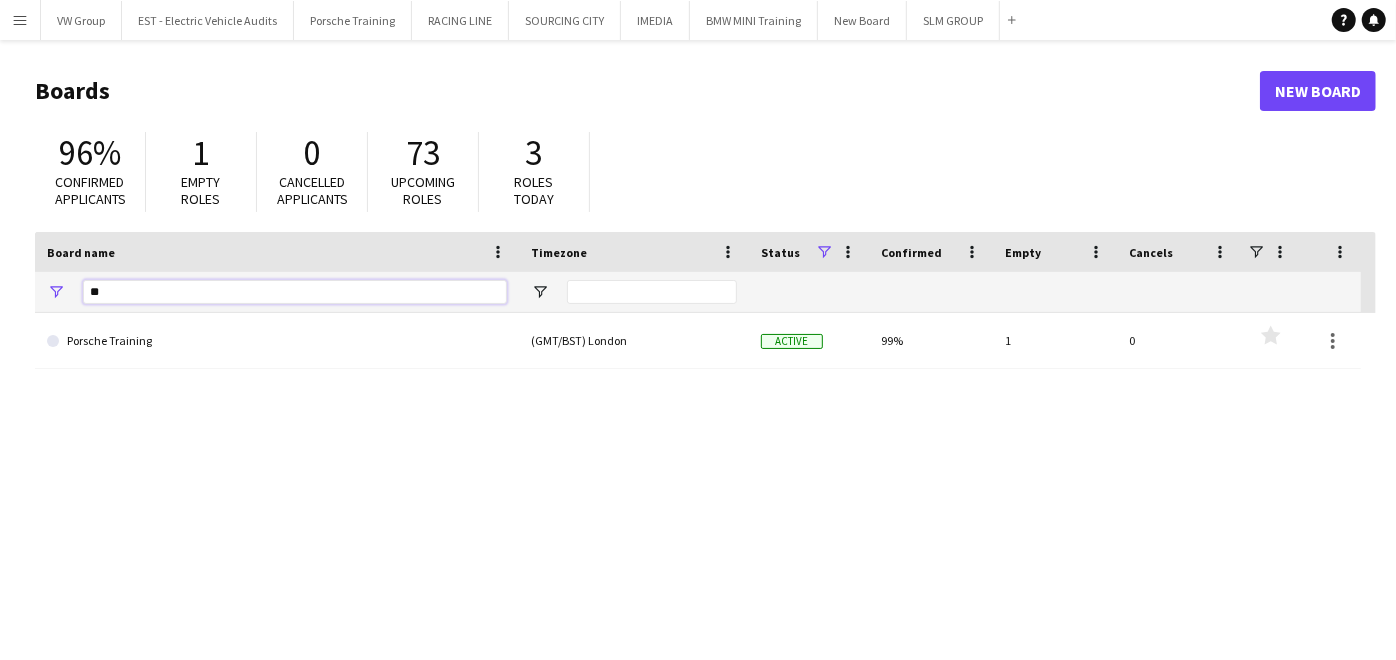 type on "*" 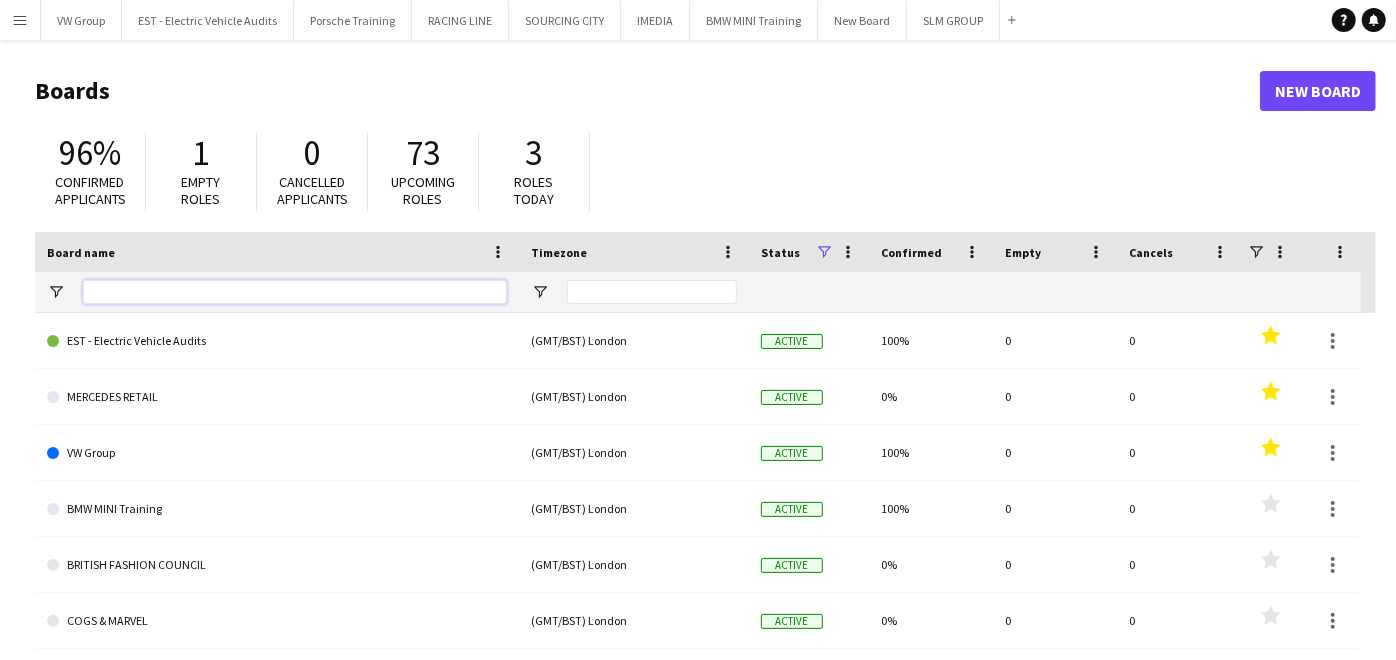 type 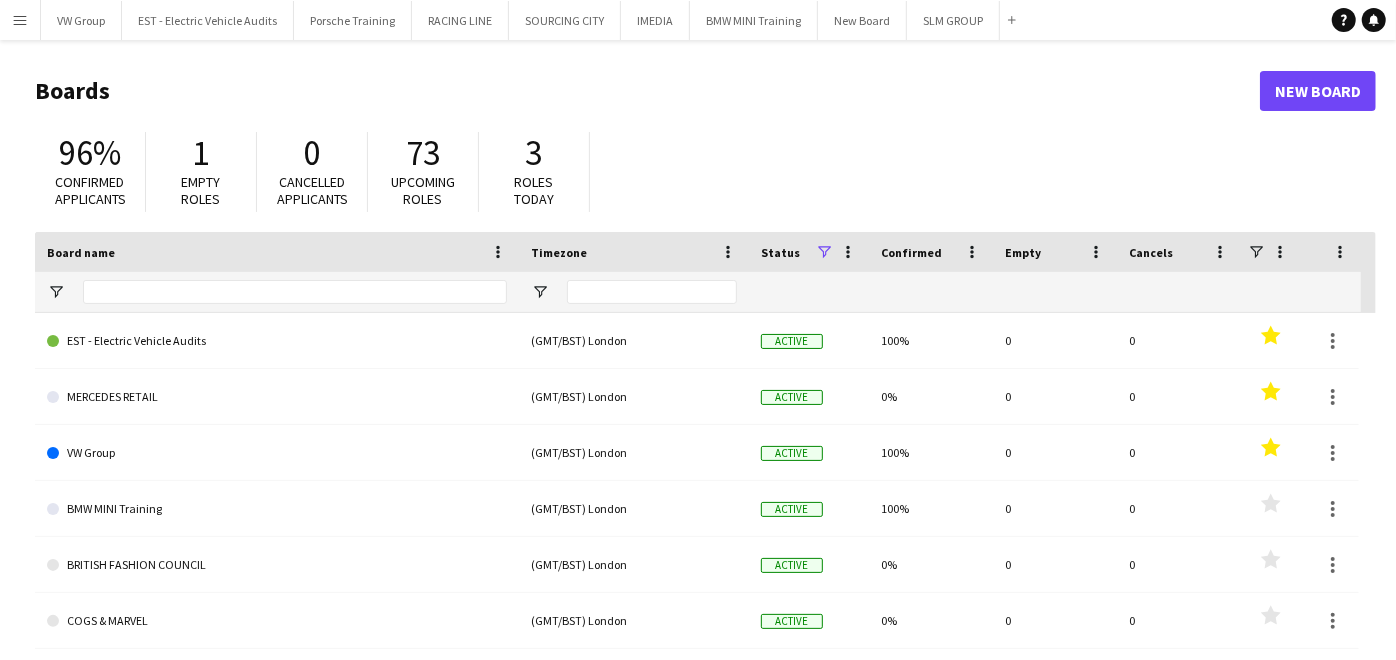 click on "Menu" at bounding box center (20, 20) 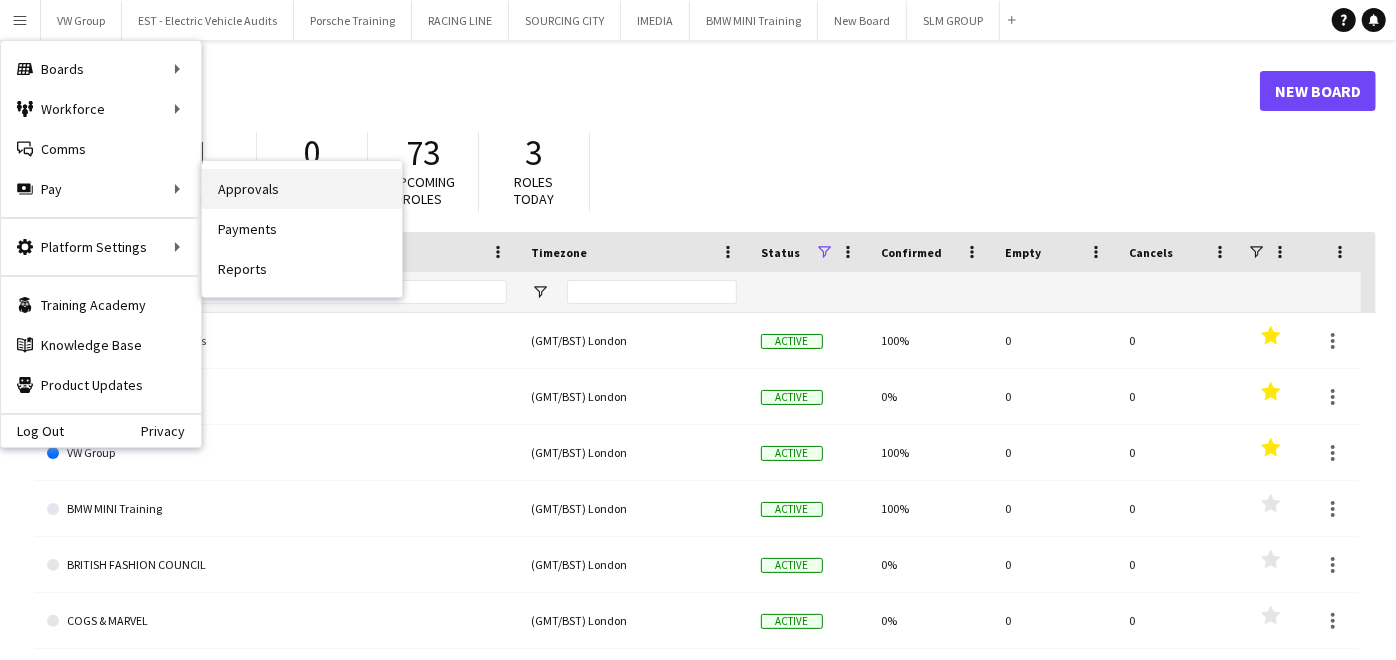 click on "Approvals" at bounding box center (302, 189) 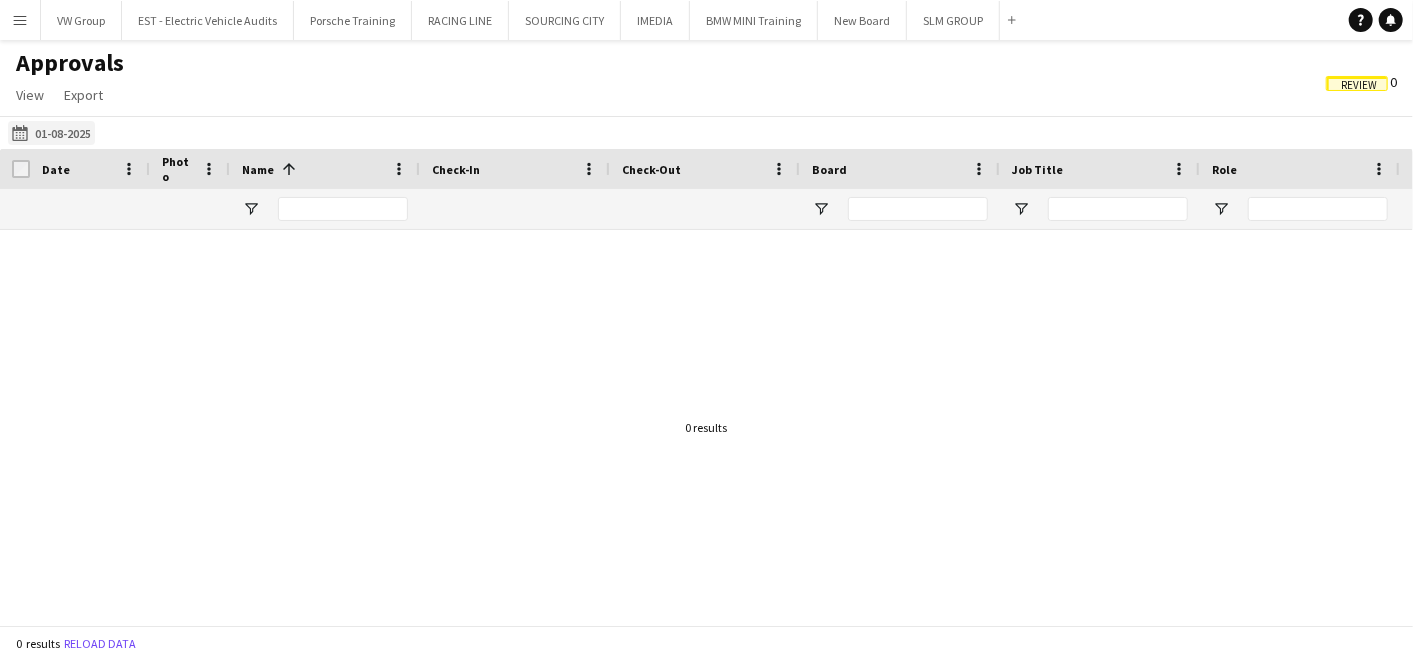 click on "01-08-2025
01-08-2025" 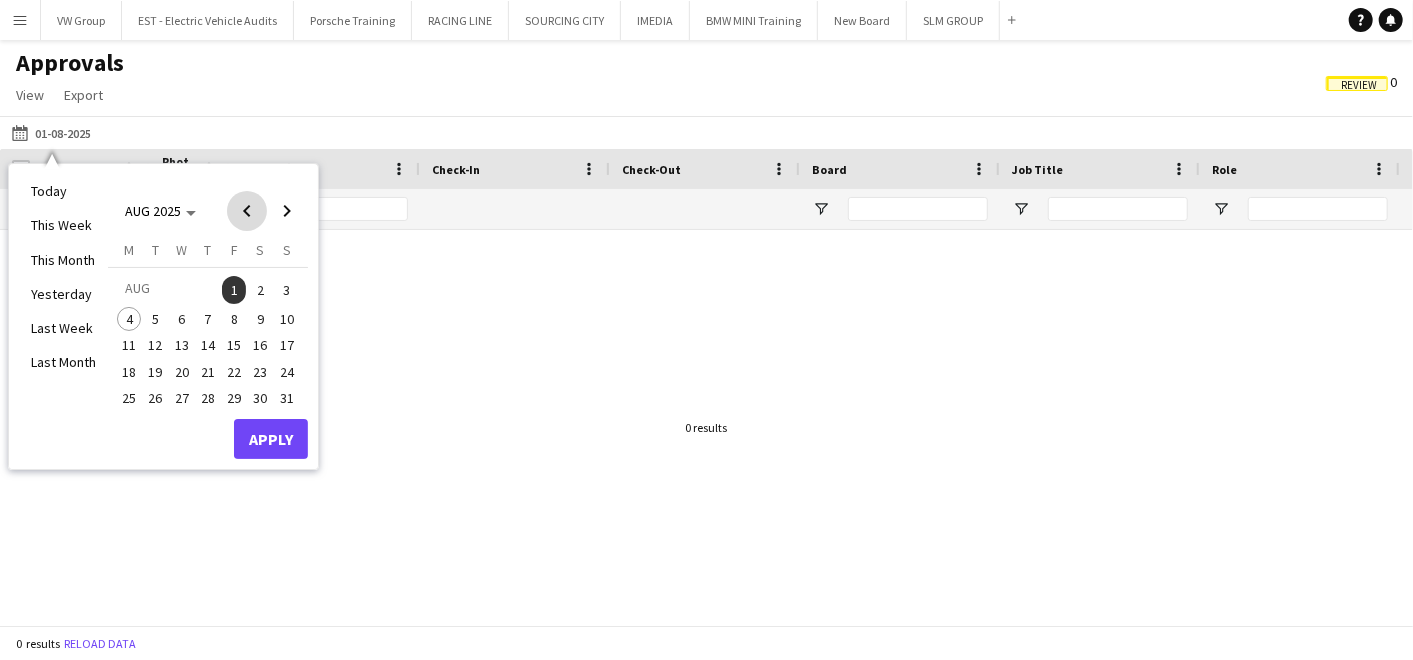 click at bounding box center (247, 211) 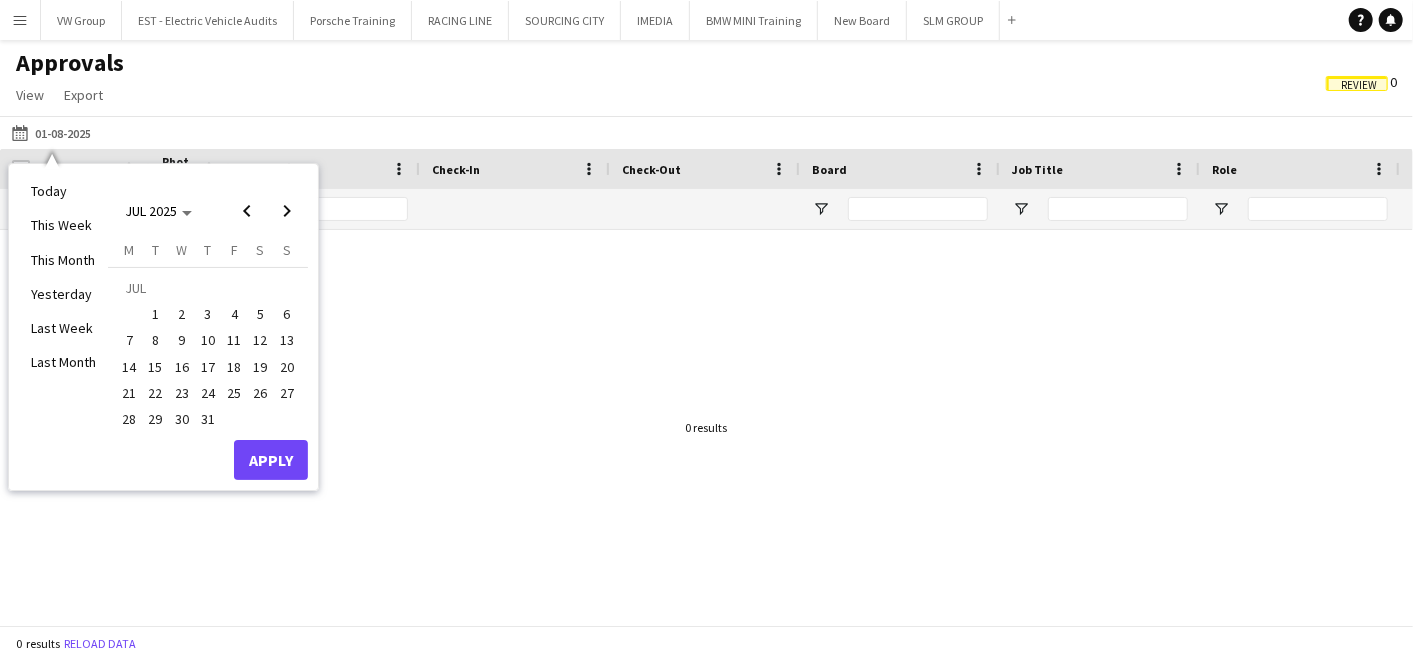 click on "1" at bounding box center [156, 314] 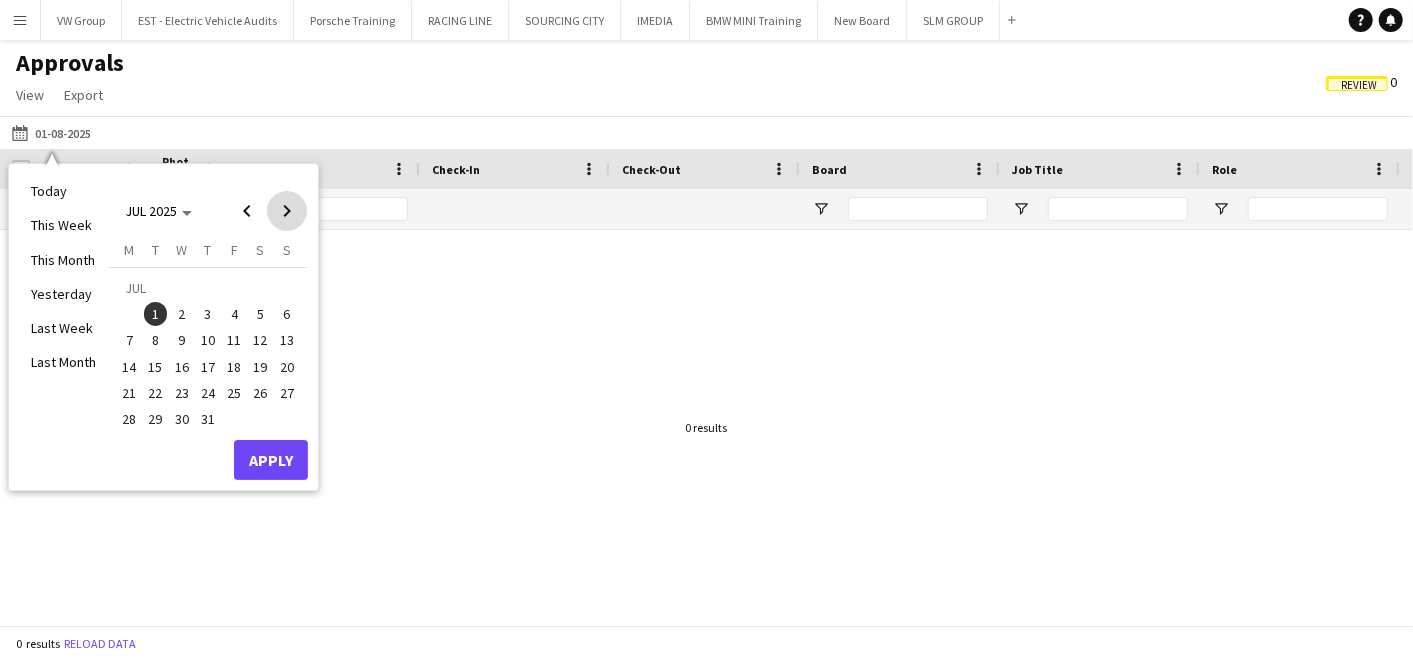 click at bounding box center [287, 211] 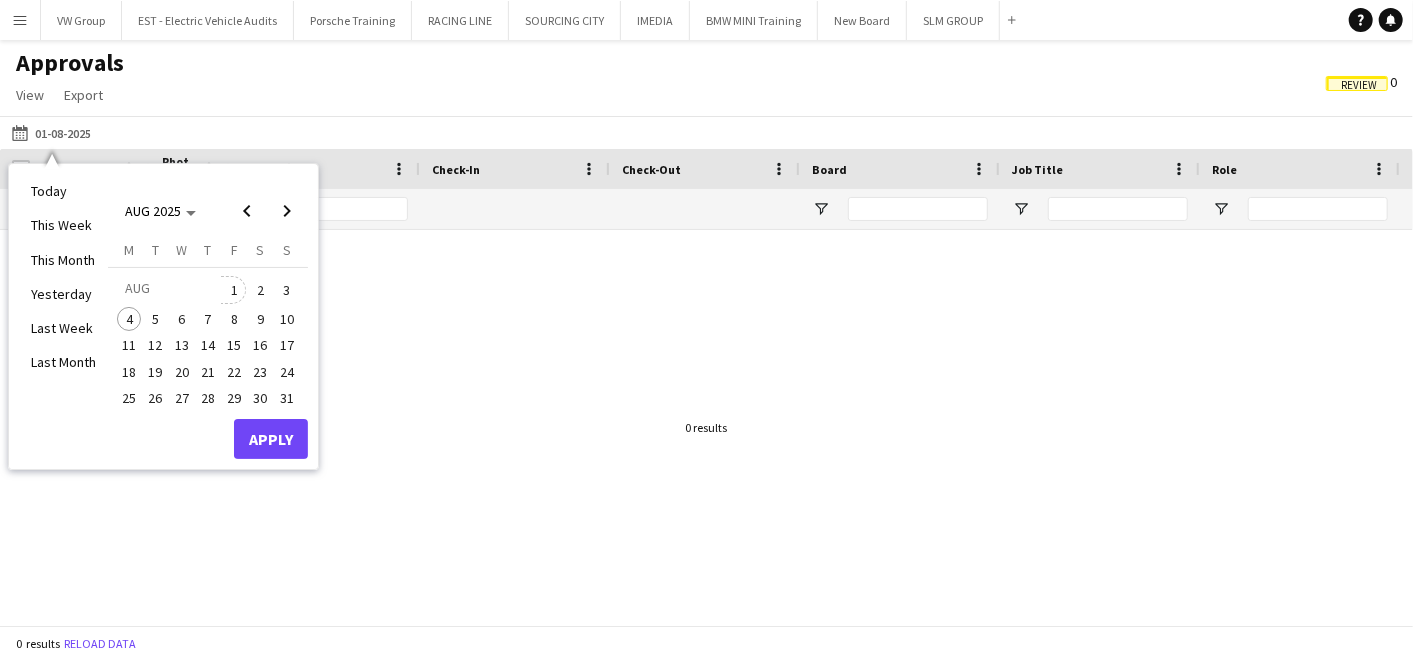click on "1" at bounding box center [234, 290] 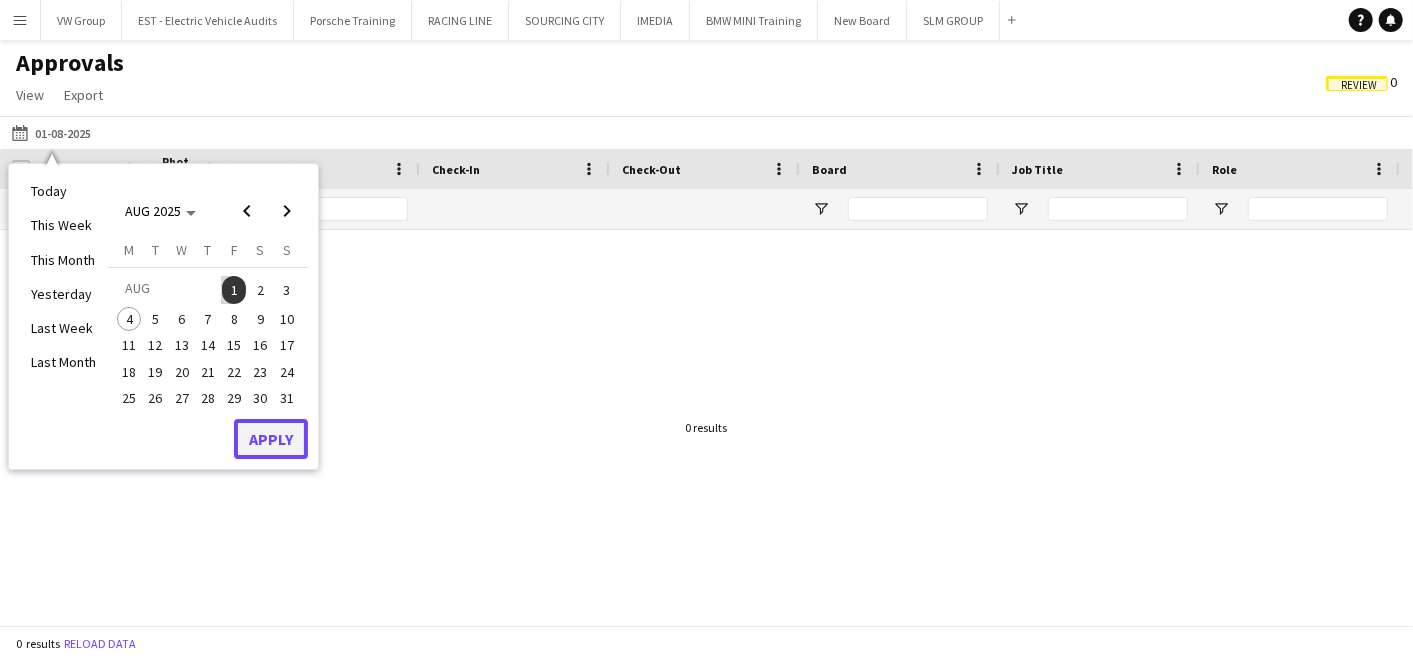click on "Apply" at bounding box center [271, 439] 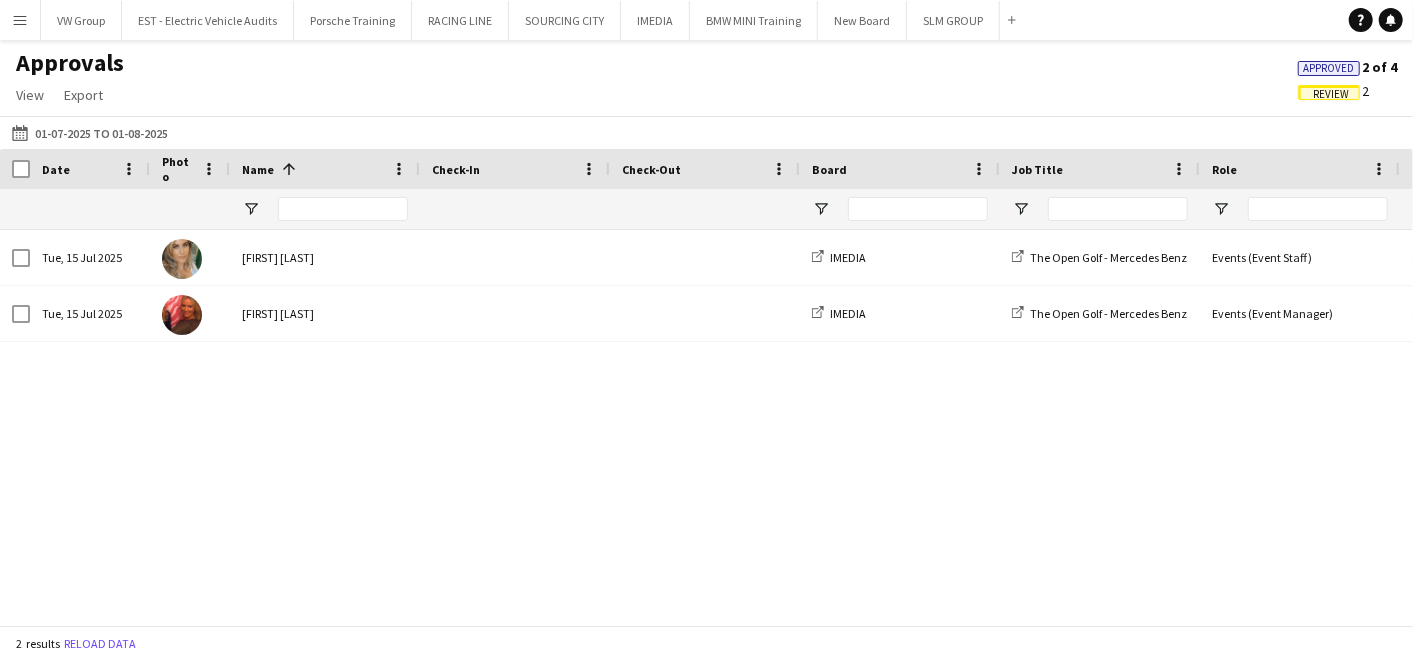 scroll, scrollTop: 0, scrollLeft: 42, axis: horizontal 